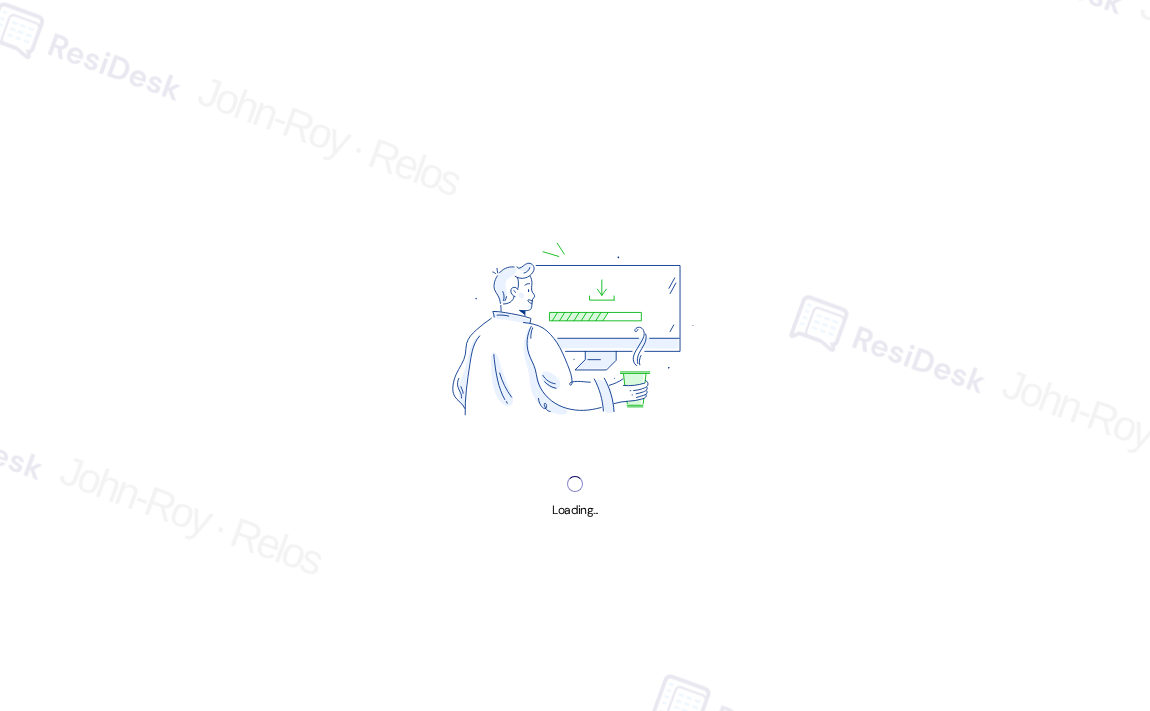 scroll, scrollTop: 0, scrollLeft: 0, axis: both 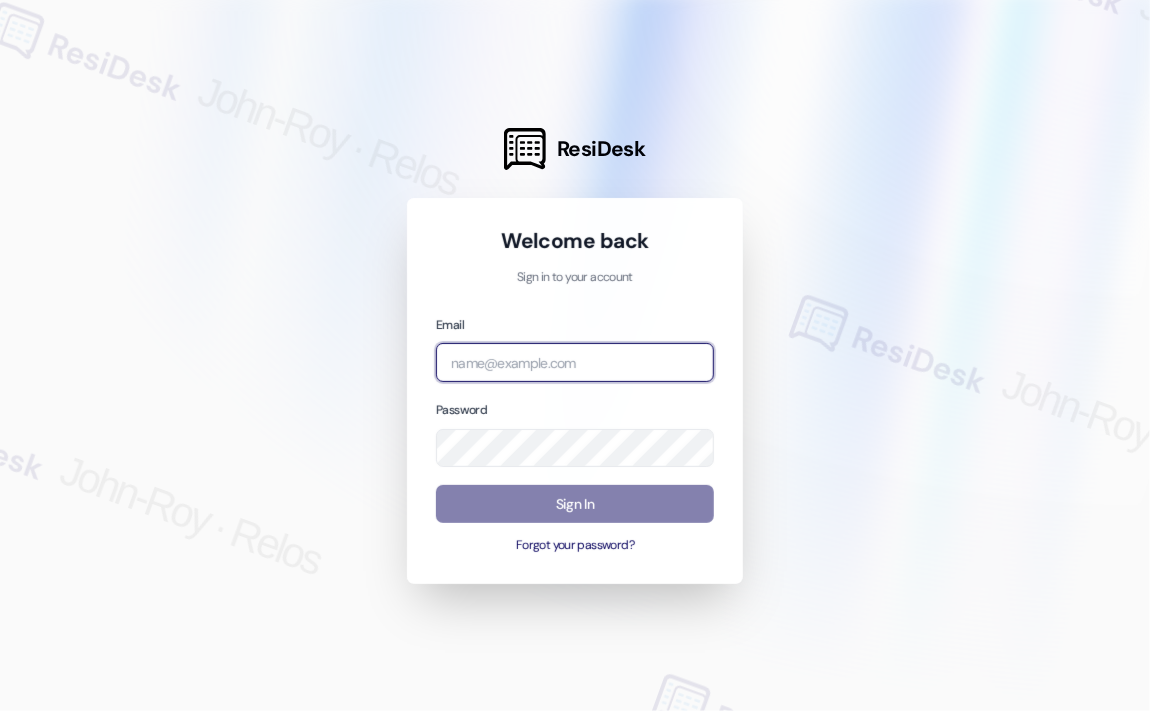 click at bounding box center [575, 362] 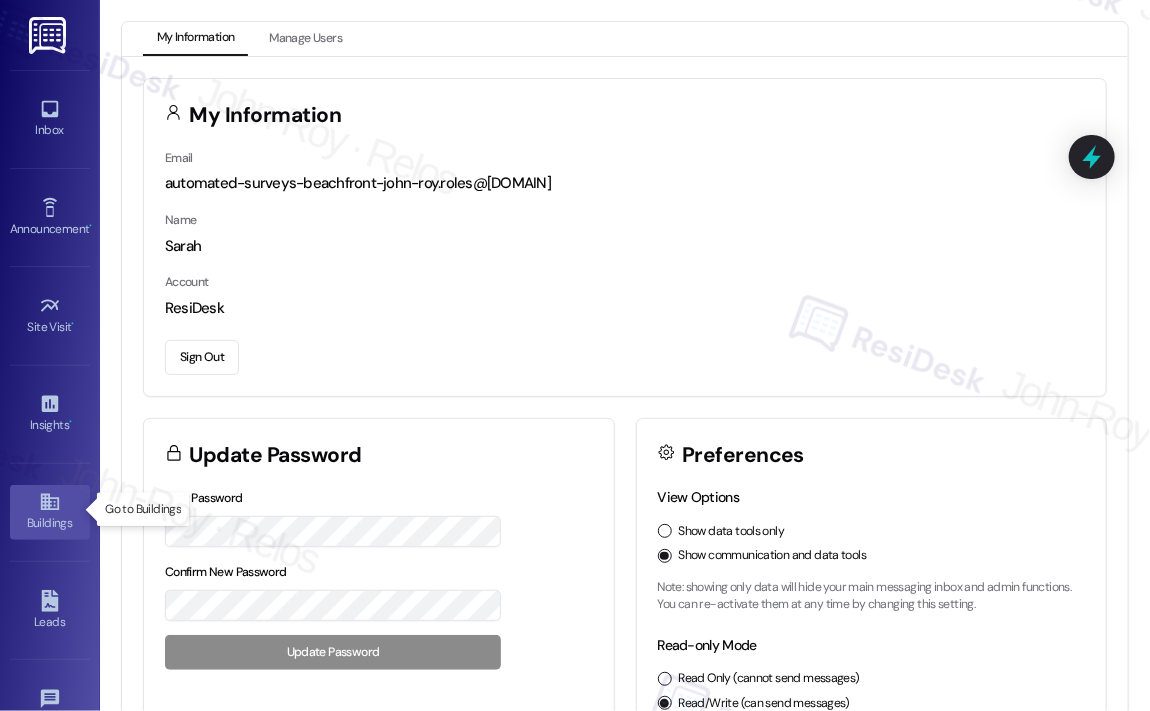 click on "Buildings" at bounding box center [50, 523] 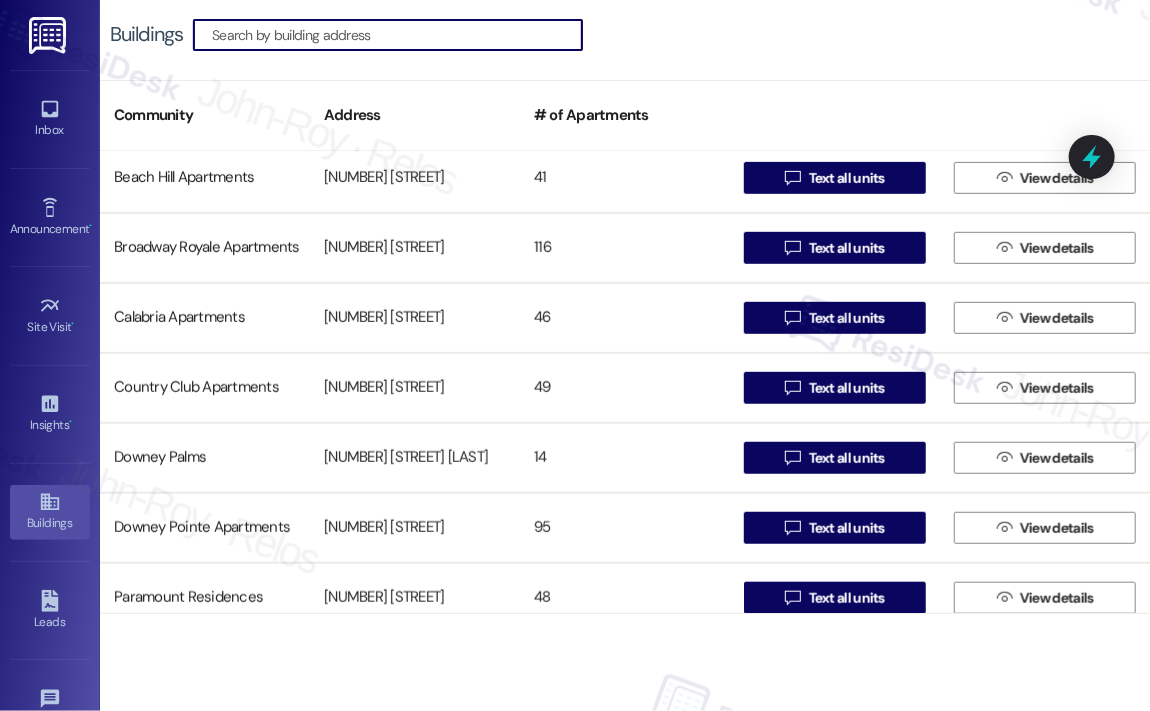 scroll, scrollTop: 500, scrollLeft: 0, axis: vertical 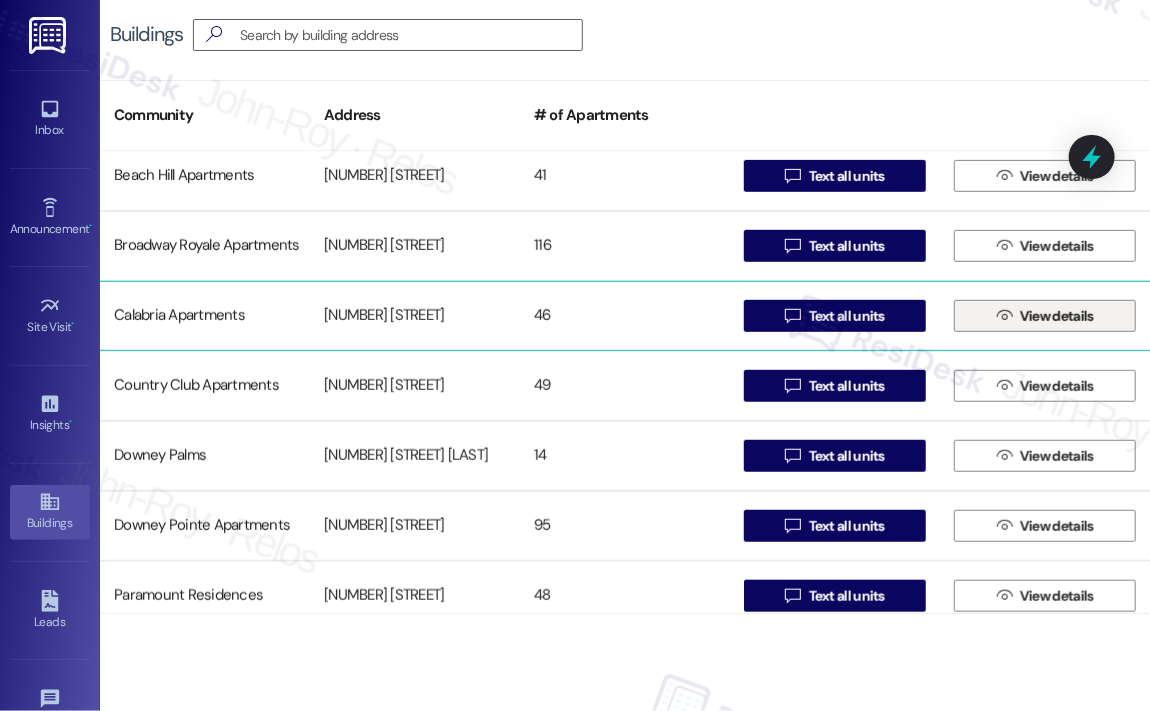 click on "View details" at bounding box center (1057, 316) 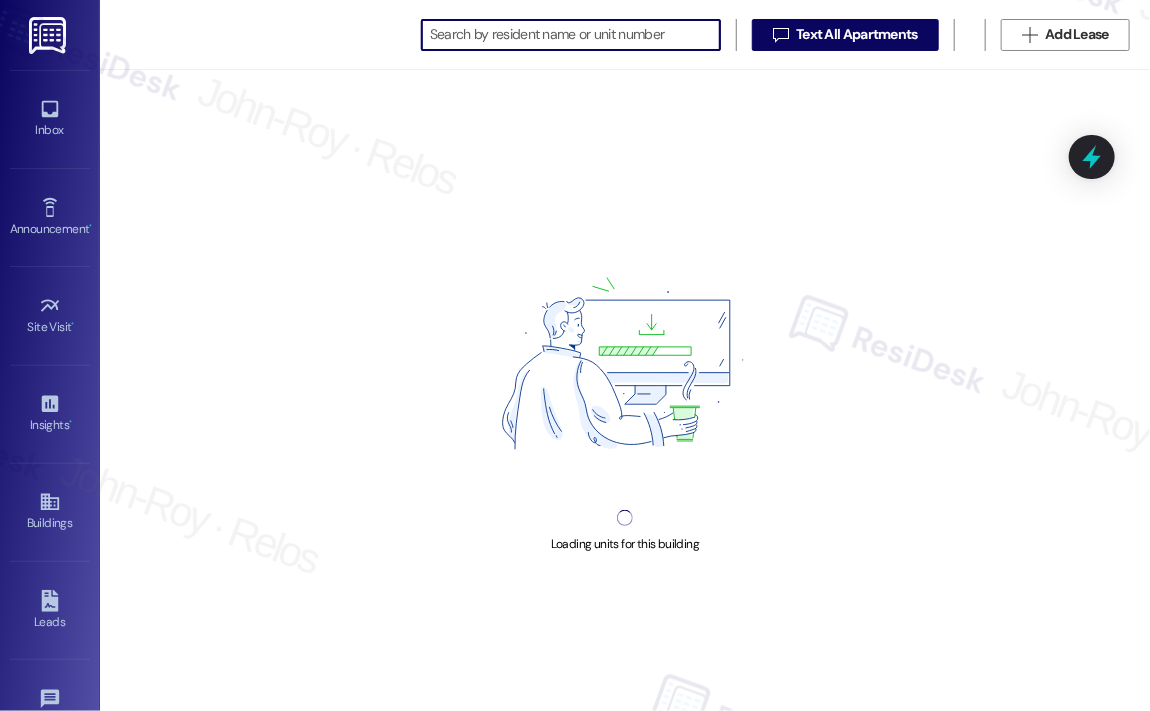 scroll, scrollTop: 0, scrollLeft: 0, axis: both 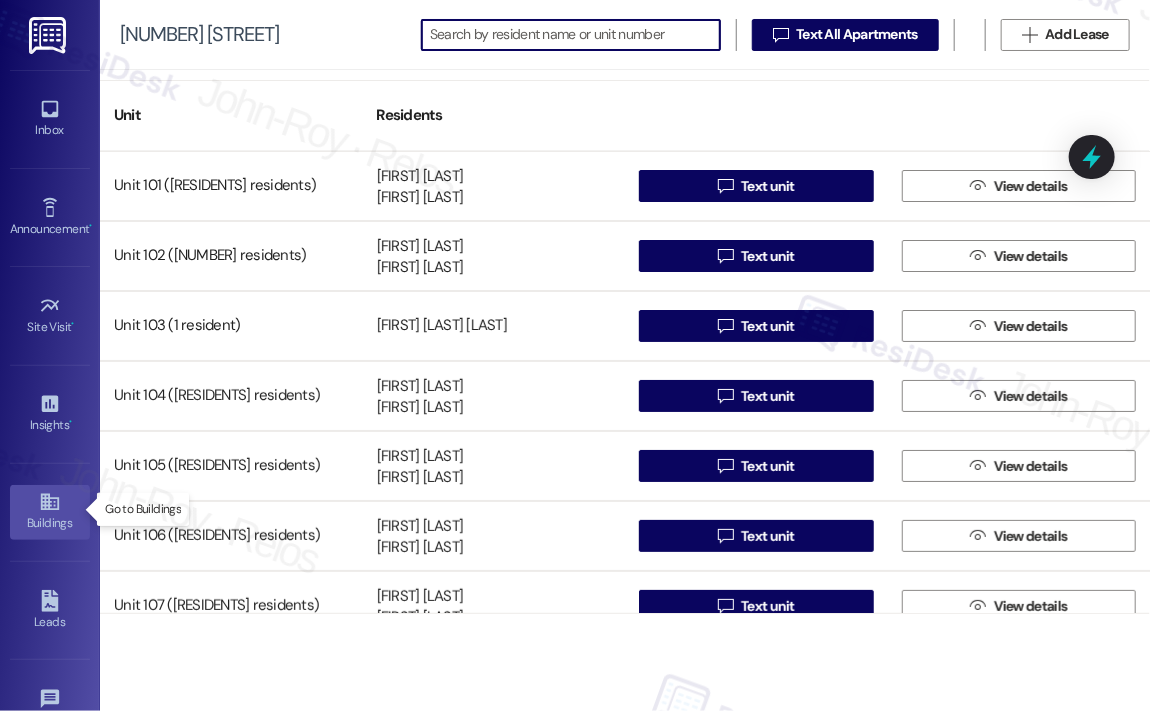 click on "Buildings" at bounding box center [50, 523] 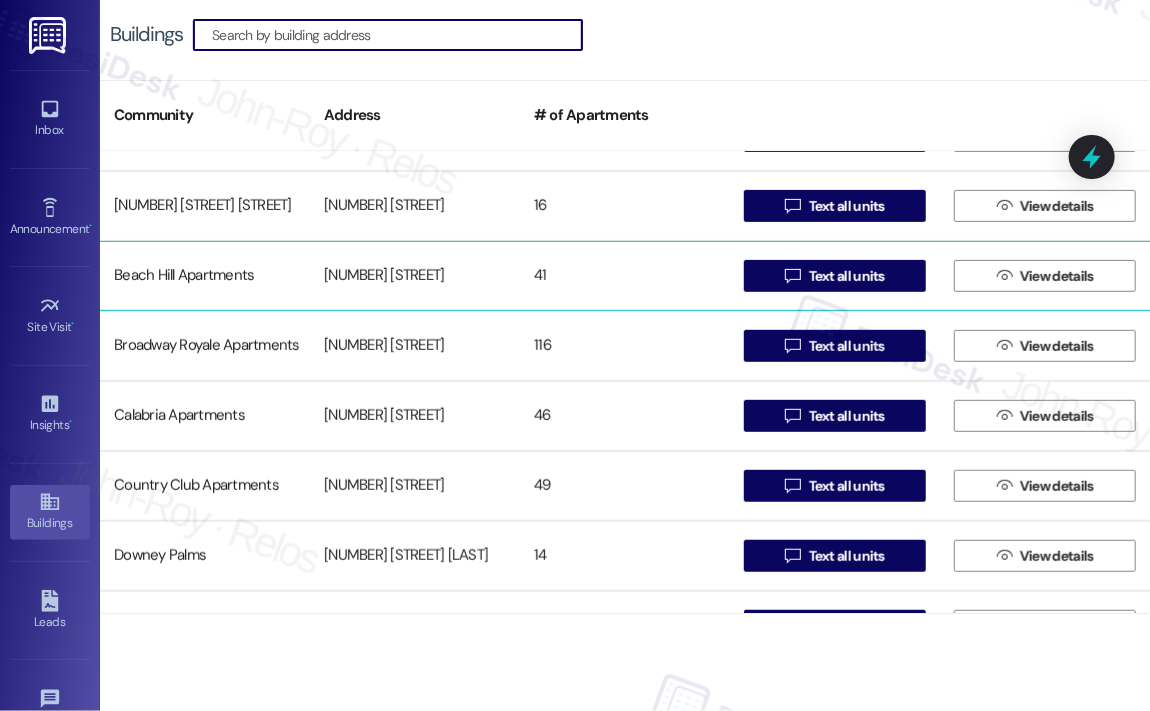 scroll, scrollTop: 500, scrollLeft: 0, axis: vertical 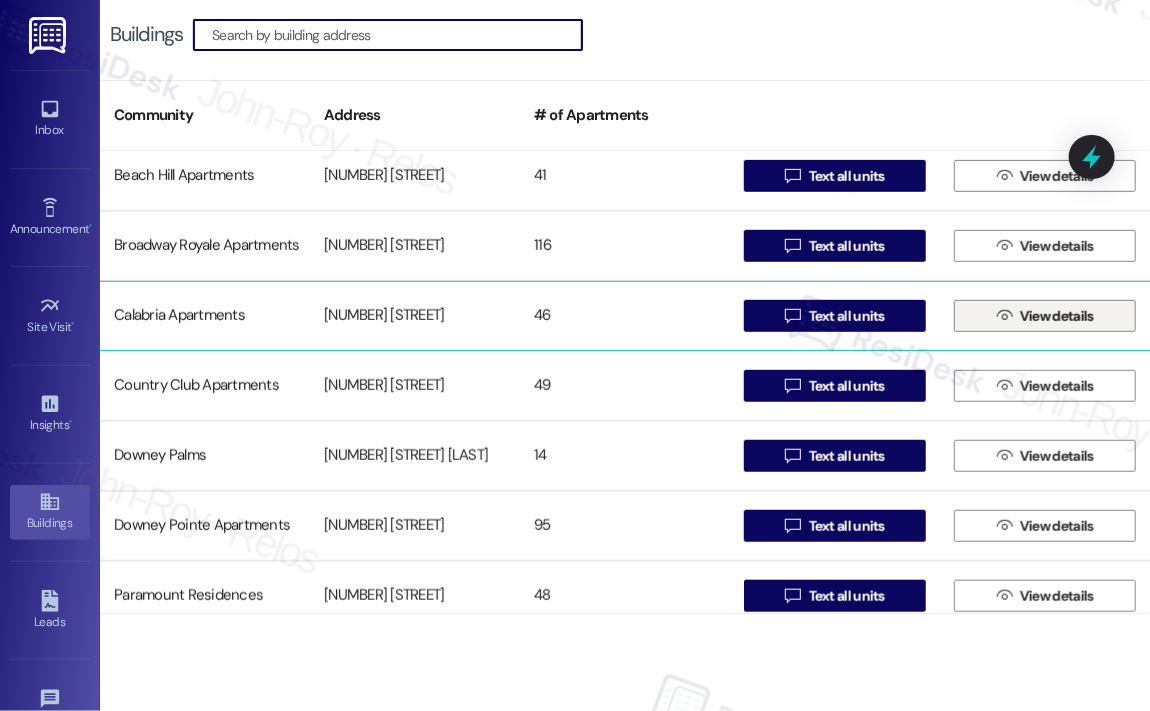click on "" at bounding box center (1004, 316) 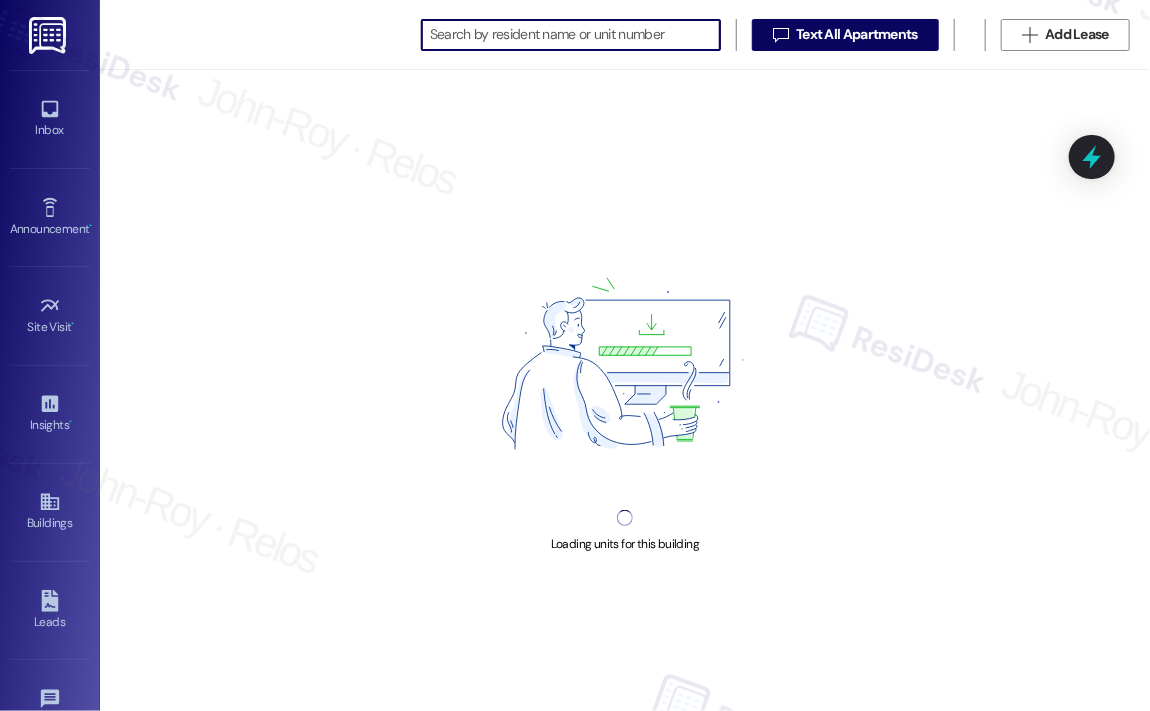 scroll, scrollTop: 0, scrollLeft: 0, axis: both 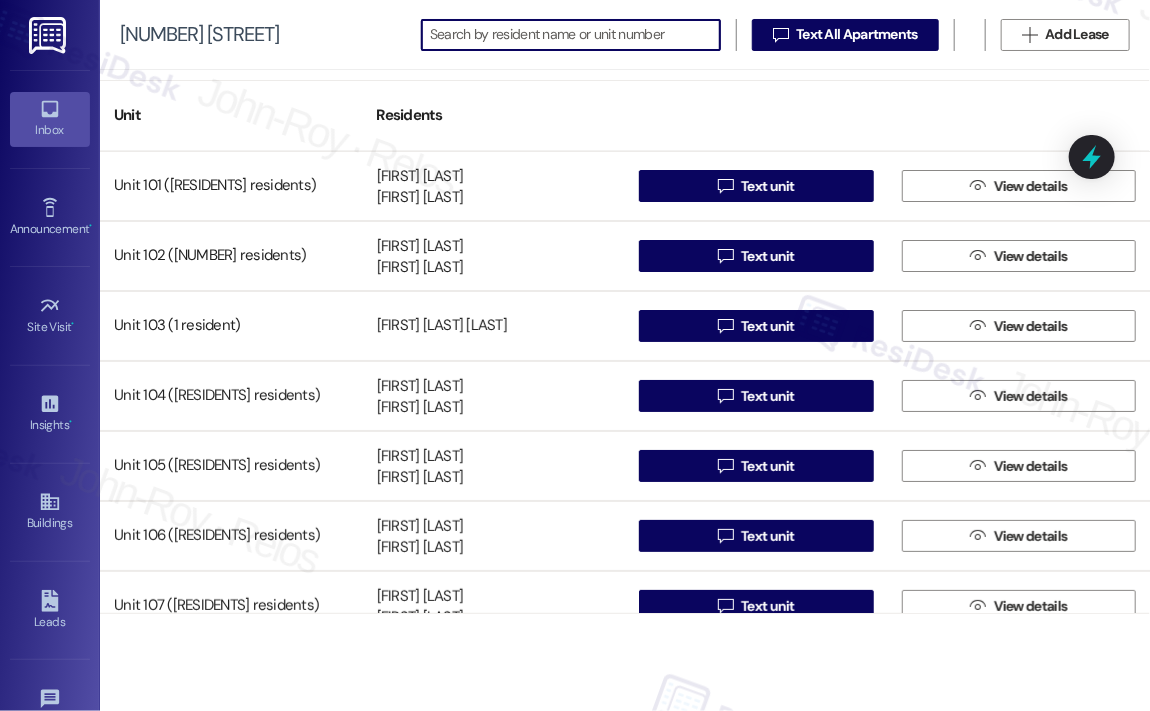 click 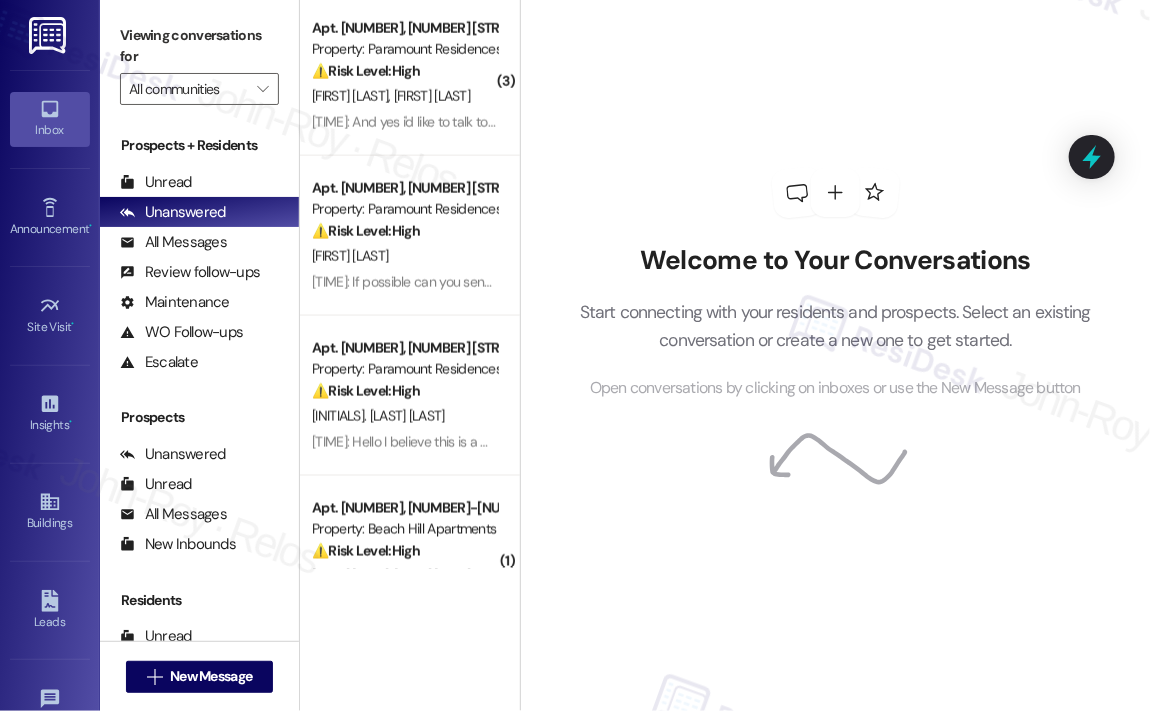 scroll, scrollTop: 1000, scrollLeft: 0, axis: vertical 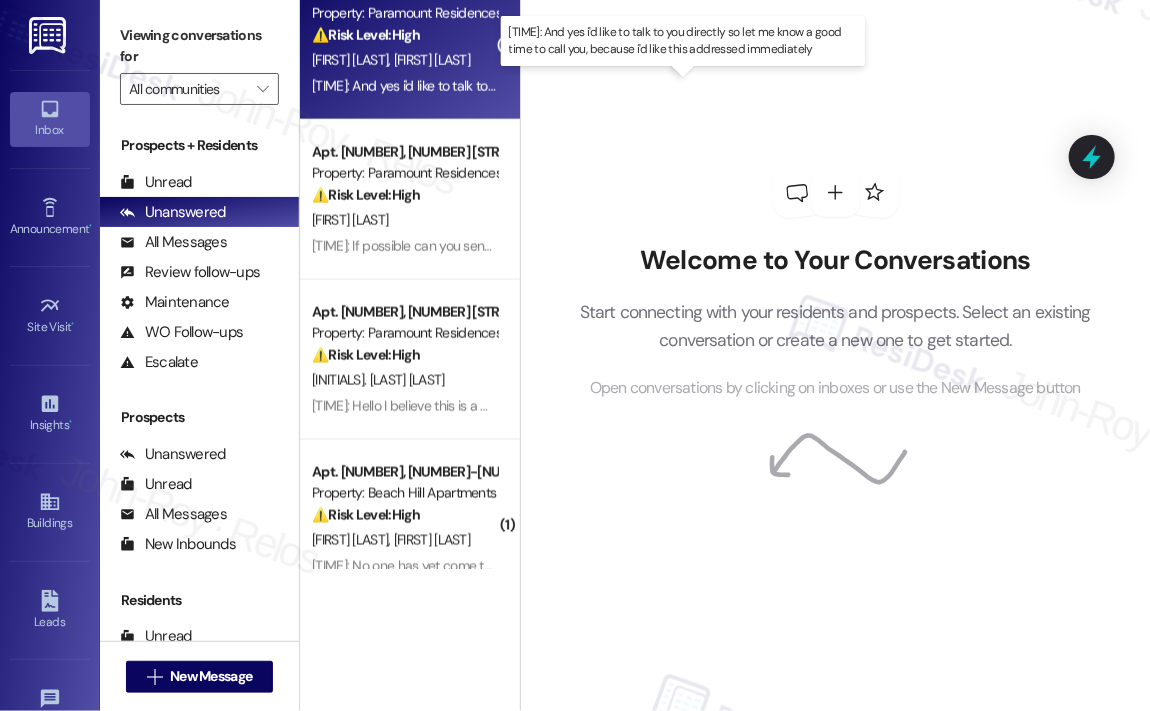 click on "[TIME]: And yes i'd like to talk to you directly so let me know a good time to call you, because i'd like this addressed immediately  [TIME]: And yes i'd like to talk to you directly so let me know a good time to call you, because i'd like this addressed immediately" at bounding box center [676, 86] 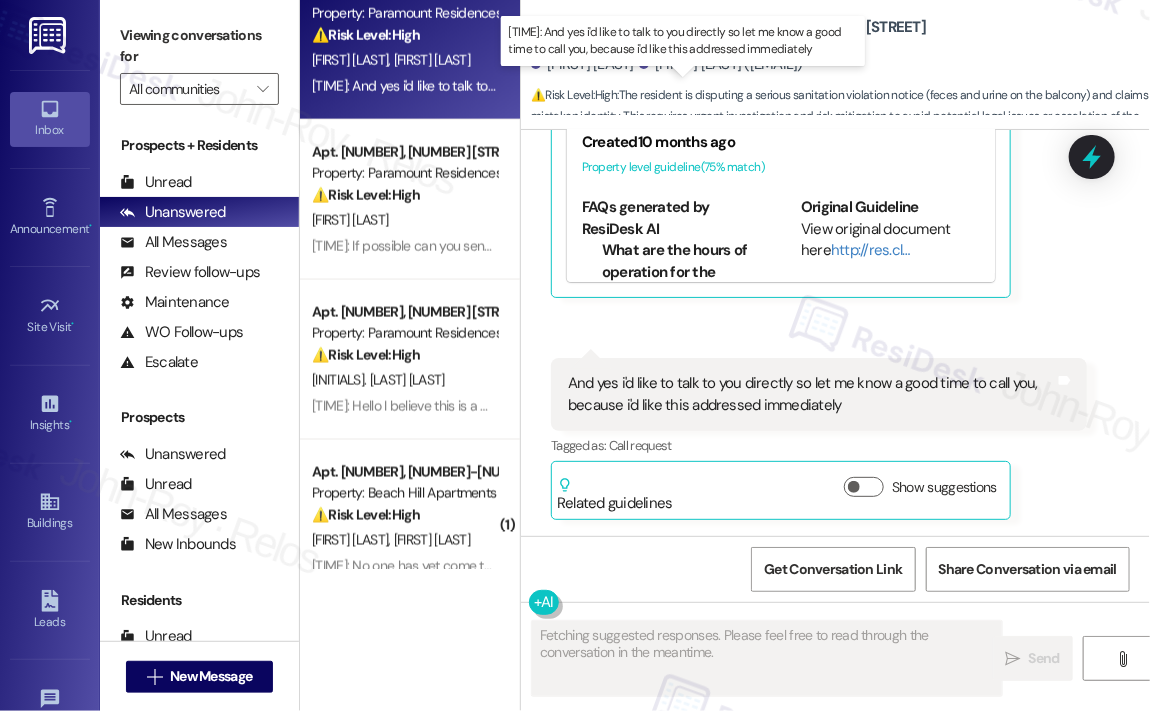 scroll, scrollTop: 3410, scrollLeft: 0, axis: vertical 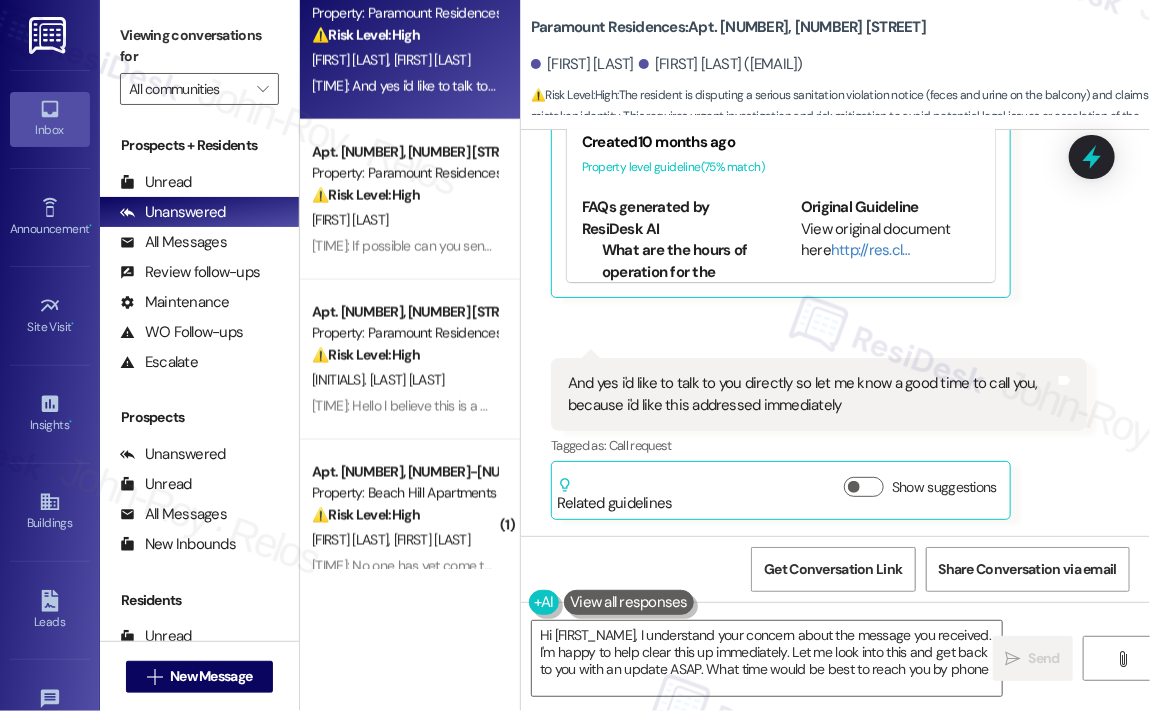 type on "Hi {{first_name}}, I understand your concern about the message you received. I'm happy to help clear this up immediately. Let me look into this and get back to you with an update ASAP. What time would be best to reach you by phone?" 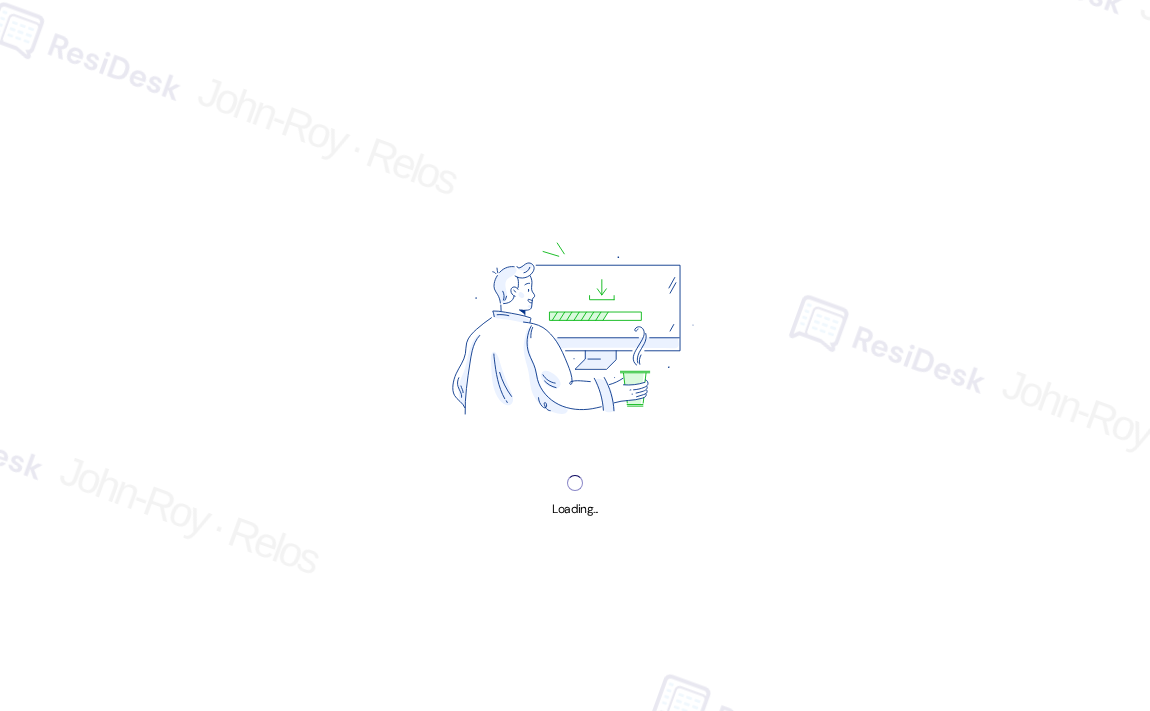 scroll, scrollTop: 0, scrollLeft: 0, axis: both 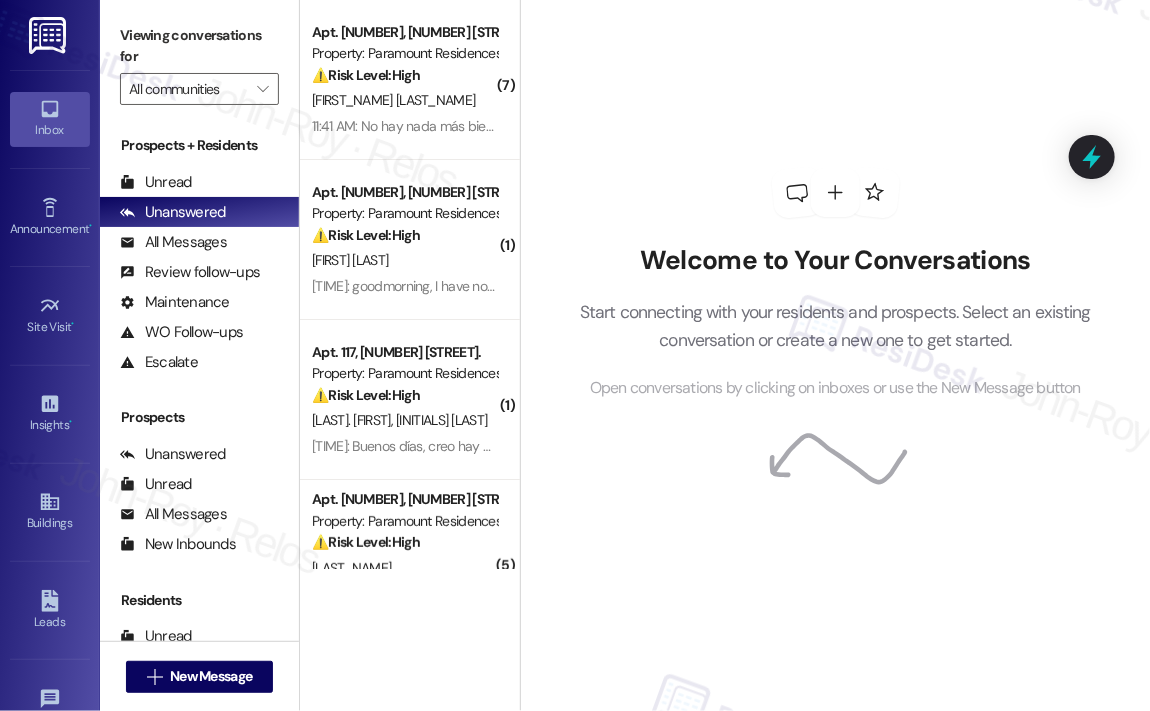 click on "Welcome to Your Conversations Start connecting with your residents and prospects. Select an existing conversation or create a new one to get started. Open conversations by clicking on inboxes or use the New Message button" at bounding box center [836, 284] 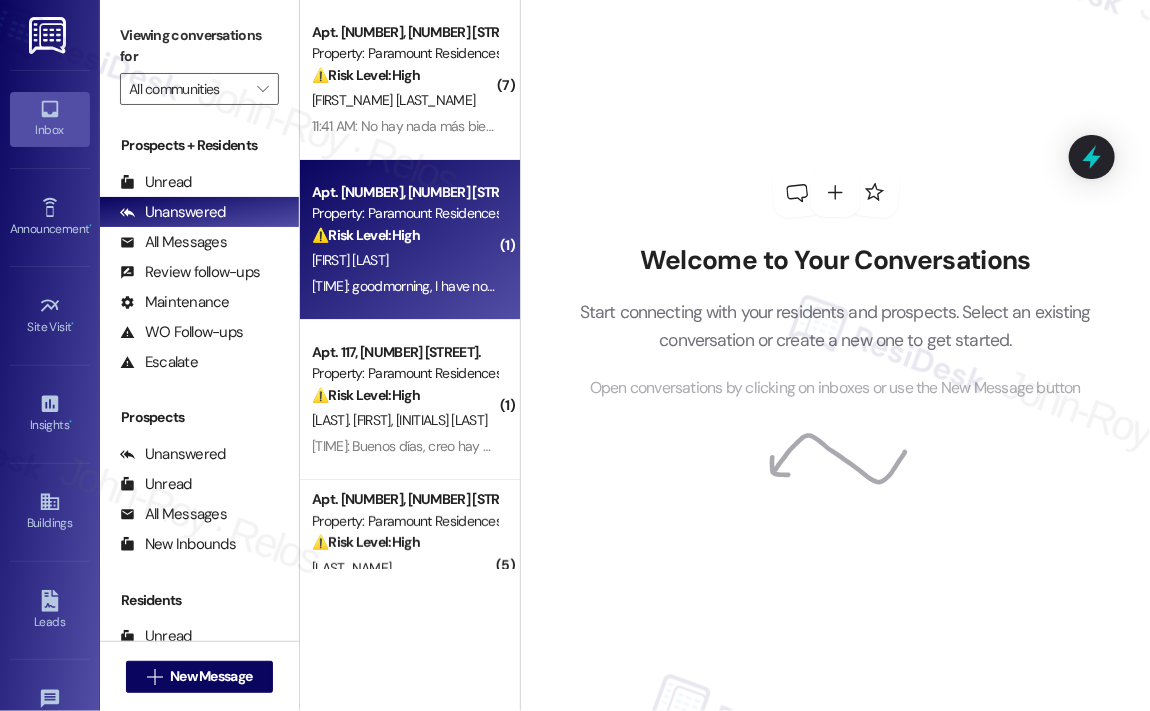 click on "[FIRST] [LAST]" at bounding box center (404, 260) 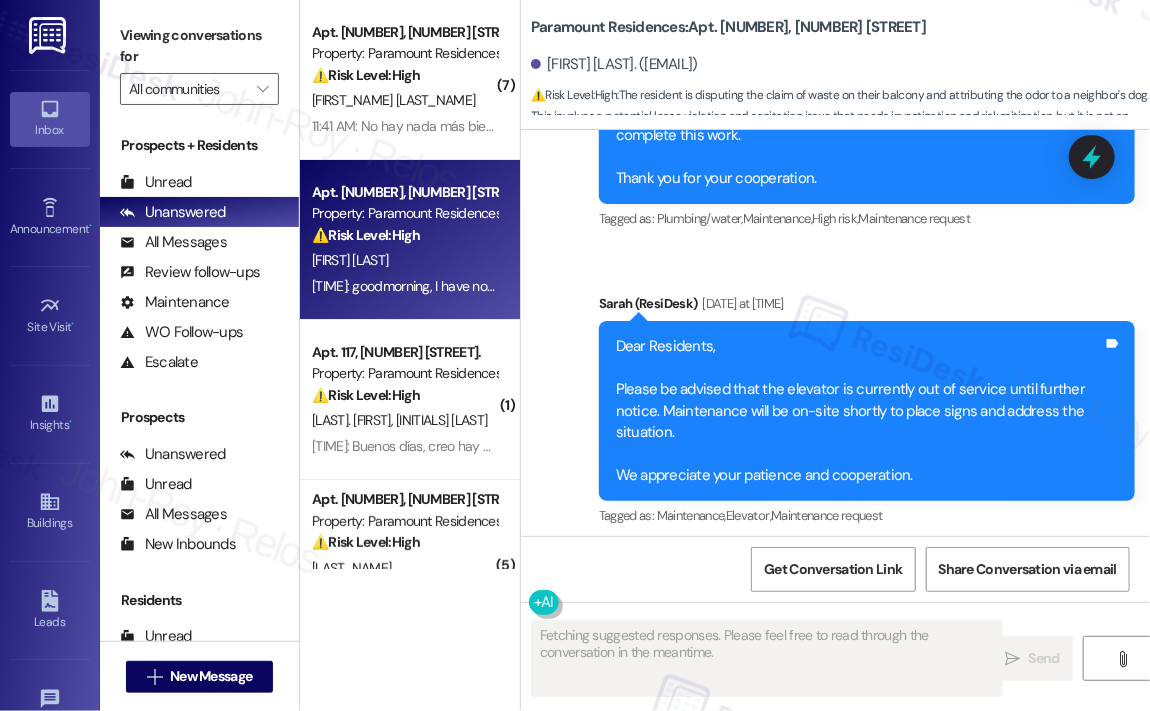 scroll, scrollTop: 21626, scrollLeft: 0, axis: vertical 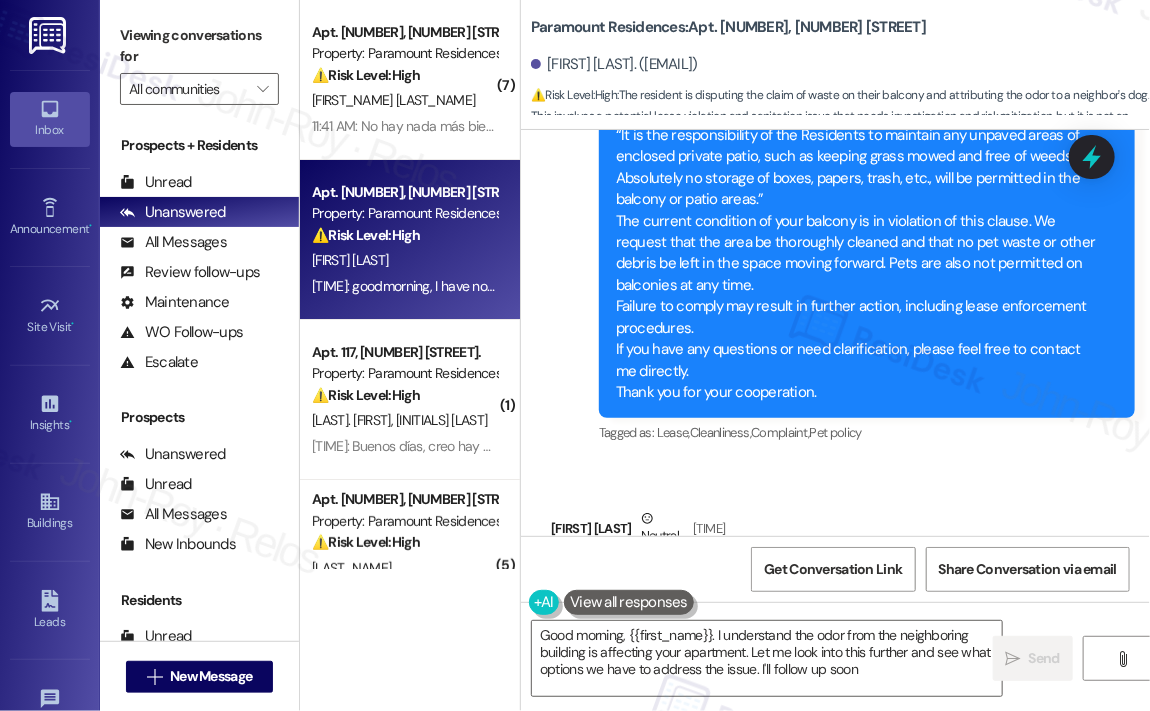 type on "Good morning, [NAME]. I understand the odor from the neighboring building is affecting your apartment. Let me look into this further and see what options we have to address the issue. I'll follow up soon!" 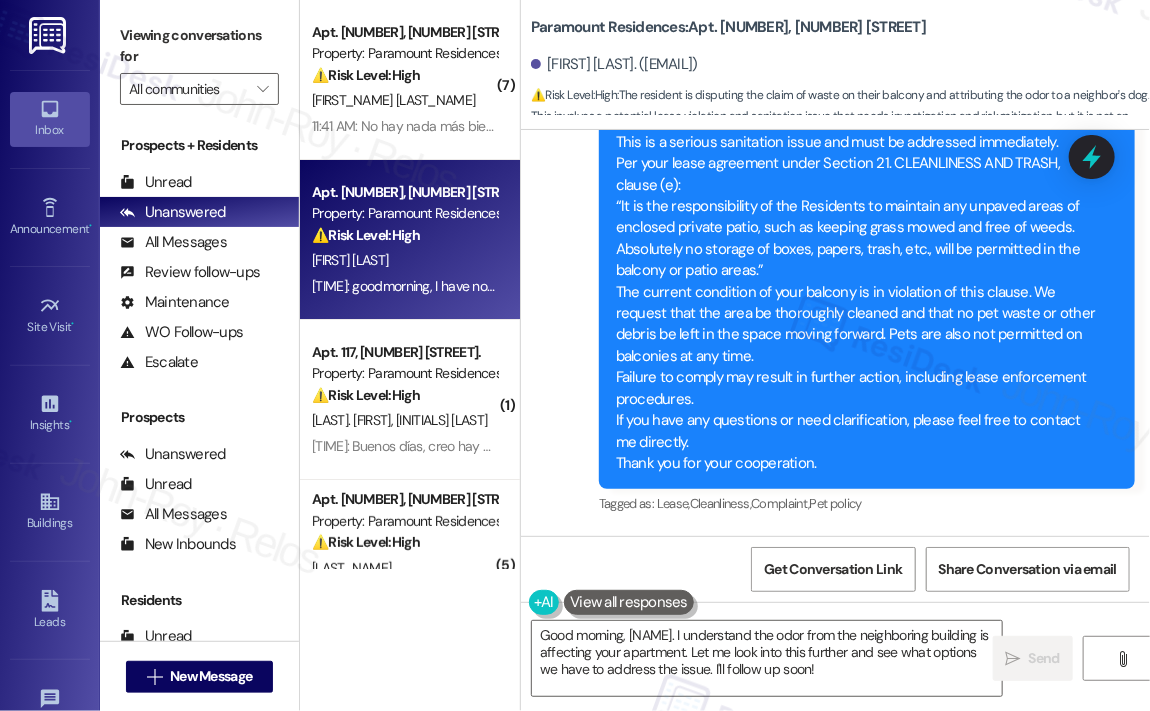 scroll, scrollTop: 21027, scrollLeft: 0, axis: vertical 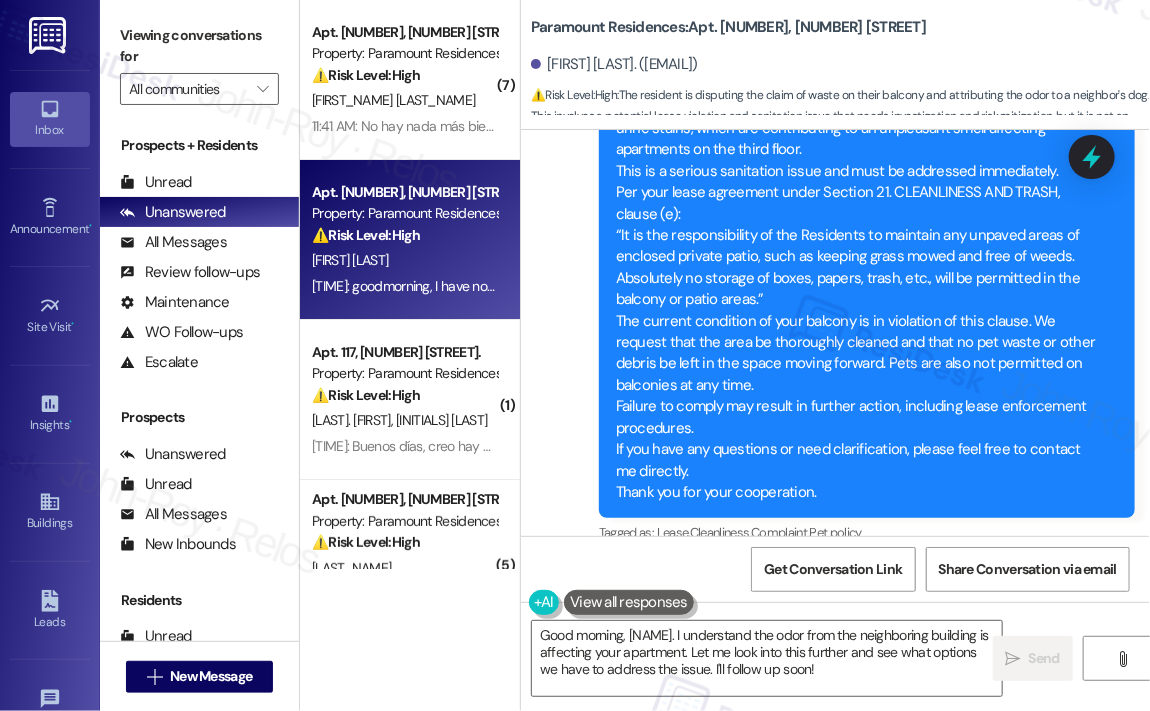 click on "[FIRST] [LAST]. ([EMAIL])" at bounding box center [840, 65] 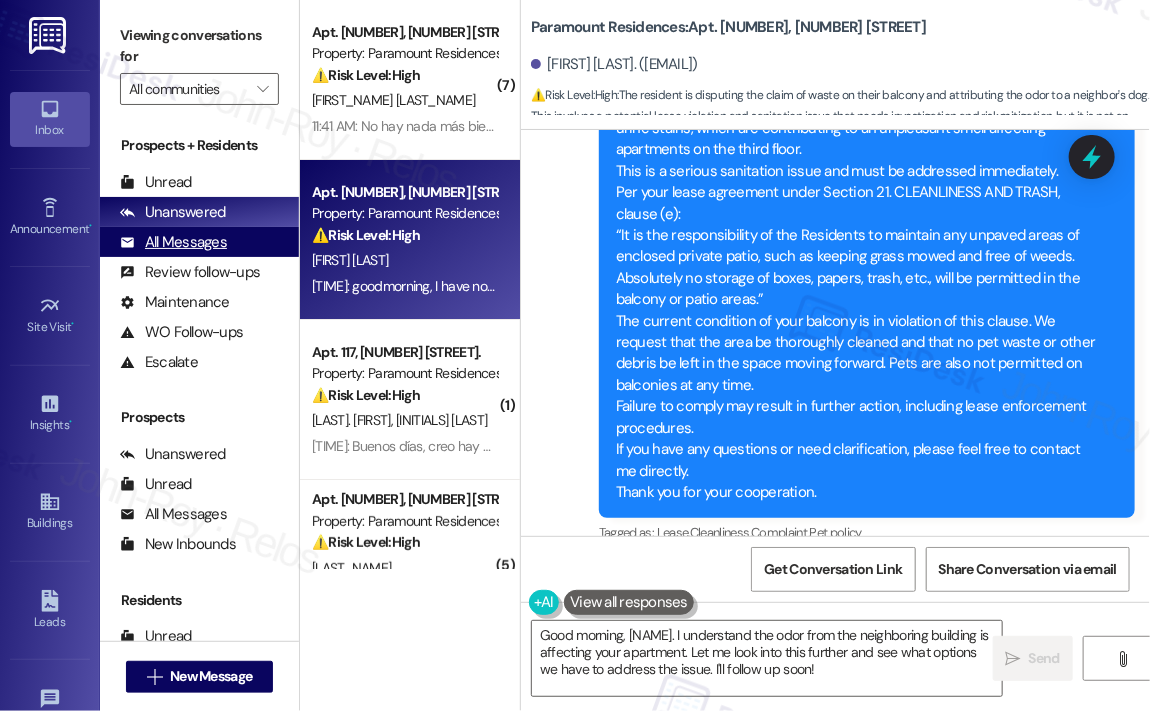 click on "All Messages" at bounding box center [173, 242] 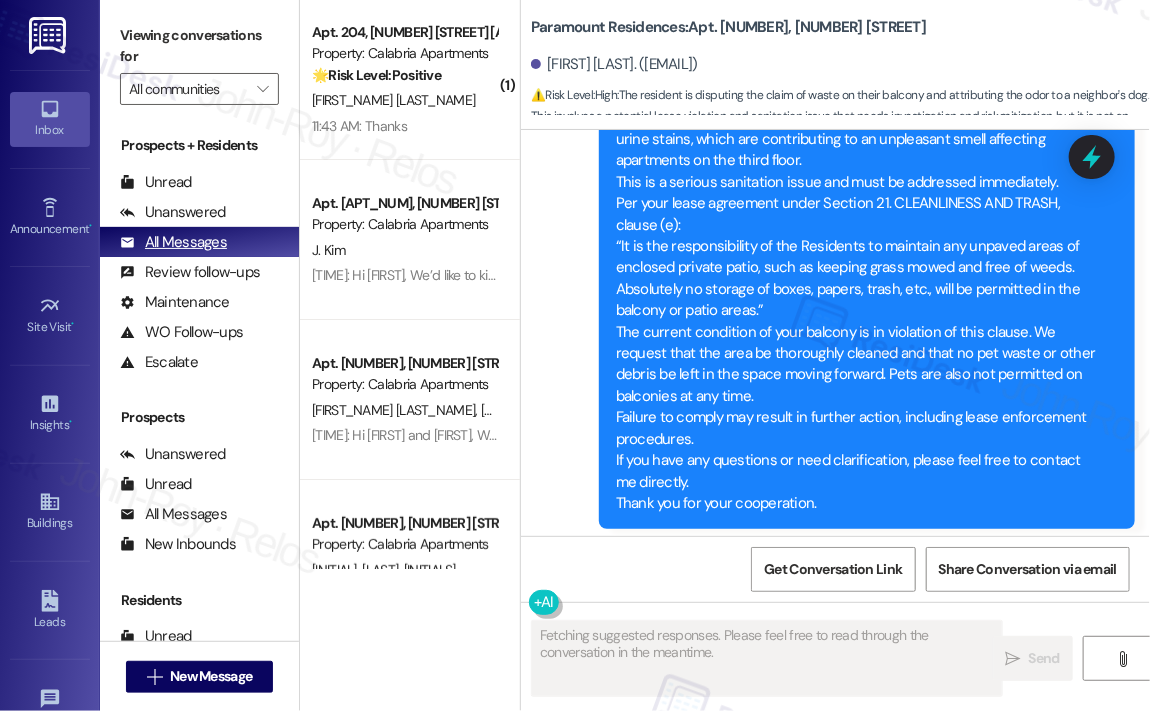 scroll, scrollTop: 21626, scrollLeft: 0, axis: vertical 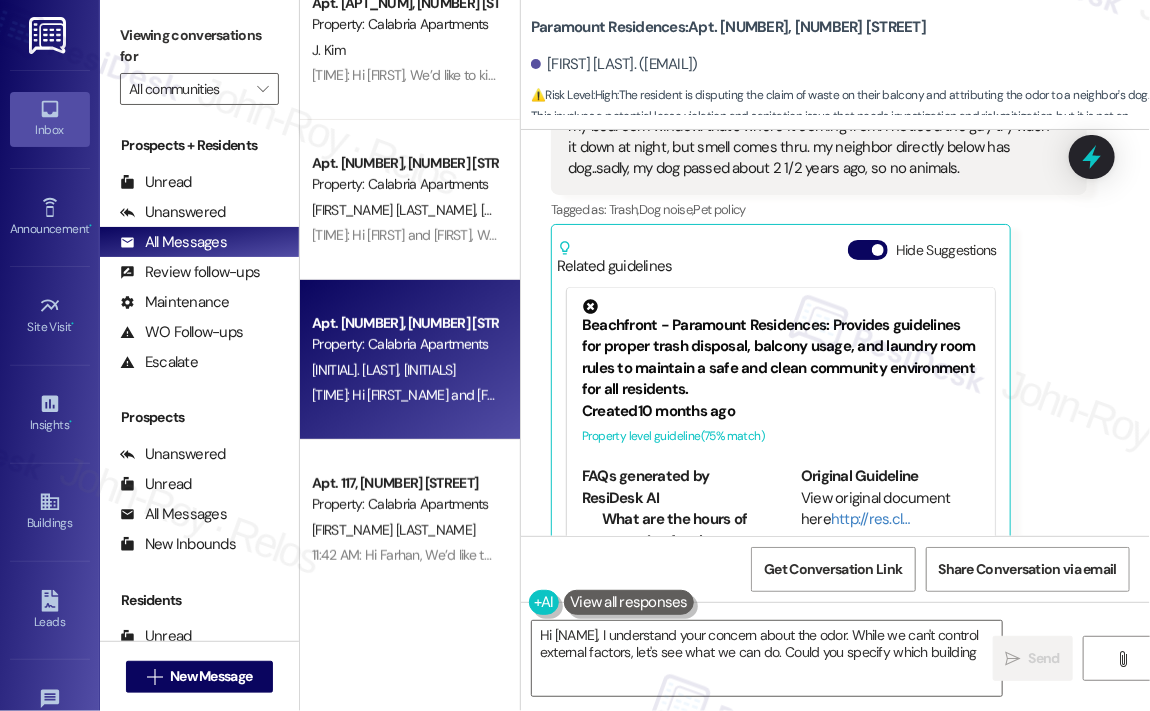 type on "Hi {{first_name}}, I understand your concern about the odor. While we can't control external factors, let's see what we can do. Could you specify which building is" 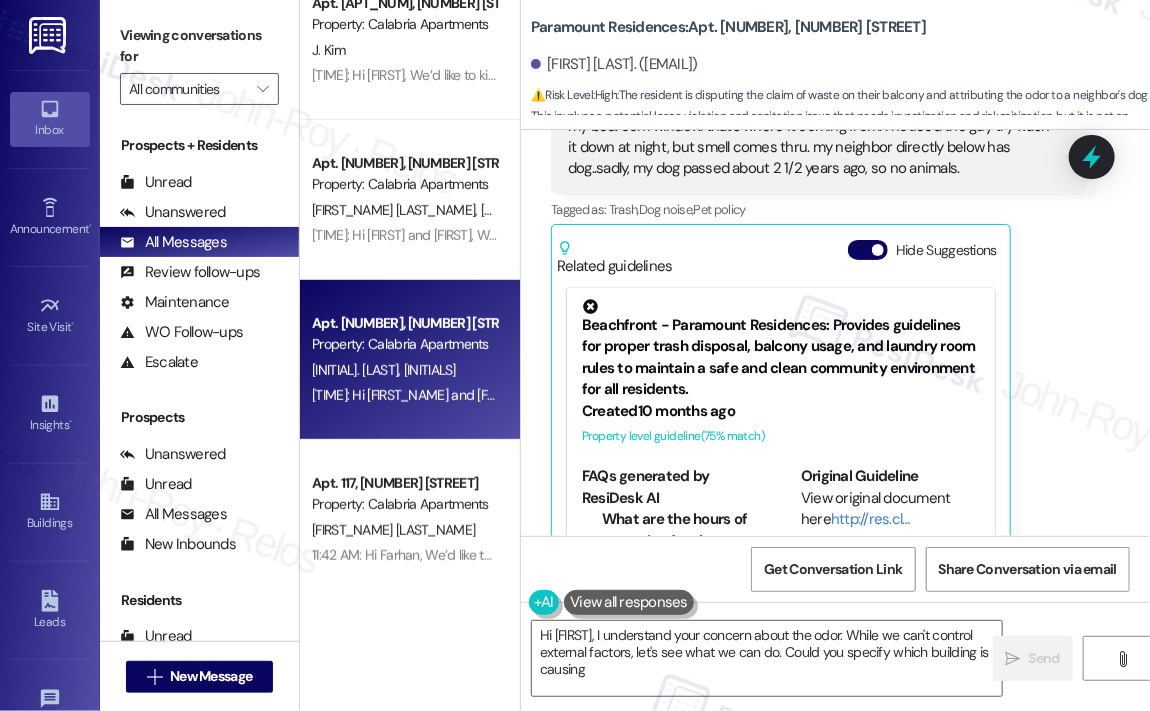 click on "J. Cueto T. Cueto" at bounding box center (404, 370) 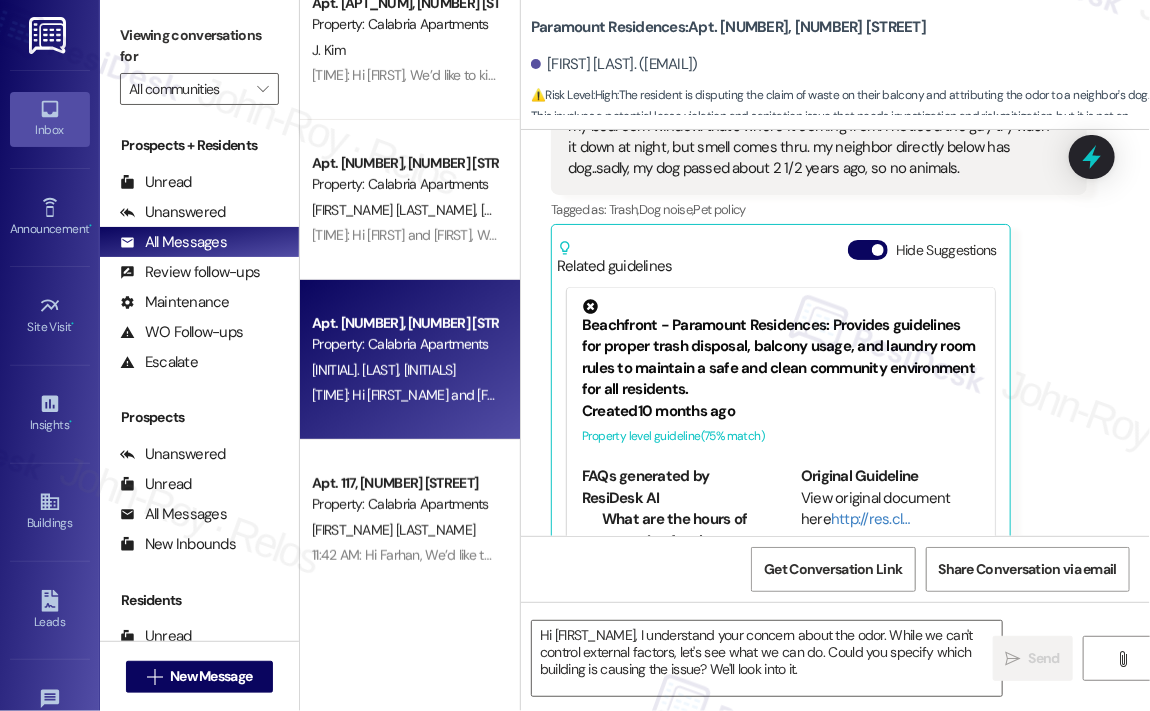 type on "Fetching suggested responses. Please feel free to read through the conversation in the meantime." 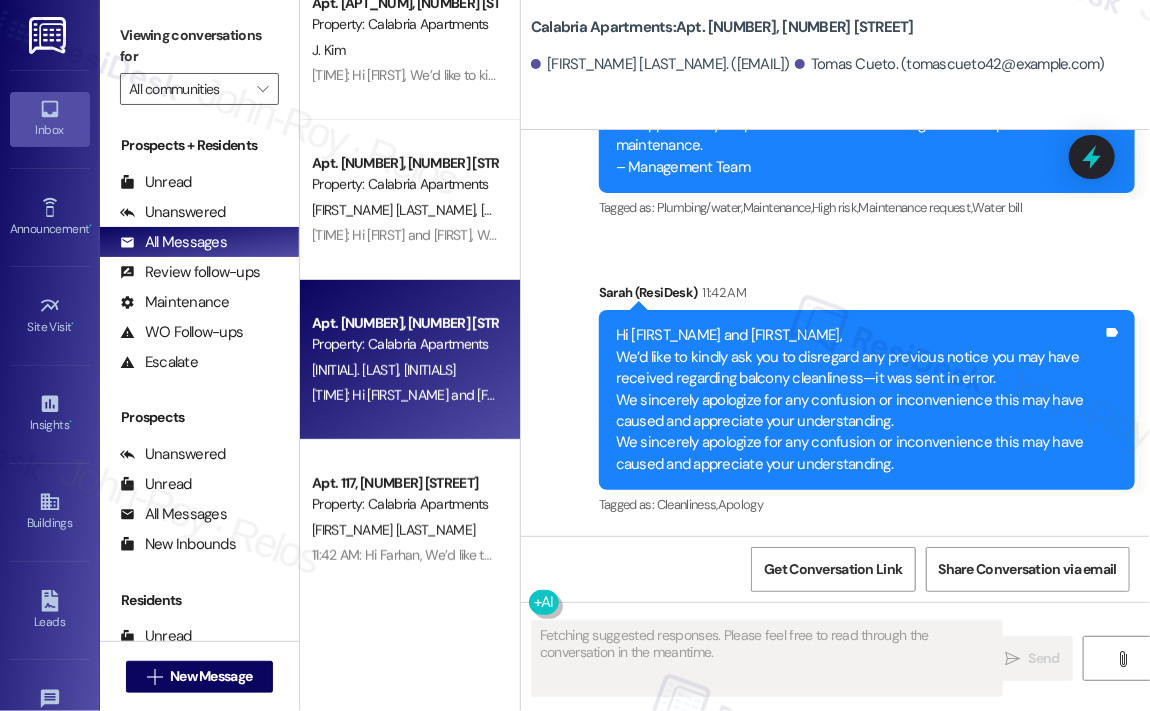 scroll, scrollTop: 7803, scrollLeft: 0, axis: vertical 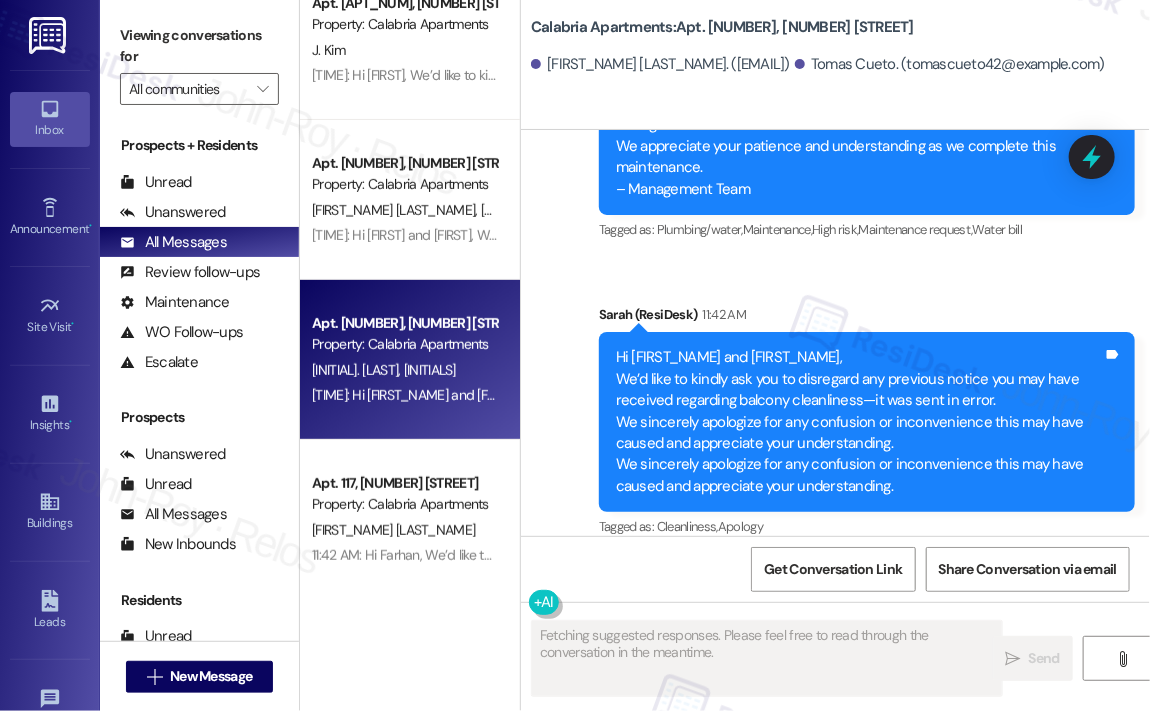 type 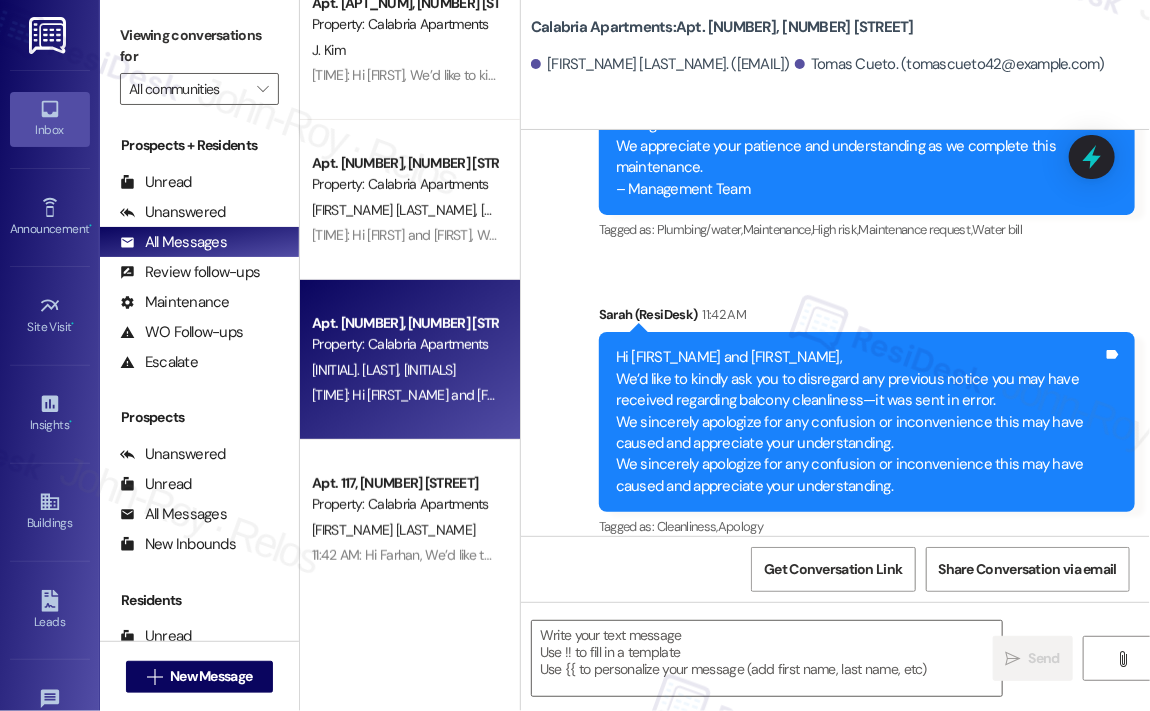 scroll, scrollTop: 7503, scrollLeft: 0, axis: vertical 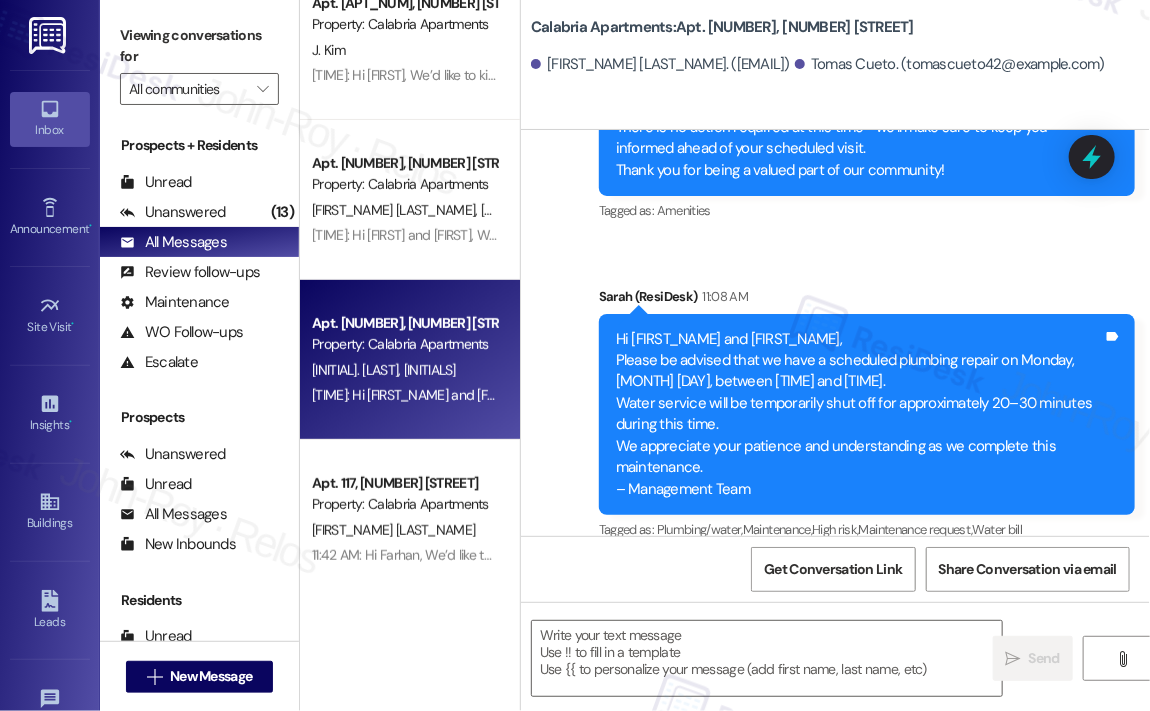 click on "Announcement, sent via SMS Sarah   (ResiDesk) 11:08 AM Hi Jason and Tomas,
Please be advised that we have a scheduled plumbing repair on Monday, August 4th, between 8:00 AM and 9:00 AM.
Water service will be temporarily shut off for approximately 20–30 minutes during this time.
We appreciate your patience and understanding as we complete this maintenance.
– Management Team Tags and notes Tagged as:   Plumbing/water ,  Click to highlight conversations about Plumbing/water Maintenance ,  Click to highlight conversations about Maintenance High risk ,  Click to highlight conversations about High risk Maintenance request ,  Click to highlight conversations about Maintenance request Water bill Click to highlight conversations about Water bill" at bounding box center [867, 415] 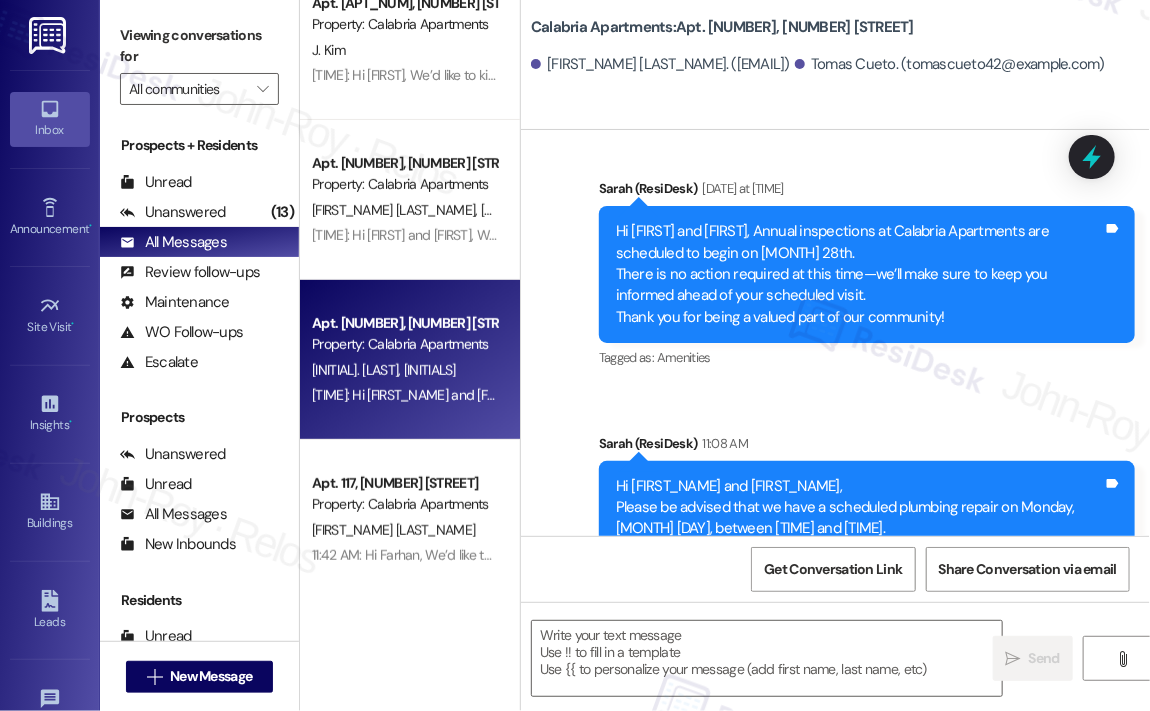 scroll, scrollTop: 7003, scrollLeft: 0, axis: vertical 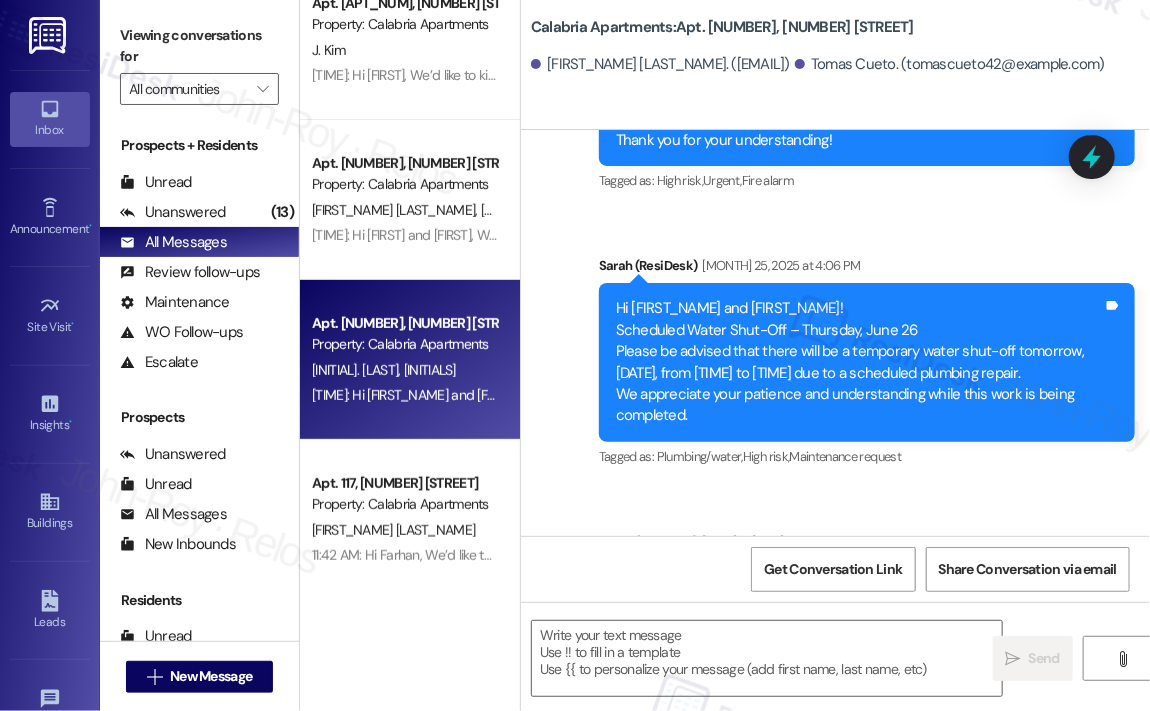 click on "Tagged as:   High risk ,  Click to highlight conversations about High risk Urgent ,  Click to highlight conversations about Urgent Fire alarm Click to highlight conversations about Fire alarm" at bounding box center [867, 180] 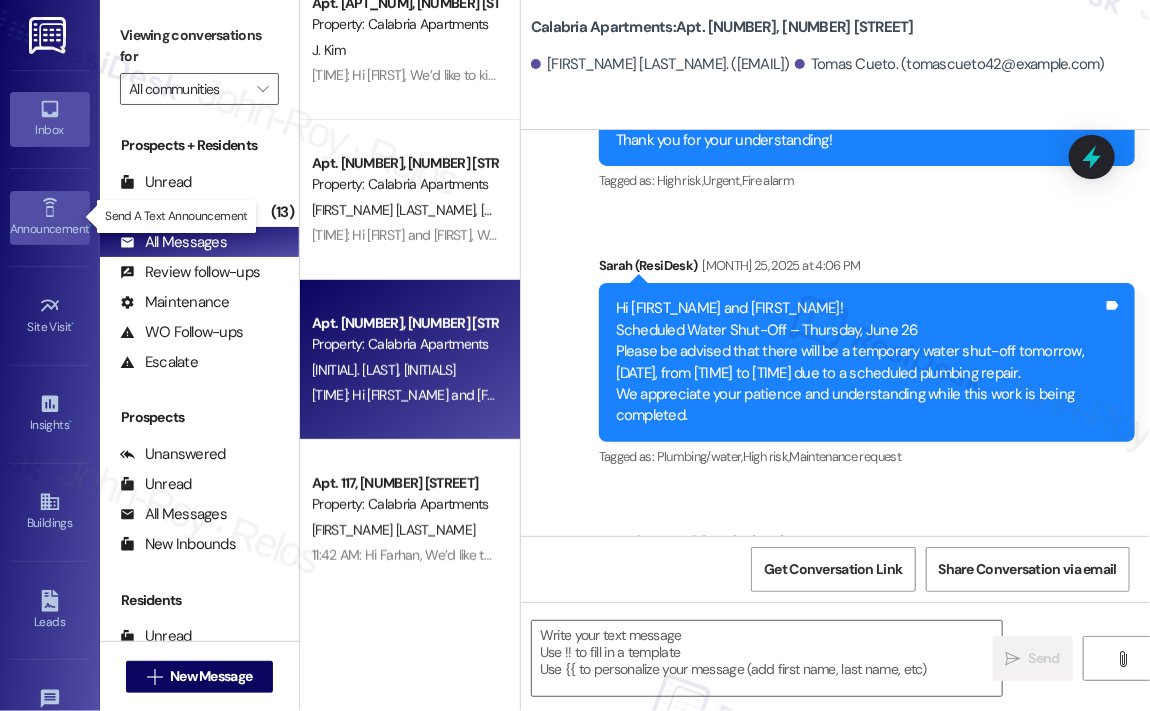 click on "Announcement   •" at bounding box center (50, 229) 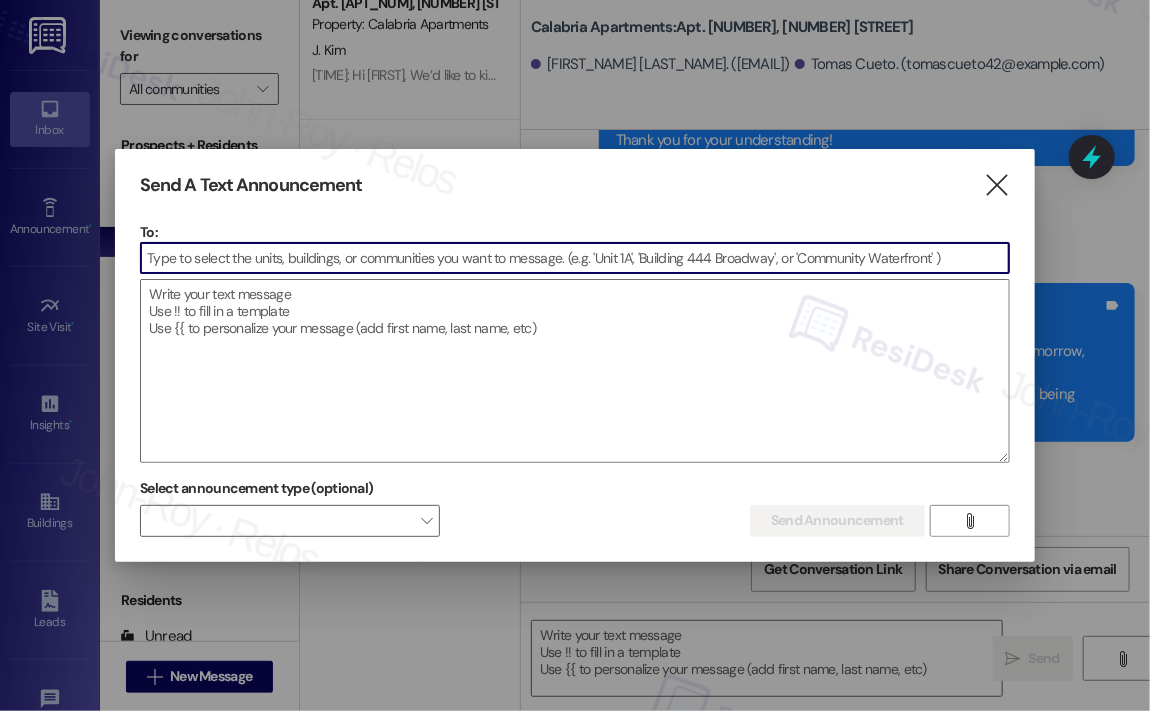 click at bounding box center [575, 276] 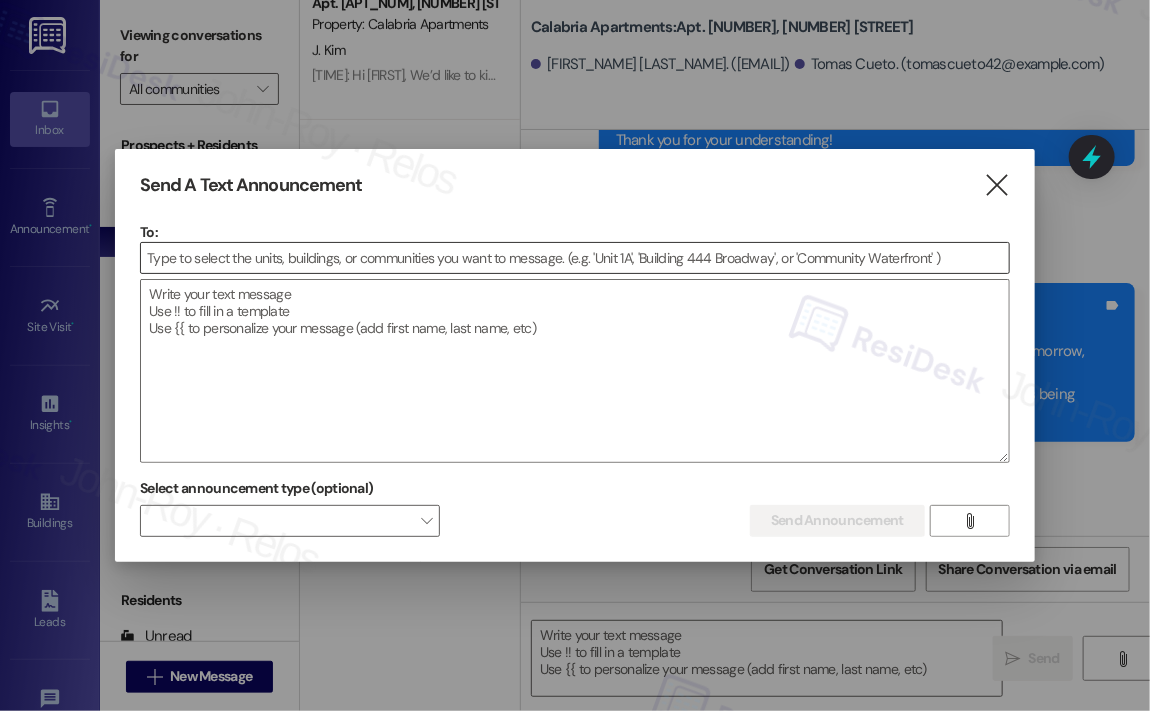 click at bounding box center (575, 258) 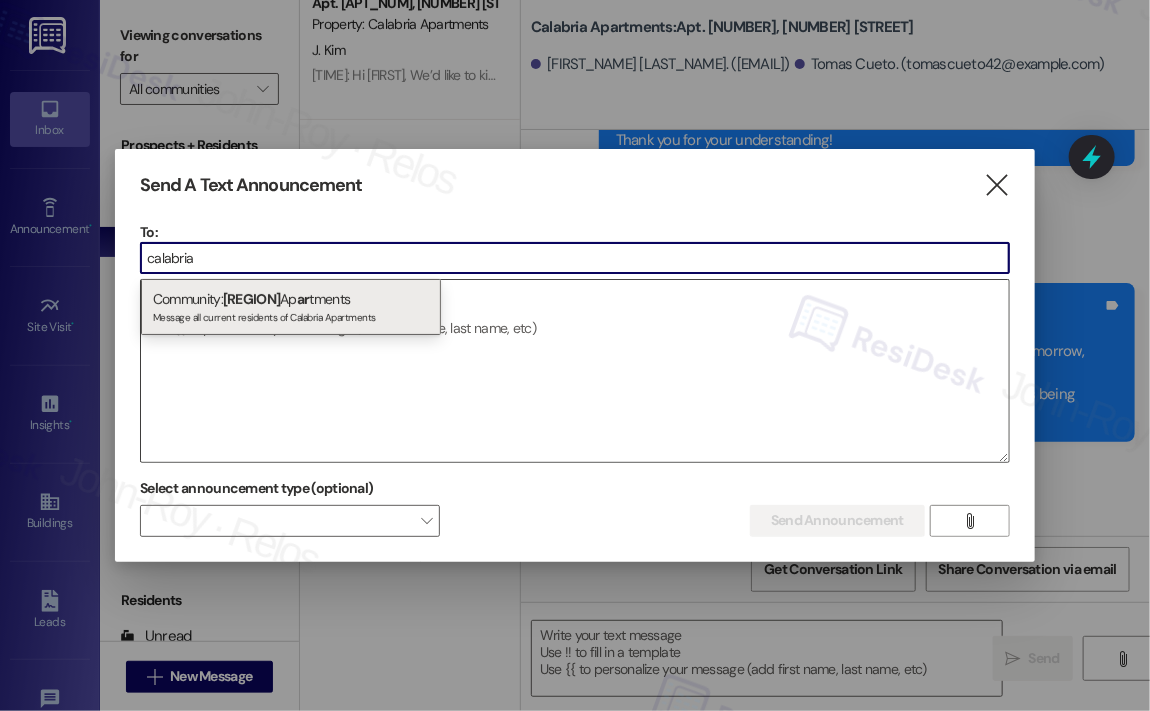 type on "calabria" 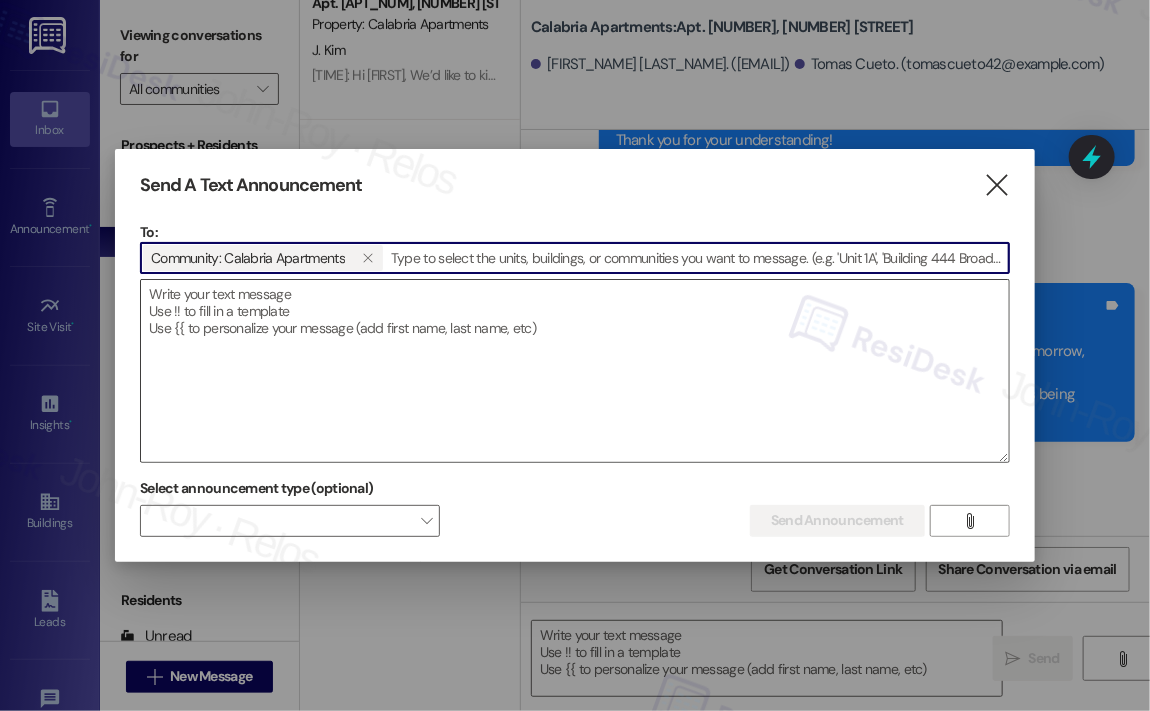 click at bounding box center [575, 371] 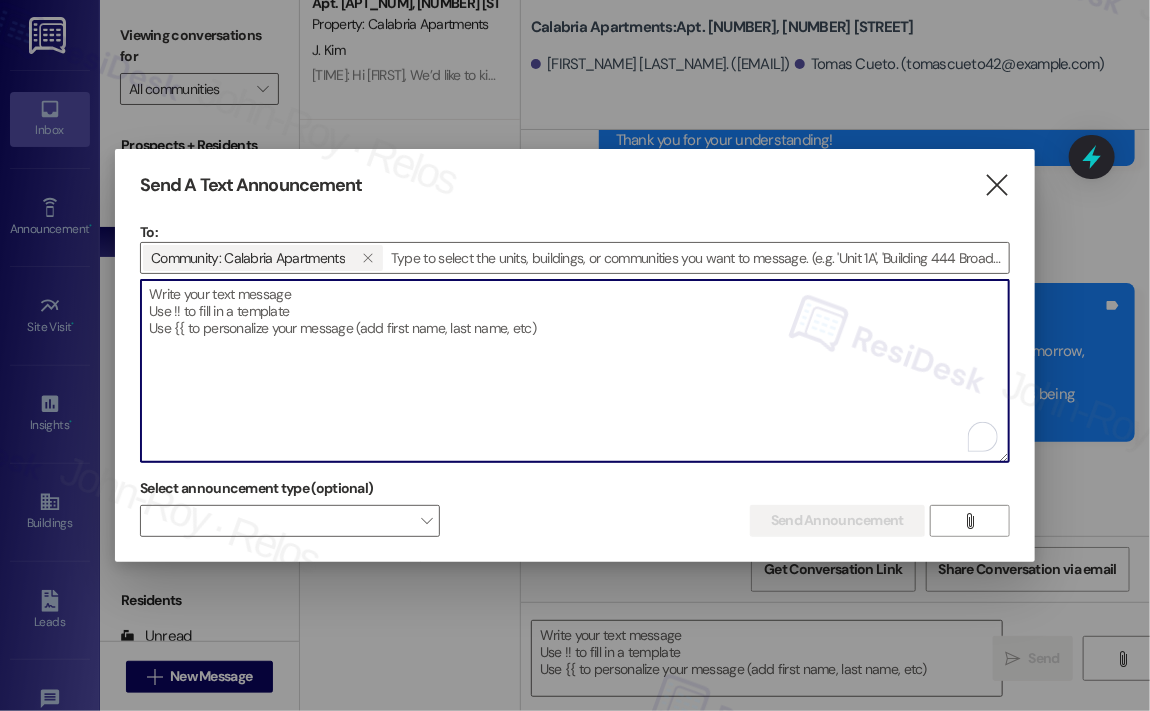 paste on "Hi {{first_name}},
We’d like to kindly ask you to disregard any previous notice you may have received regarding balcony cleanliness—it was sent in error.
We sincerely apologize for any confusion or inconvenience this may have caused and appreciate your understanding." 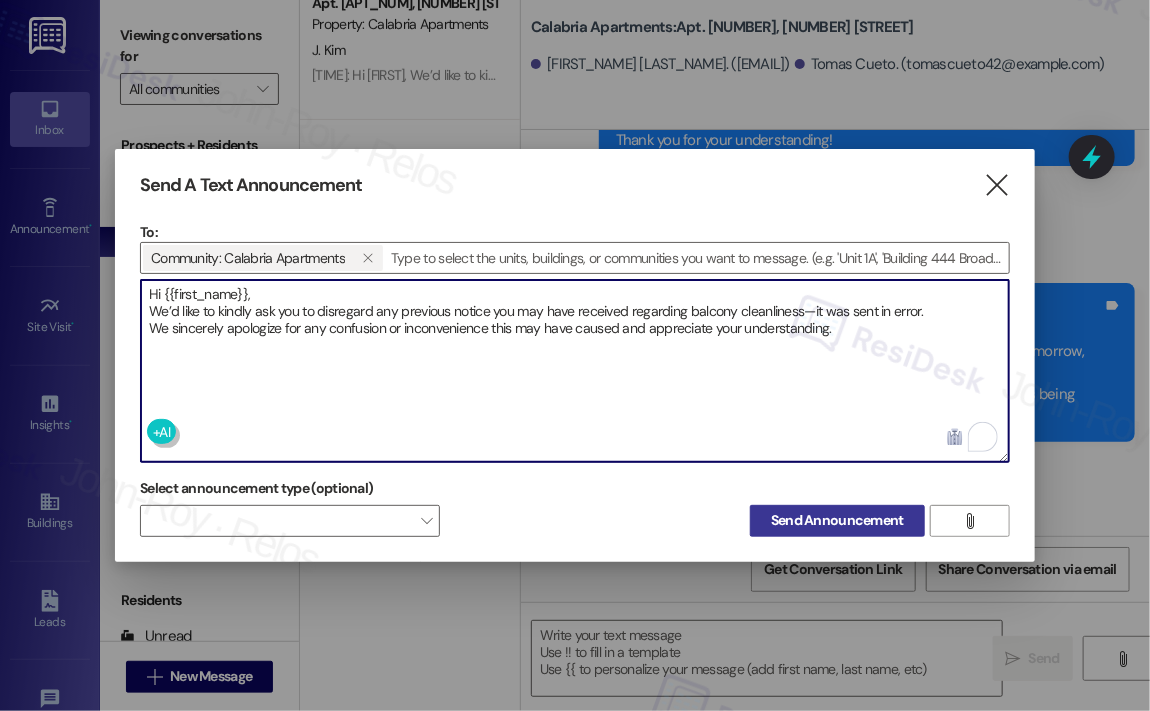 type on "Hi {{first_name}},
We’d like to kindly ask you to disregard any previous notice you may have received regarding balcony cleanliness—it was sent in error.
We sincerely apologize for any confusion or inconvenience this may have caused and appreciate your understanding." 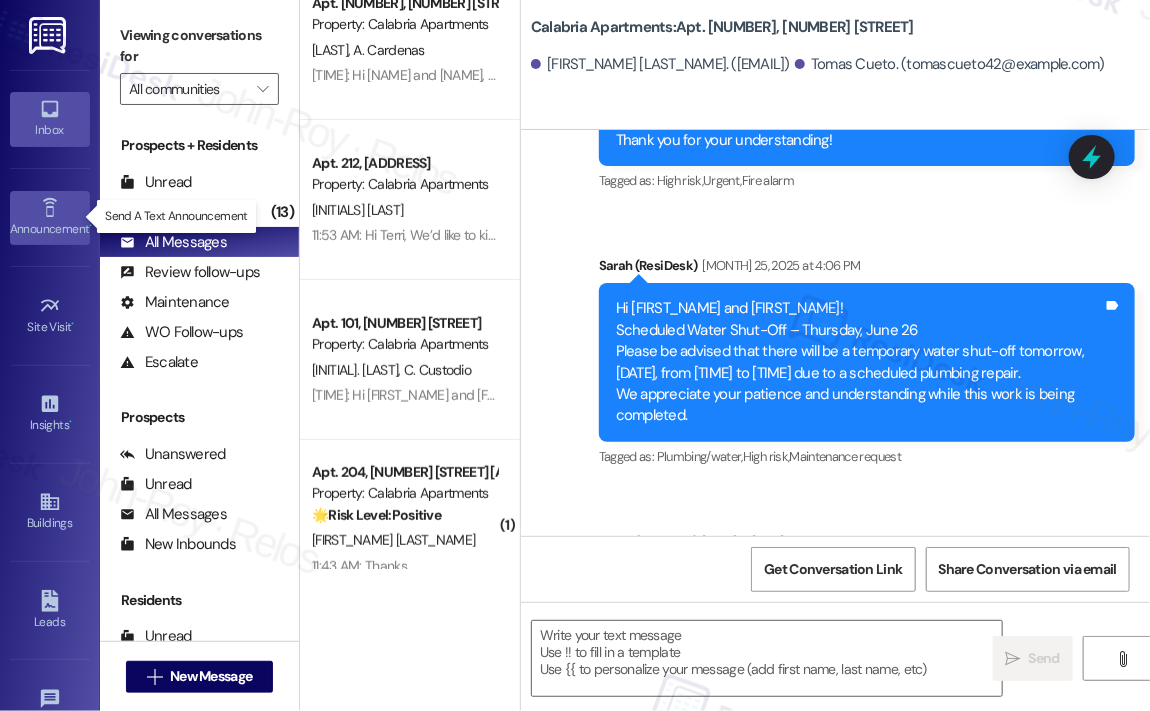 click on "Announcement   •" at bounding box center (50, 229) 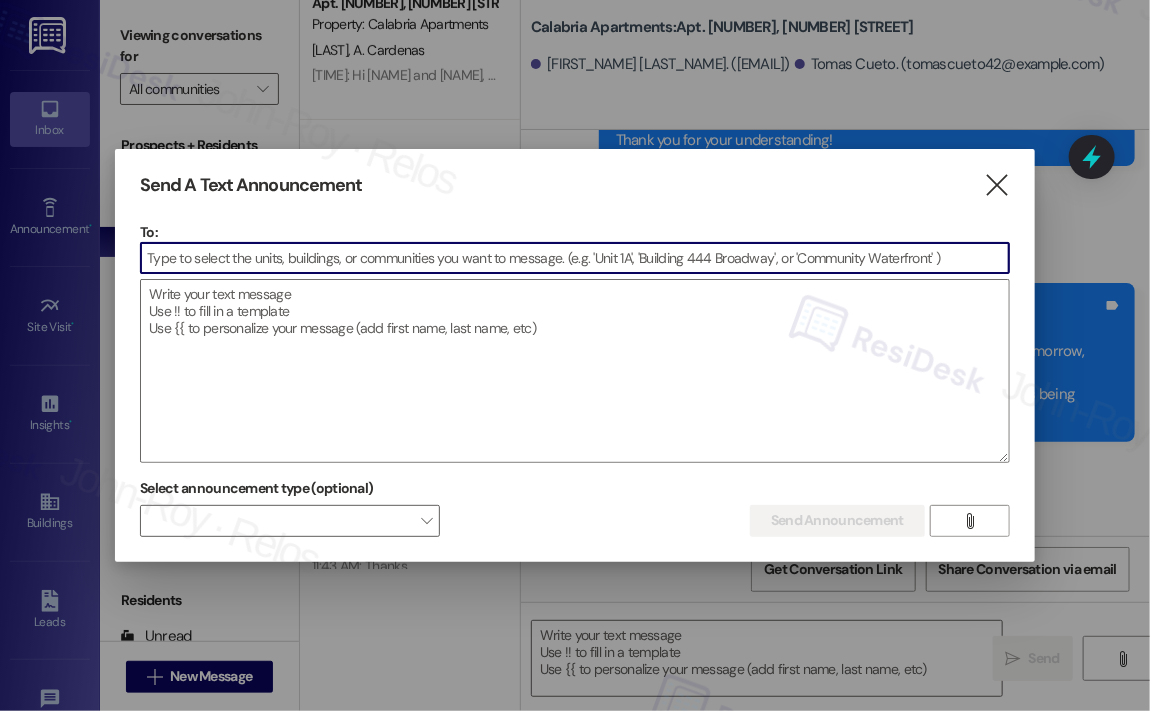 click at bounding box center [575, 258] 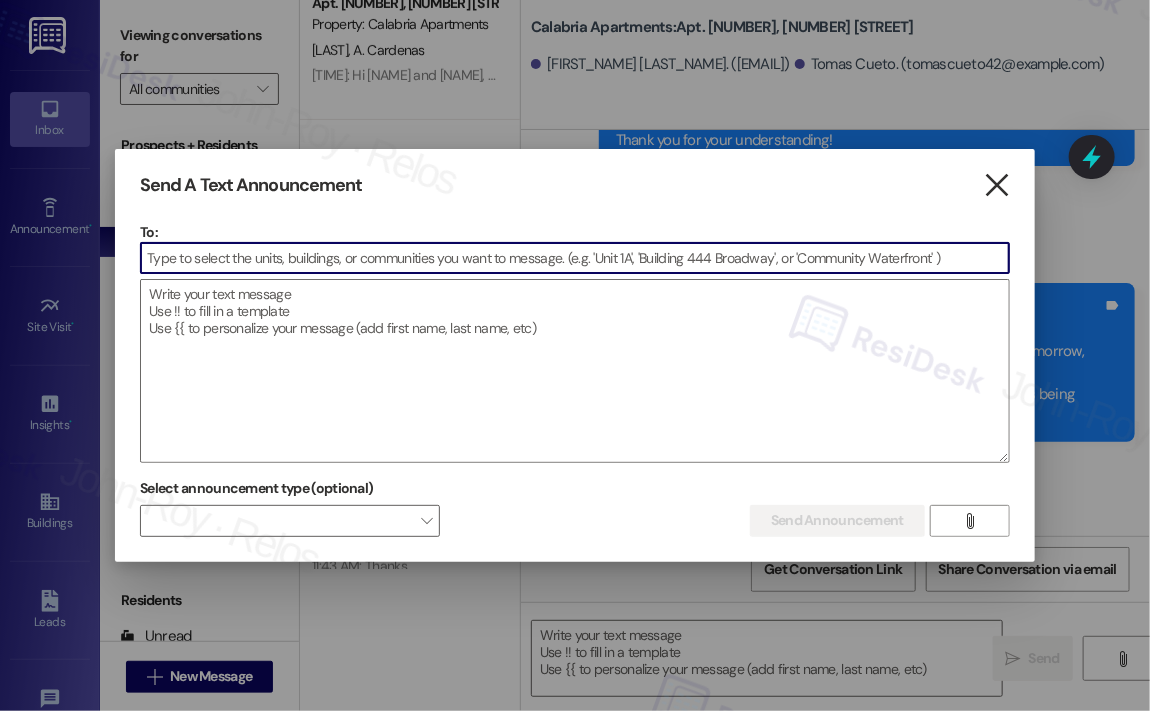 click on "" at bounding box center [996, 185] 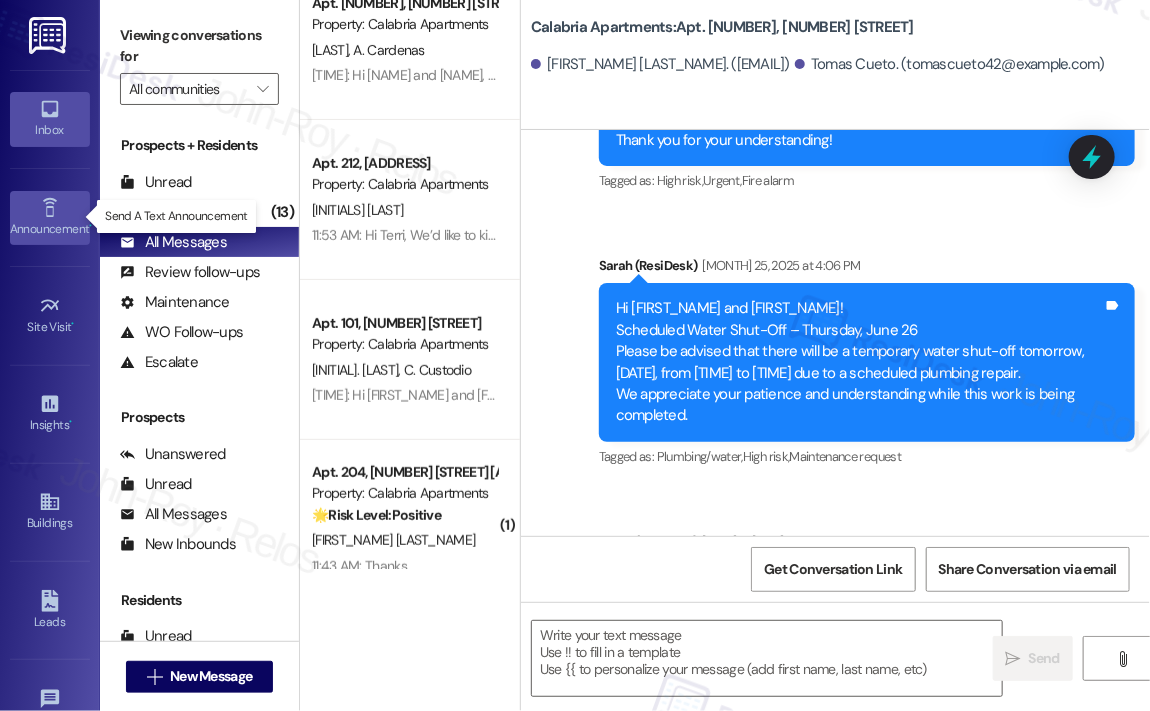 click on "Announcement   •" at bounding box center (50, 229) 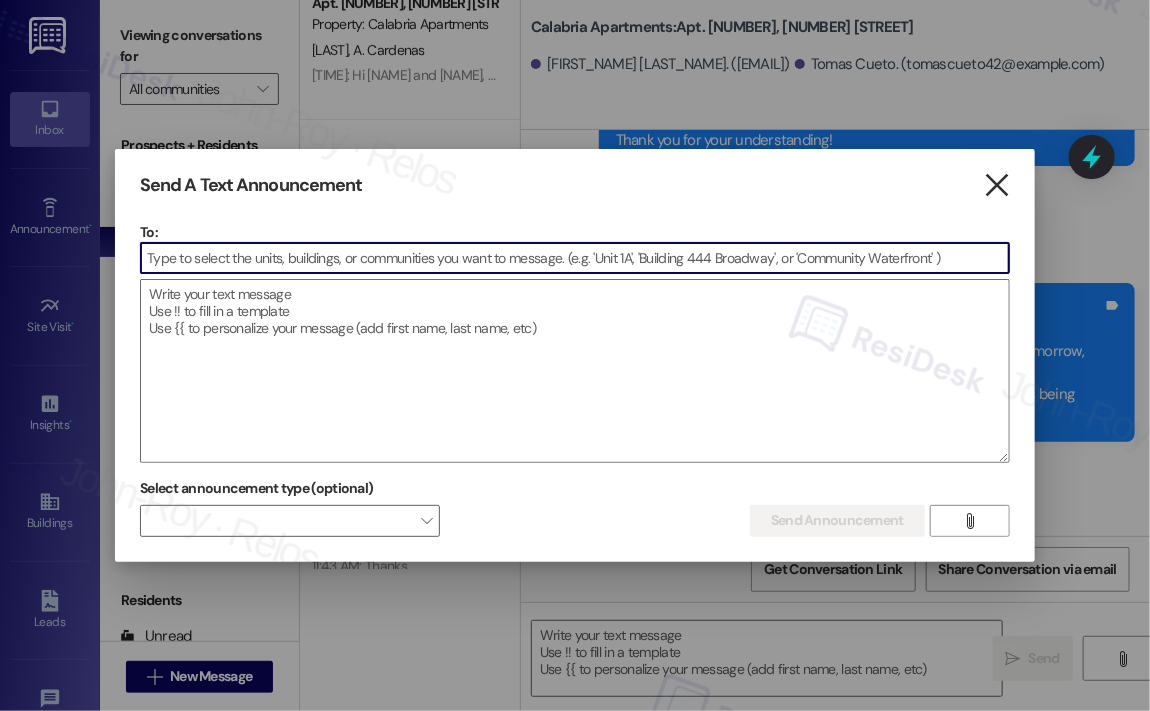 click on "" at bounding box center [996, 185] 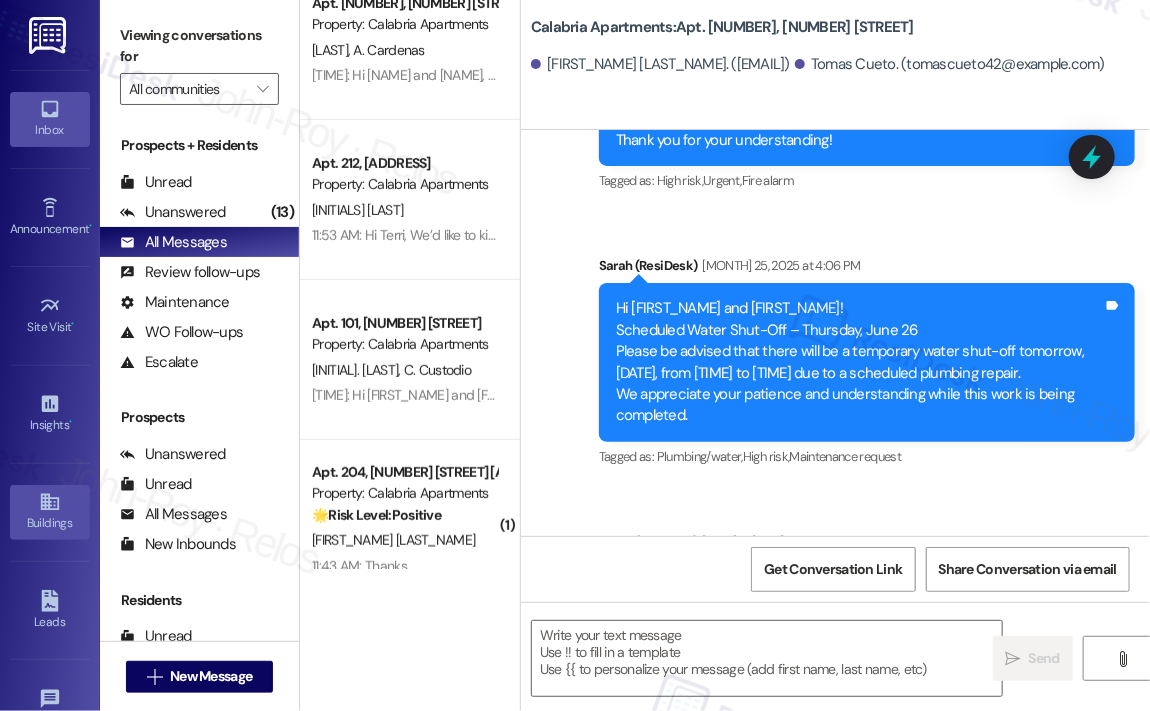 click 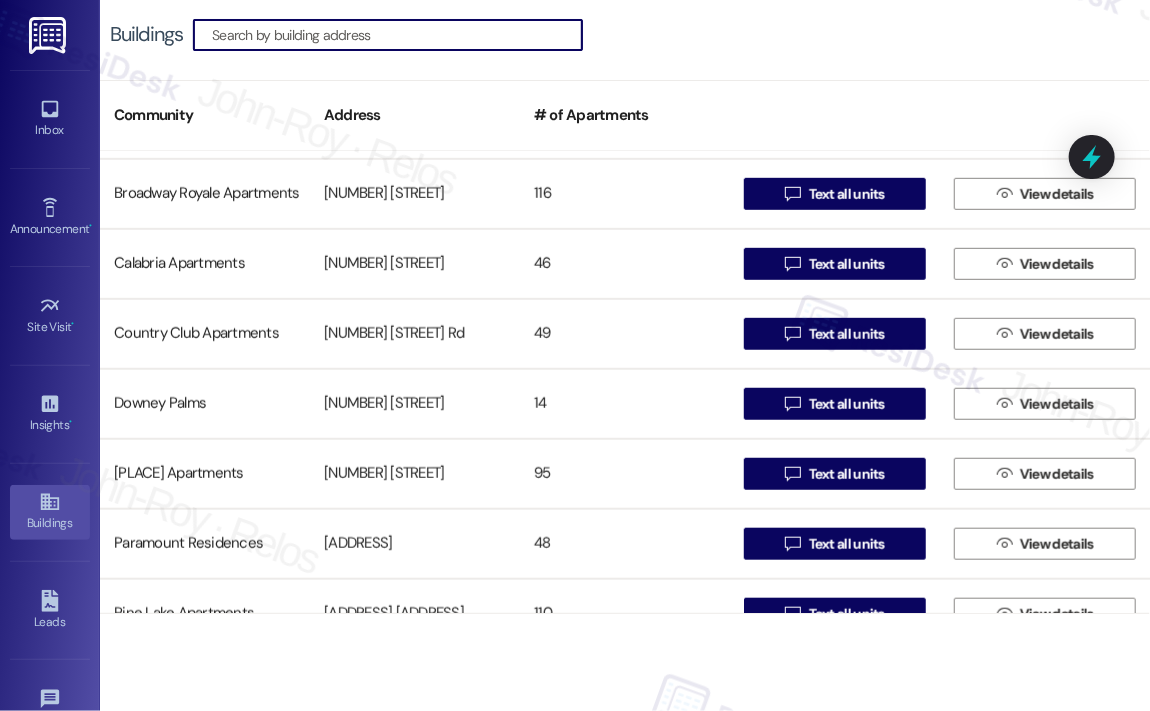 scroll, scrollTop: 600, scrollLeft: 0, axis: vertical 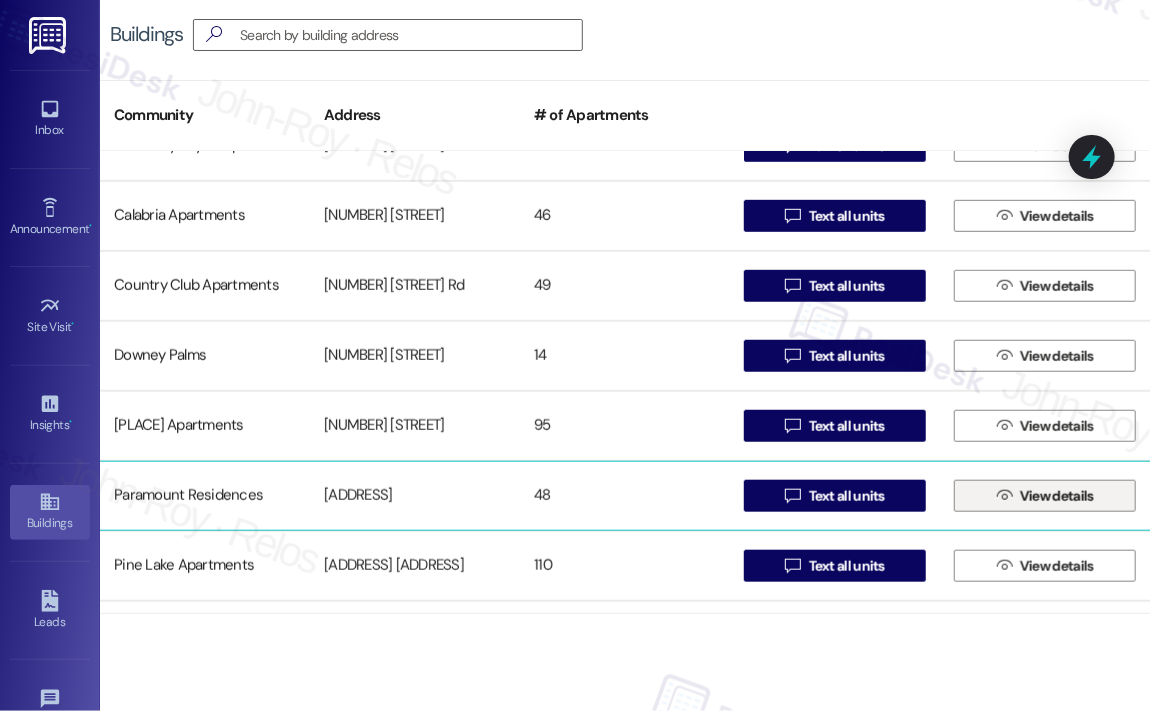 click on "" at bounding box center (1004, 496) 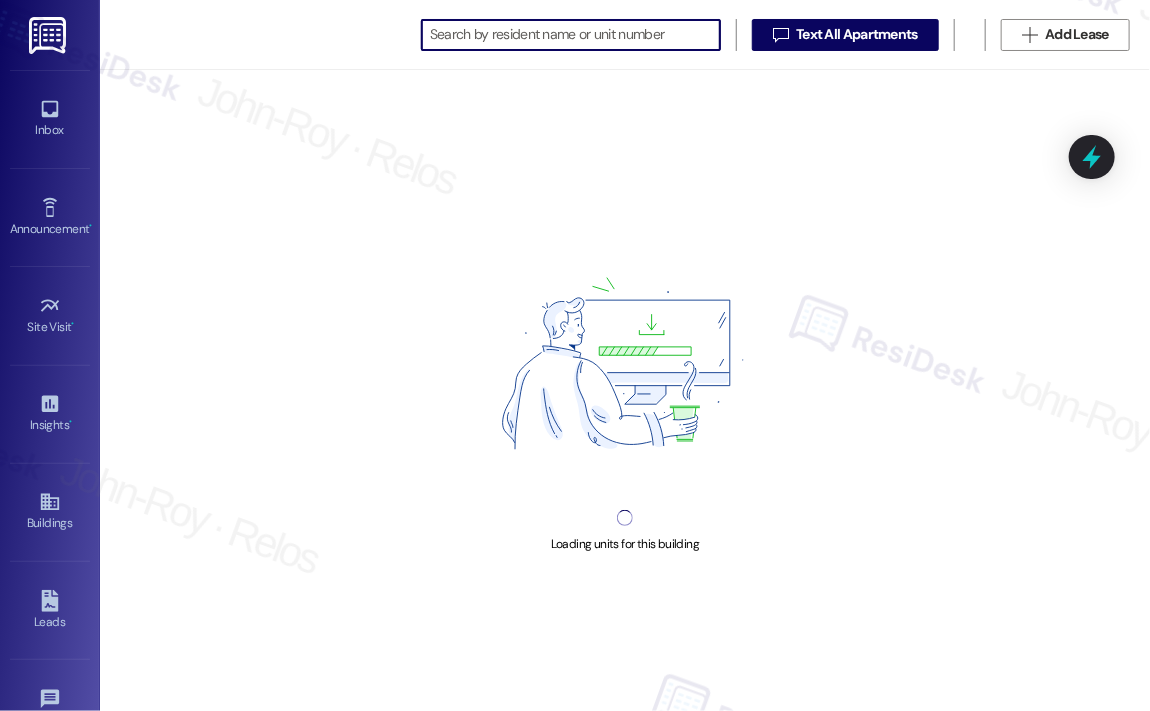 scroll, scrollTop: 0, scrollLeft: 0, axis: both 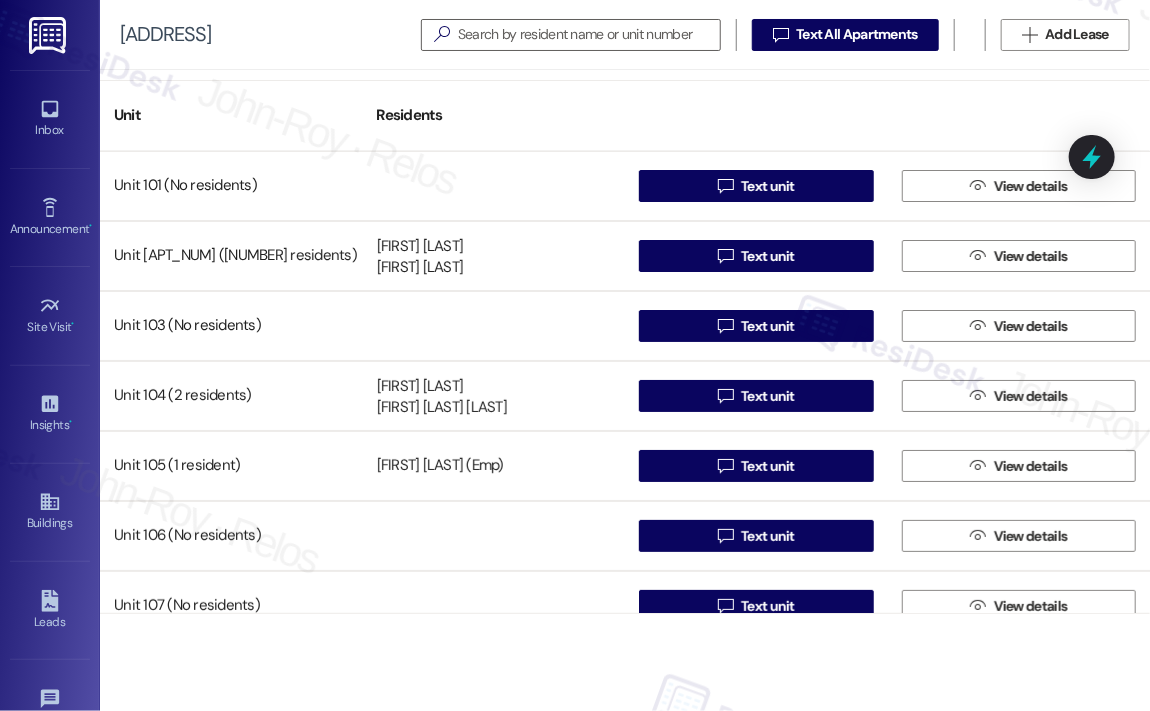 click at bounding box center (756, 105) 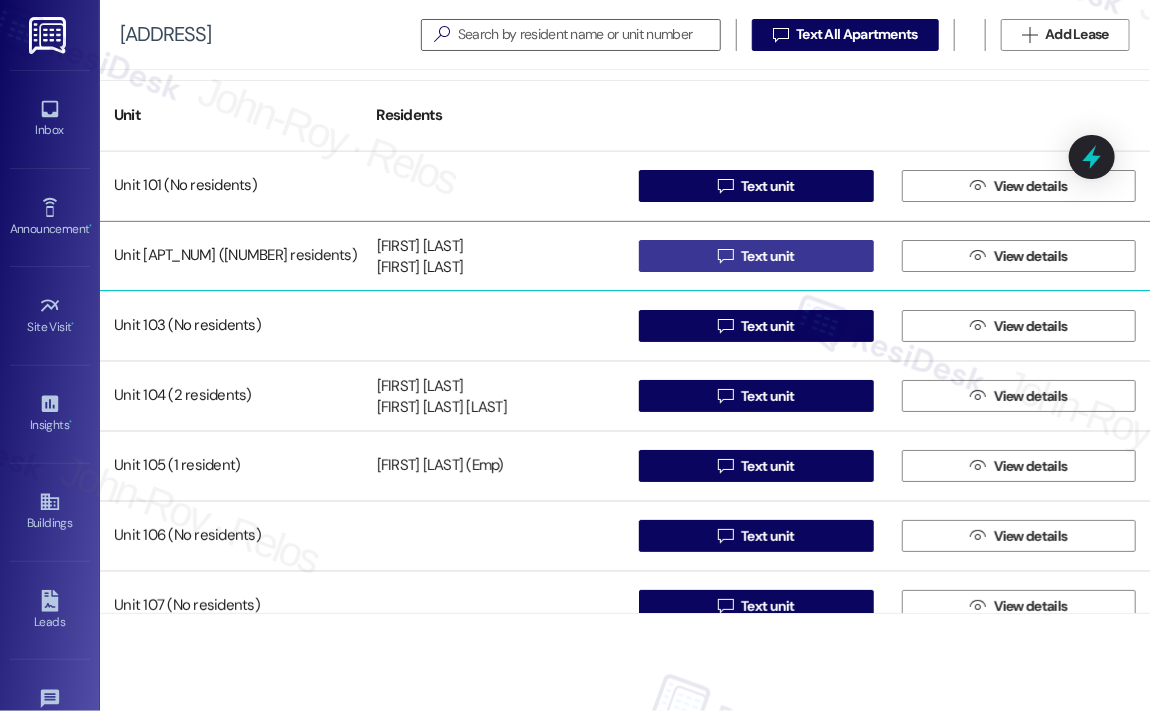 click on " Text unit" at bounding box center [756, 256] 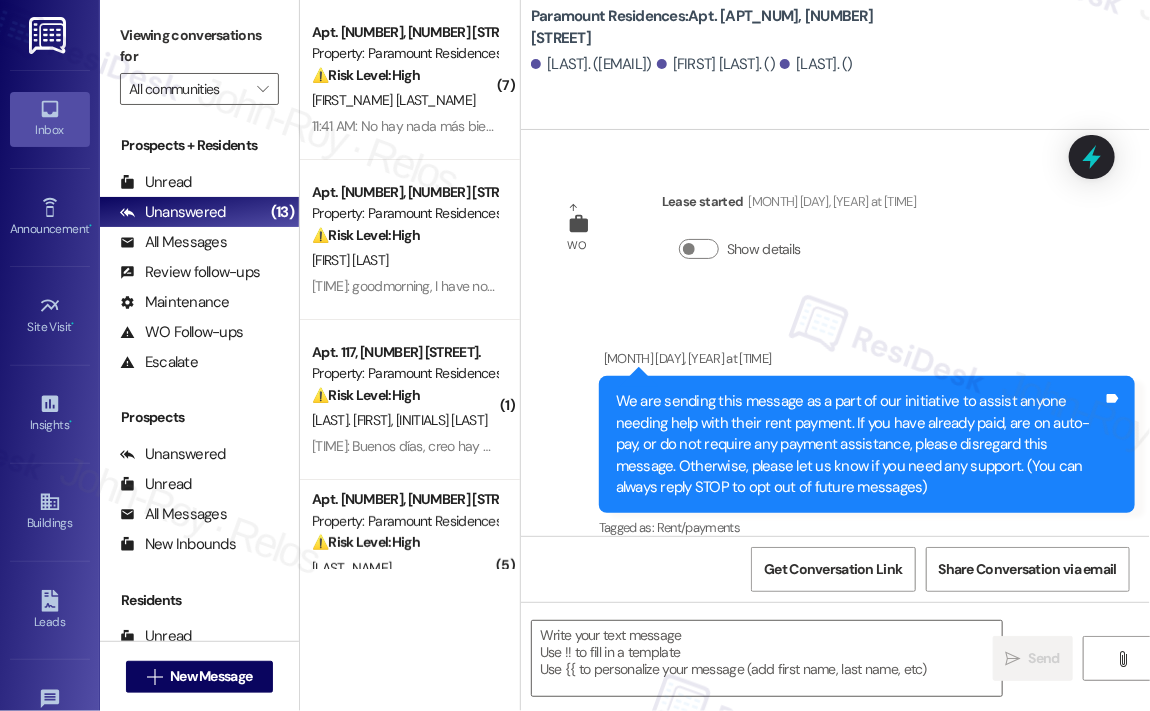 type on "Fetching suggested responses. Please feel free to read through the conversation in the meantime." 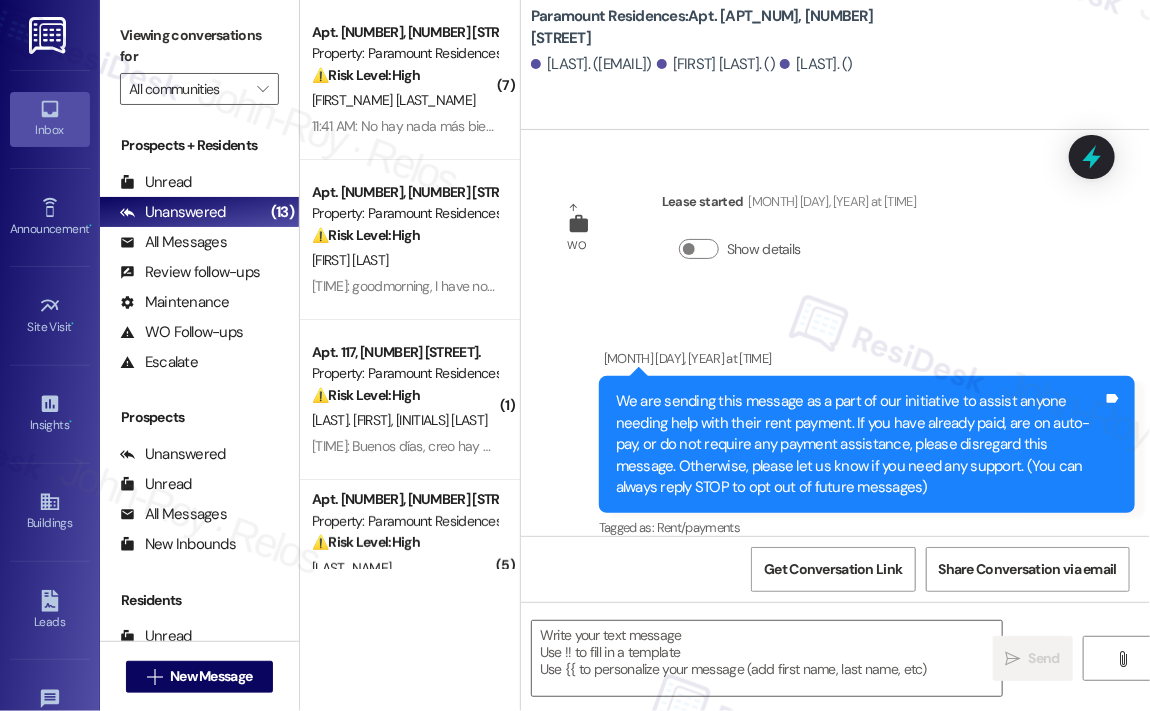 click on "WO Lease started Dec 08, 2015 at 7:00 PM Show details" at bounding box center [733, 239] 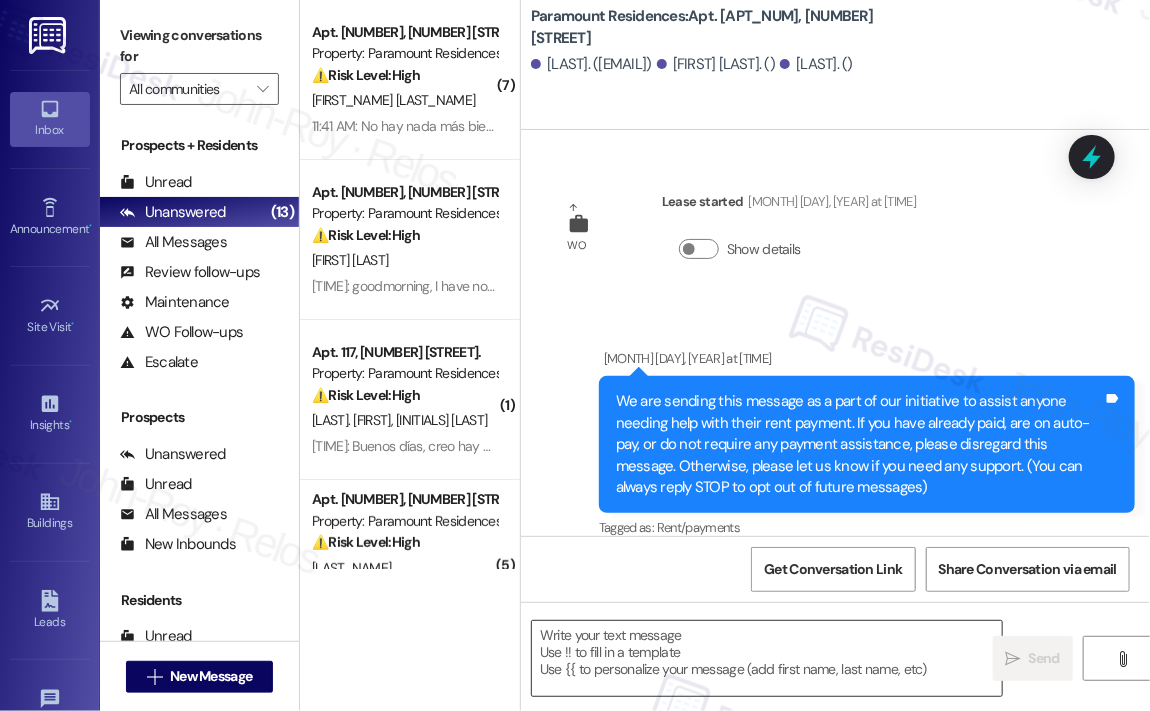 click at bounding box center [767, 658] 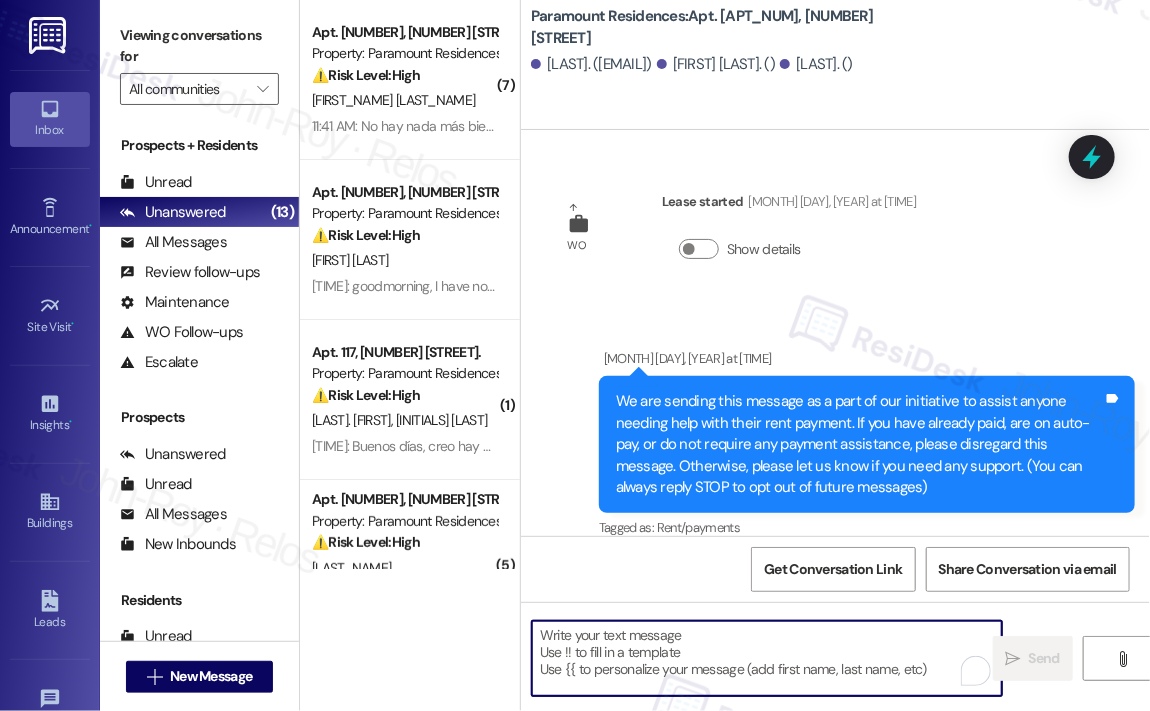 paste on "Hi {{first_name}},
Please be advised that we have a scheduled plumbing repair on Monday, August 4th, between 8:00 AM and 9:00 AM.
Water service will be temporarily shut off for approximately 20–30 minutes during this time.
We appreciate your patience and understanding as we complete this maintenance.
– Management Team" 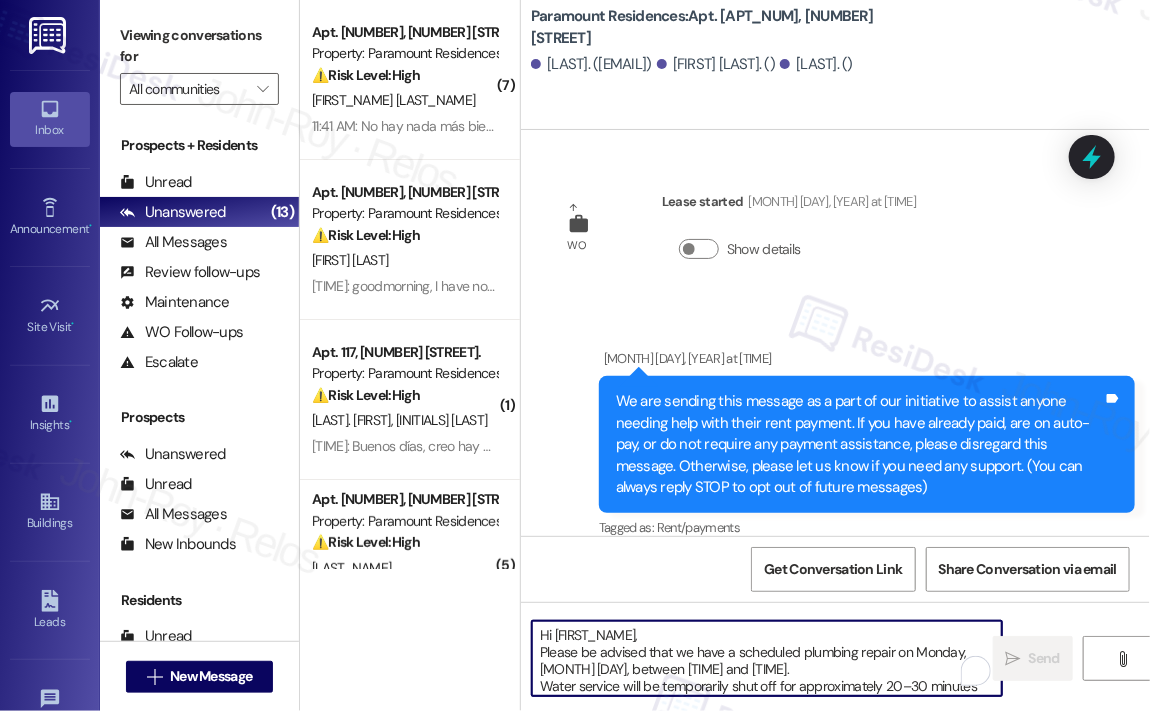 scroll, scrollTop: 67, scrollLeft: 0, axis: vertical 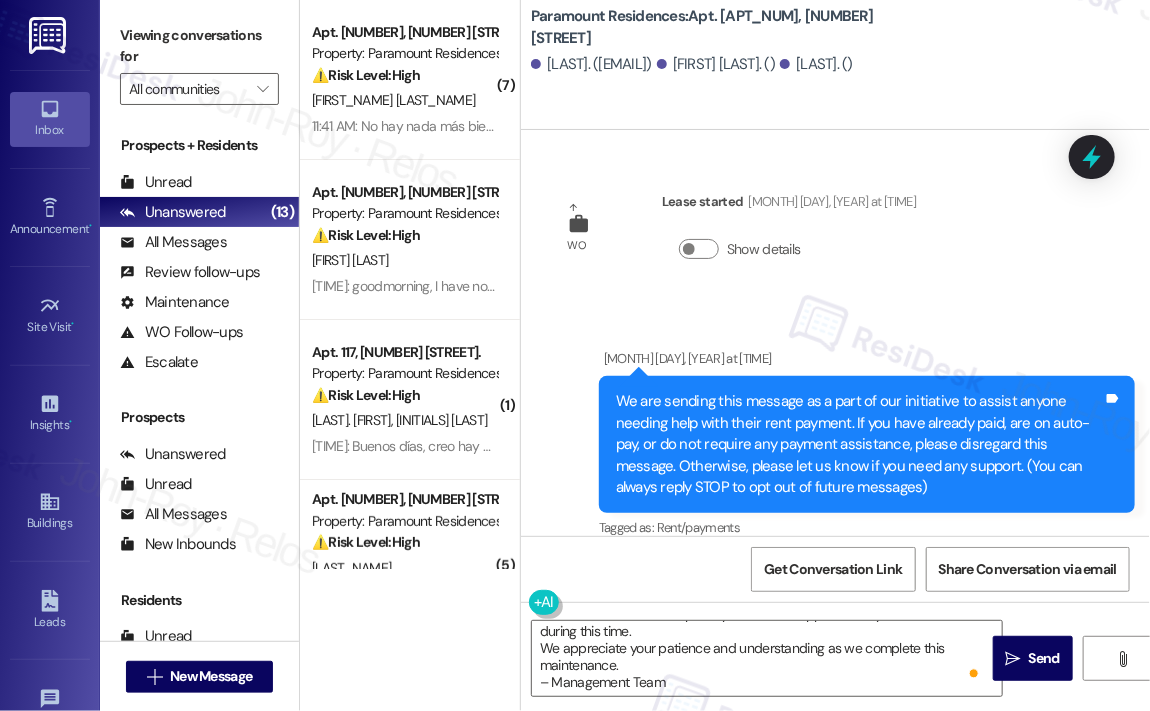 click on "Announcement, sent via SMS May 30, 2024 at 11:55 AM We are sending this message as a part of our initiative to assist anyone needing help with their rent payment. If you have already paid, are on auto-pay, or do not require any payment assistance, please disregard this message. Otherwise, please let us know if you need any support. (You can always reply STOP to opt out of future messages) Tags and notes Tagged as:   Rent/payments Click to highlight conversations about Rent/payments Announcement, sent via SMS 12:01 PM May 30, 2024 at 12:01 PM We are sending this message as a part of our initiative to assist anyone needing help with their rent payment. If you have already paid, are on auto-pay, or do not require any payment assistance, please disregard this message. Otherwise, please let us know if you need any support. Tags and notes Tagged as:   Rent/payments ,  Click to highlight conversations about Rent/payments Positive response Click to highlight conversations about Positive response Tags and notes   ," at bounding box center [835, 2178] 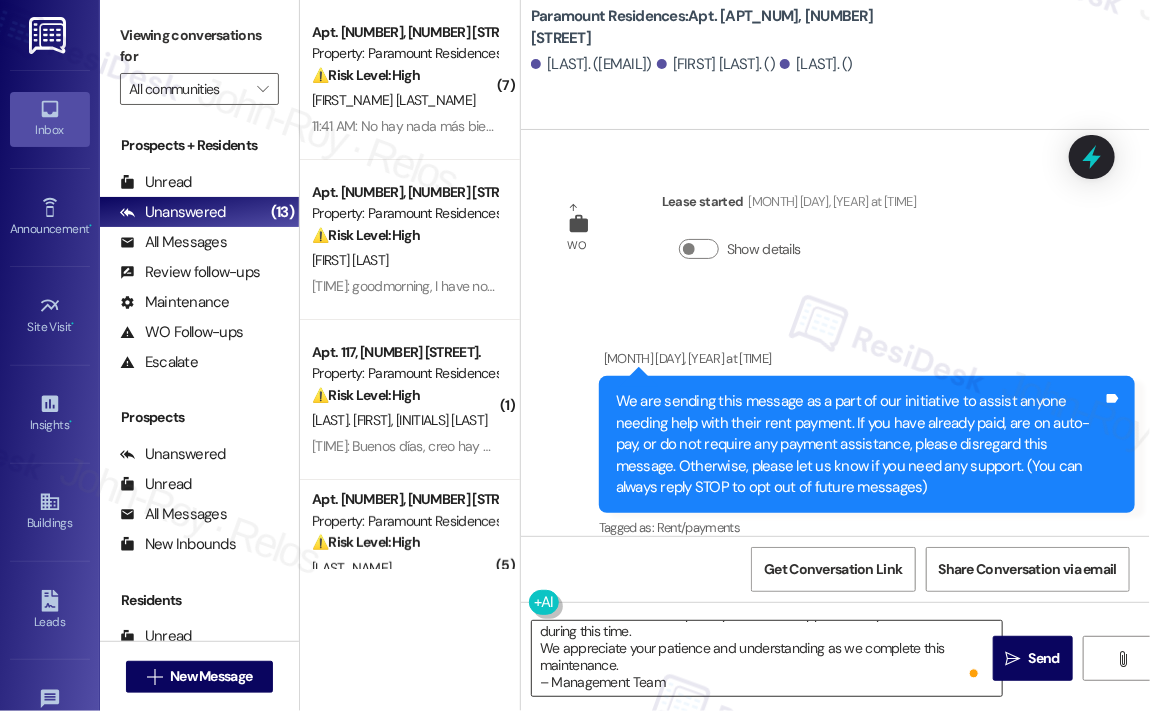 click on "Hi {{first_name}},
Please be advised that we have a scheduled plumbing repair on Monday, August 4th, between 8:00 AM and 9:00 AM.
Water service will be temporarily shut off for approximately 20–30 minutes during this time.
We appreciate your patience and understanding as we complete this maintenance.
– Management Team" at bounding box center (767, 658) 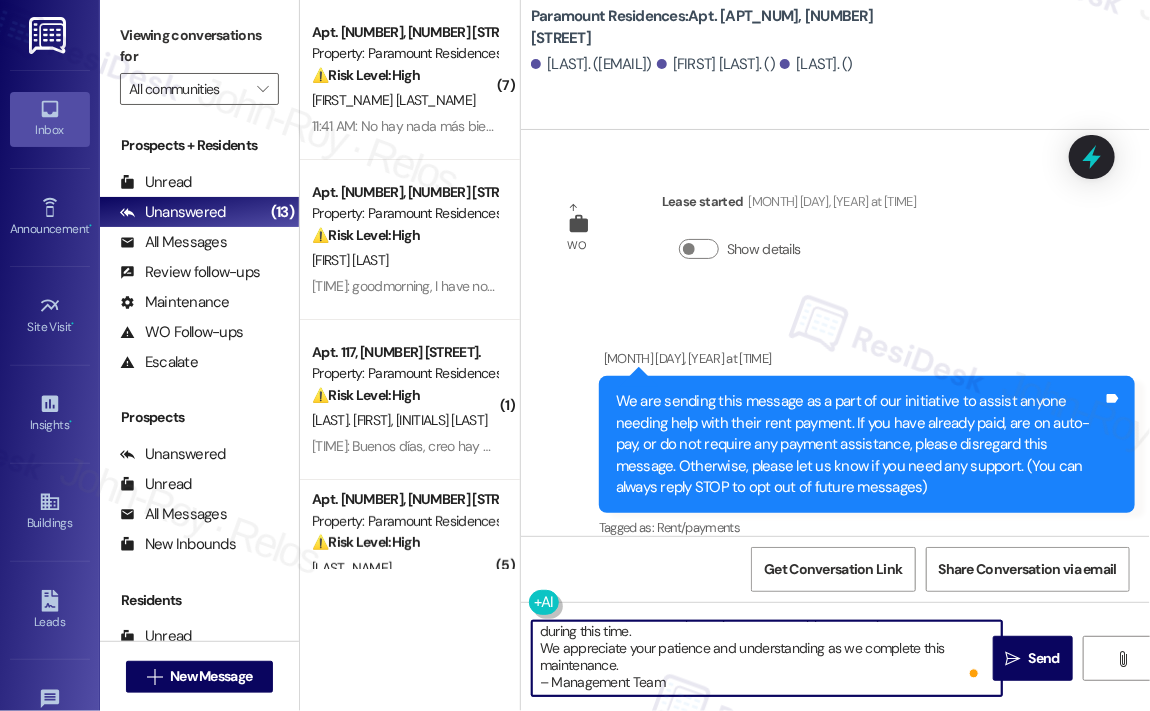 paste on "We’d like to kindly ask you to disregard any previous notice you may have received regarding balcony cleanliness—it was sent in error.
We sincerely apologize for any confusion or inconvenience this may have caused and appreciate your understanding." 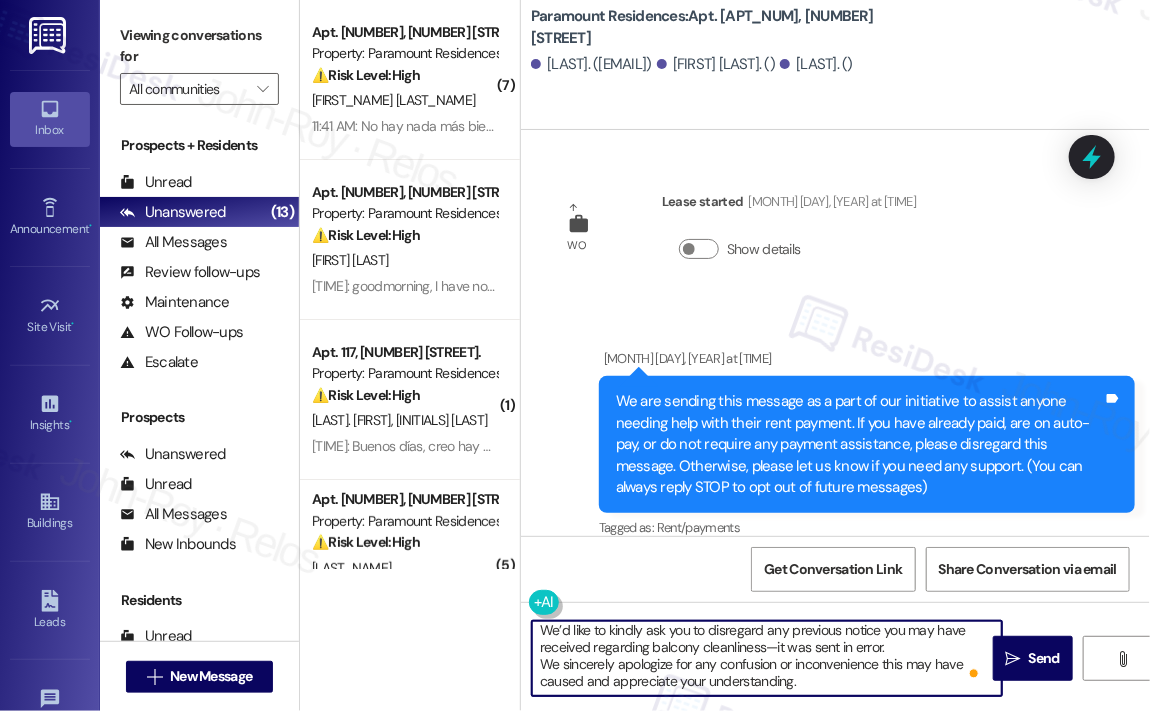 scroll, scrollTop: 16, scrollLeft: 0, axis: vertical 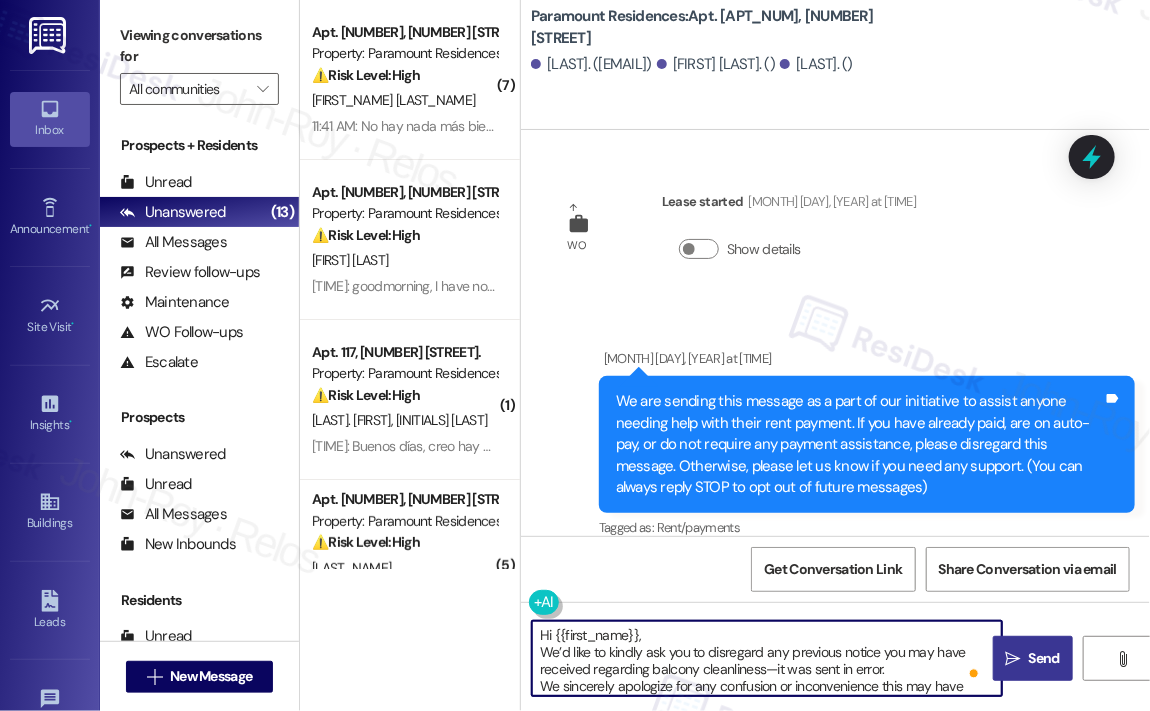 type on "Hi {{first_name}},
We’d like to kindly ask you to disregard any previous notice you may have received regarding balcony cleanliness—it was sent in error.
We sincerely apologize for any confusion or inconvenience this may have caused and appreciate your understanding." 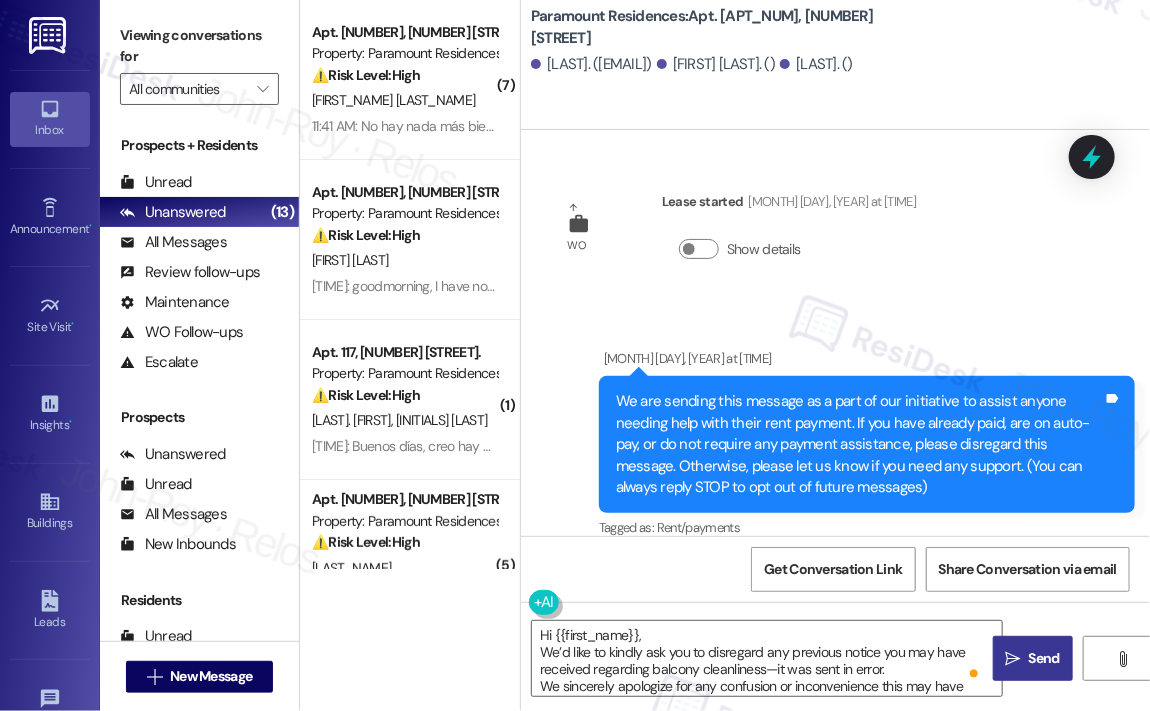 click on "" at bounding box center (1013, 659) 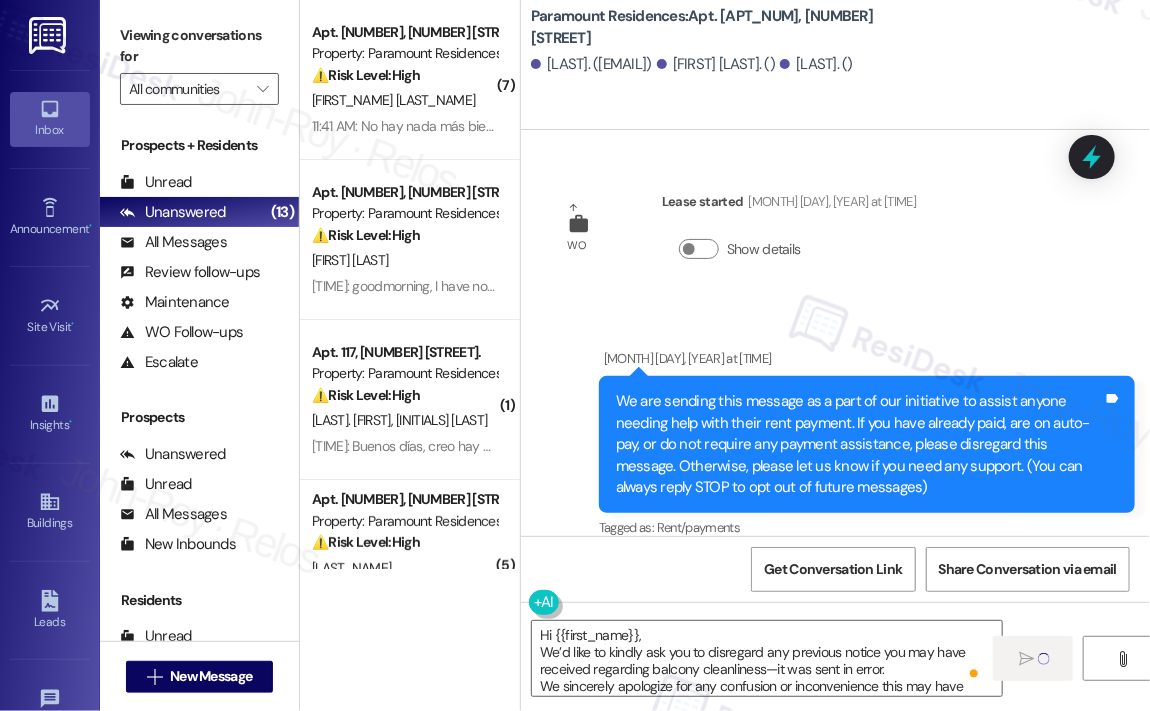 type 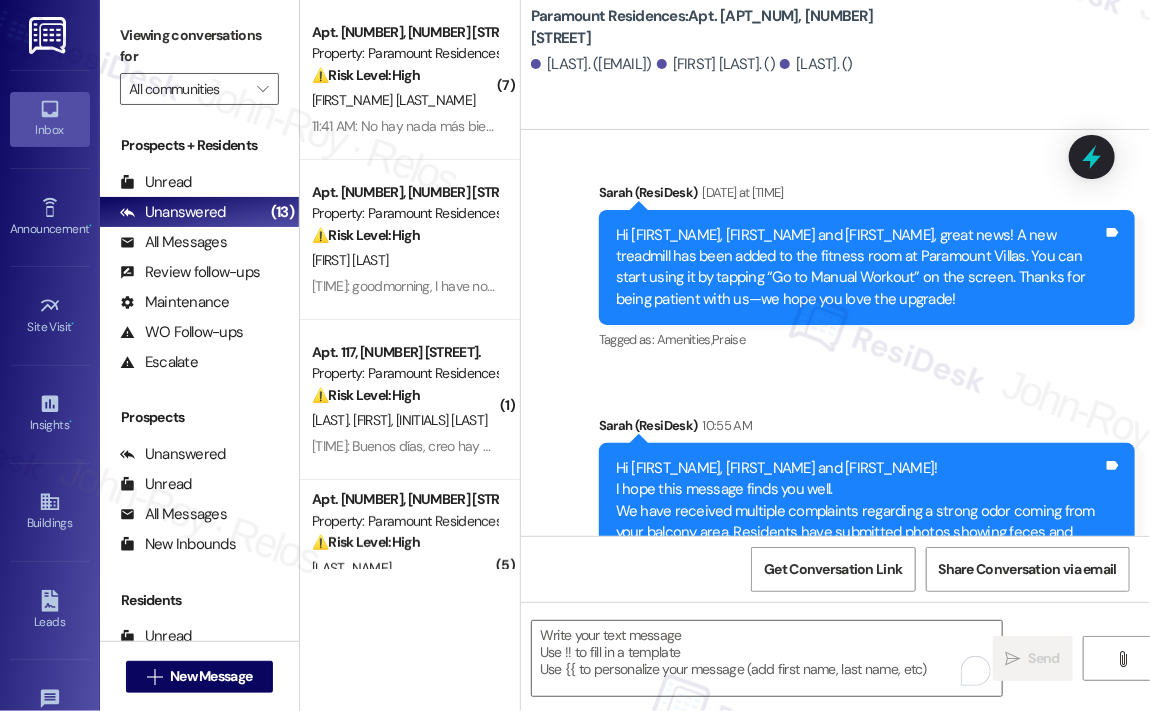 scroll, scrollTop: 10936, scrollLeft: 0, axis: vertical 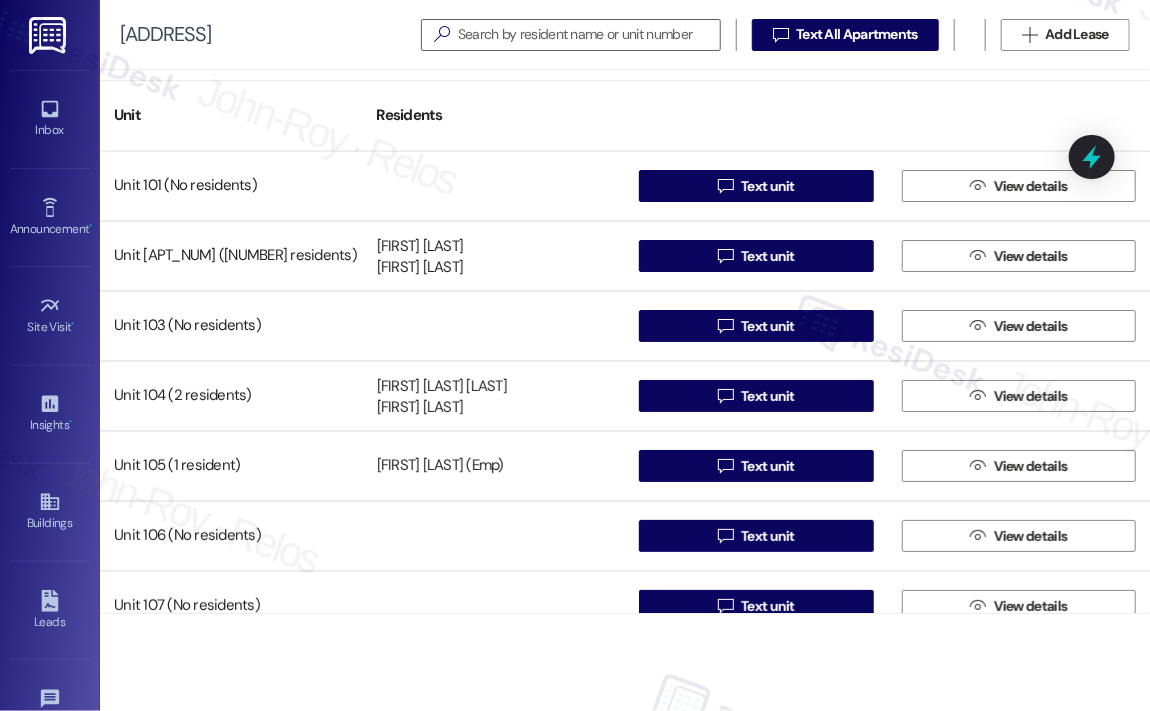 click at bounding box center [756, 105] 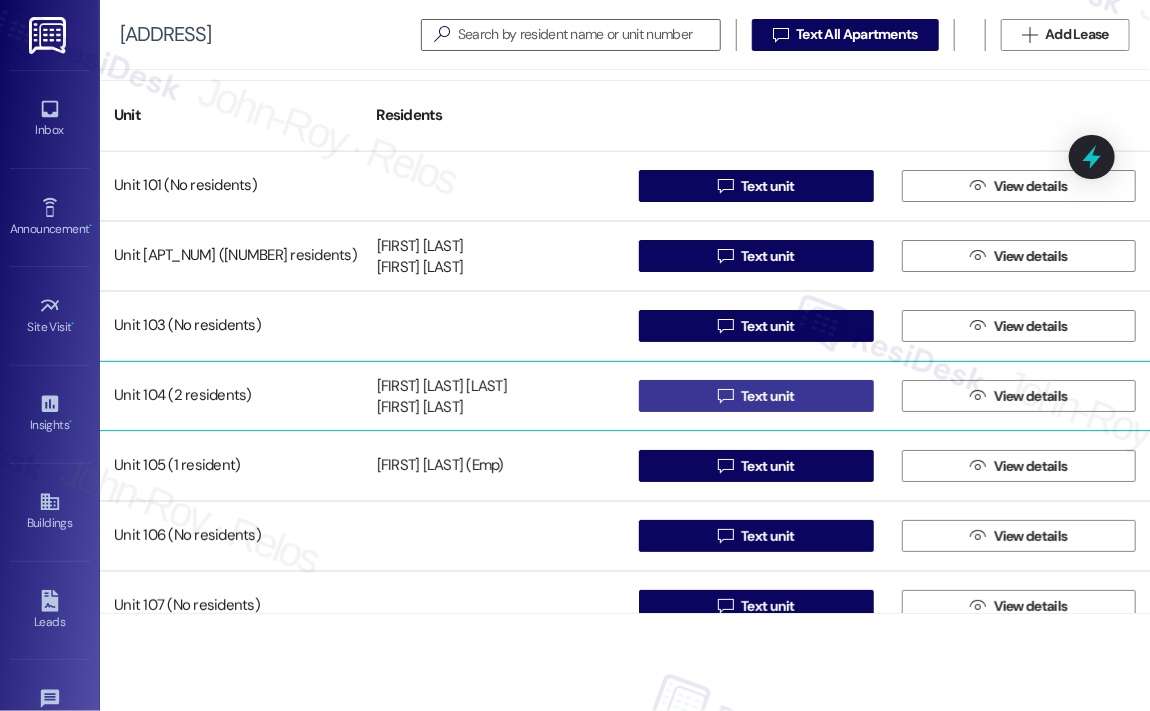 click on "Text unit" at bounding box center [768, 396] 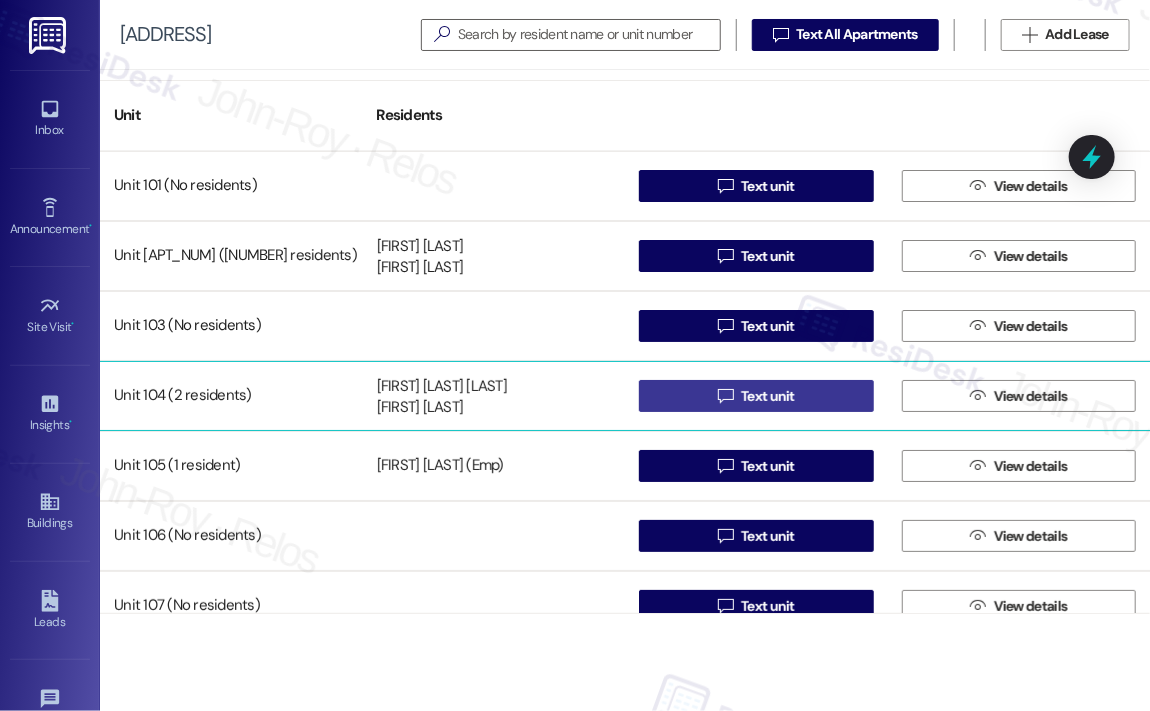 click on "Text unit" at bounding box center (768, 396) 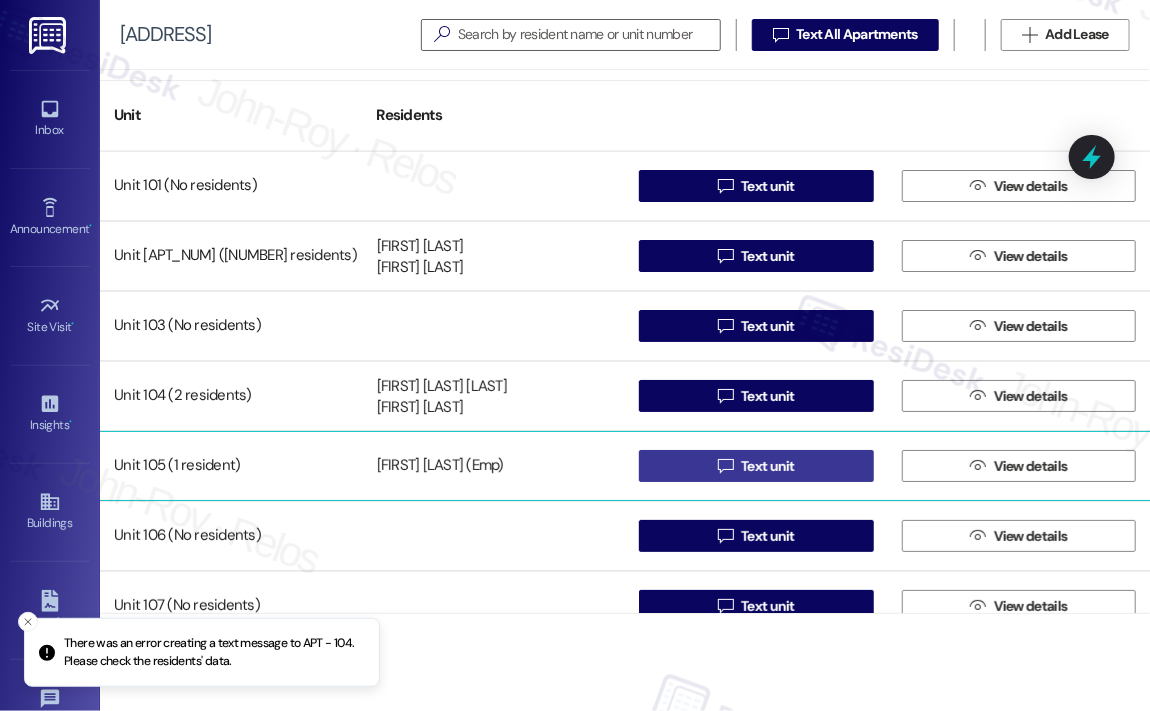 click on "Text unit" at bounding box center (768, 466) 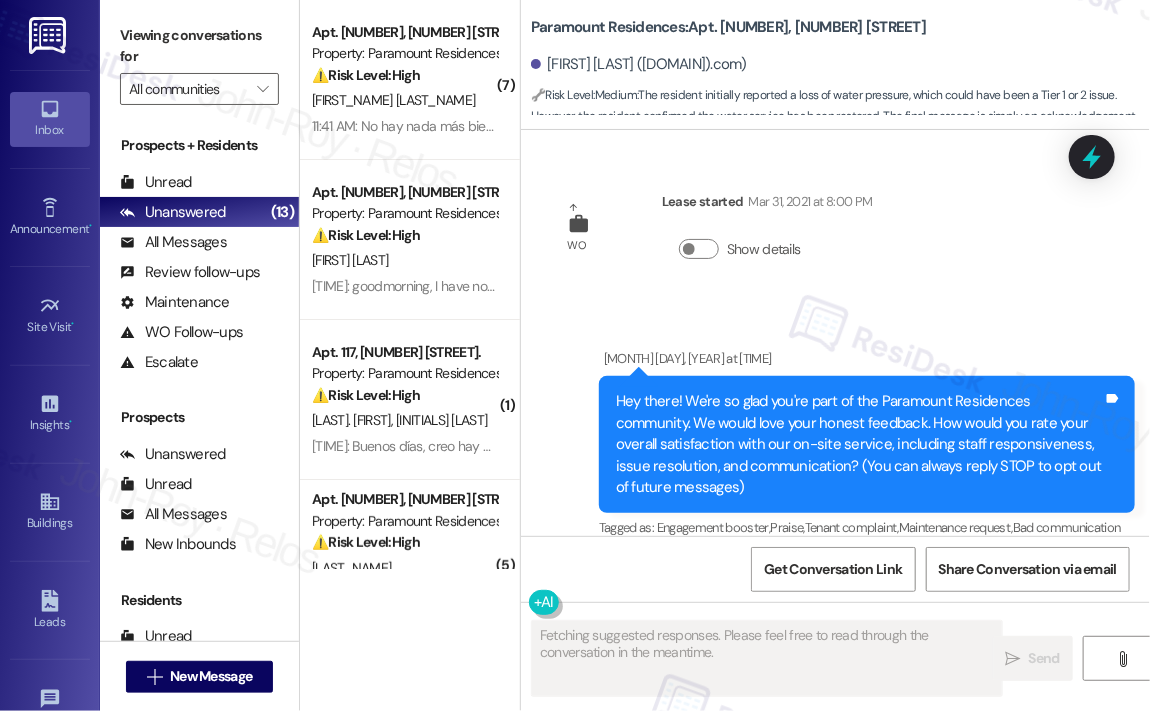 scroll, scrollTop: 27760, scrollLeft: 0, axis: vertical 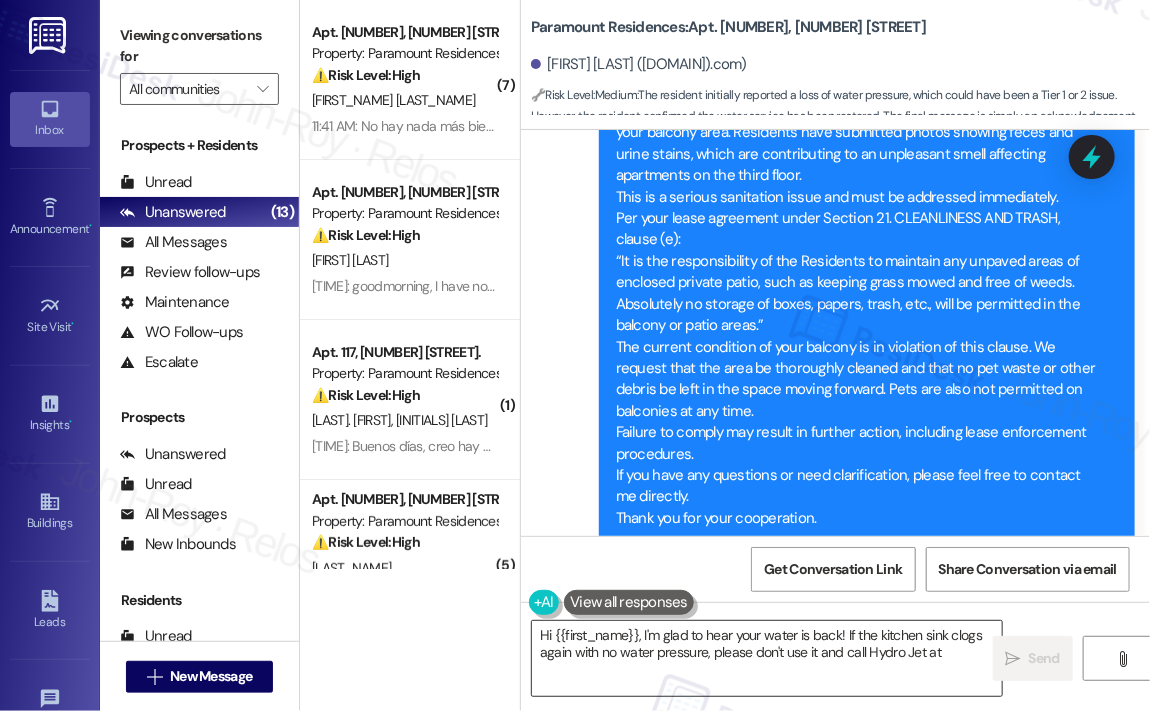 click on "Hi {{first_name}}, I'm glad to hear your water is back" at bounding box center (767, 658) 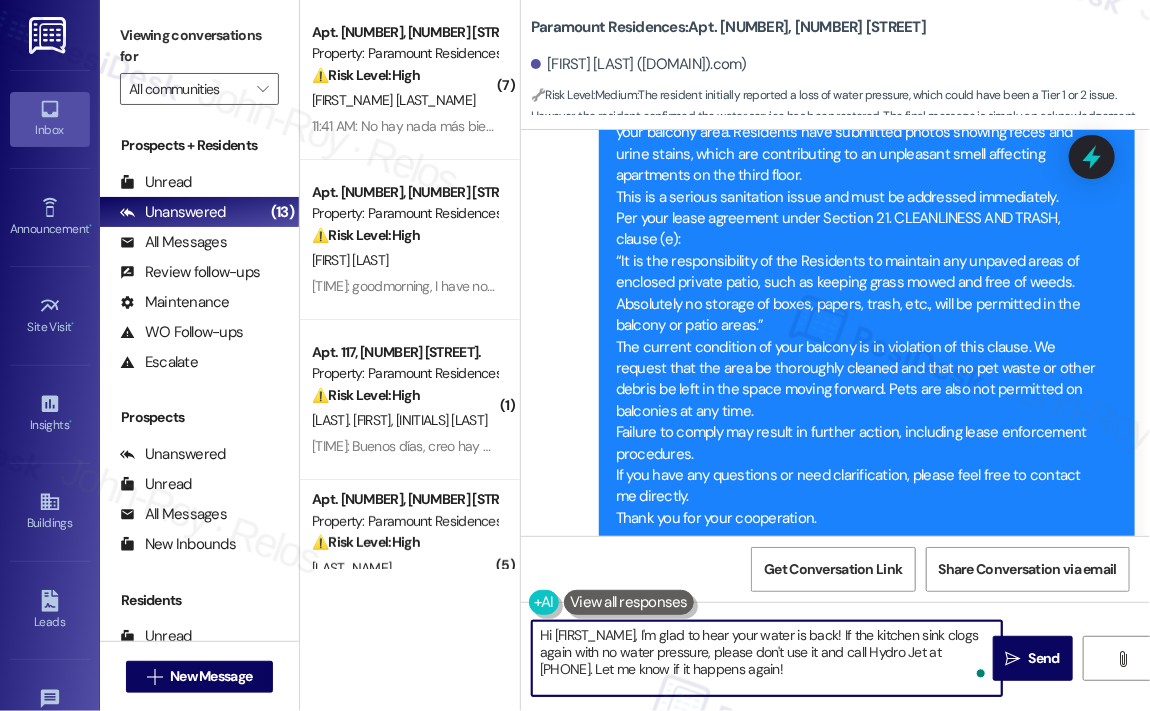 click on "Hi {{first_name}}, I'm glad to hear your water is back! If the kitchen sink clogs again with no water pressure, please don't use it and call Hydro Jet at 1 (800) 750-4426. Let me know if it happens again!" at bounding box center (767, 658) 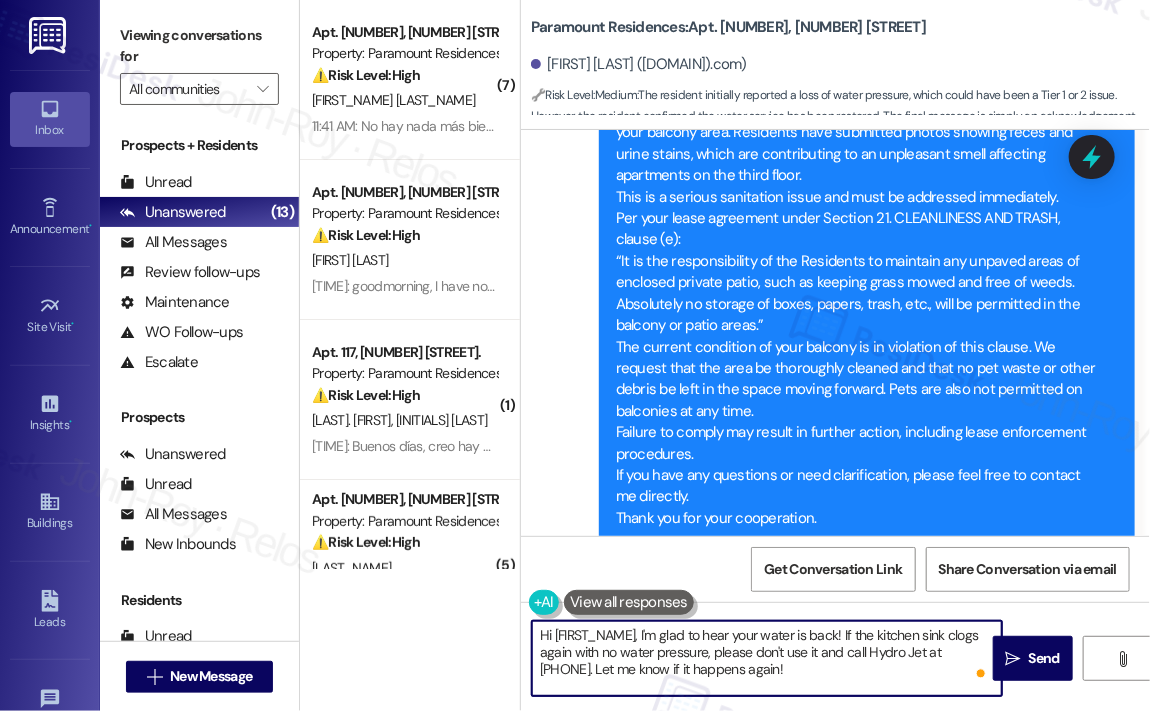 paste on "We’d like to kindly ask you to disregard any previous notice you may have received regarding balcony cleanliness—it was sent in error.
We sincerely apologize for any confusion or inconvenience this may have caused and appreciate your understanding." 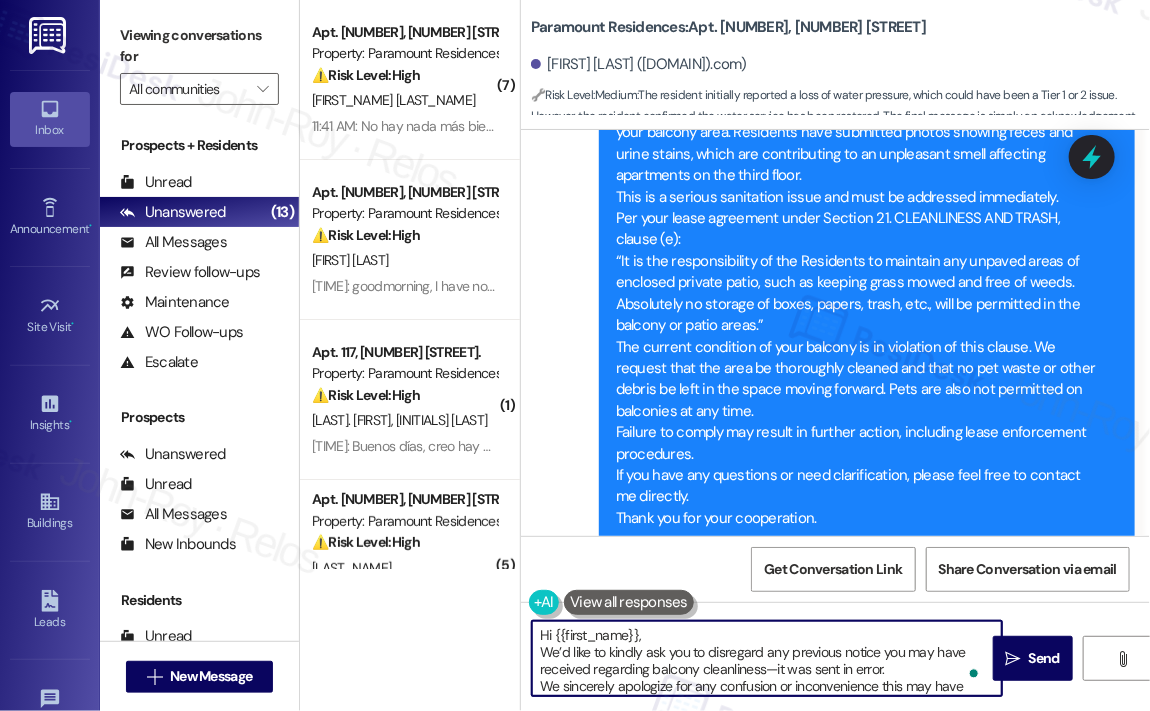 scroll, scrollTop: 16, scrollLeft: 0, axis: vertical 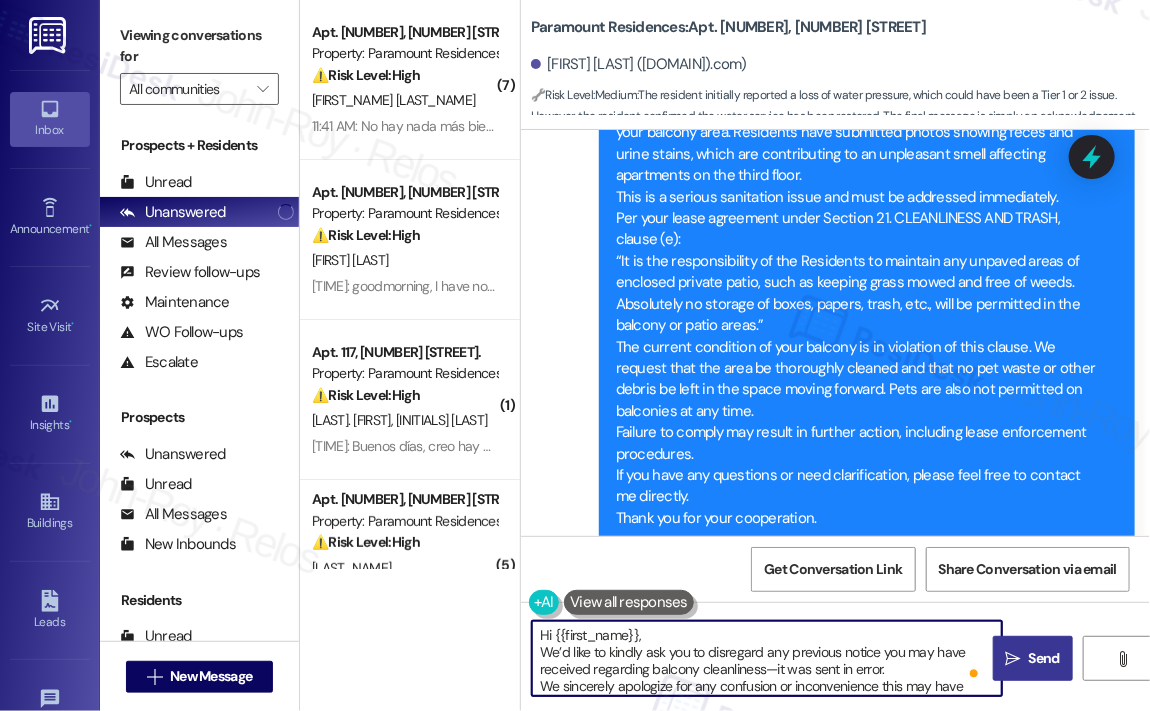 type on "Hi {{first_name}},
We’d like to kindly ask you to disregard any previous notice you may have received regarding balcony cleanliness—it was sent in error.
We sincerely apologize for any confusion or inconvenience this may have caused and appreciate your understanding." 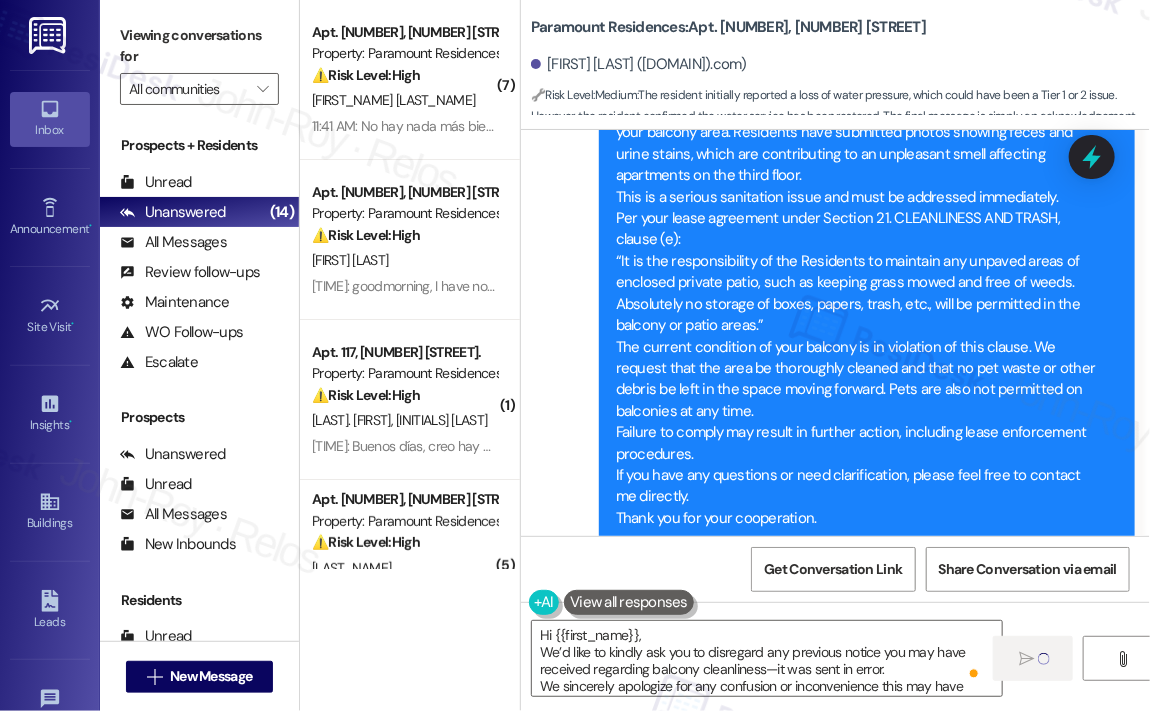 type 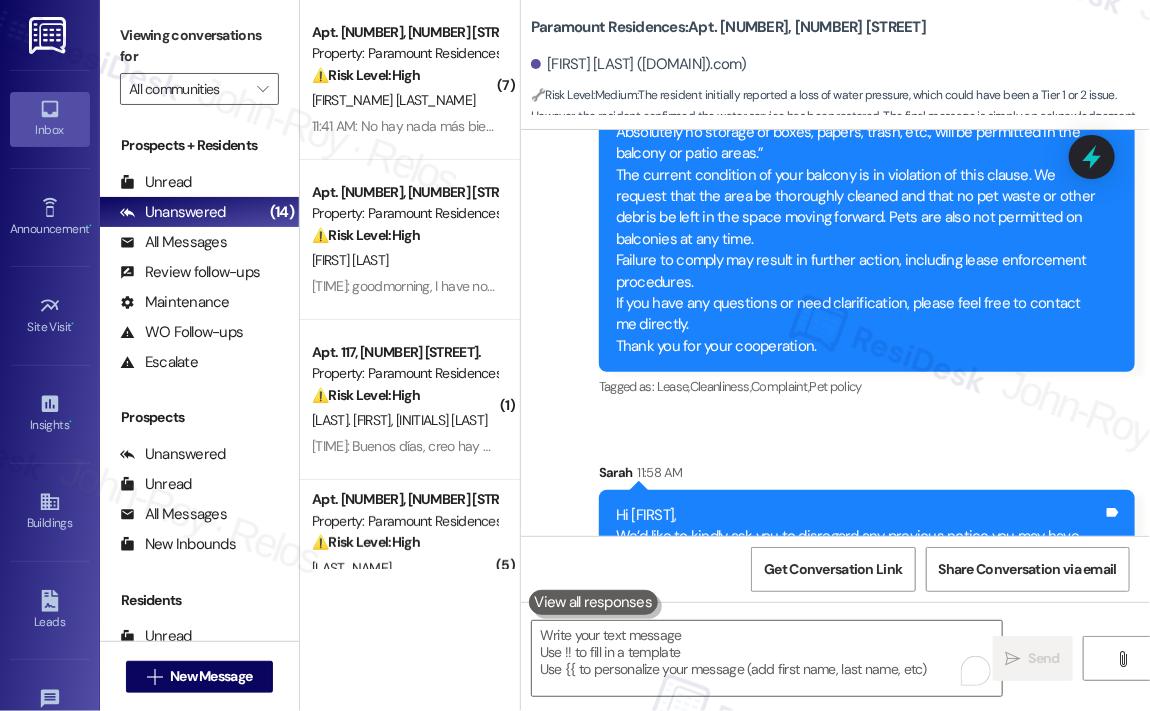 scroll, scrollTop: 27986, scrollLeft: 0, axis: vertical 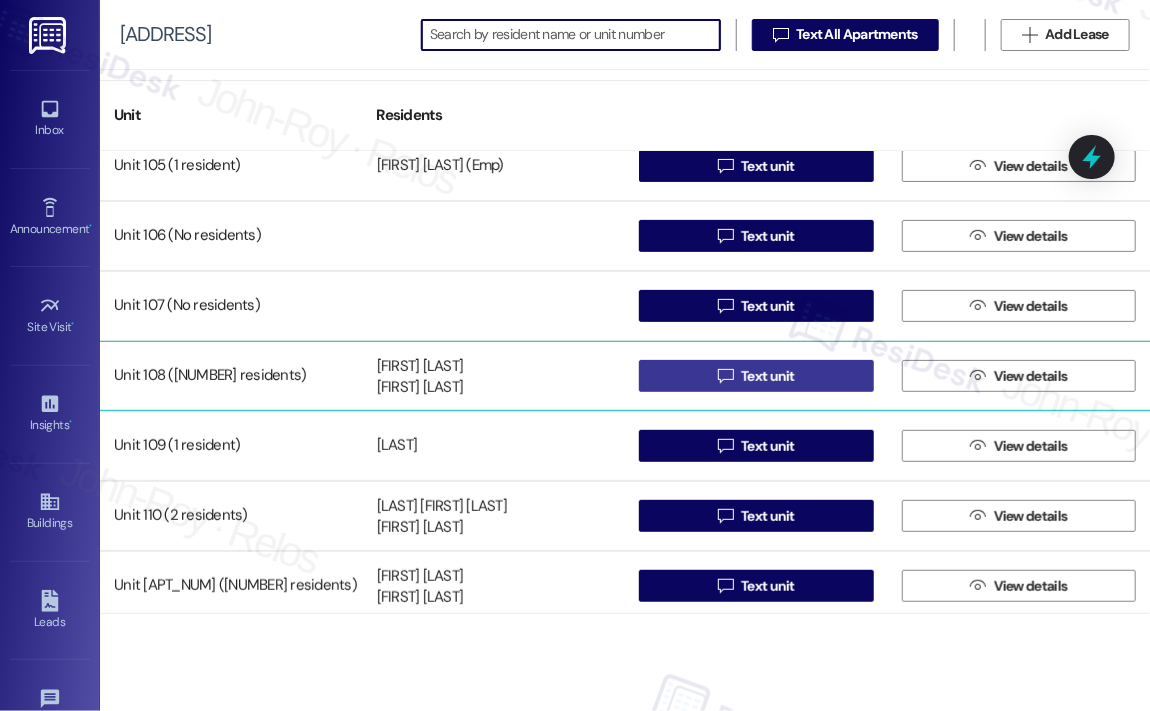 click on " Text unit" at bounding box center (756, 376) 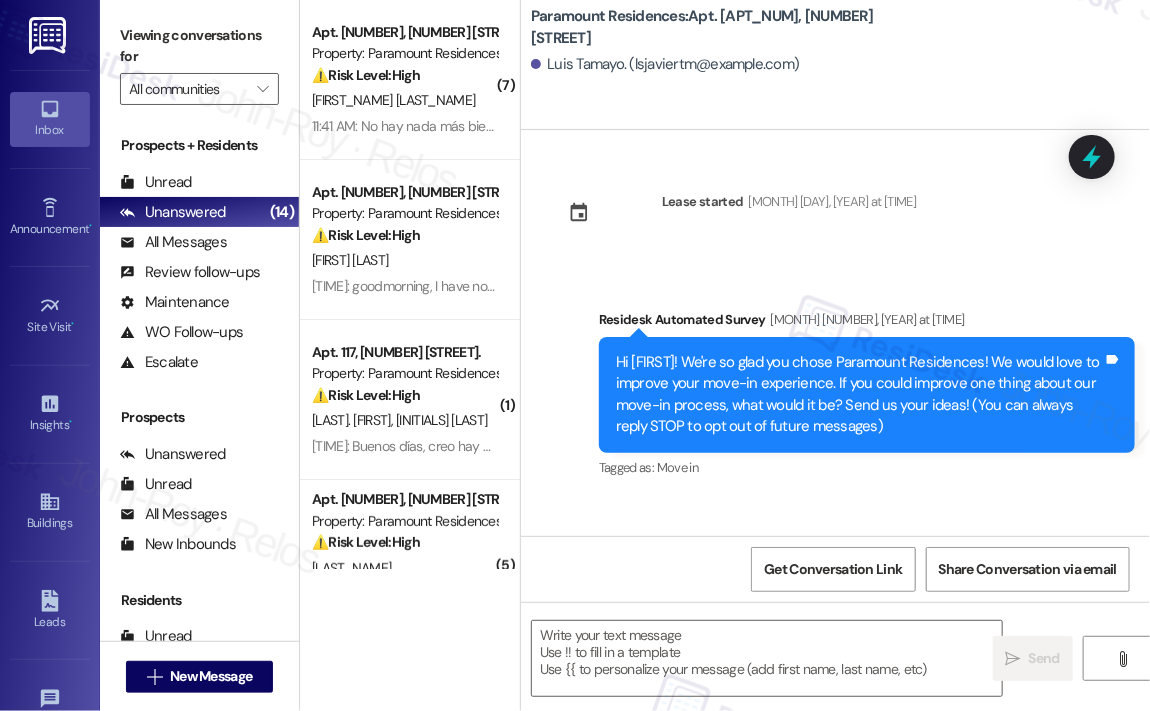 type on "Fetching suggested responses. Please feel free to read through the conversation in the meantime." 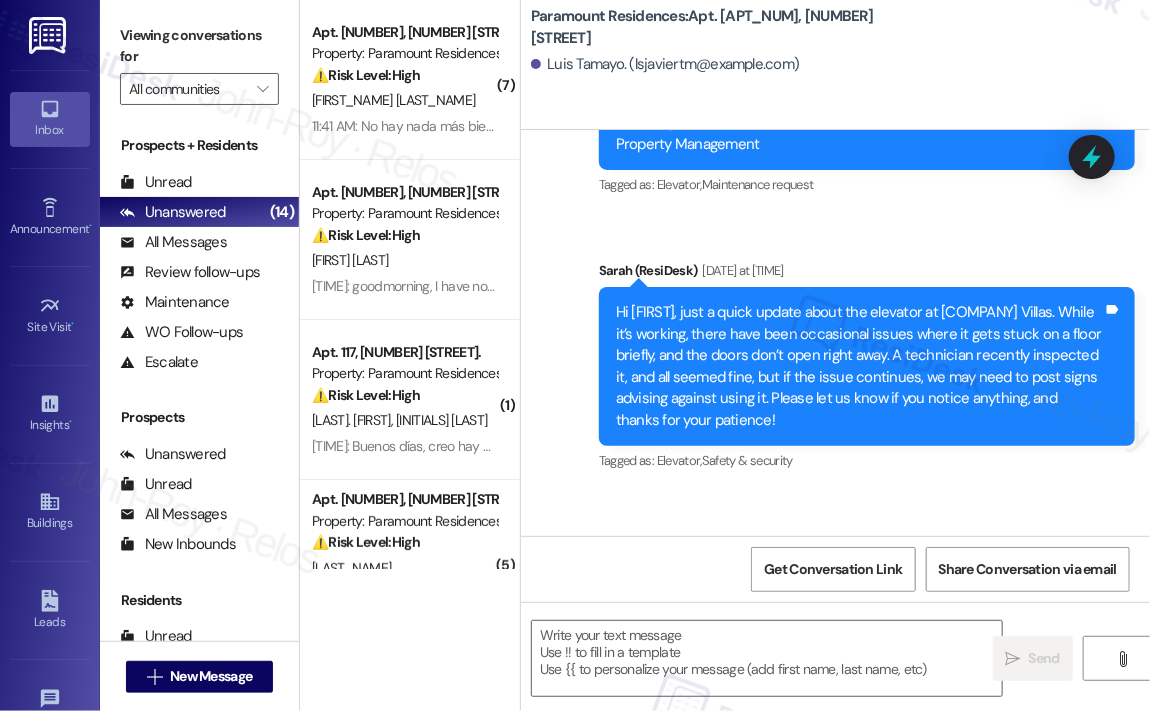scroll, scrollTop: 3600, scrollLeft: 0, axis: vertical 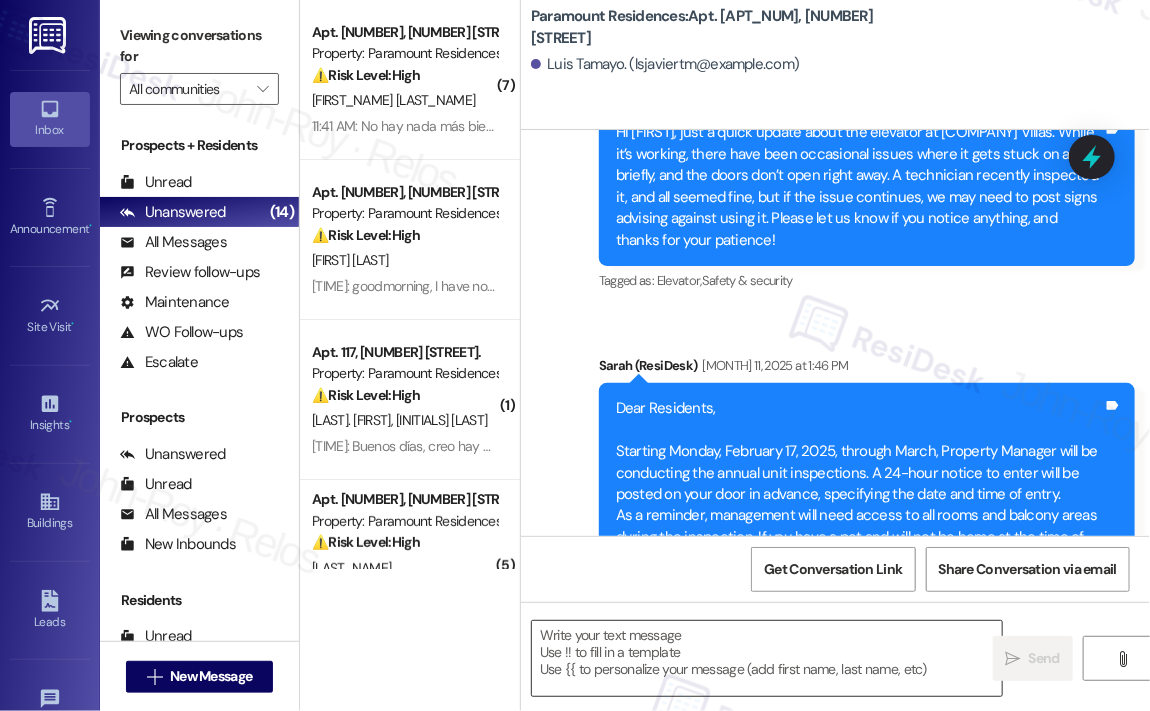 click at bounding box center (767, 658) 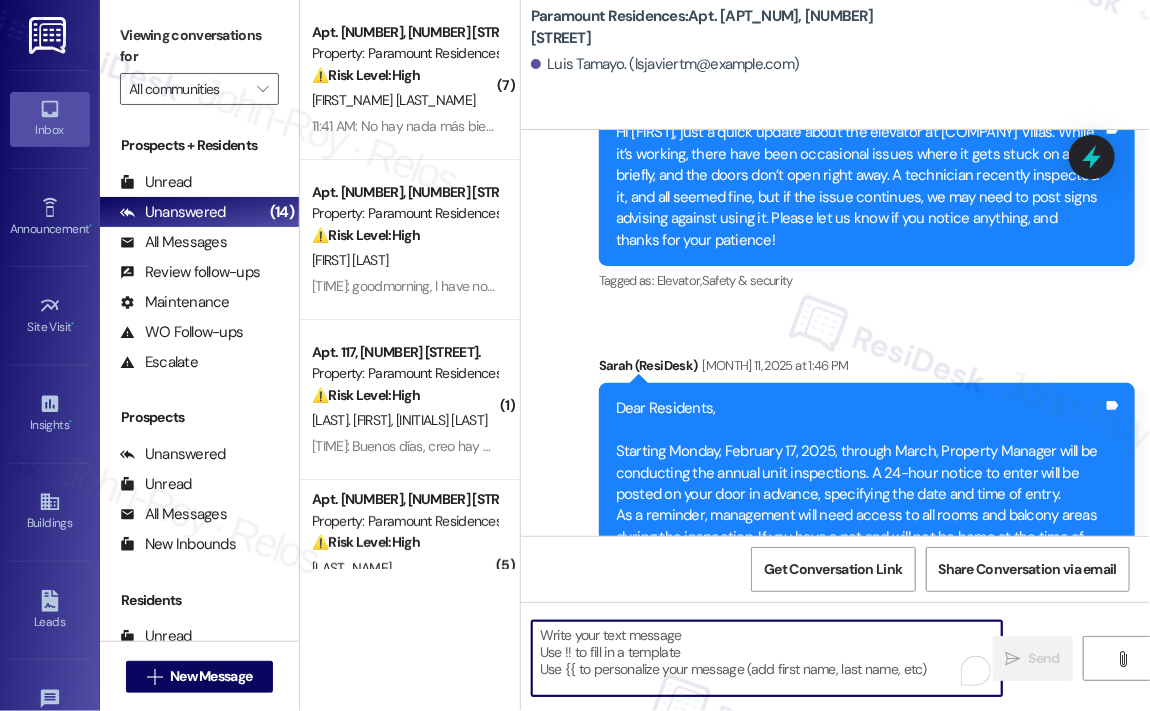 paste on "Hi {{first_name}},
We’d like to kindly ask you to disregard any previous notice you may have received regarding balcony cleanliness—it was sent in error.
We sincerely apologize for any confusion or inconvenience this may have caused and appreciate your understanding." 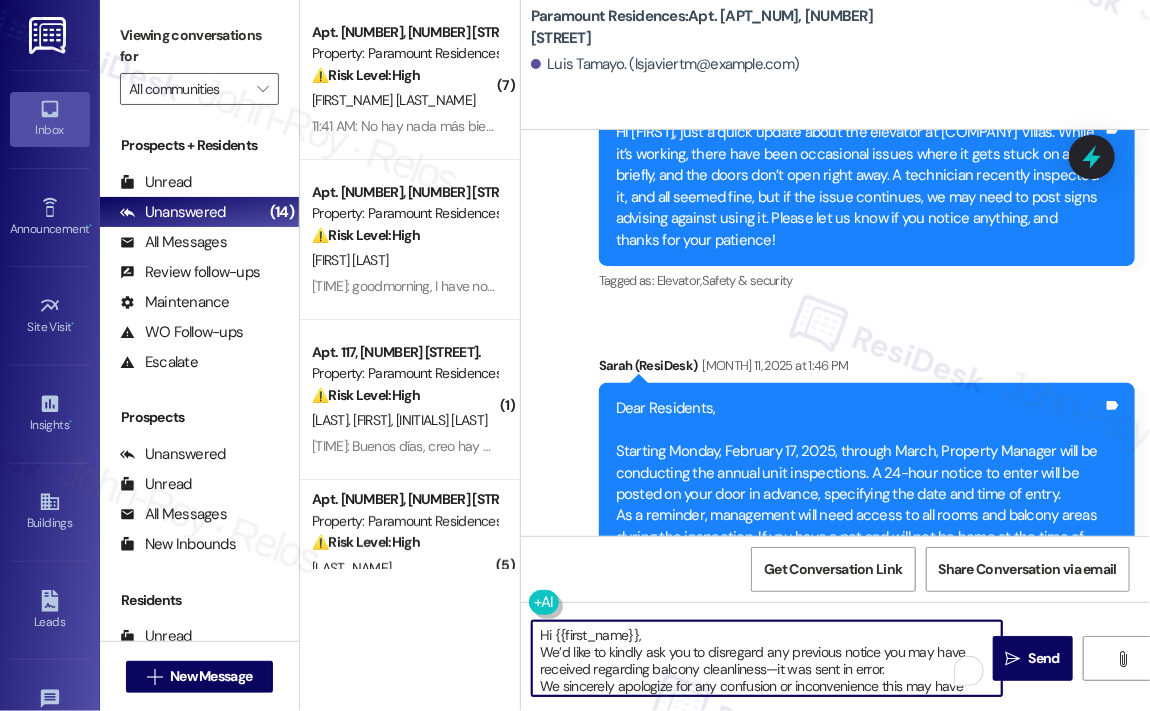 scroll, scrollTop: 16, scrollLeft: 0, axis: vertical 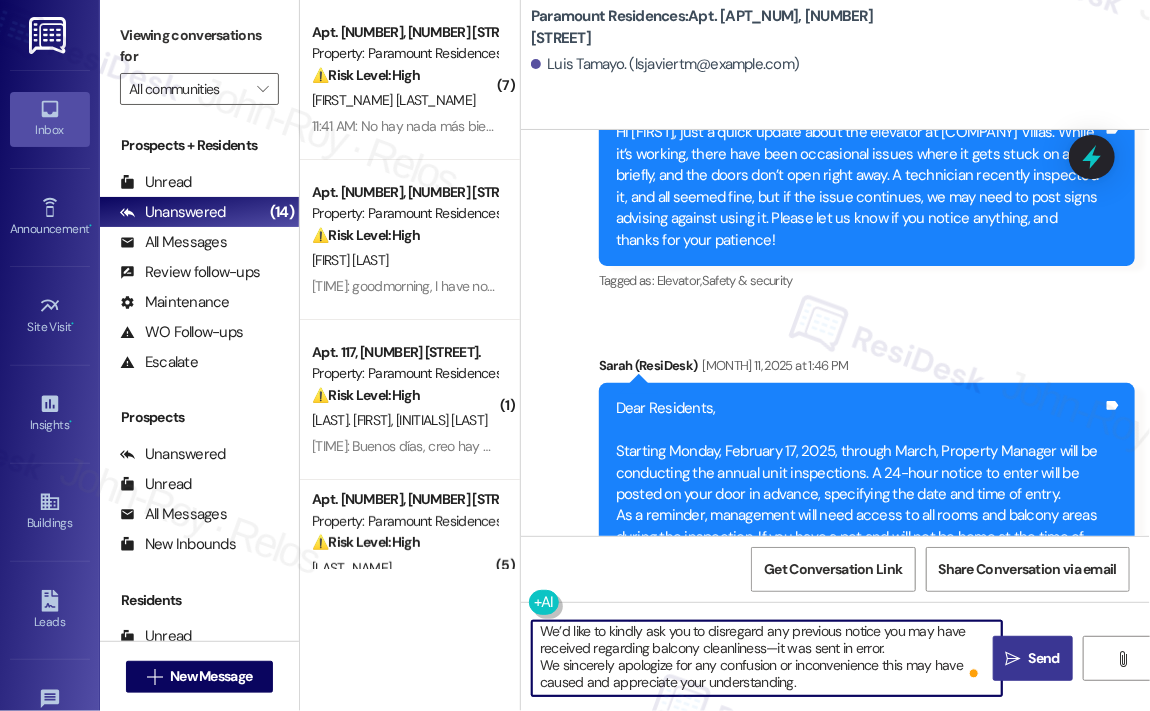 type on "Hi {{first_name}},
We’d like to kindly ask you to disregard any previous notice you may have received regarding balcony cleanliness—it was sent in error.
We sincerely apologize for any confusion or inconvenience this may have caused and appreciate your understanding." 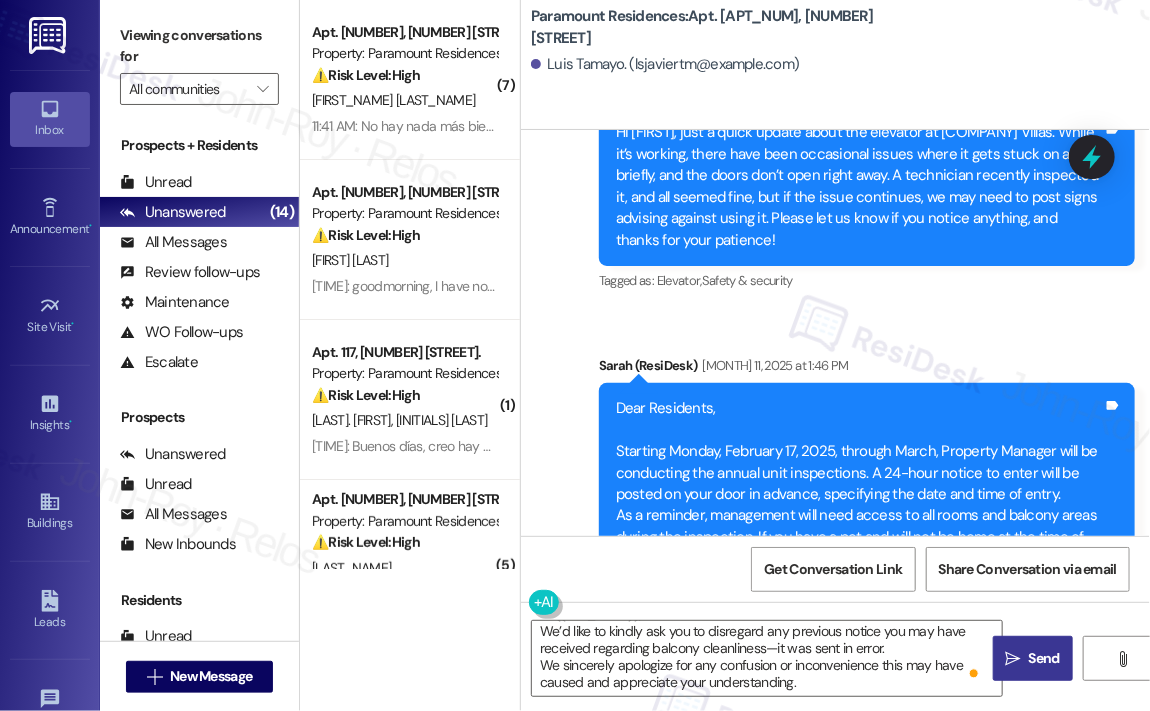click on "Send" at bounding box center [1044, 658] 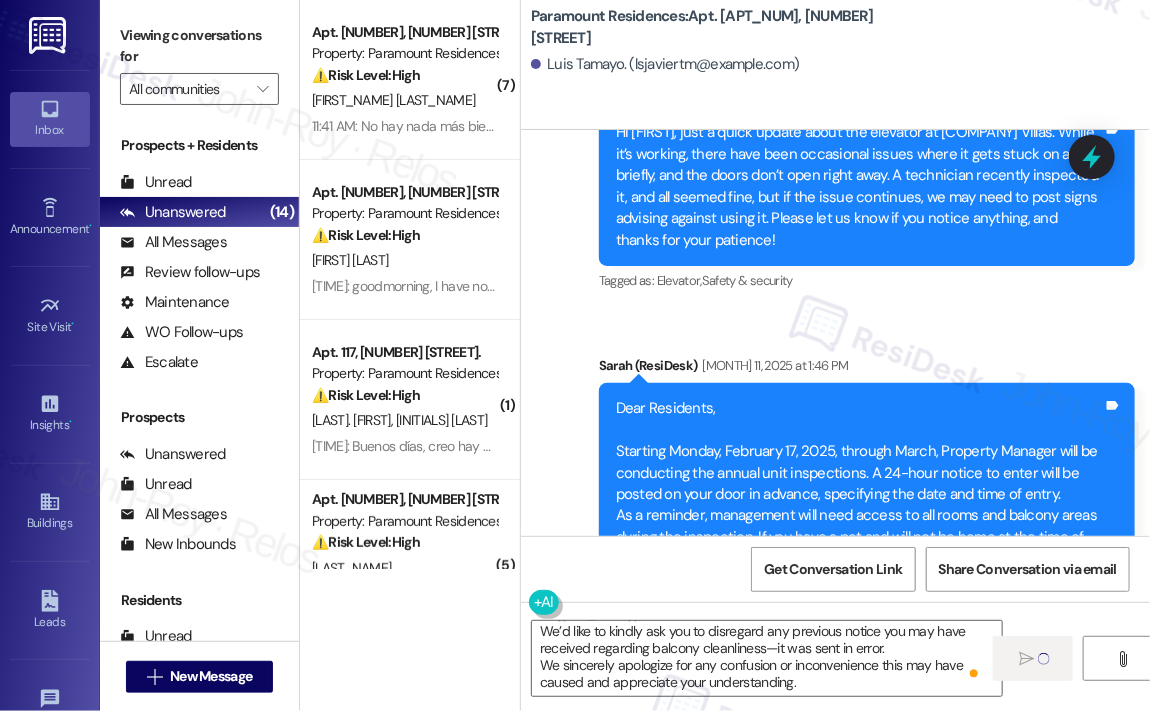type 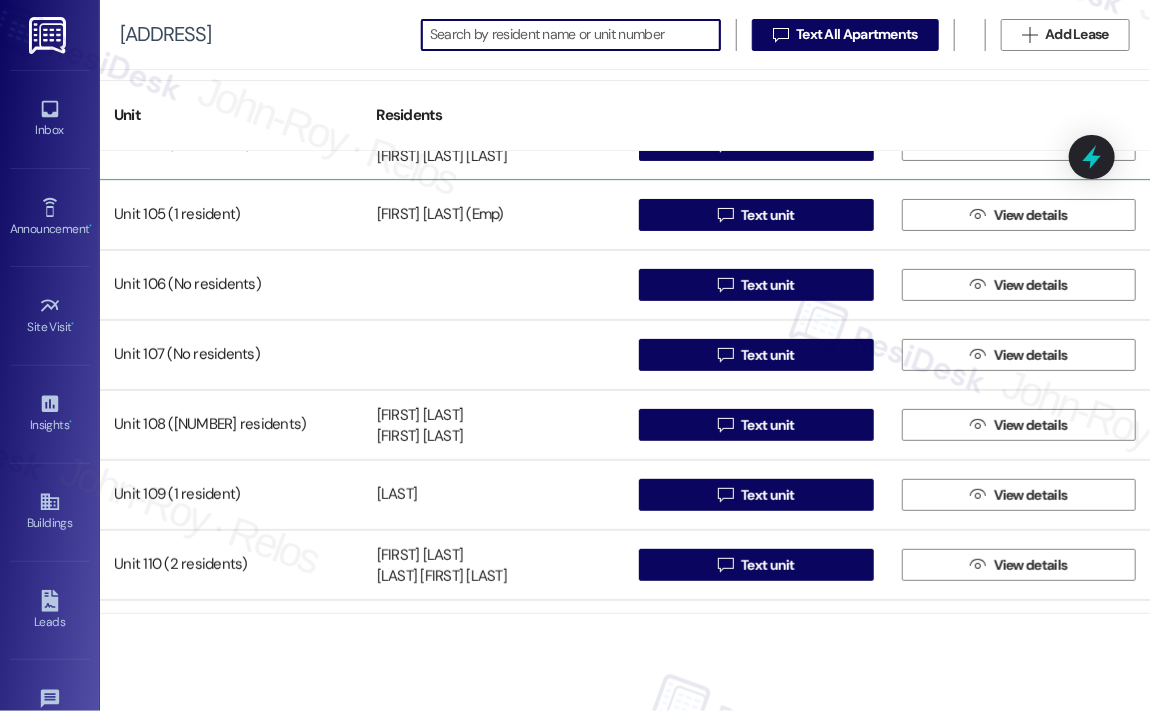 scroll, scrollTop: 300, scrollLeft: 0, axis: vertical 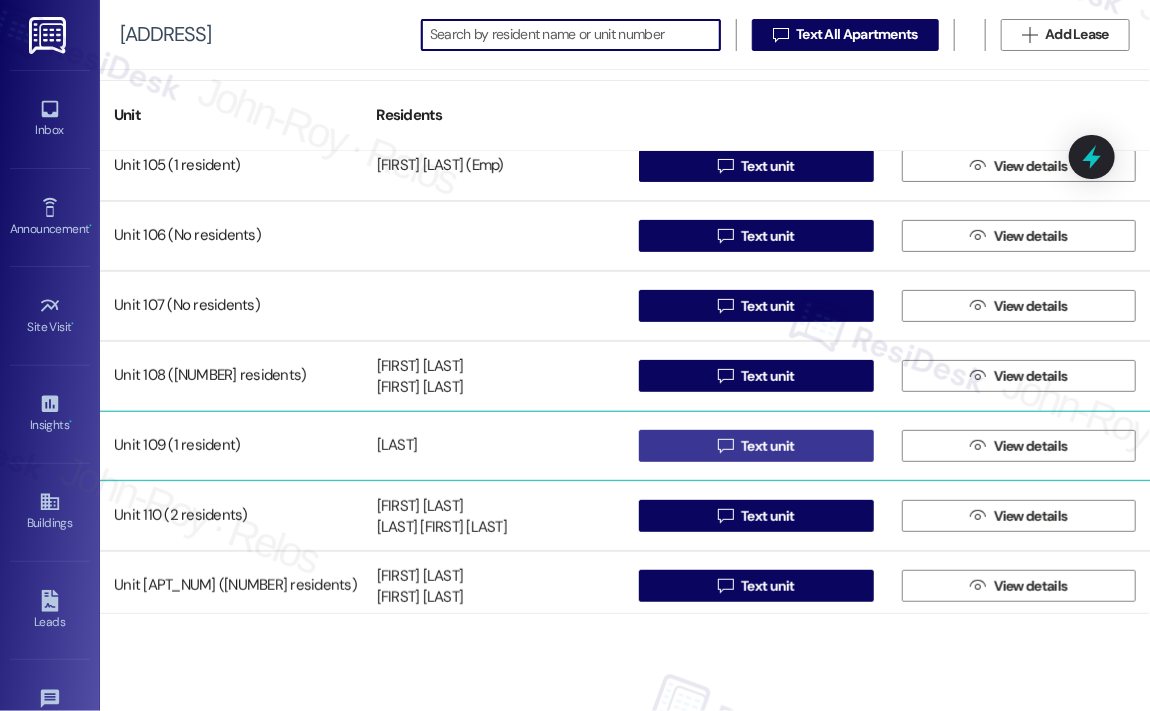 click on "Text unit" at bounding box center [768, 446] 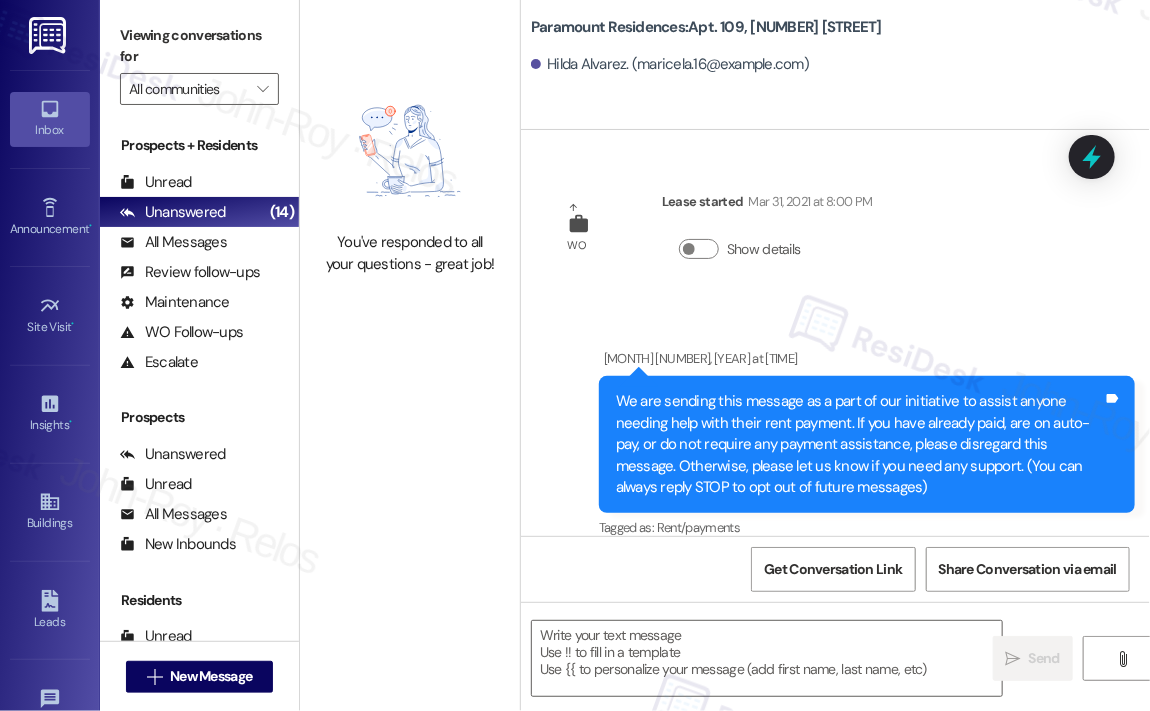 type on "Fetching suggested responses. Please feel free to read through the conversation in the meantime." 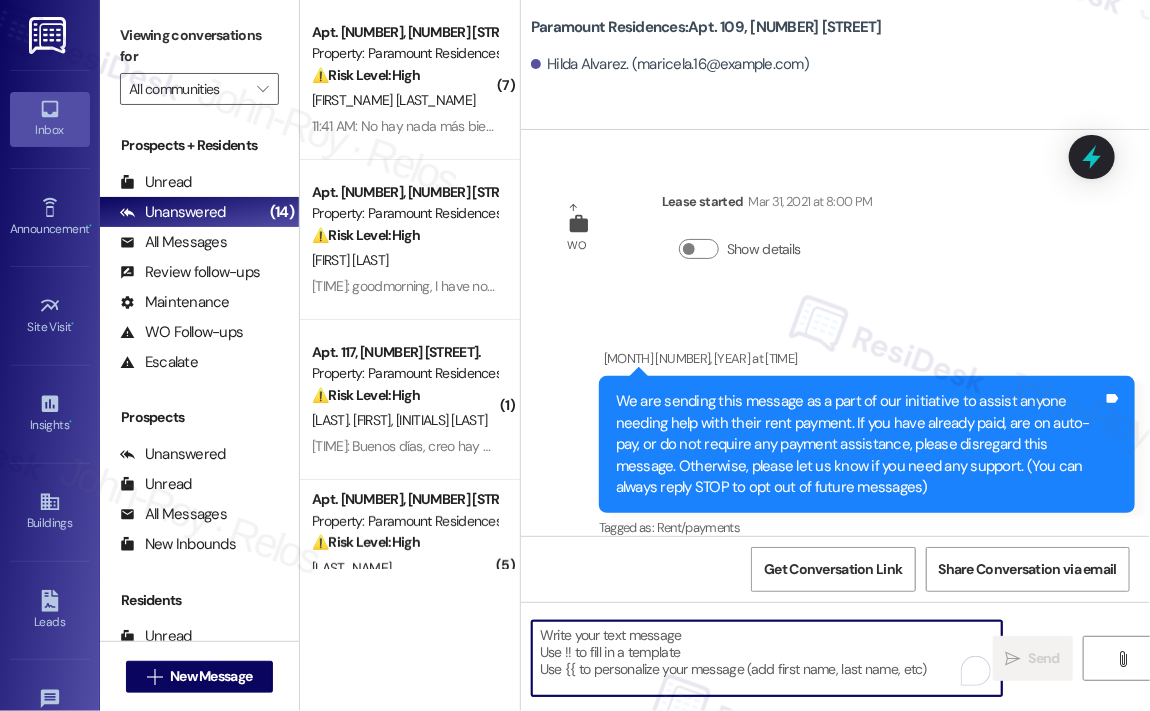 click at bounding box center (767, 658) 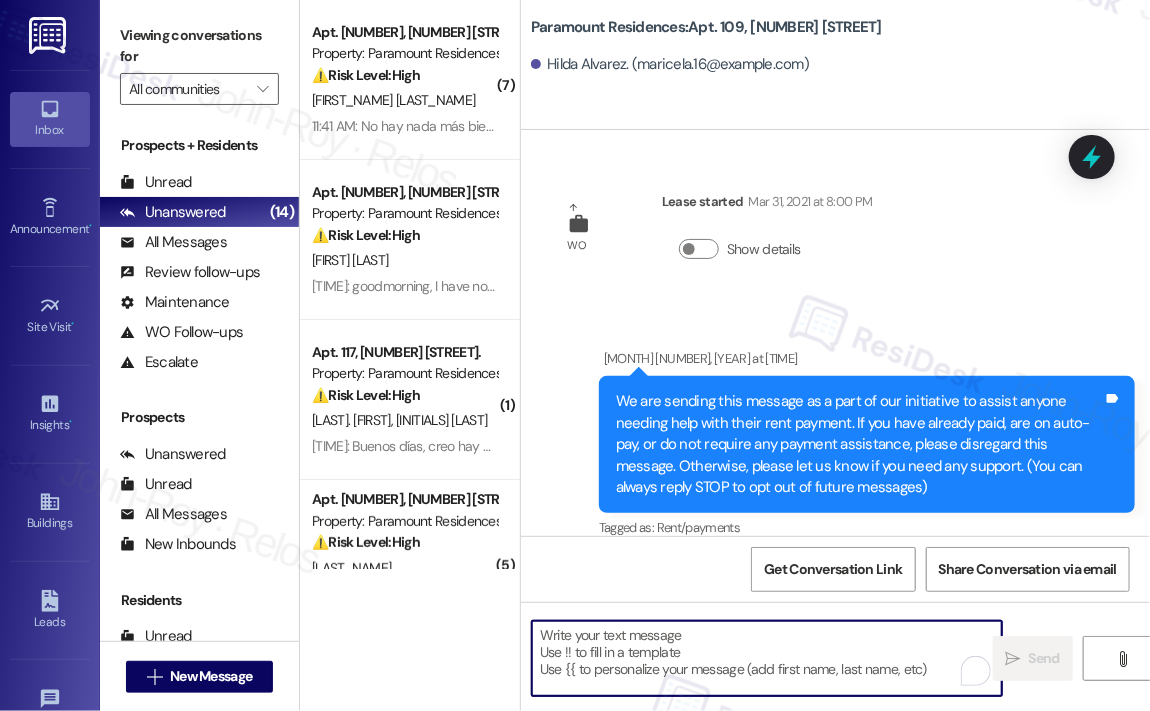 click at bounding box center [767, 658] 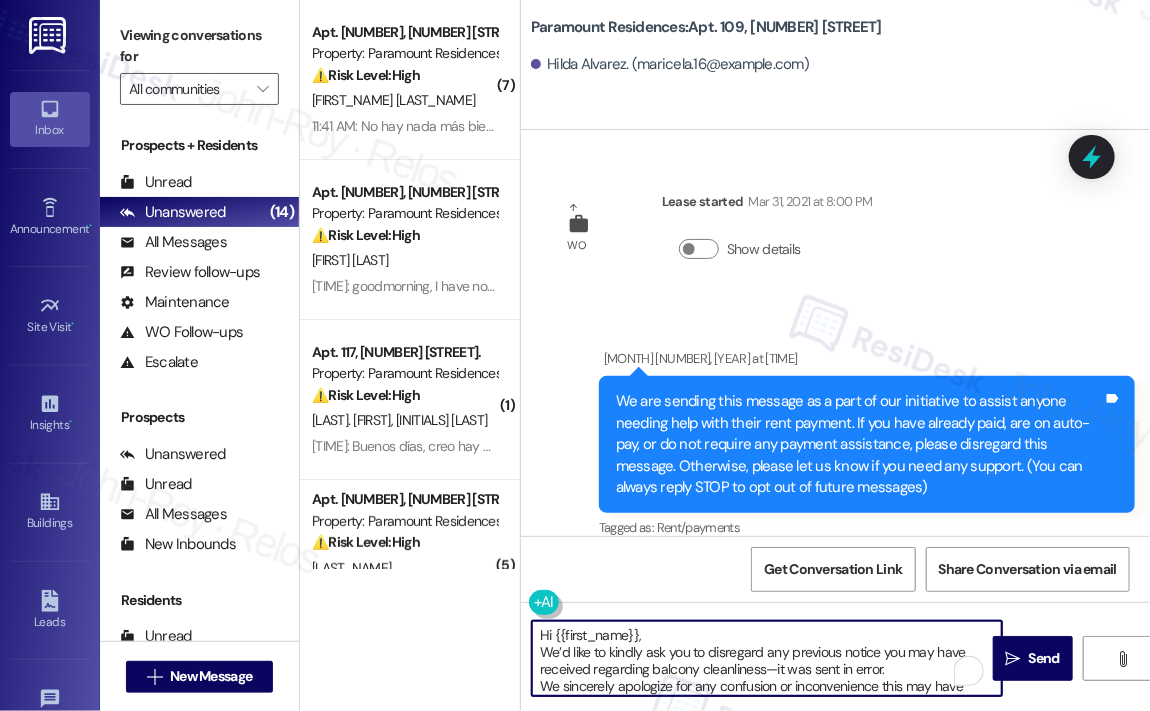 scroll, scrollTop: 16, scrollLeft: 0, axis: vertical 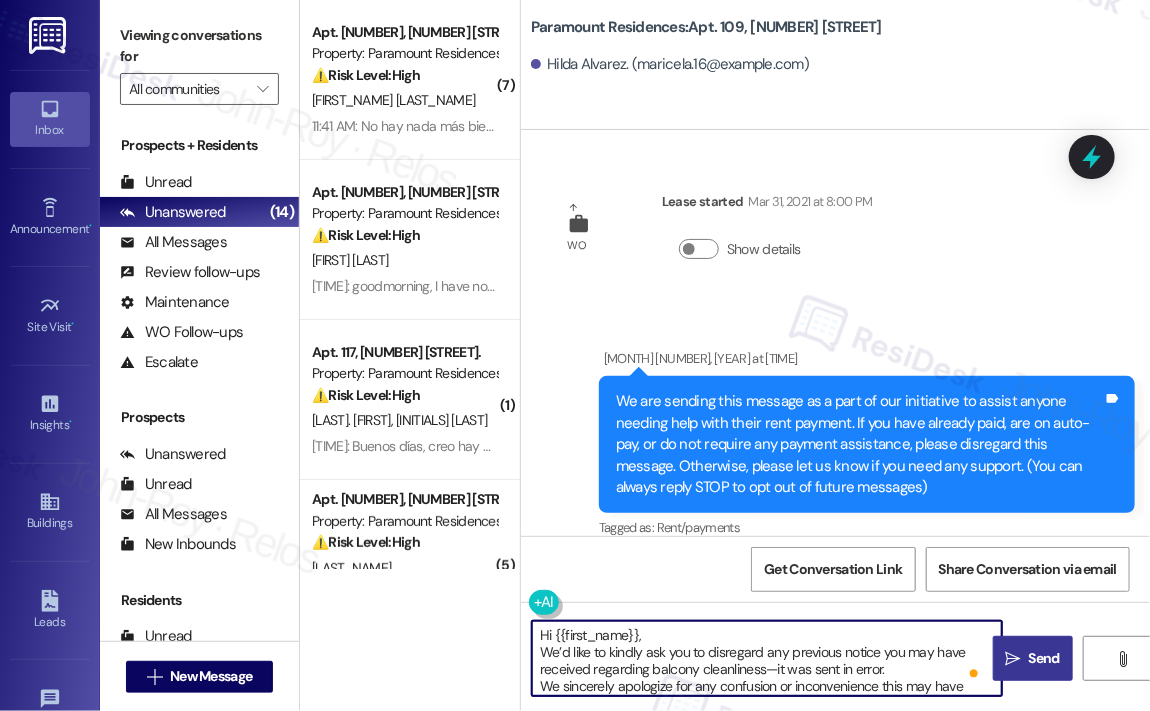 type on "Hi {{first_name}},
We’d like to kindly ask you to disregard any previous notice you may have received regarding balcony cleanliness—it was sent in error.
We sincerely apologize for any confusion or inconvenience this may have caused and appreciate your understanding." 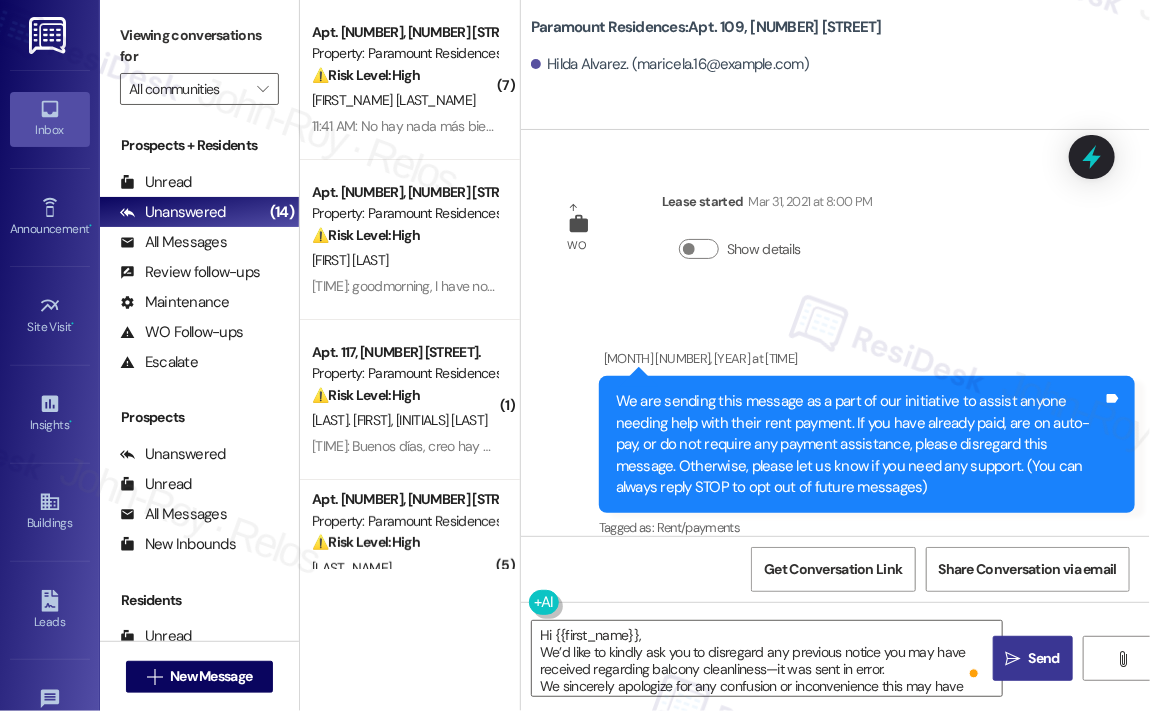 click on " Send" at bounding box center [1033, 658] 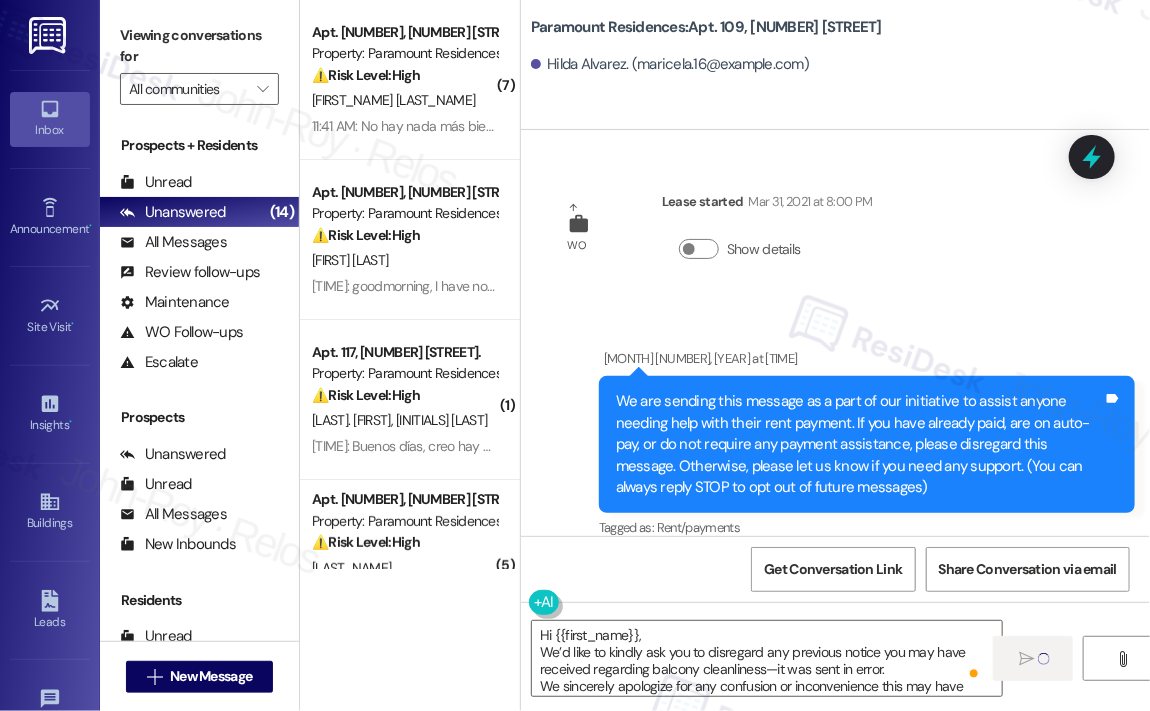 type 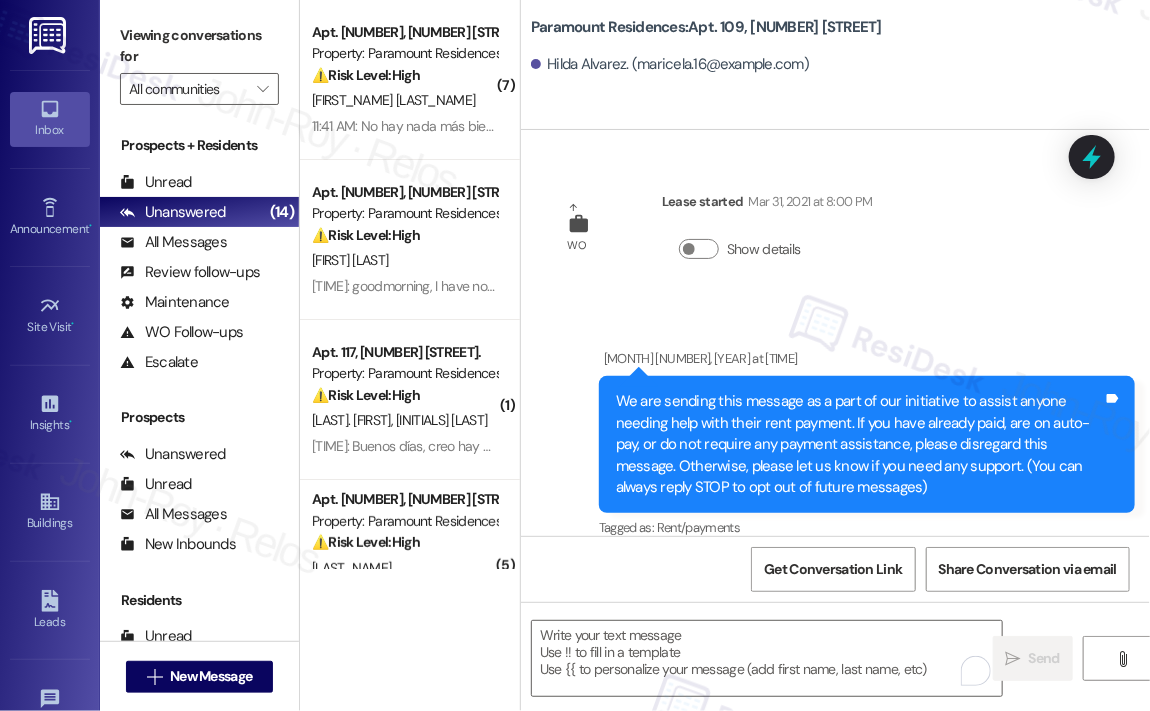 click on "Announcement, sent via SMS May 30, 2024 at 11:56 AM We are sending this message as a part of our initiative to assist anyone needing help with their rent payment. If you have already paid, are on auto-pay, or do not require any payment assistance, please disregard this message. Otherwise, please let us know if you need any support. (You can always reply STOP to opt out of future messages) Tags and notes Tagged as:   Rent/payments Click to highlight conversations about Rent/payments Announcement, sent via SMS 12:01 PM May 30, 2024 at 12:01 PM We are sending this message as a part of our initiative to assist anyone needing help with their rent payment. If you have already paid, are on auto-pay, or do not require any payment assistance, please disregard this message. Otherwise, please let us know if you need any support. Tags and notes Tagged as:   Rent/payments ,  Click to highlight conversations about Rent/payments Positive response Click to highlight conversations about Positive response Tags and notes   ," at bounding box center [835, 649] 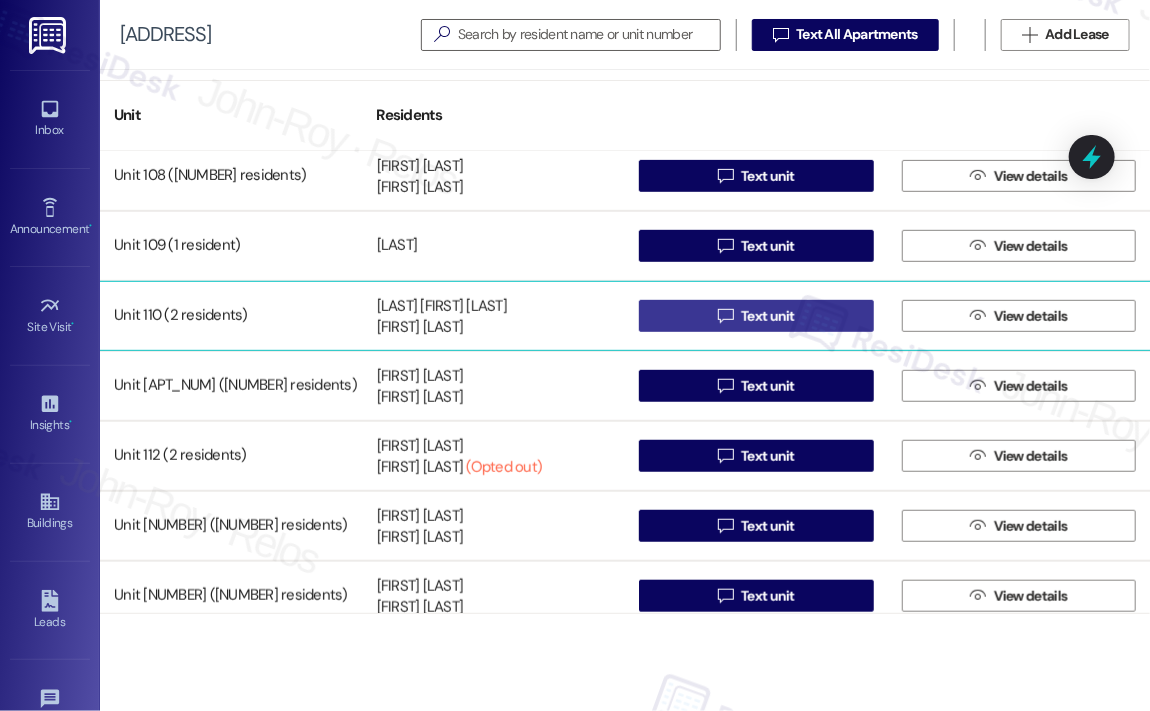 click on " Text unit" at bounding box center [756, 316] 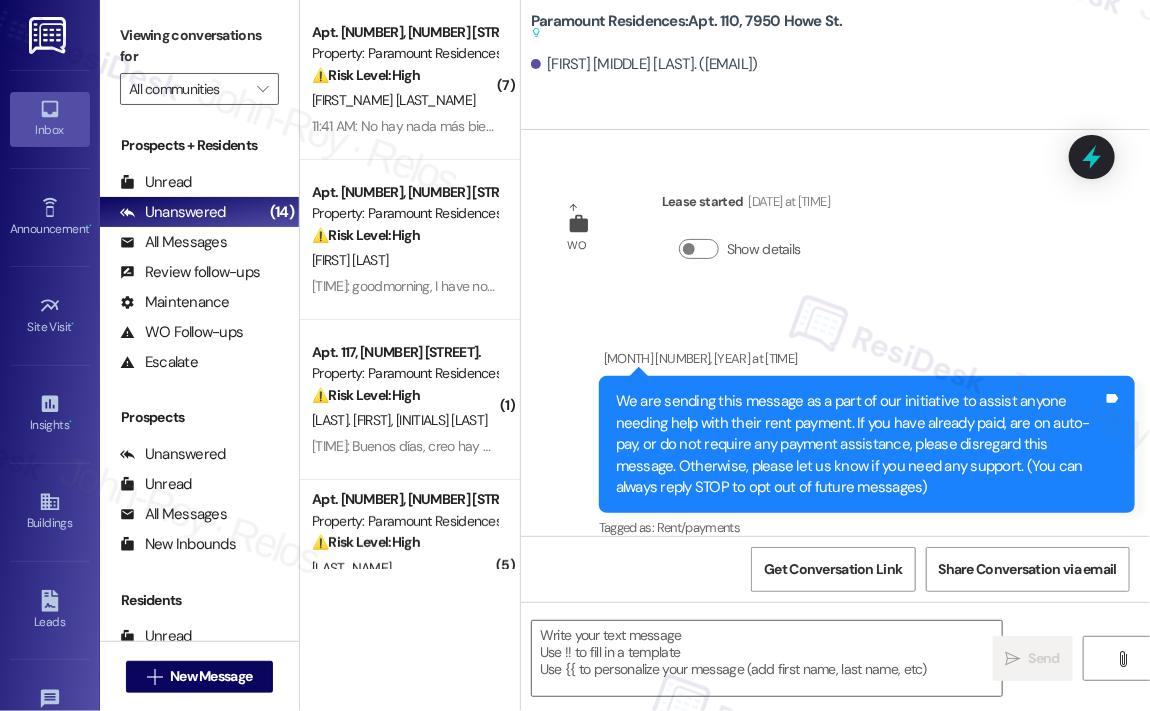 type on "Fetching suggested responses. Please feel free to read through the conversation in the meantime." 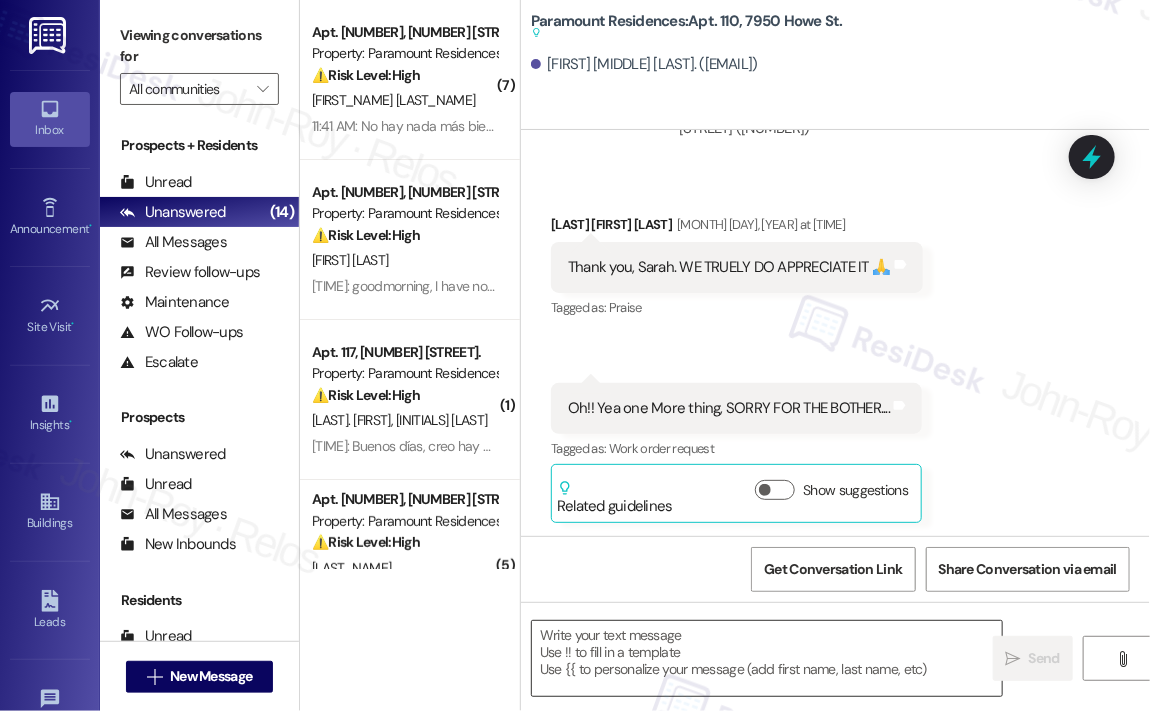 click at bounding box center [767, 658] 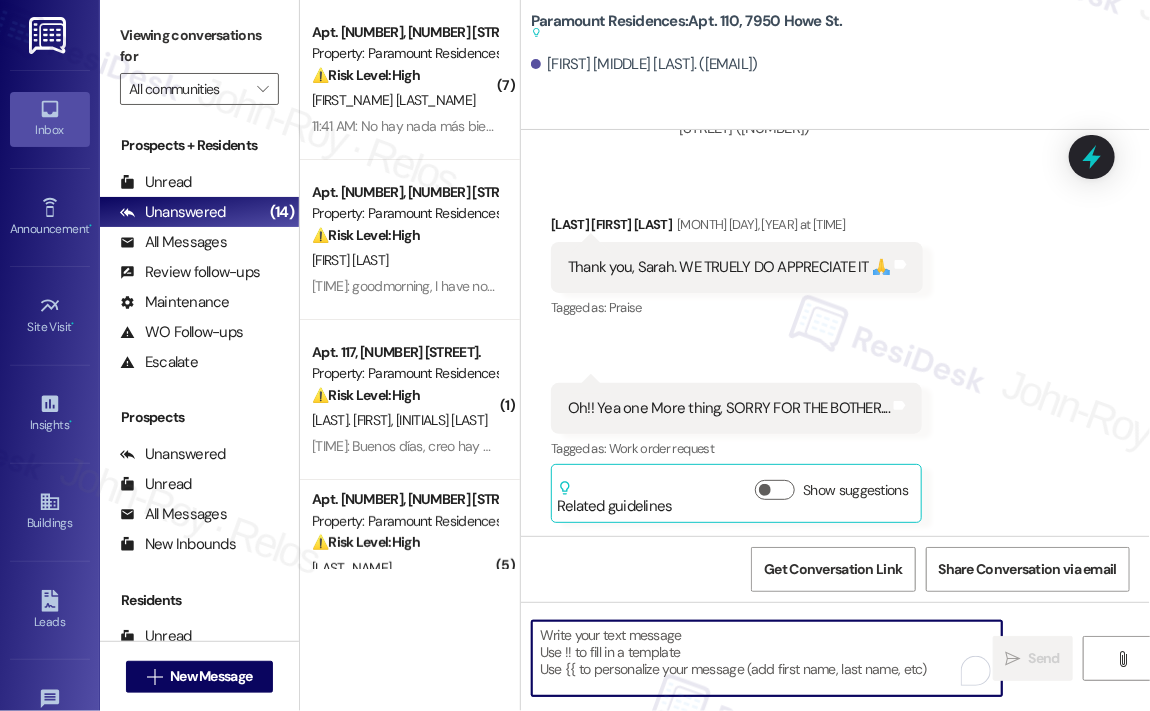 click at bounding box center (767, 658) 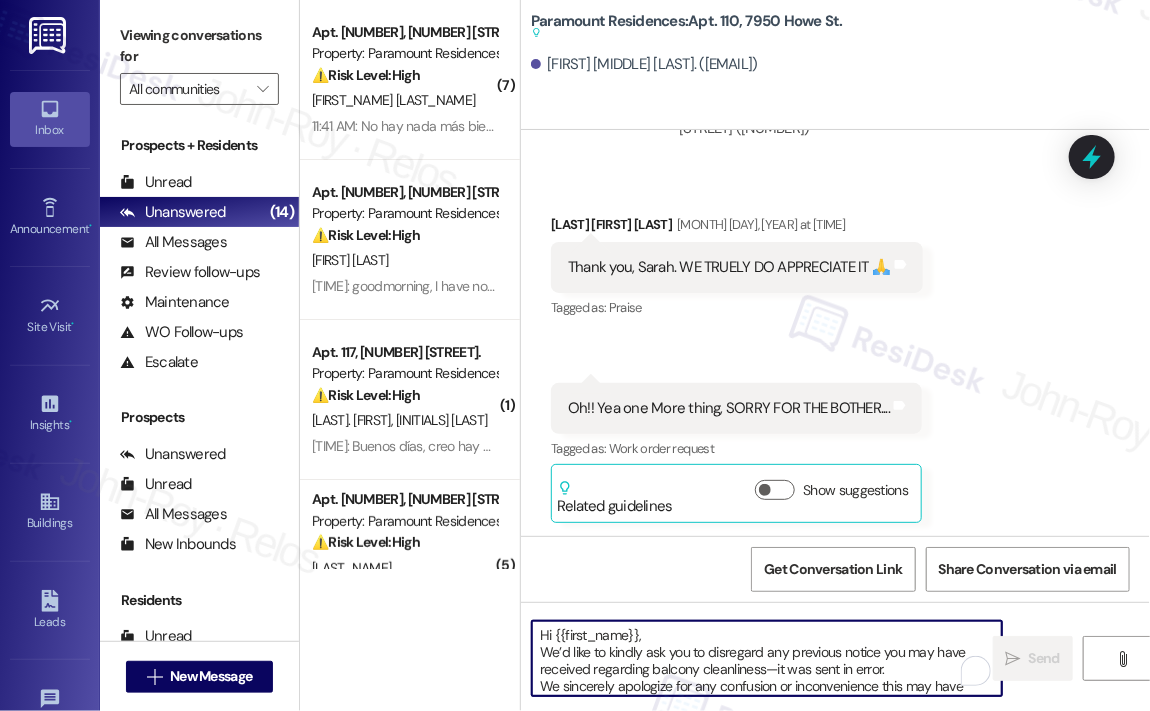 scroll, scrollTop: 16, scrollLeft: 0, axis: vertical 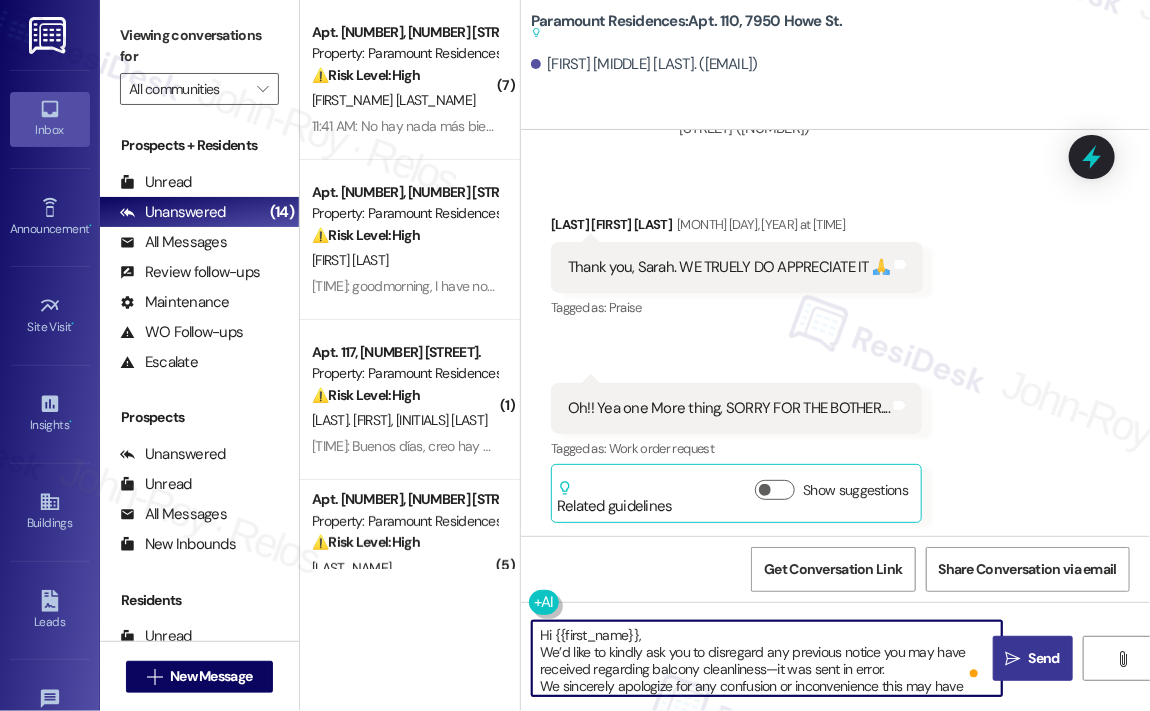 type on "Hi {{first_name}},
We’d like to kindly ask you to disregard any previous notice you may have received regarding balcony cleanliness—it was sent in error.
We sincerely apologize for any confusion or inconvenience this may have caused and appreciate your understanding." 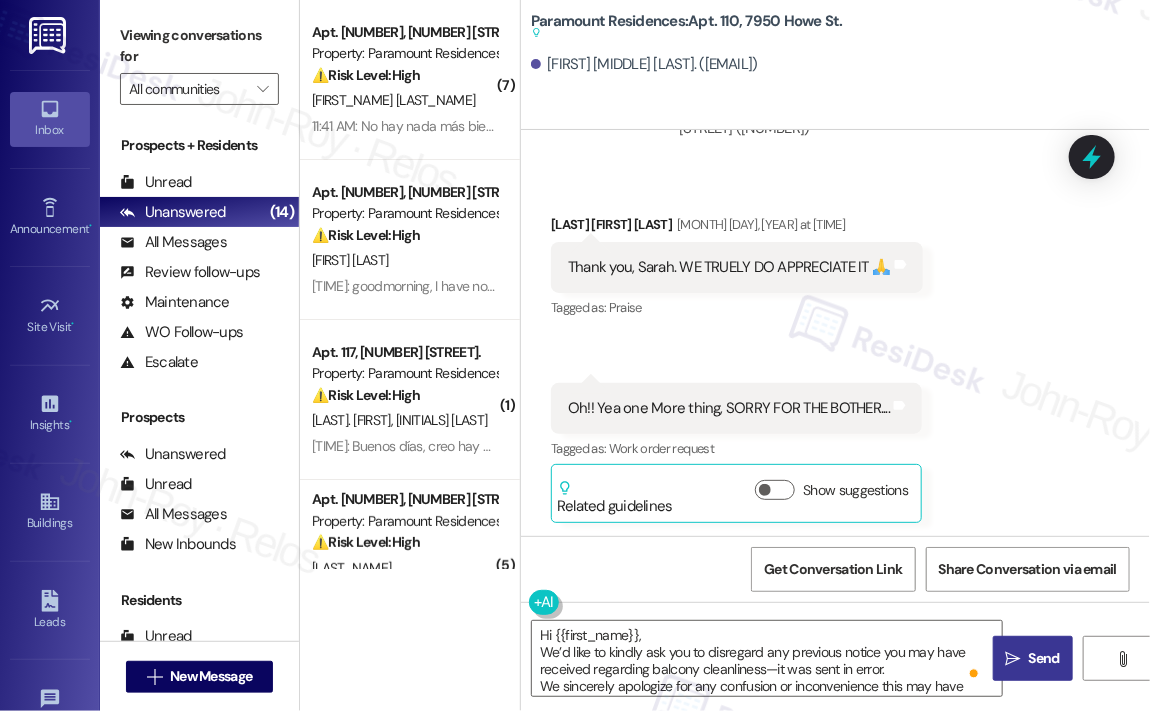 click on "Send" at bounding box center (1044, 658) 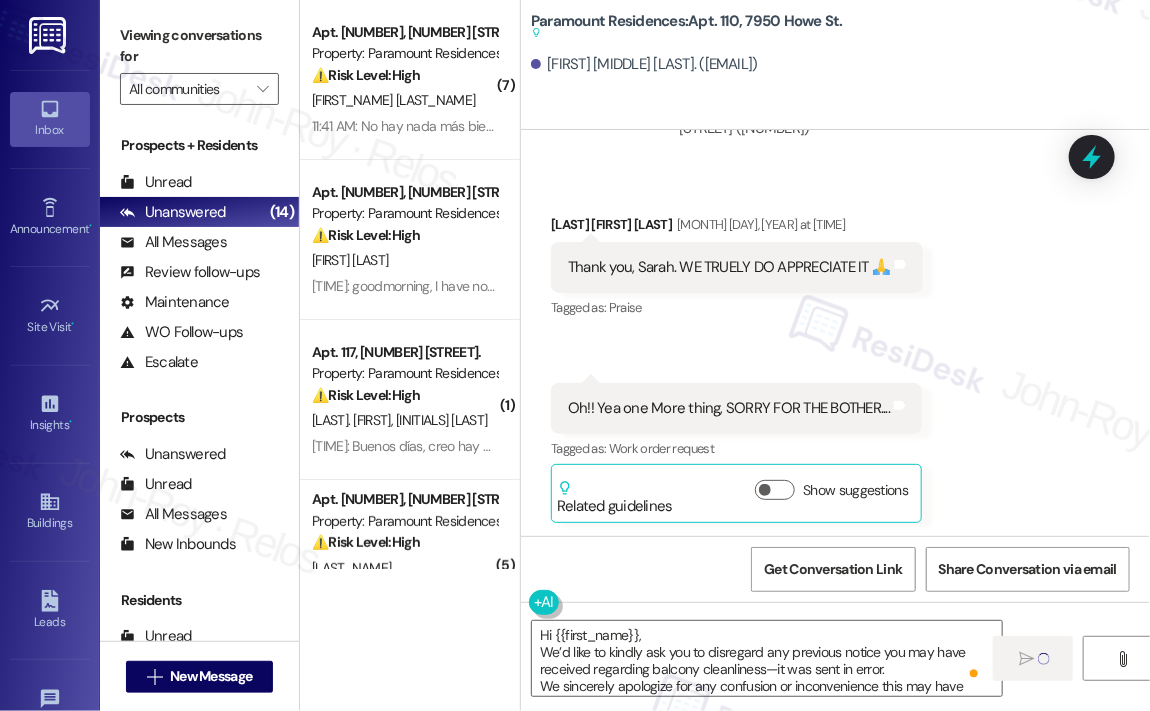 type 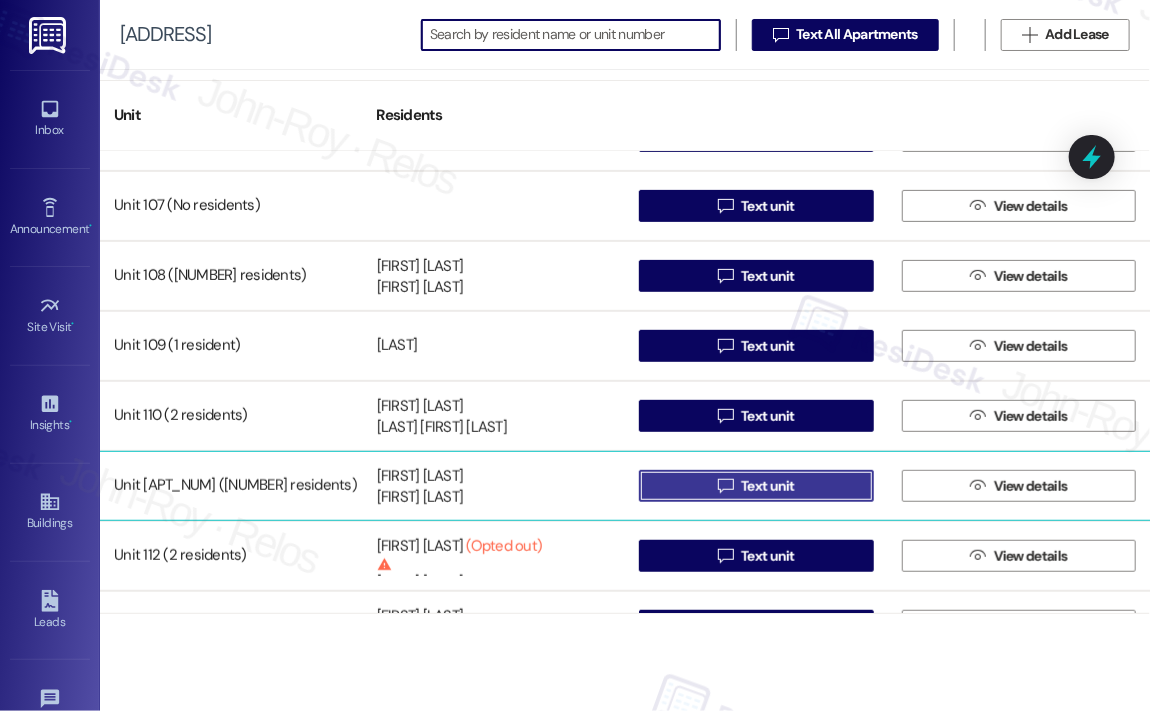 click on "Text unit" at bounding box center (768, 486) 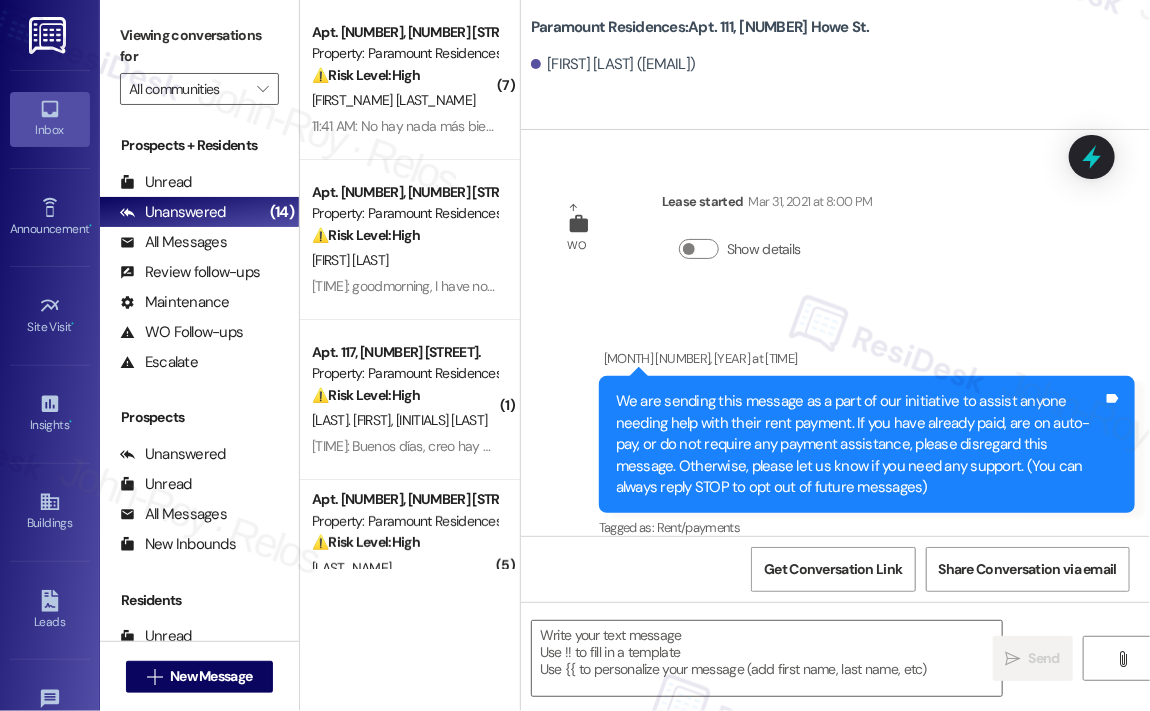 type on "Fetching suggested responses. Please feel free to read through the conversation in the meantime." 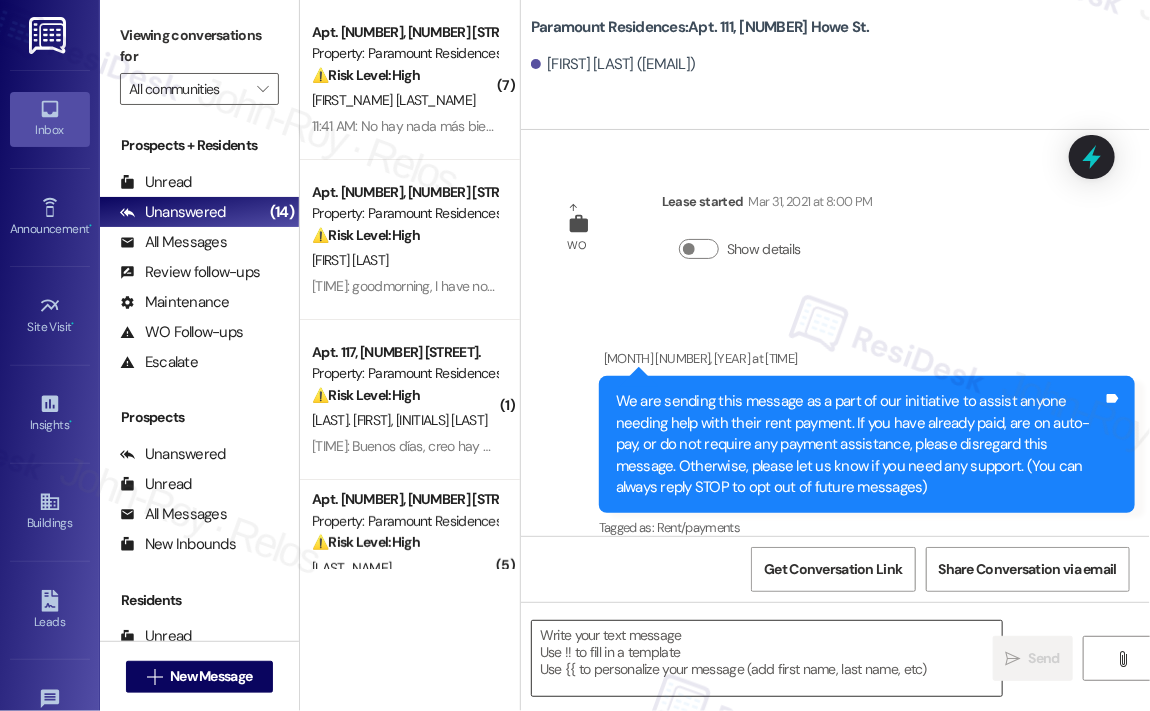 click at bounding box center [767, 658] 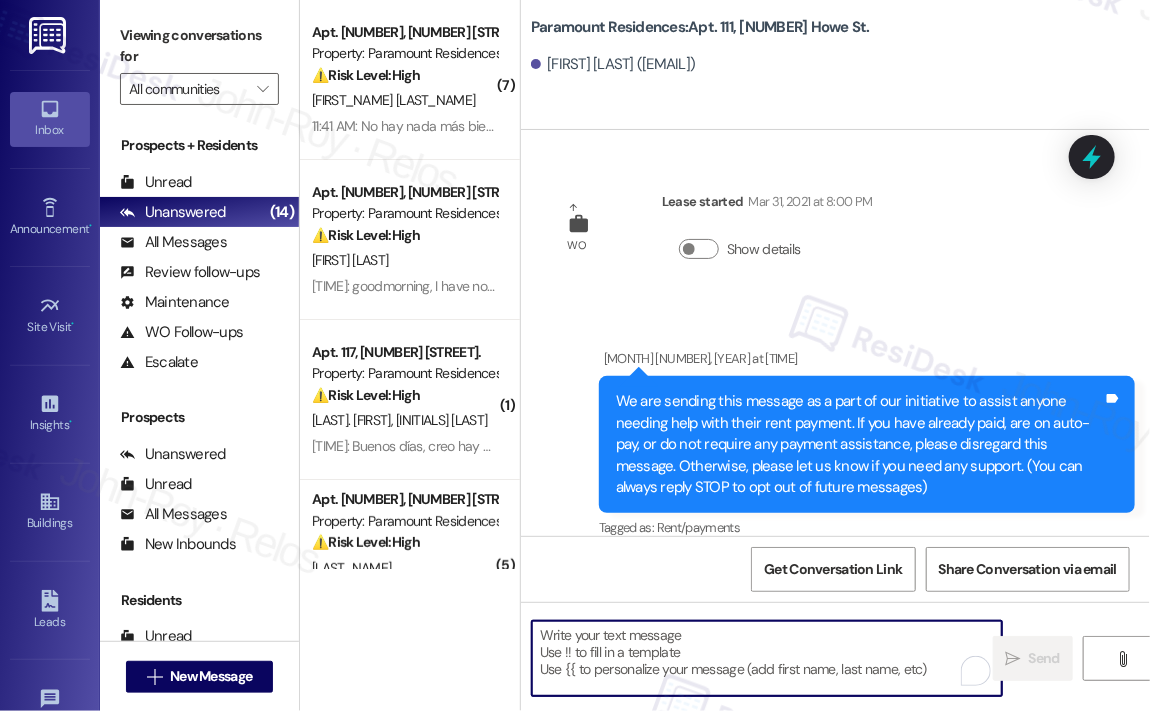 paste on "Hi {{first_name}},
We’d like to kindly ask you to disregard any previous notice you may have received regarding balcony cleanliness—it was sent in error.
We sincerely apologize for any confusion or inconvenience this may have caused and appreciate your understanding." 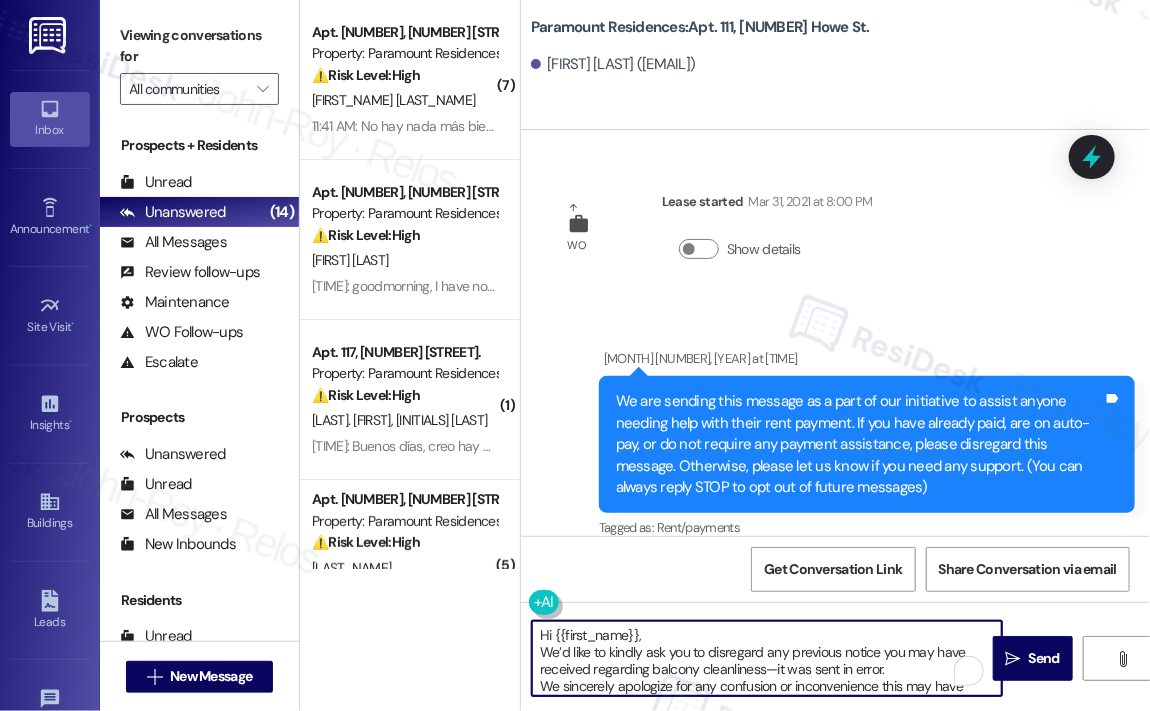 scroll, scrollTop: 16, scrollLeft: 0, axis: vertical 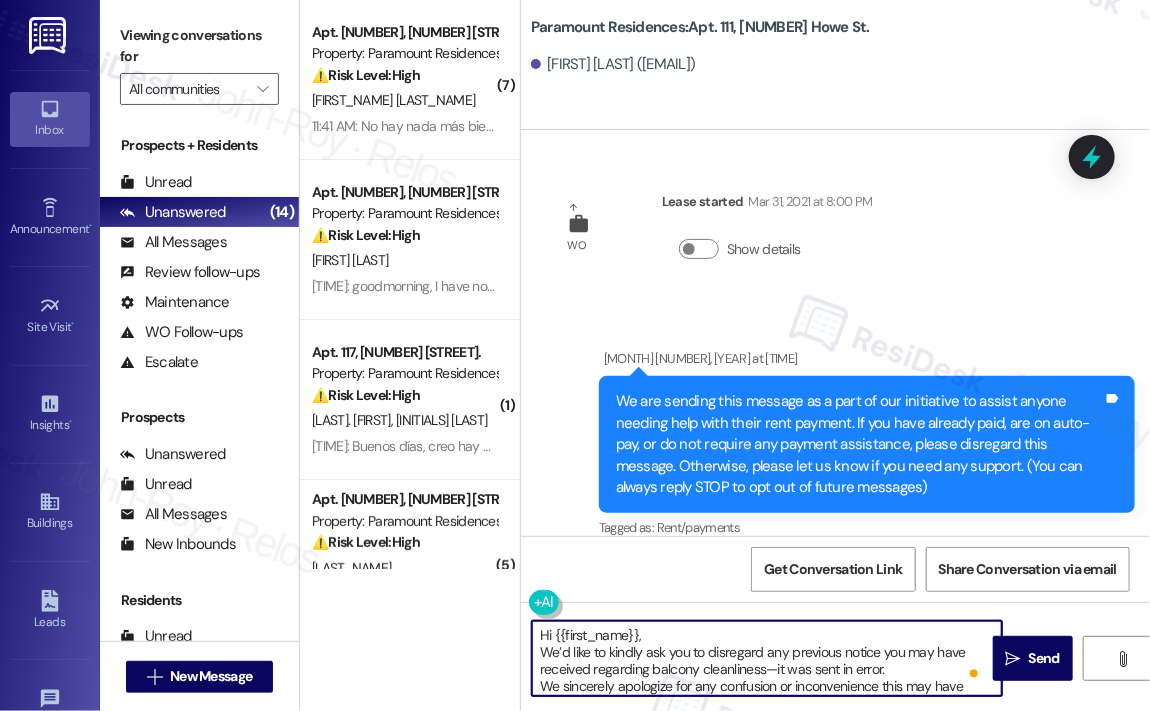 click on "Hi {{first_name}},
We’d like to kindly ask you to disregard any previous notice you may have received regarding balcony cleanliness—it was sent in error.
We sincerely apologize for any confusion or inconvenience this may have caused and appreciate your understanding." at bounding box center [767, 658] 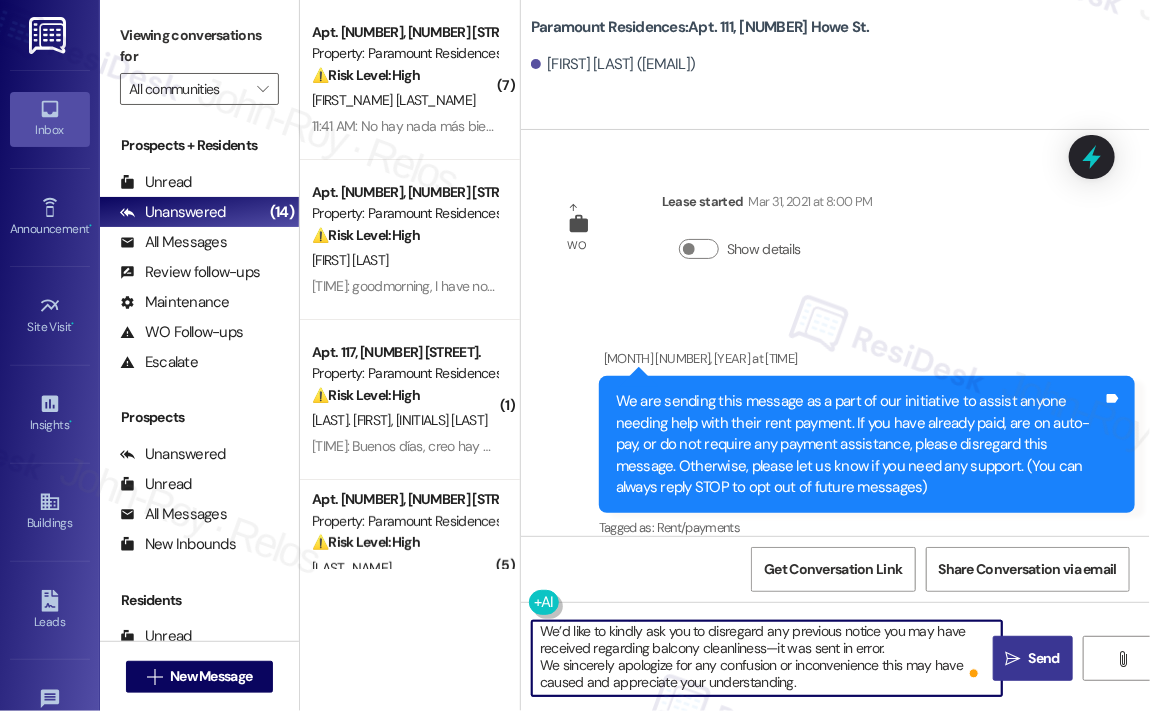 type on "Hi {{first_name}},
We’d like to kindly ask you to disregard any previous notice you may have received regarding balcony cleanliness—it was sent in error.
We sincerely apologize for any confusion or inconvenience this may have caused and appreciate your understanding." 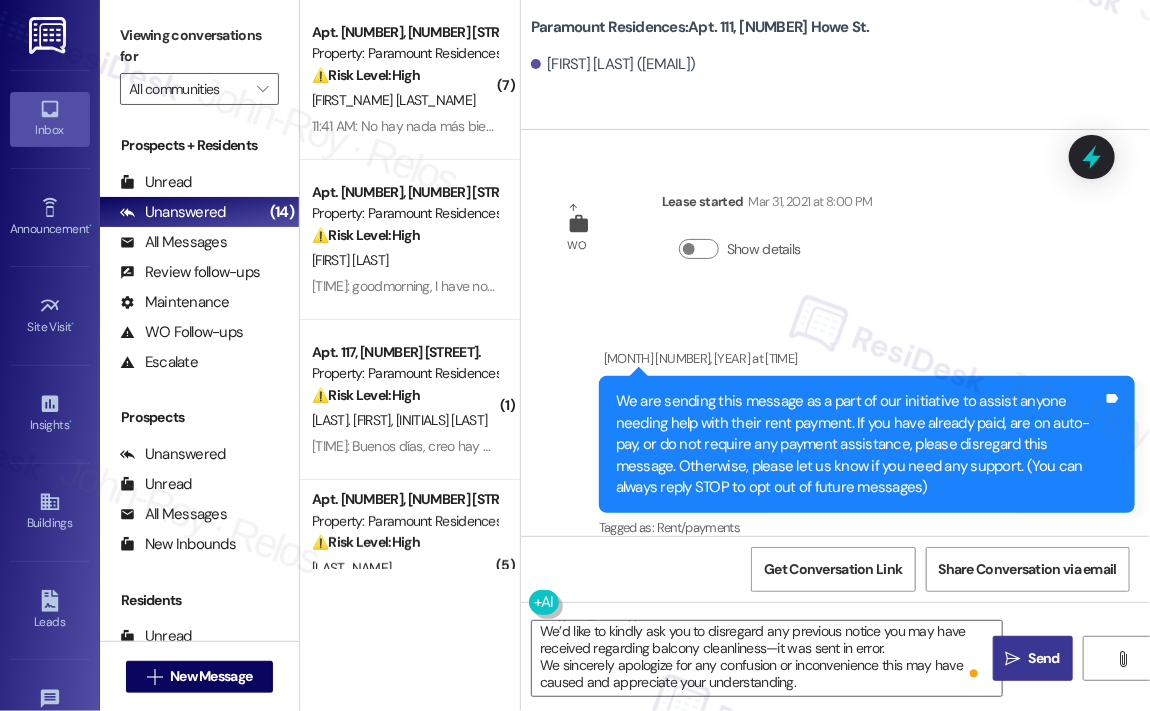 click on "Send" at bounding box center (1044, 658) 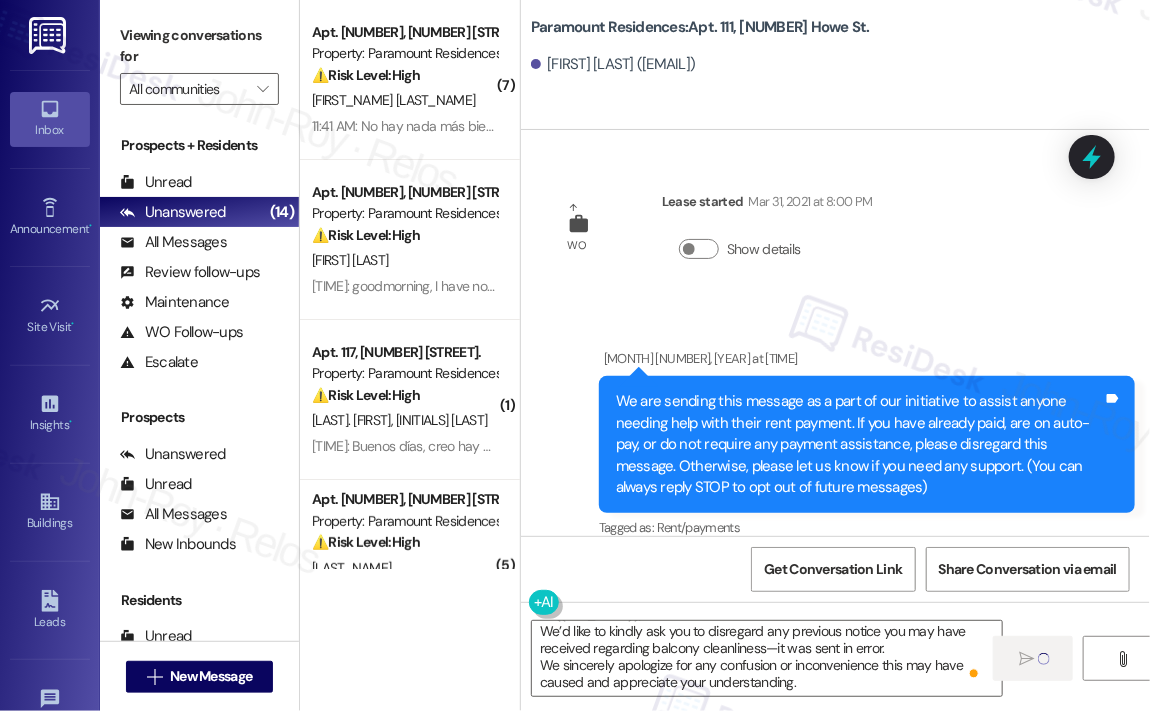 type 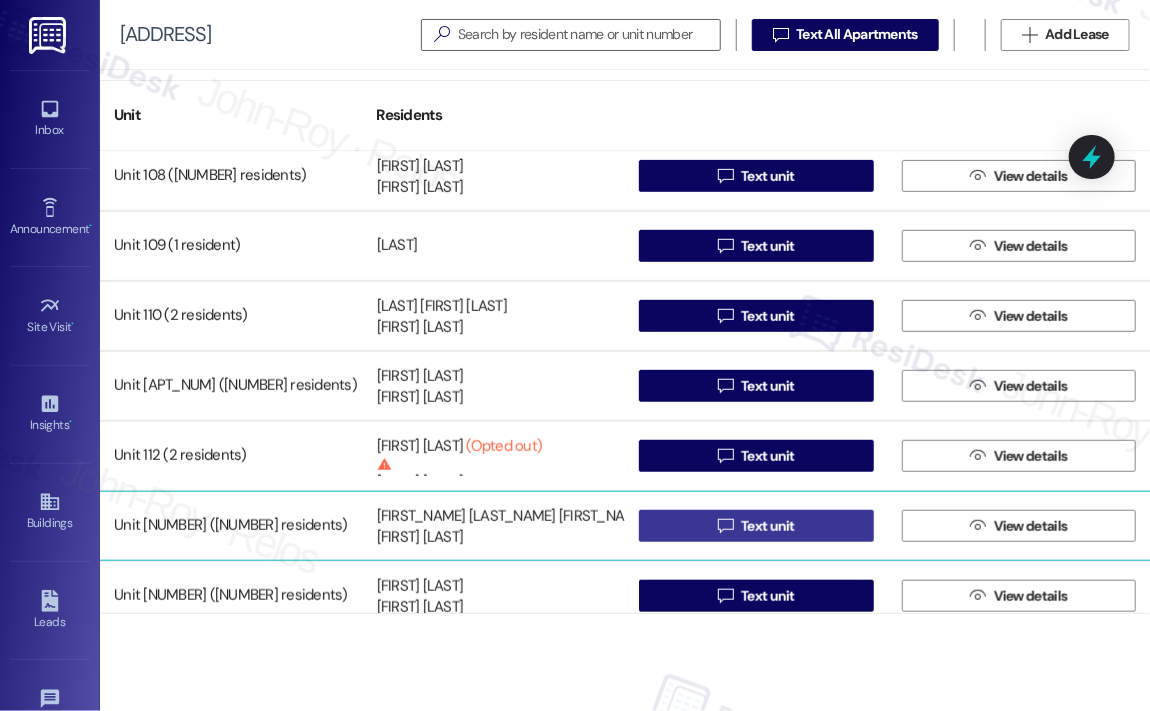 click on " Text unit" at bounding box center (756, 526) 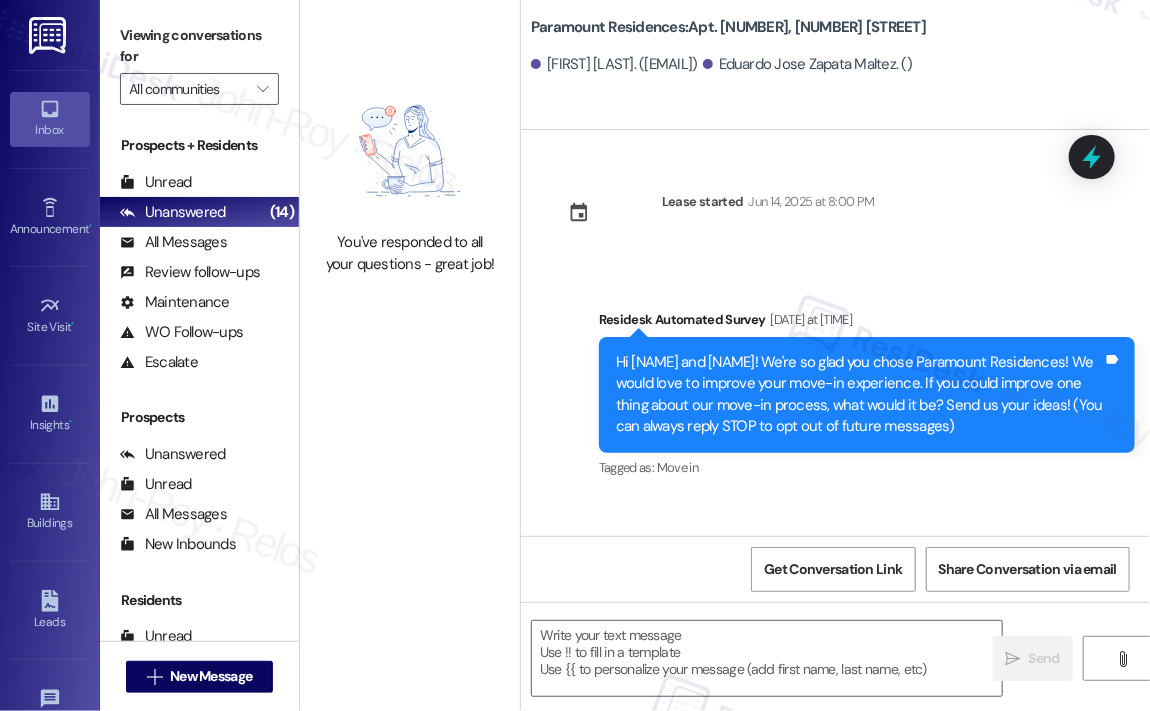 scroll, scrollTop: 0, scrollLeft: 0, axis: both 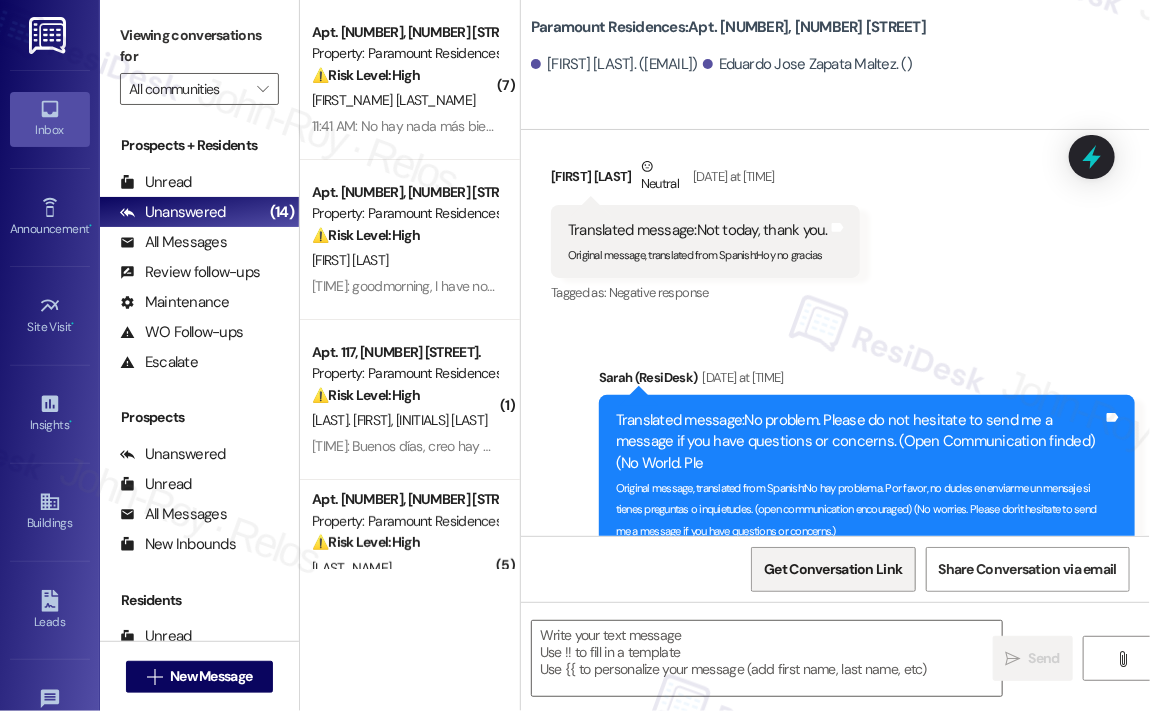 type on "Fetching suggested responses. Please feel free to read through the conversation in the meantime." 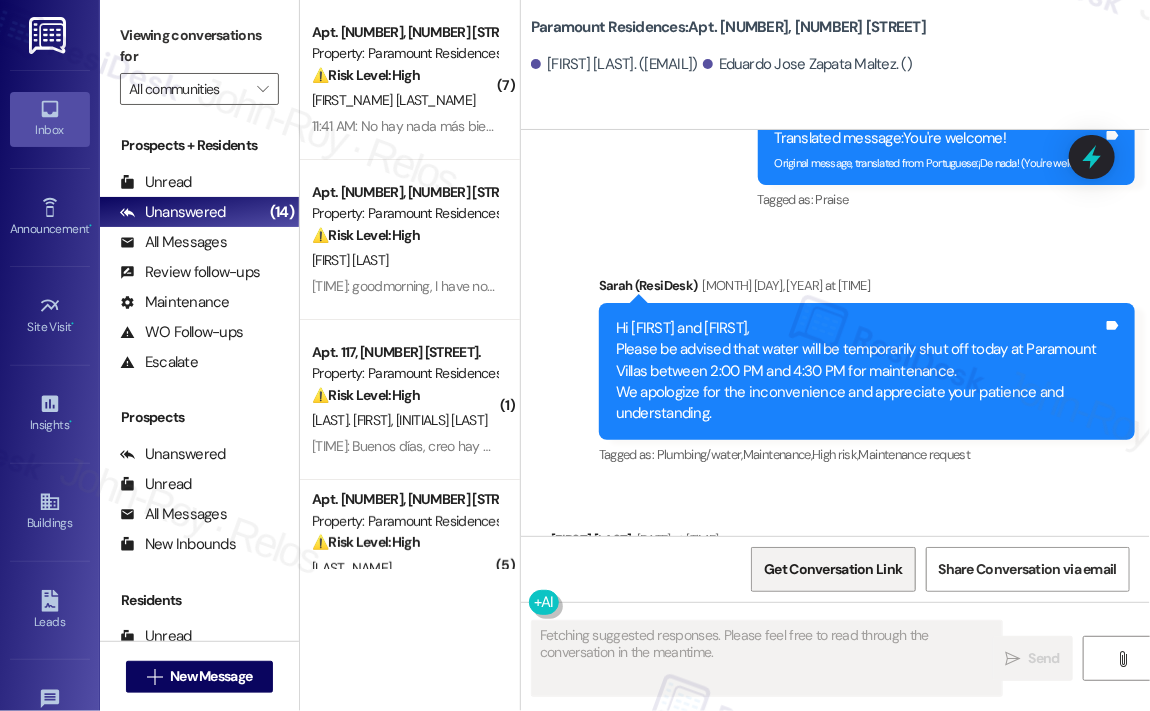 scroll, scrollTop: 2324, scrollLeft: 0, axis: vertical 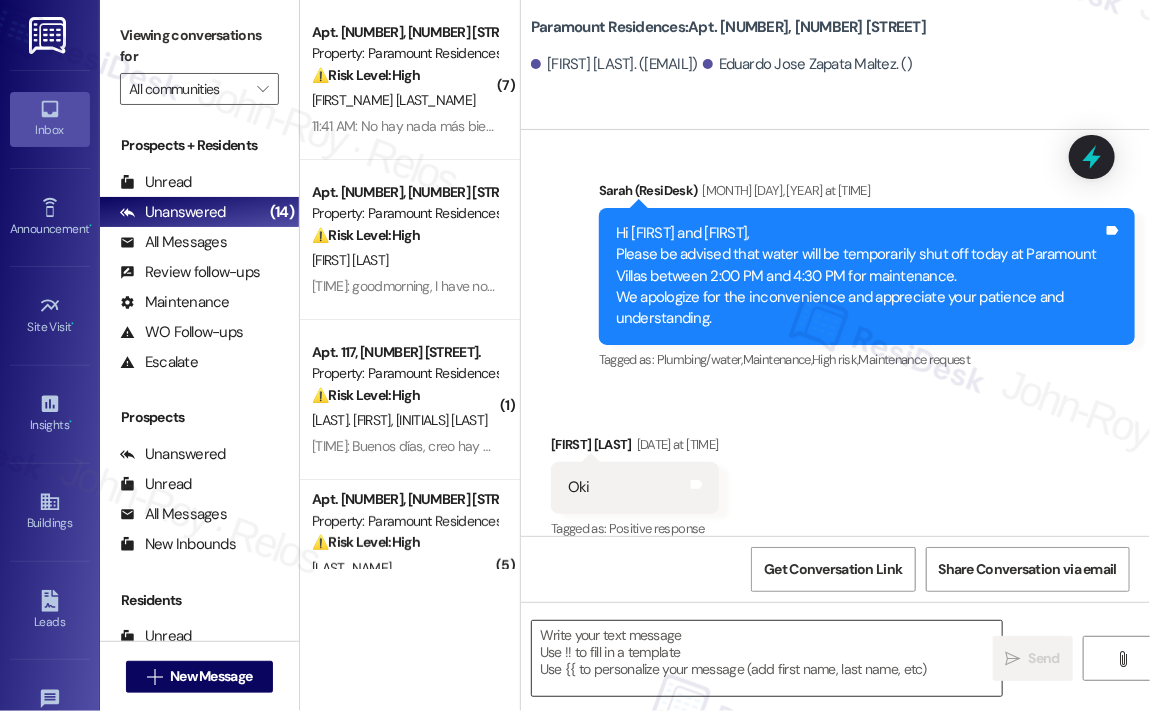 click at bounding box center (767, 658) 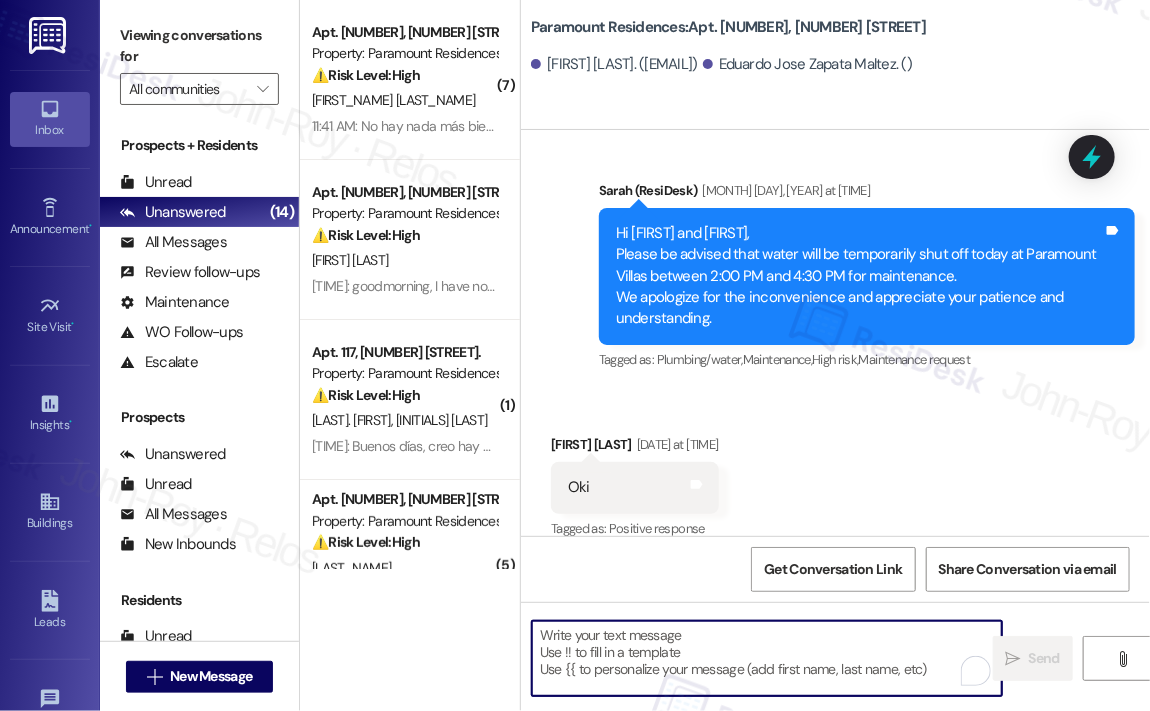paste on "Hi {{first_name}},
We’d like to kindly ask you to disregard any previous notice you may have received regarding balcony cleanliness—it was sent in error.
We sincerely apologize for any confusion or inconvenience this may have caused and appreciate your understanding." 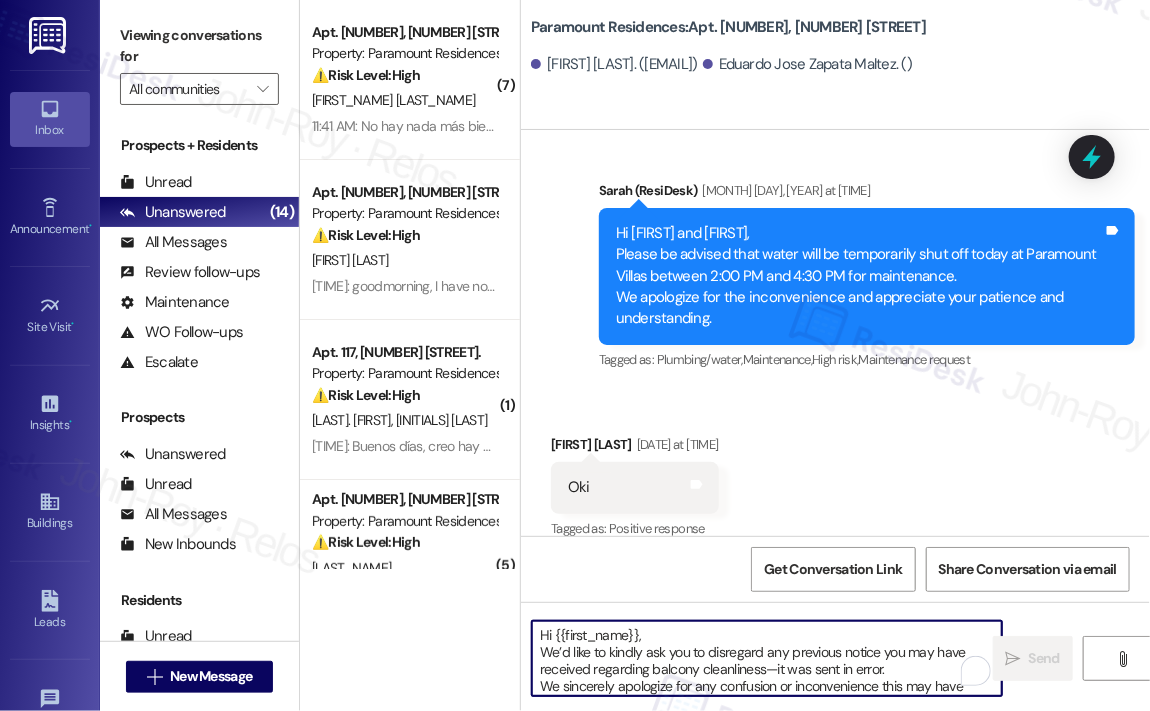 scroll, scrollTop: 16, scrollLeft: 0, axis: vertical 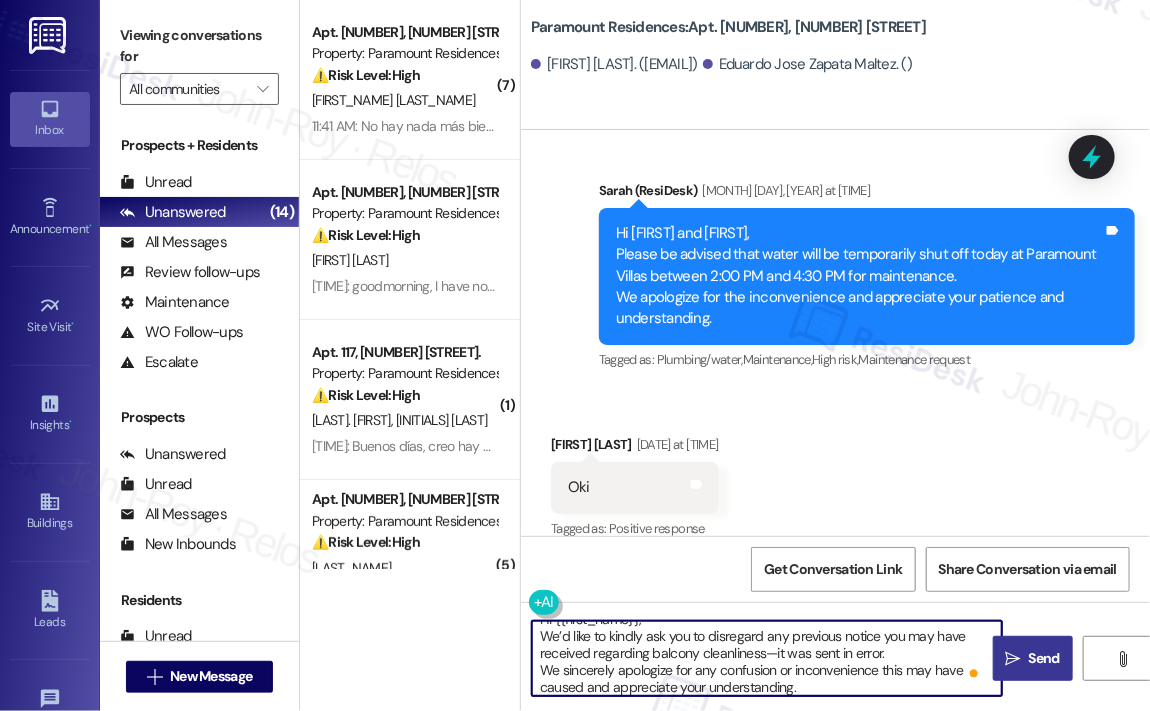 type on "Hi {{first_name}},
We’d like to kindly ask you to disregard any previous notice you may have received regarding balcony cleanliness—it was sent in error.
We sincerely apologize for any confusion or inconvenience this may have caused and appreciate your understanding." 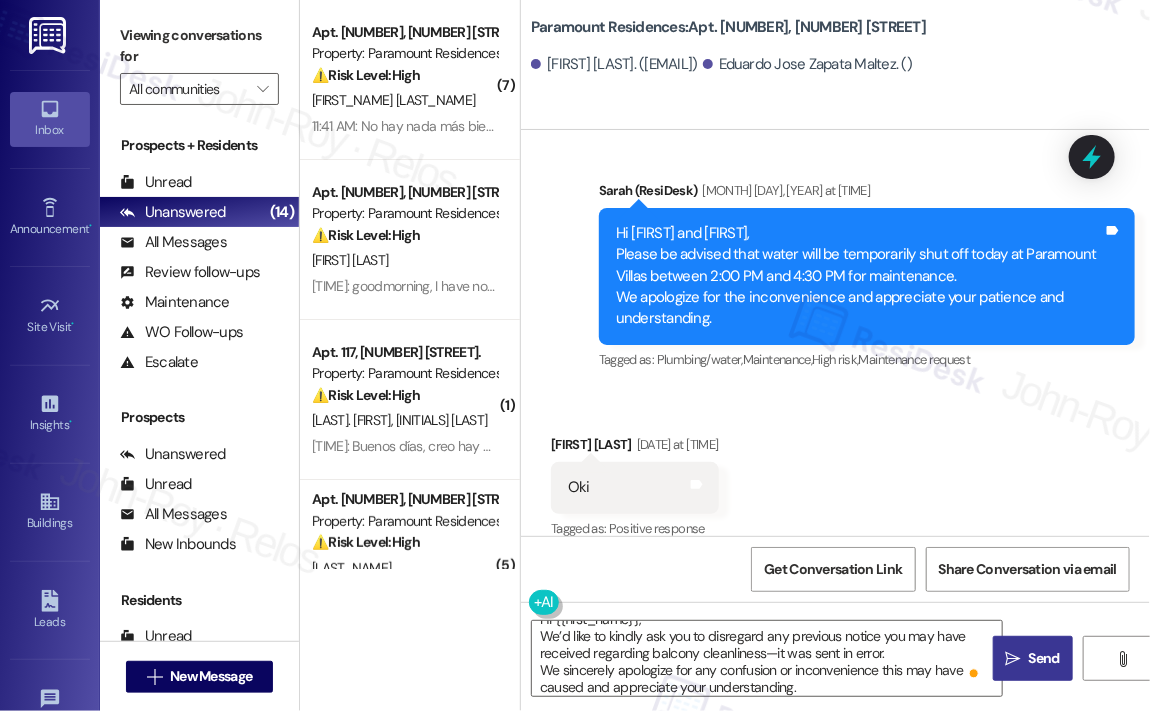 click on "Send" at bounding box center [1044, 658] 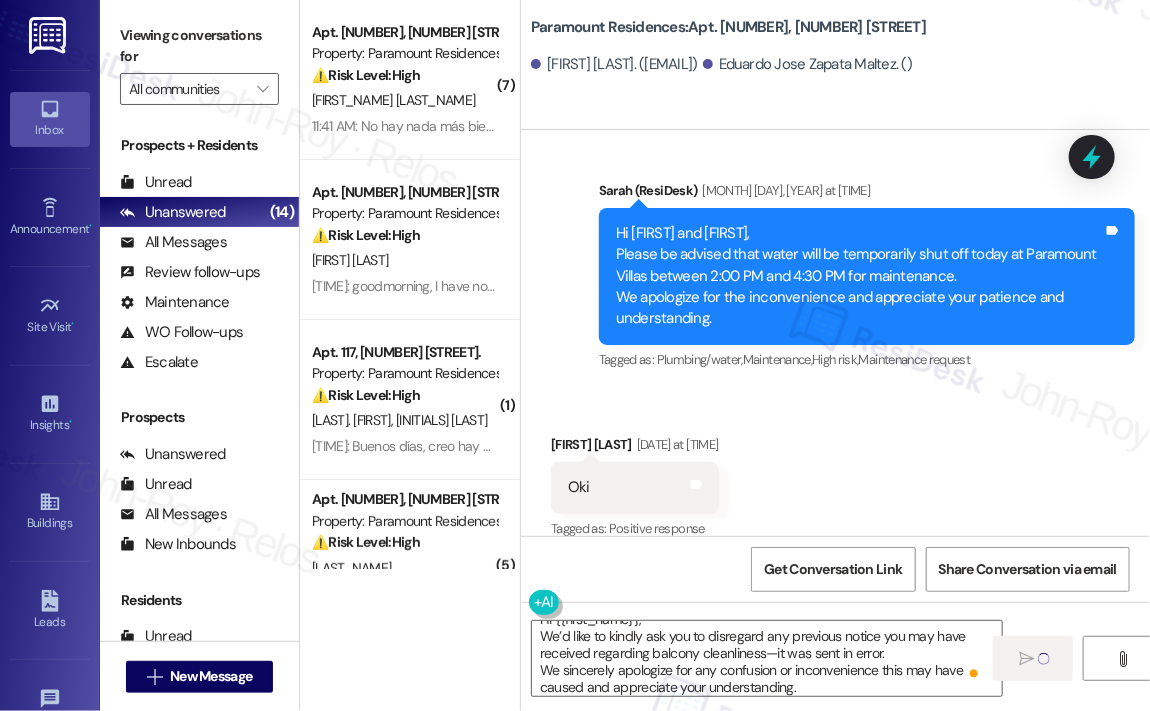type 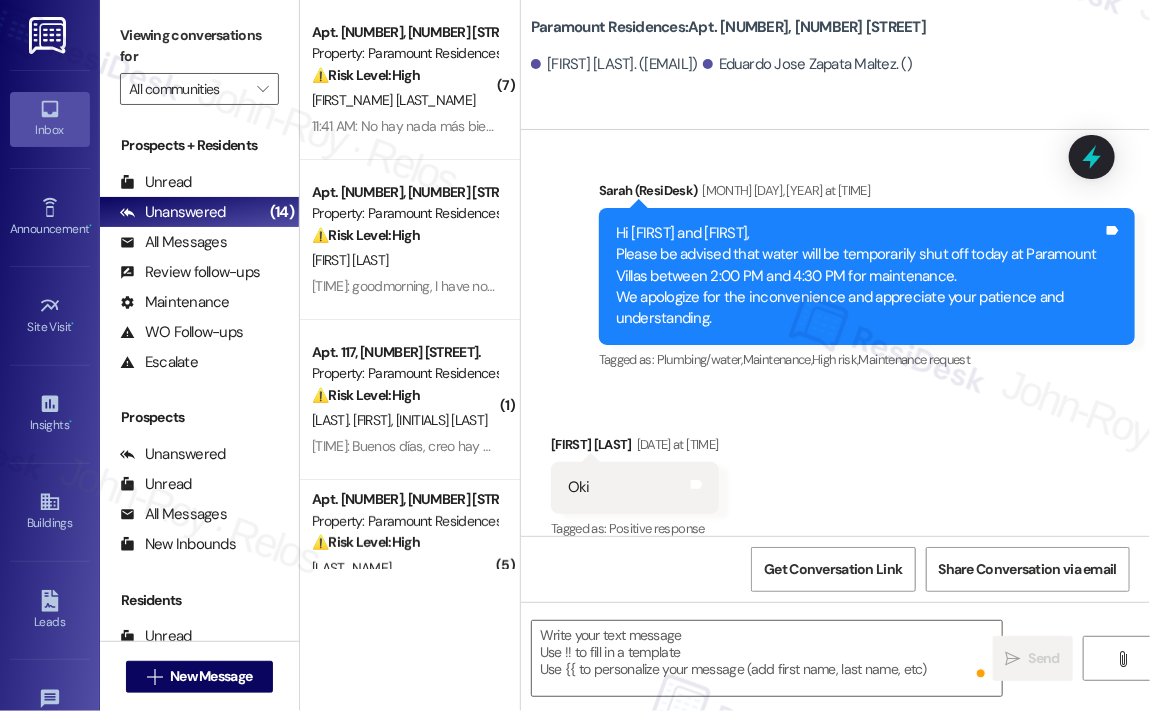 scroll, scrollTop: 0, scrollLeft: 0, axis: both 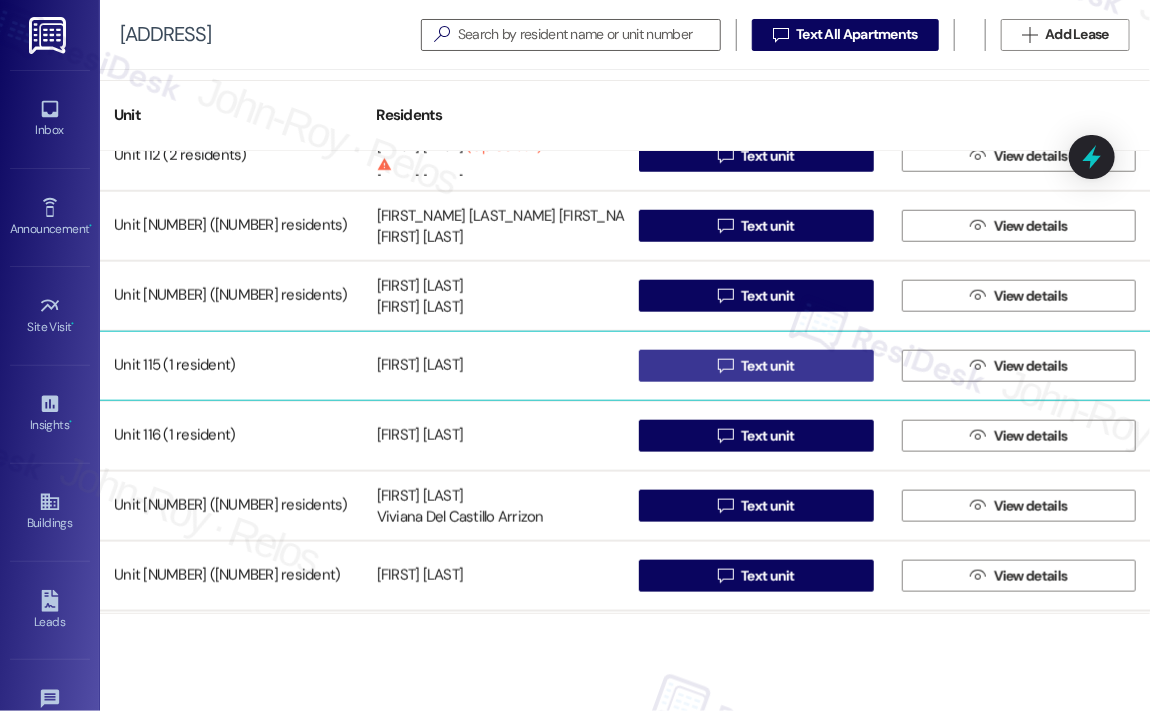 click on " Text unit" at bounding box center [756, 366] 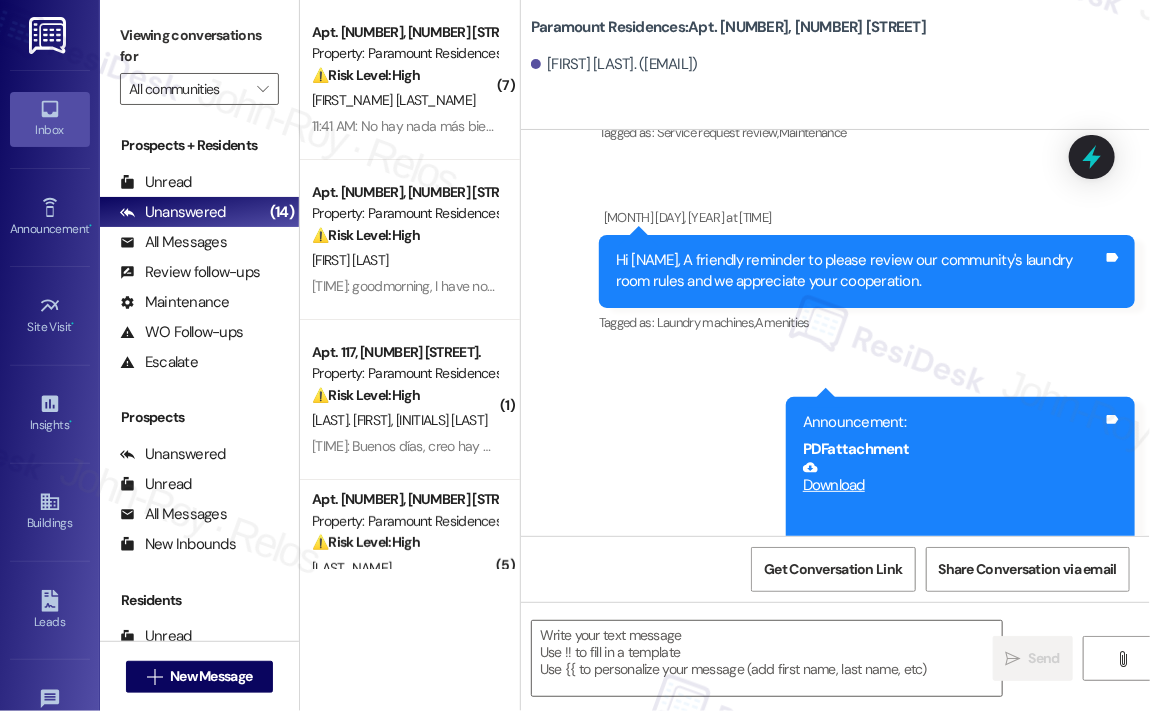 type on "Fetching suggested responses. Please feel free to read through the conversation in the meantime." 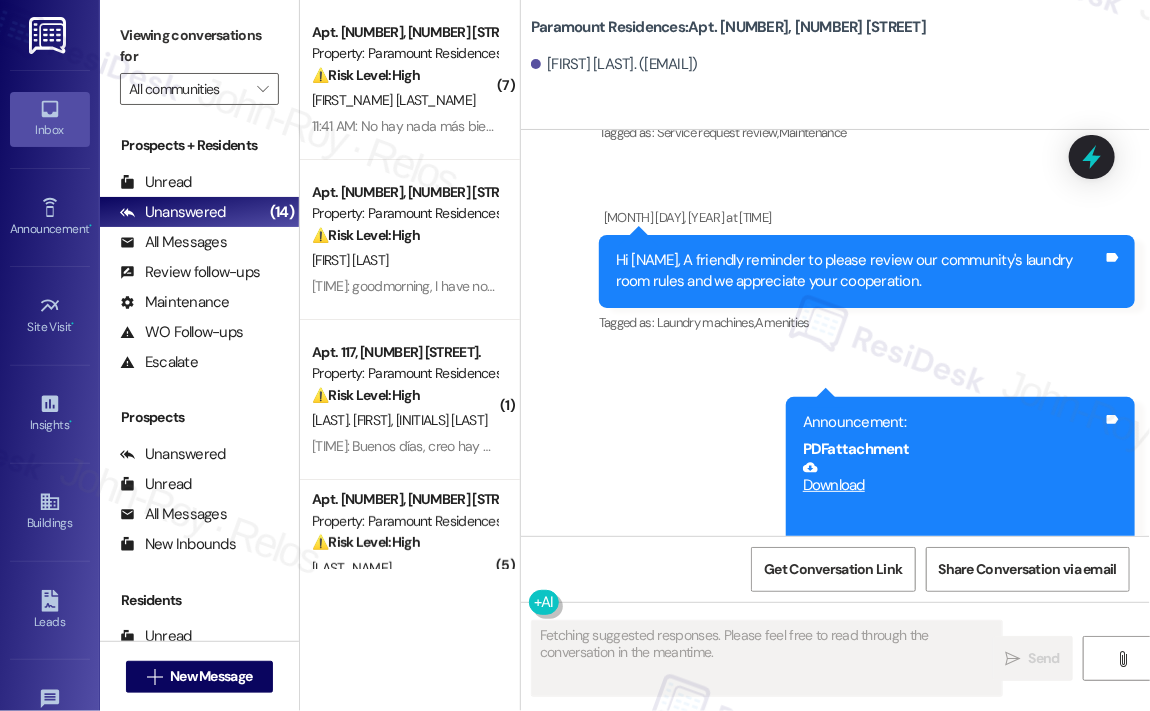 scroll, scrollTop: 16665, scrollLeft: 0, axis: vertical 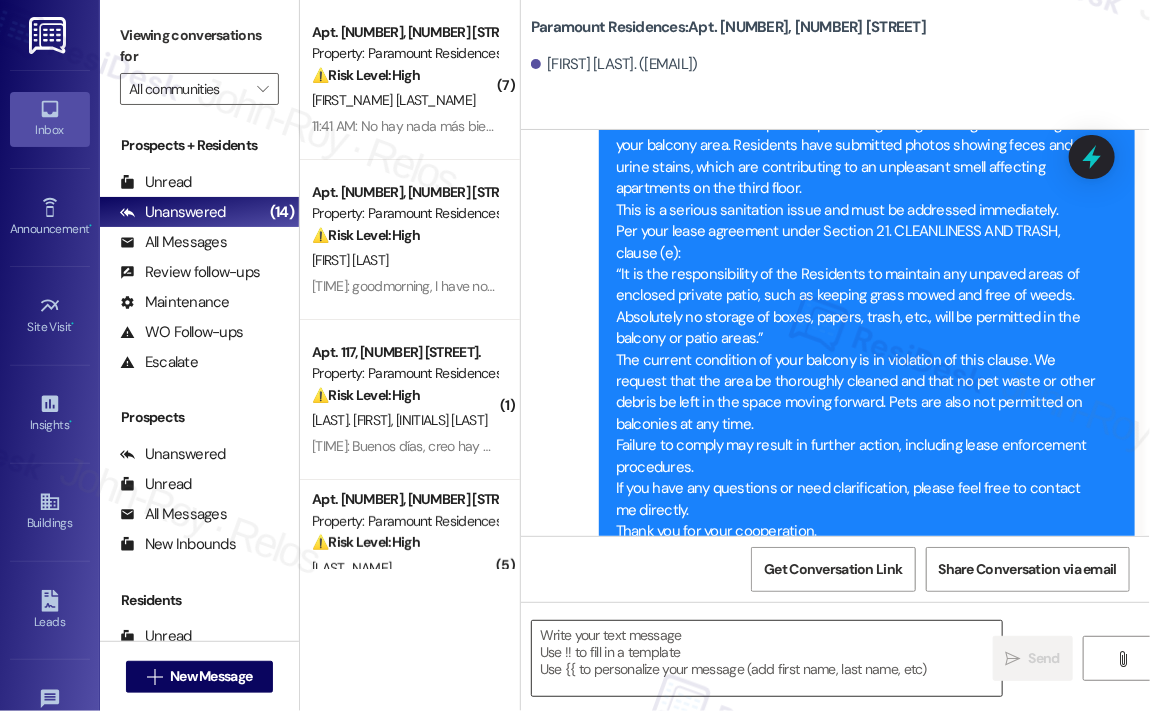 click at bounding box center [767, 658] 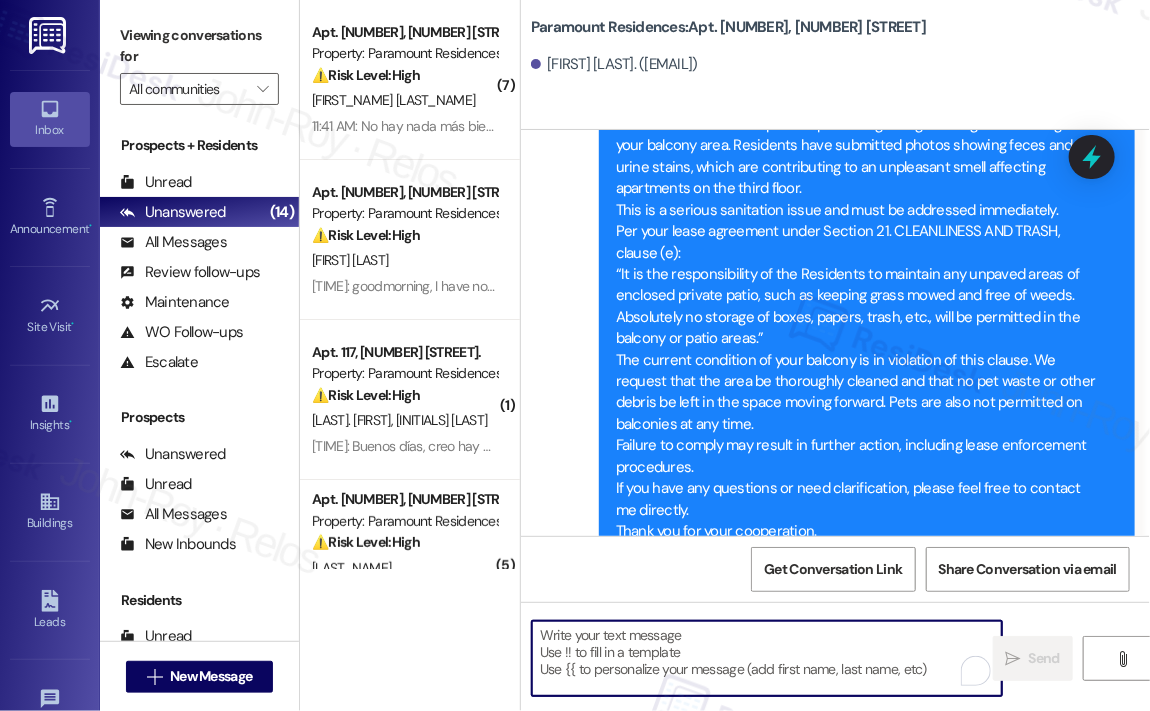 paste on "Hi {{first_name}},
We’d like to kindly ask you to disregard any previous notice you may have received regarding balcony cleanliness—it was sent in error.
We sincerely apologize for any confusion or inconvenience this may have caused and appreciate your understanding." 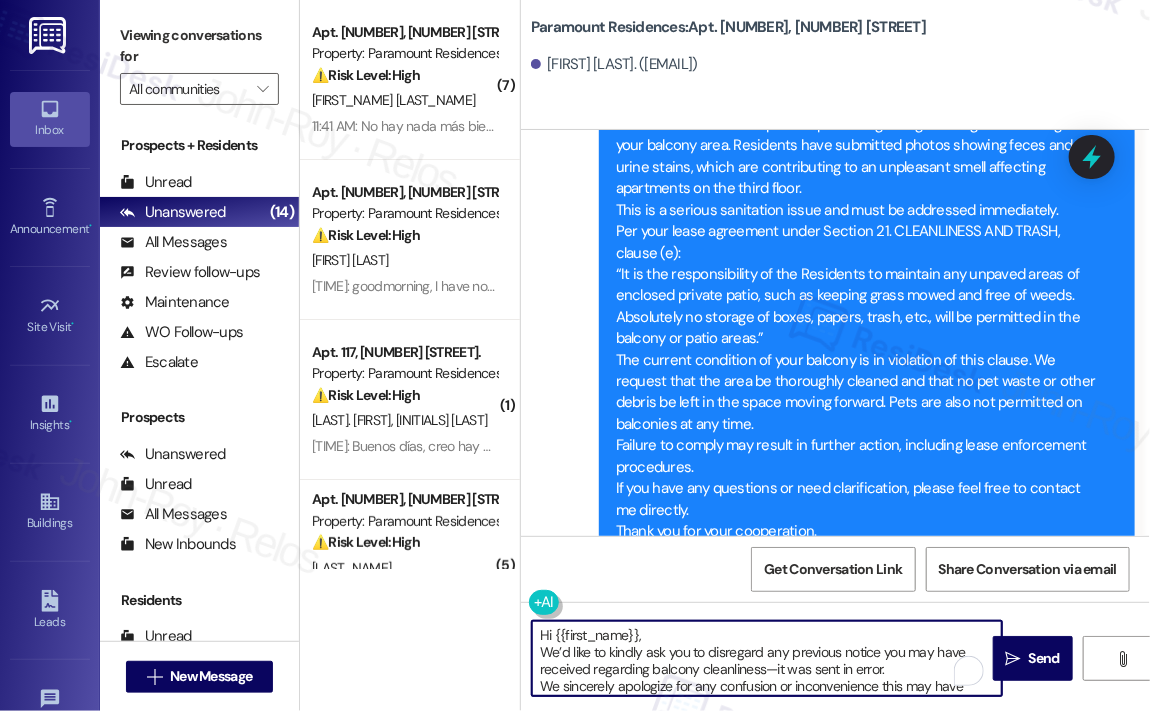 scroll, scrollTop: 16, scrollLeft: 0, axis: vertical 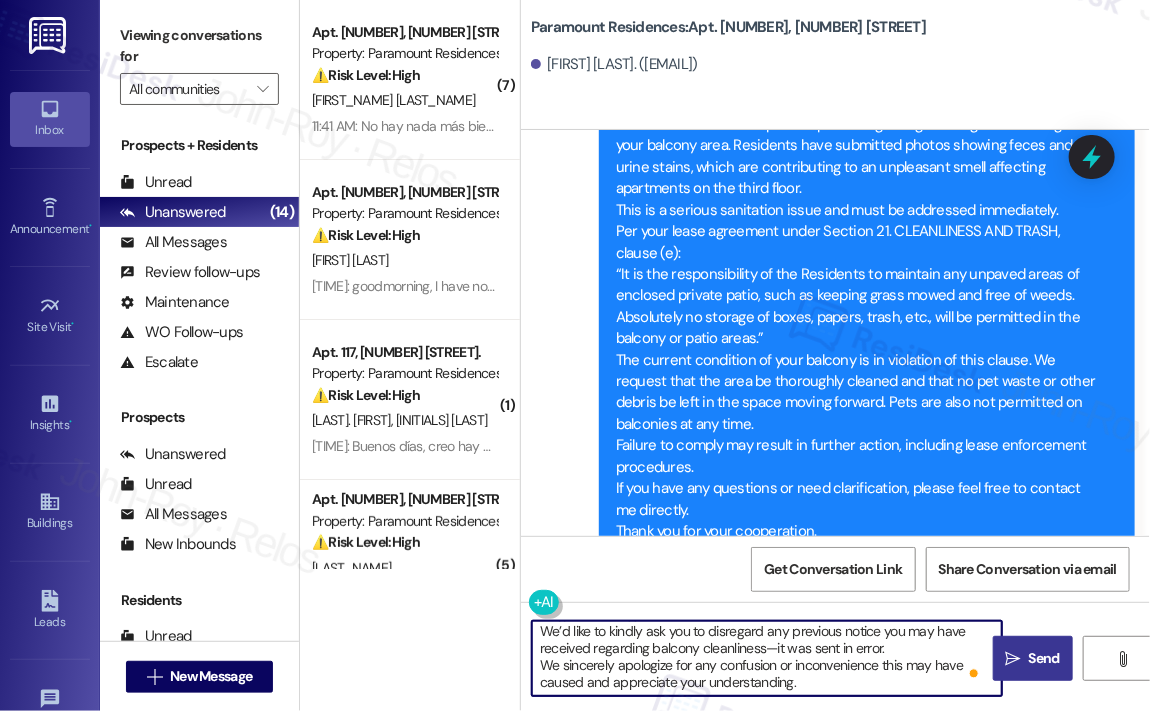 type on "Hi {{first_name}},
We’d like to kindly ask you to disregard any previous notice you may have received regarding balcony cleanliness—it was sent in error.
We sincerely apologize for any confusion or inconvenience this may have caused and appreciate your understanding." 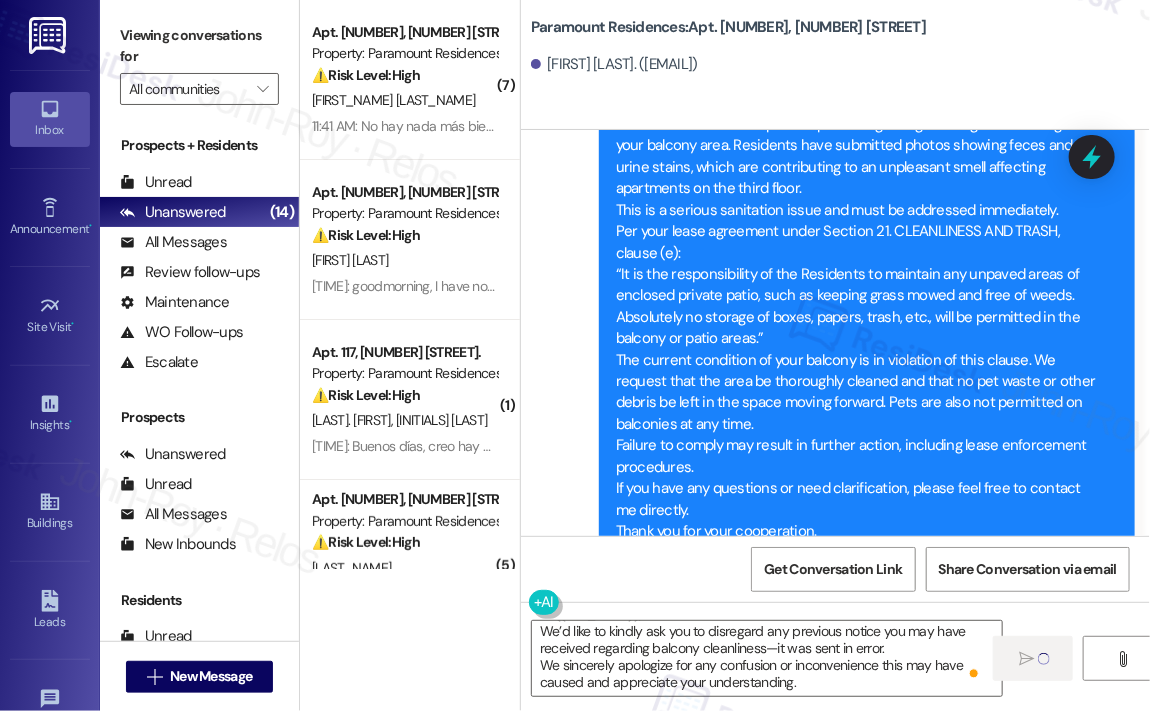 type 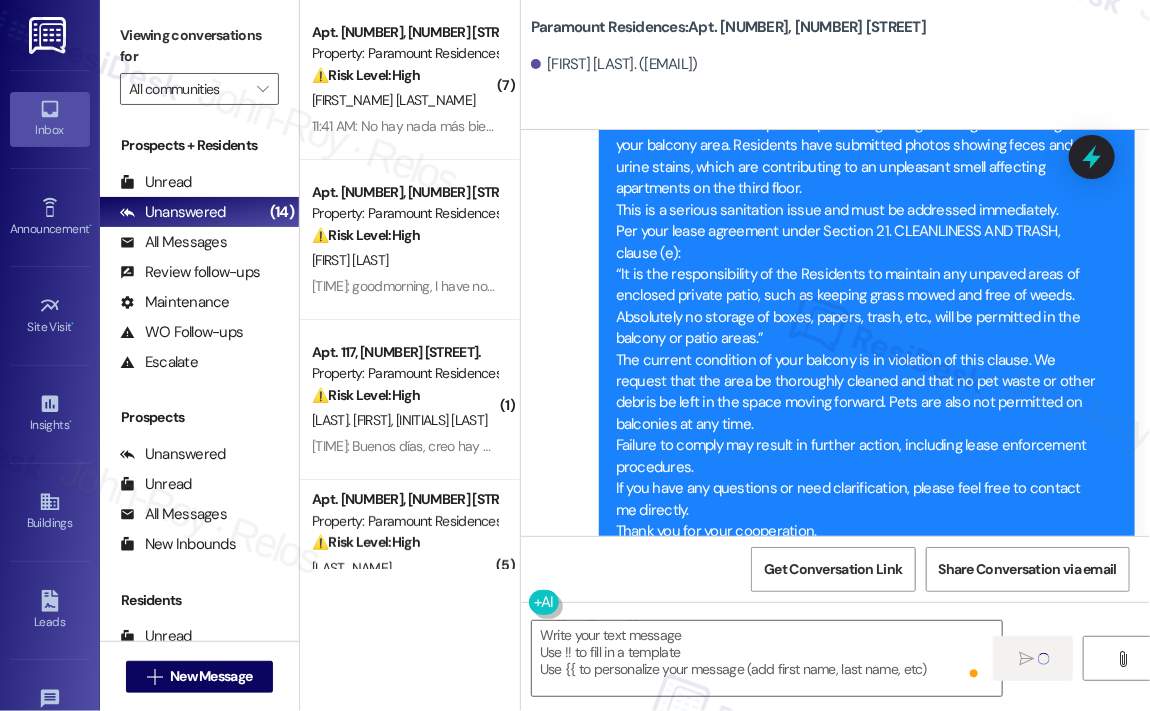 scroll, scrollTop: 0, scrollLeft: 0, axis: both 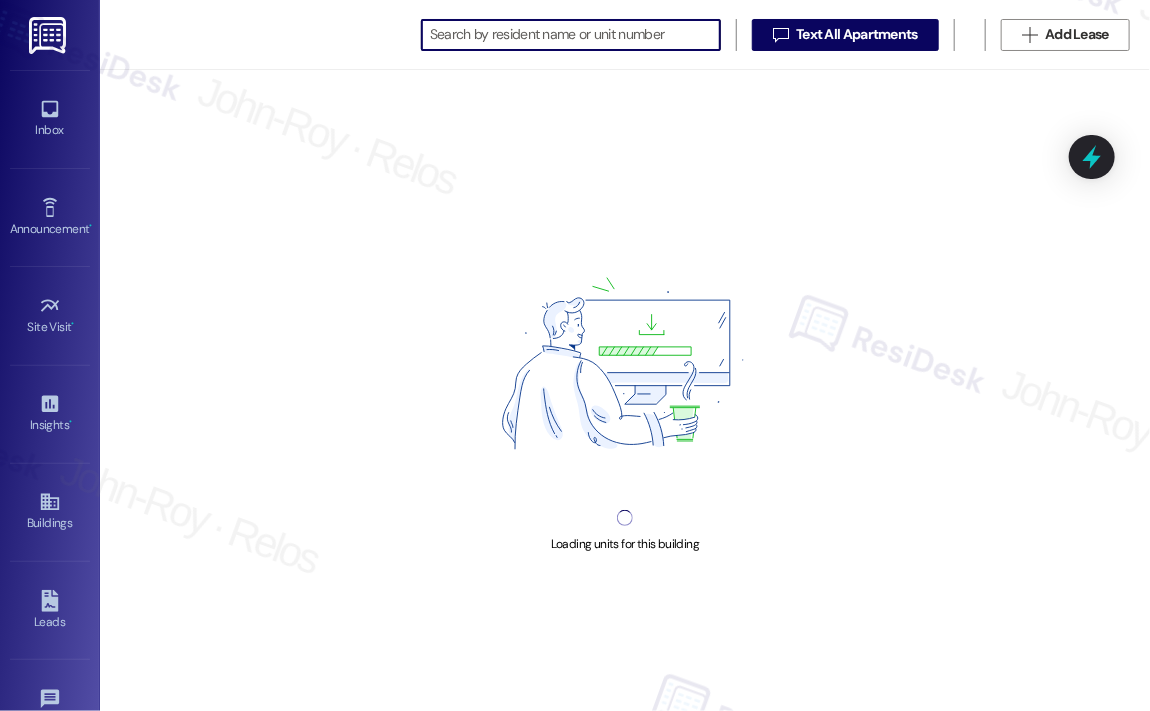 click at bounding box center (575, 35) 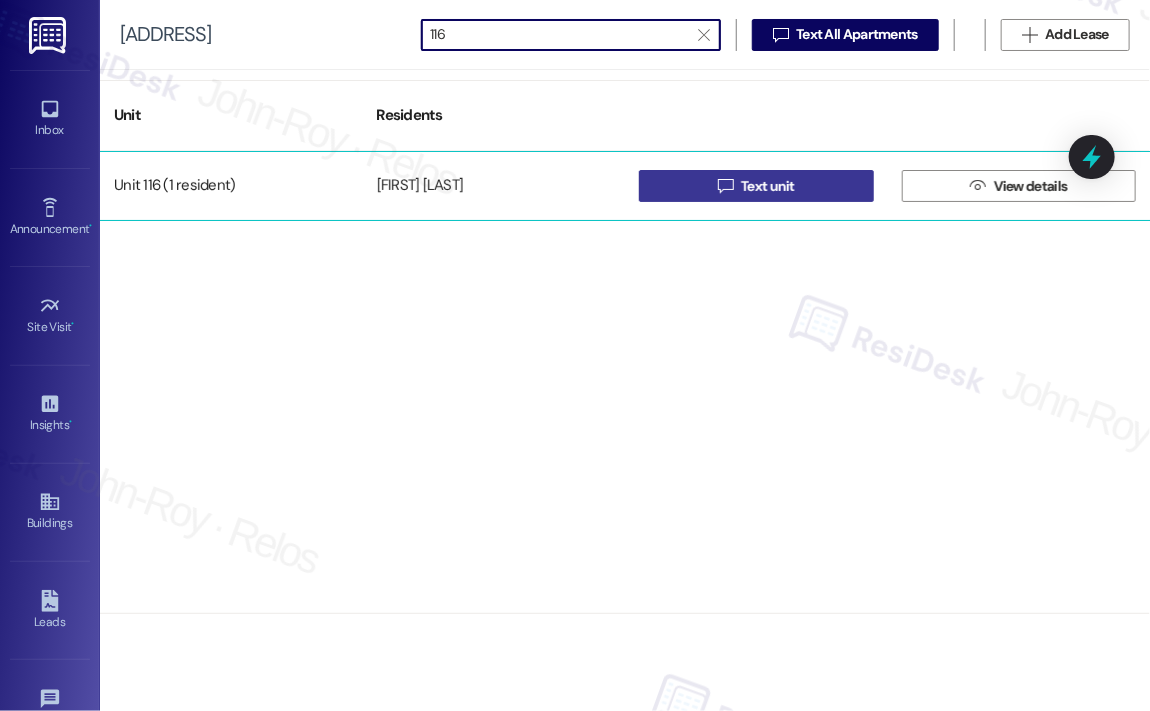 type on "116" 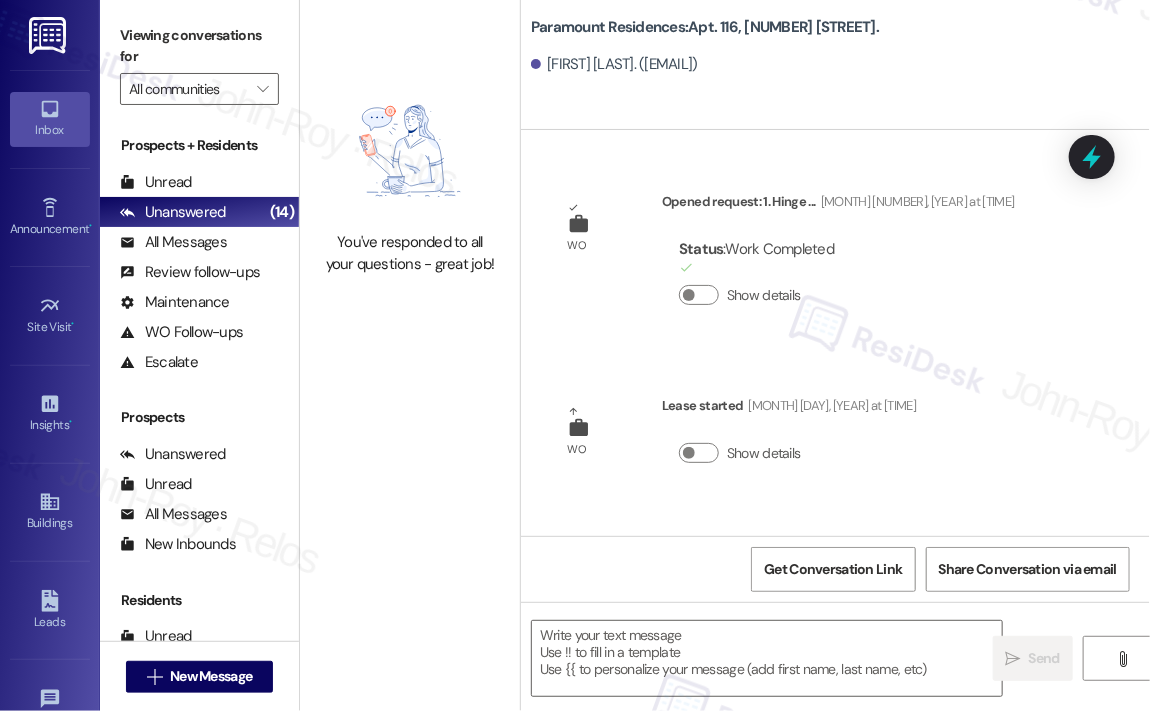 scroll, scrollTop: 0, scrollLeft: 0, axis: both 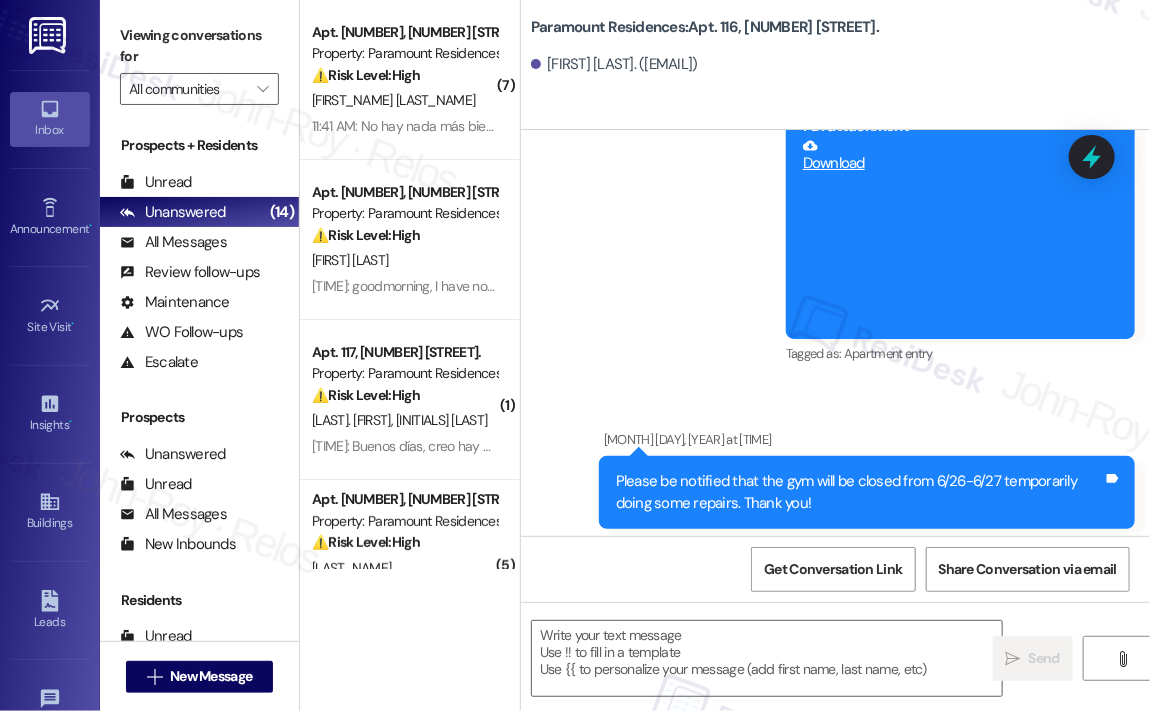 type on "Fetching suggested responses. Please feel free to read through the conversation in the meantime." 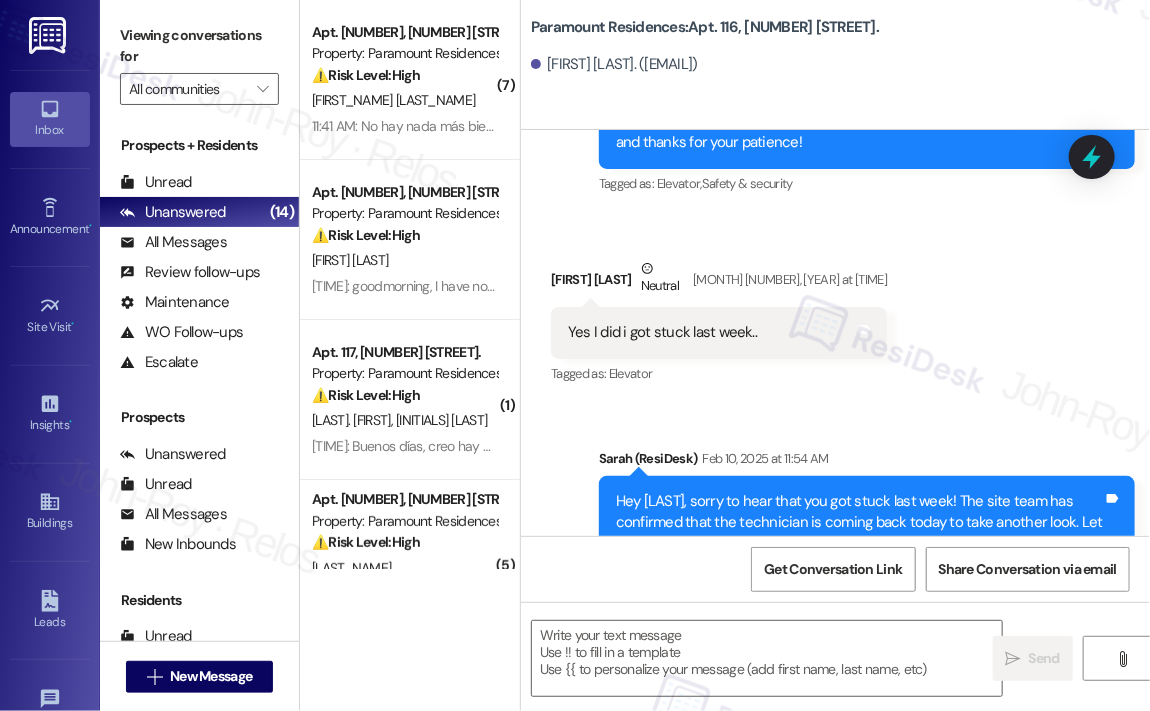 scroll, scrollTop: 6960, scrollLeft: 0, axis: vertical 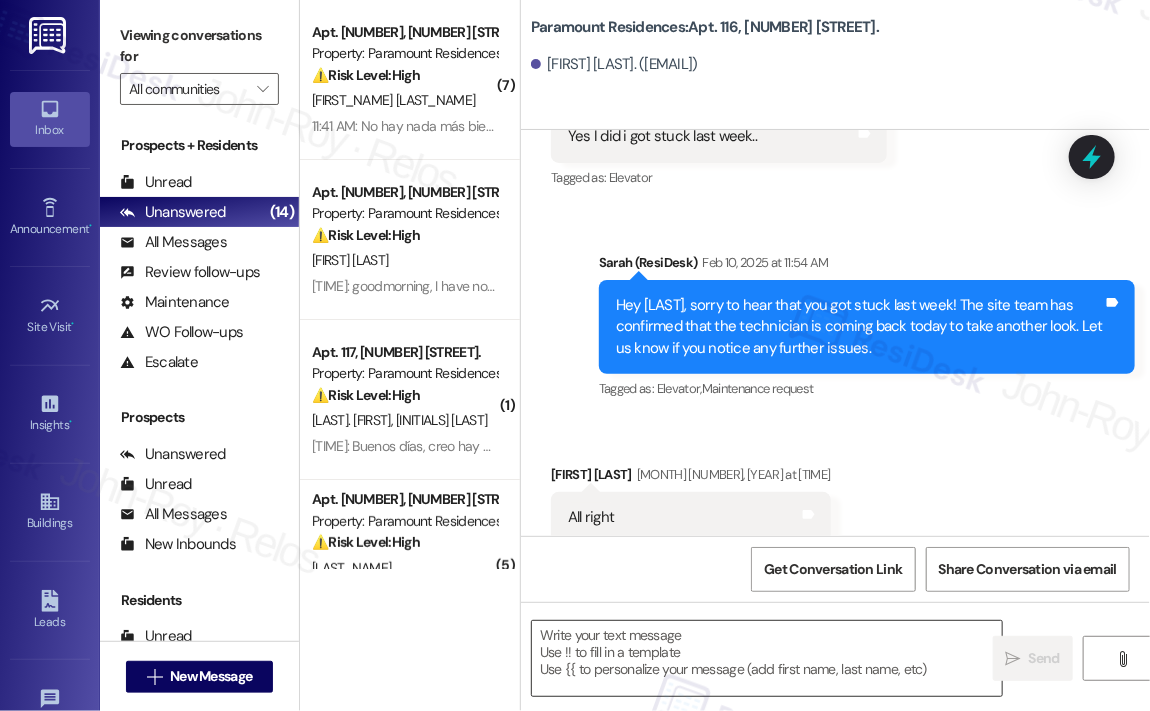 click at bounding box center (767, 658) 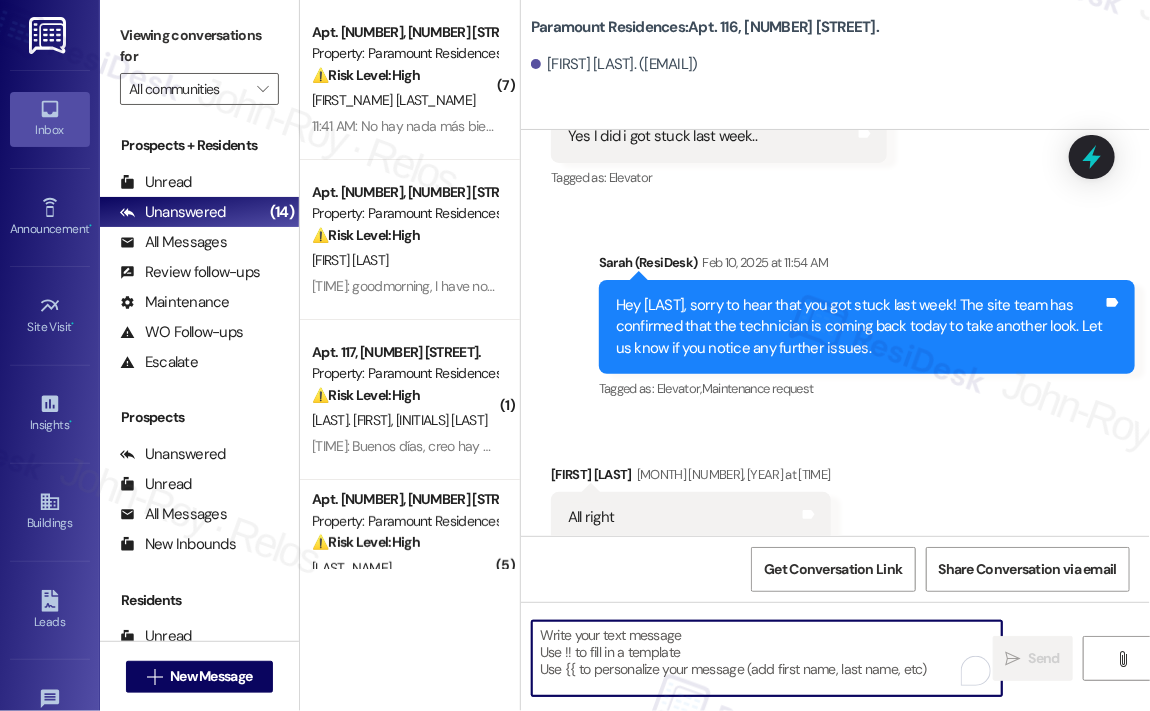 paste on "Hi {{first_name}},
We’d like to kindly ask you to disregard any previous notice you may have received regarding balcony cleanliness—it was sent in error.
We sincerely apologize for any confusion or inconvenience this may have caused and appreciate your understanding." 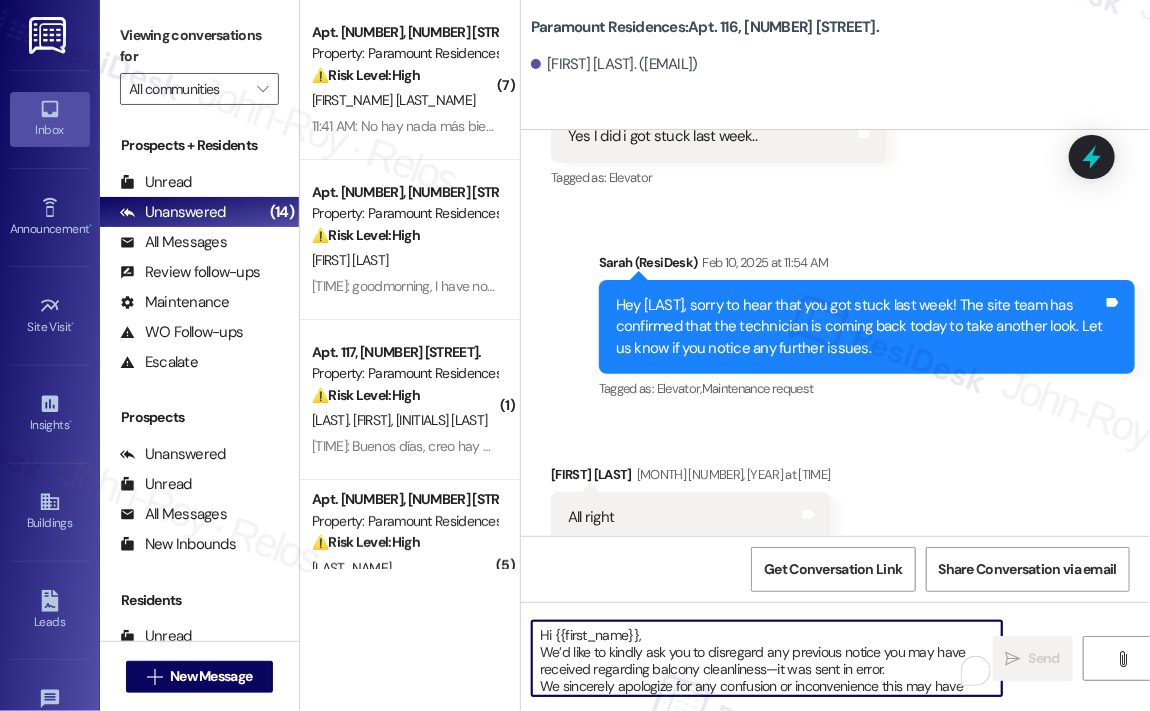 scroll, scrollTop: 16, scrollLeft: 0, axis: vertical 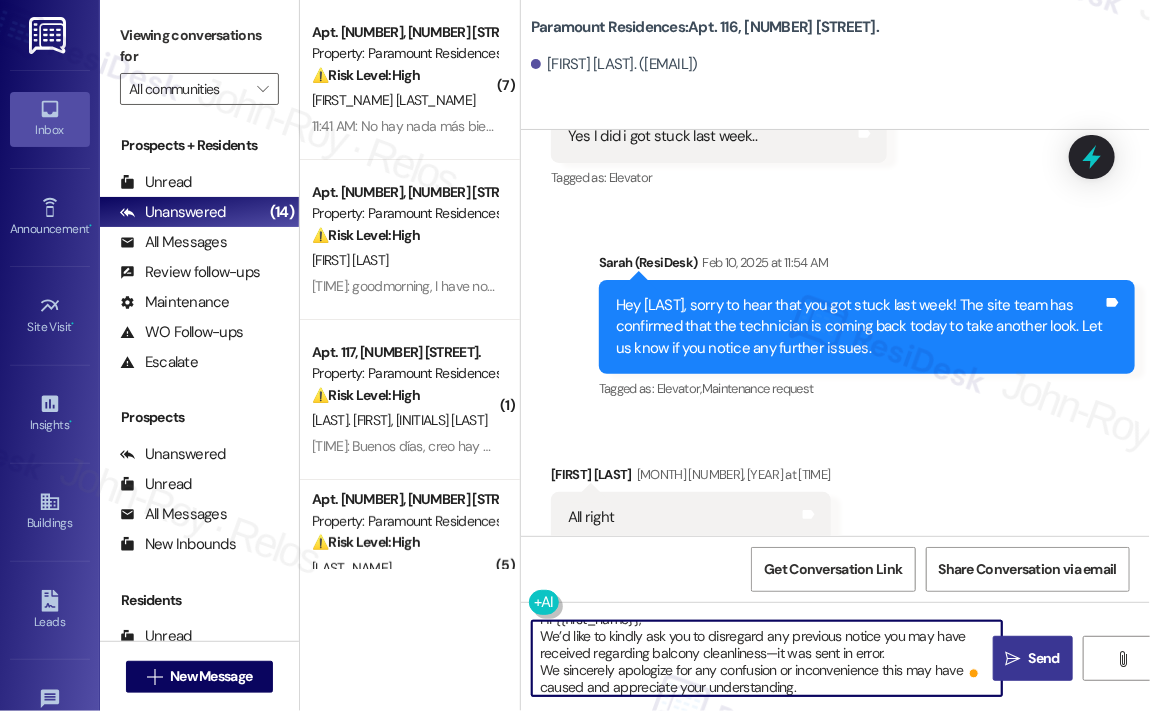 type on "Hi {{first_name}},
We’d like to kindly ask you to disregard any previous notice you may have received regarding balcony cleanliness—it was sent in error.
We sincerely apologize for any confusion or inconvenience this may have caused and appreciate your understanding." 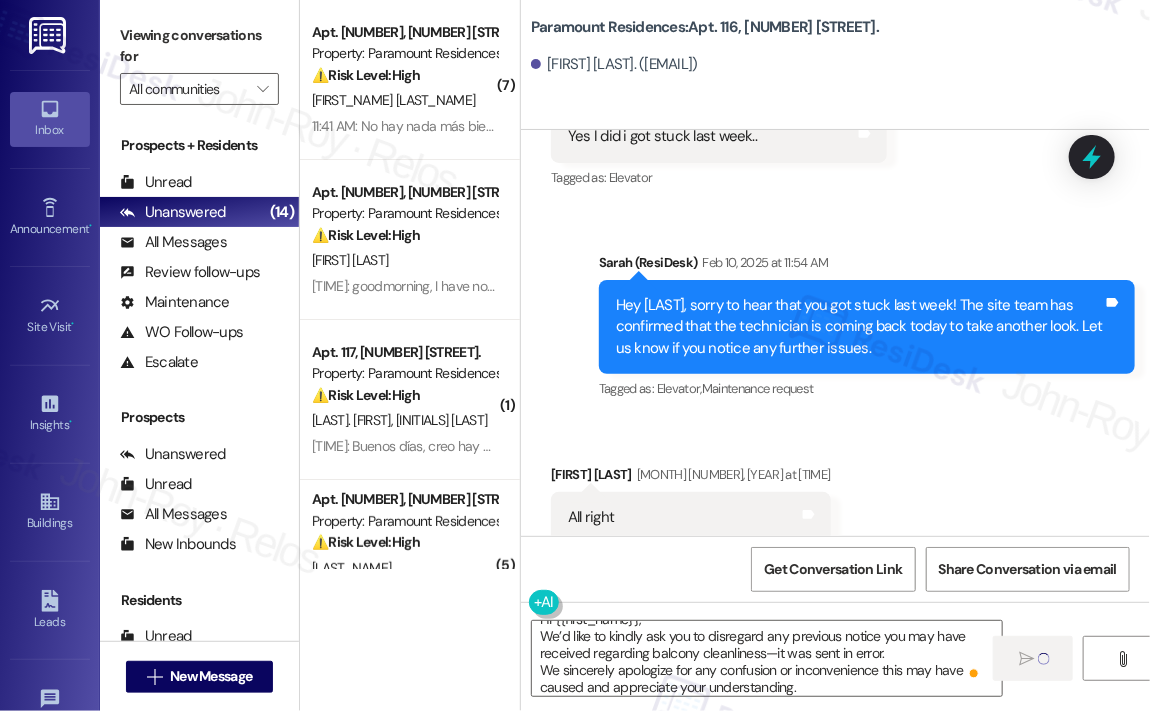 type 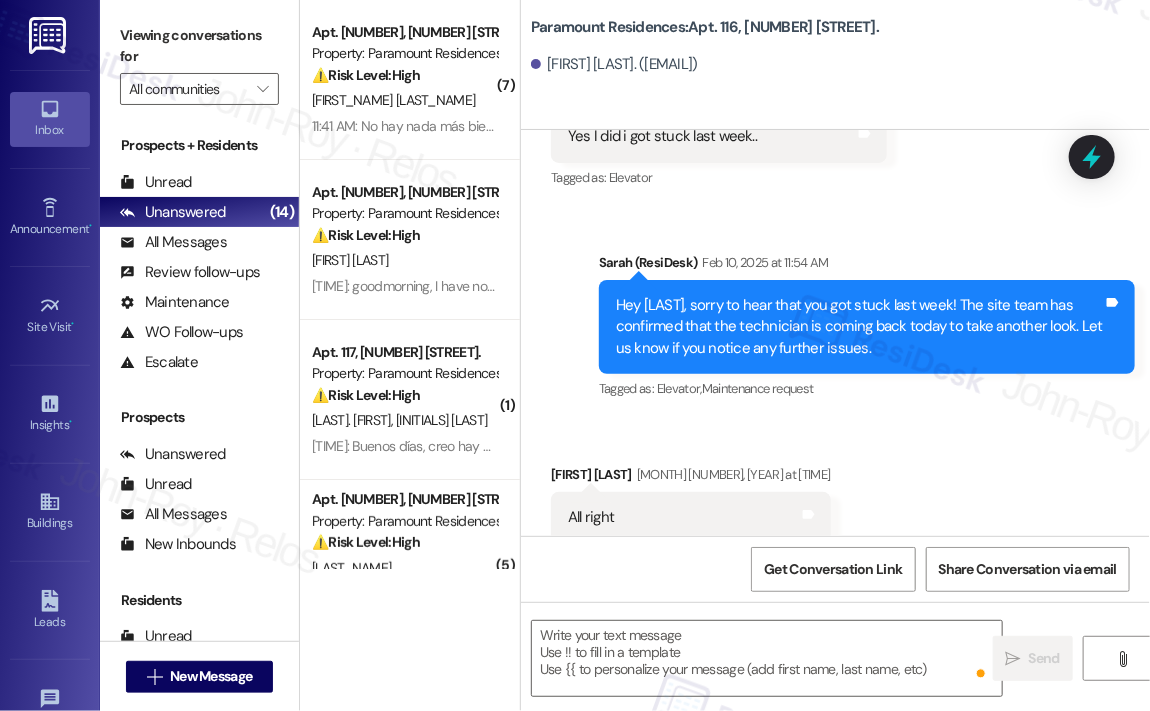 scroll, scrollTop: 0, scrollLeft: 0, axis: both 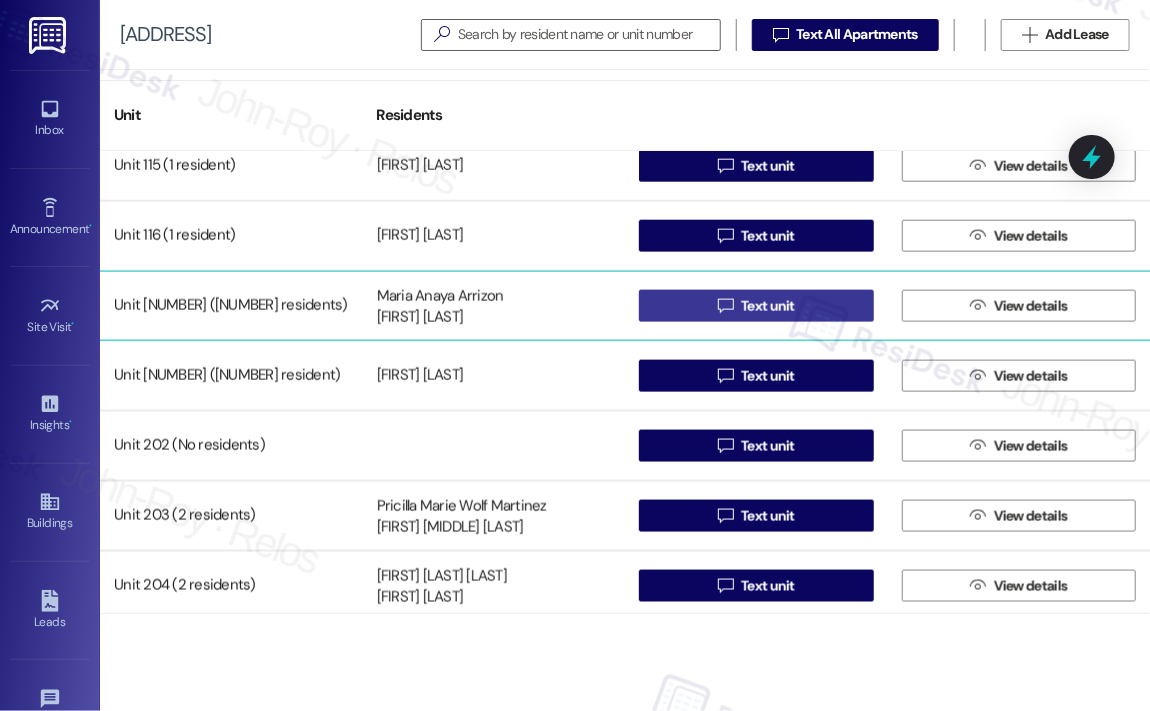 click on " Text unit" at bounding box center (756, 306) 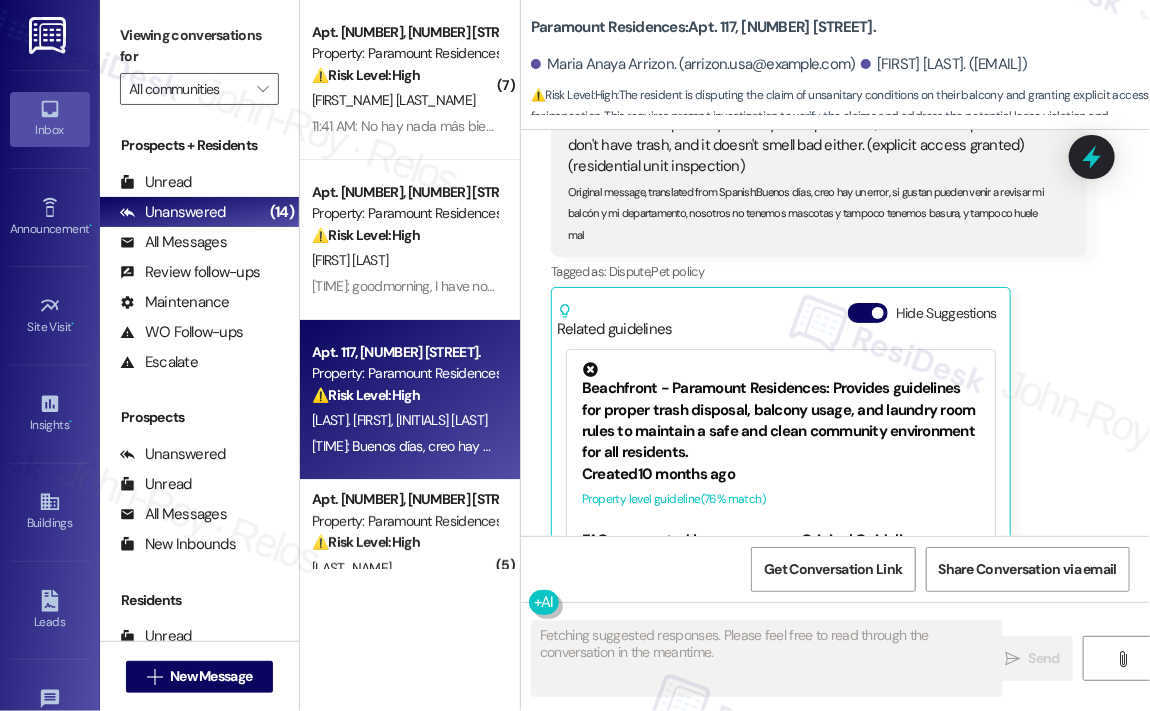 scroll, scrollTop: 1936, scrollLeft: 0, axis: vertical 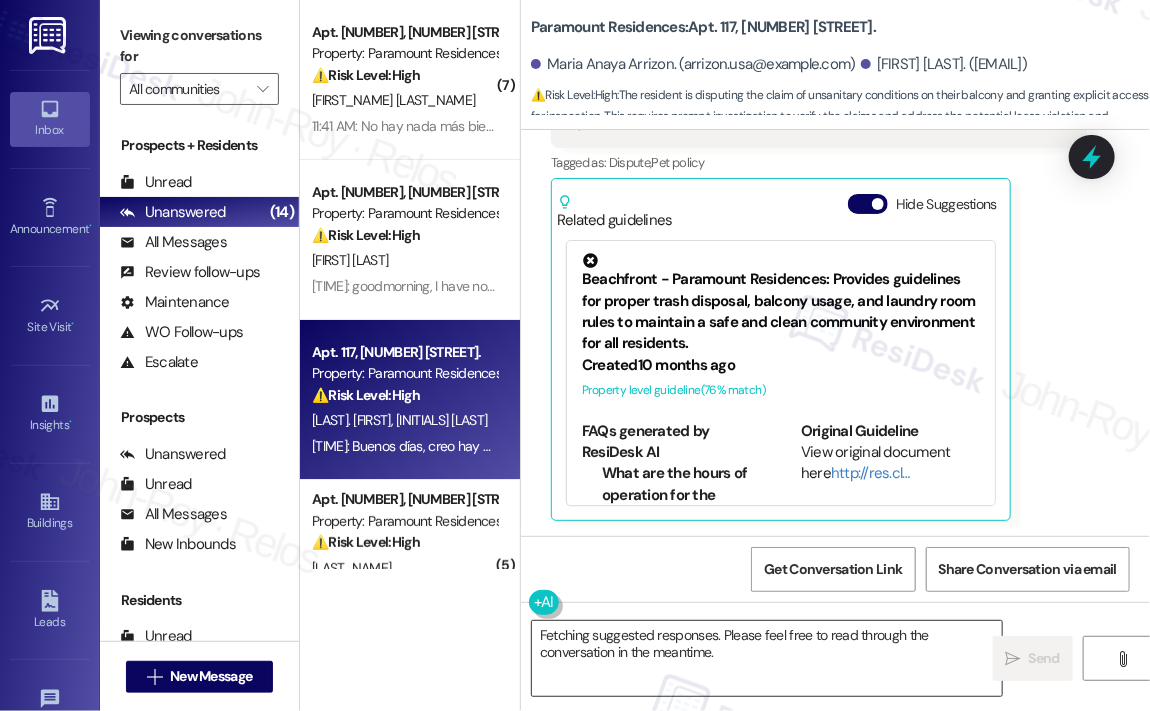 click on "Fetching suggested responses. Please feel free to read through the conversation in the meantime." at bounding box center [767, 658] 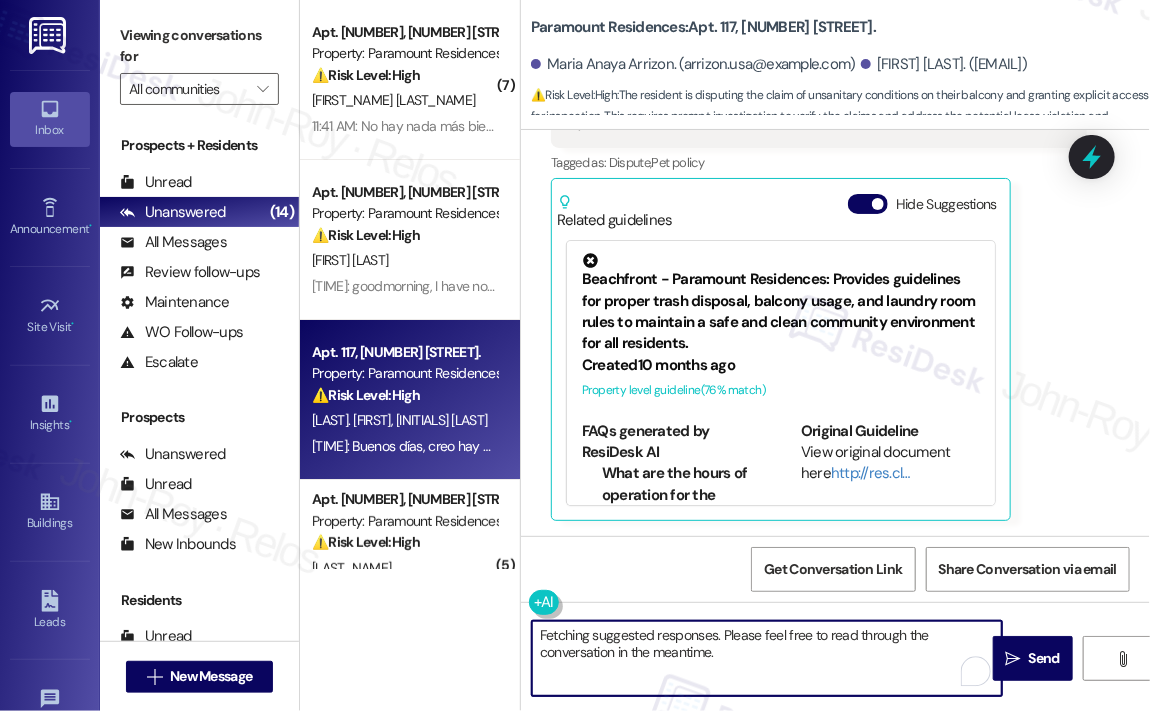 paste on "Hi {{first_name}},
We’d like to kindly ask you to disregard any previous notice you may have received regarding balcony cleanliness—it was sent in error.
We sincerely apologize for any confusion or inconvenience this may have caused and appreciate your understanding" 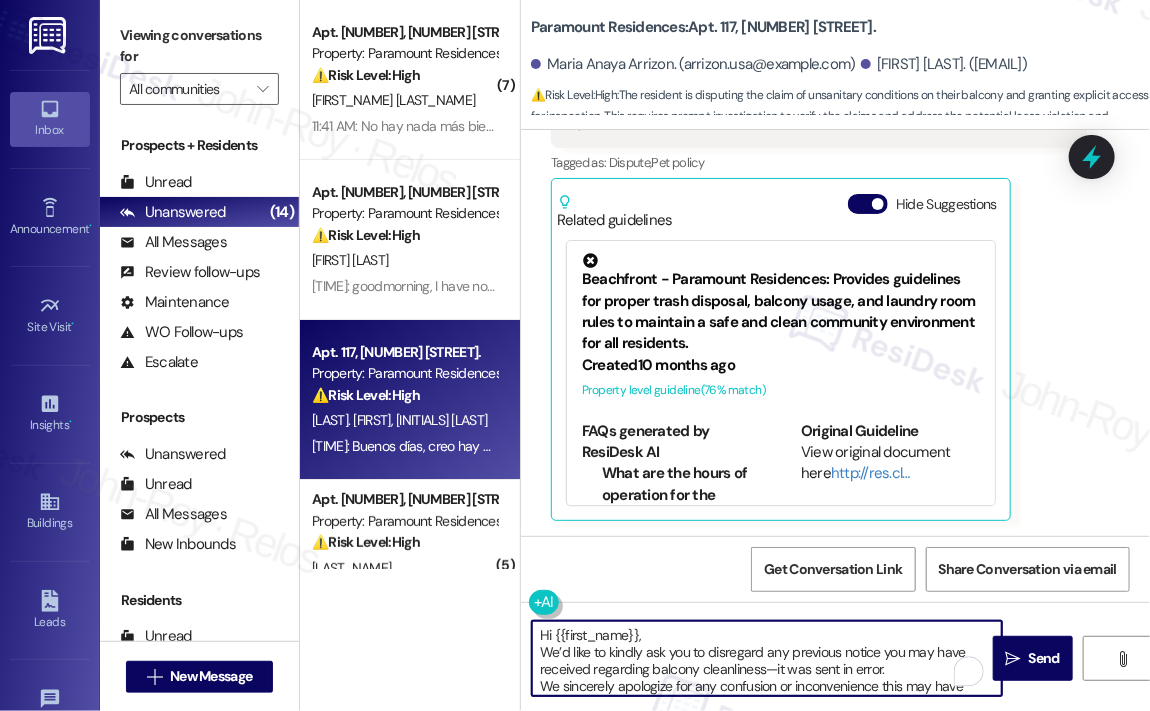 scroll, scrollTop: 16, scrollLeft: 0, axis: vertical 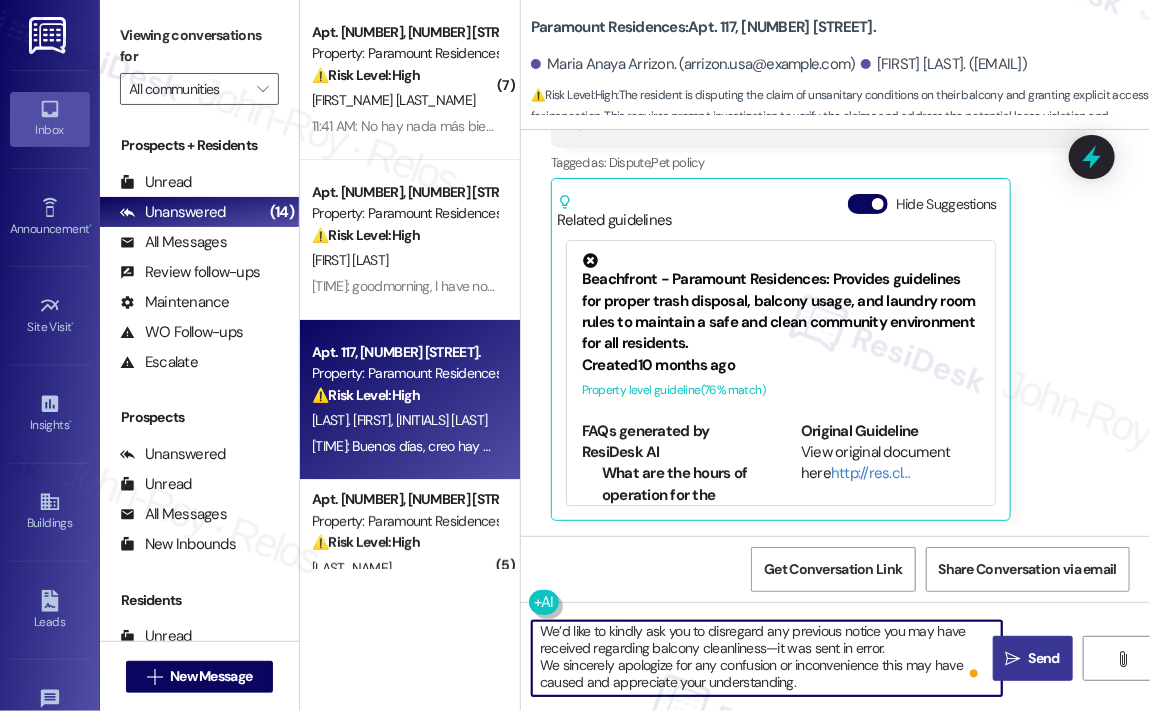type on "Hi {{first_name}},
We’d like to kindly ask you to disregard any previous notice you may have received regarding balcony cleanliness—it was sent in error.
We sincerely apologize for any confusion or inconvenience this may have caused and appreciate your understanding." 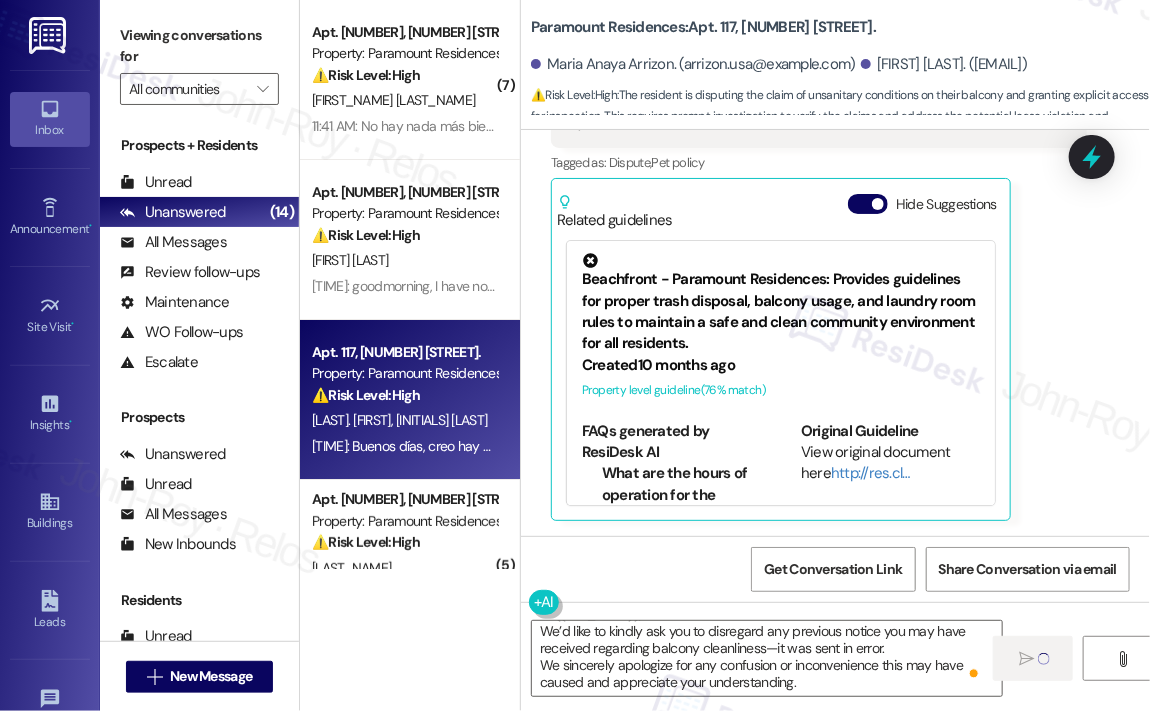 type 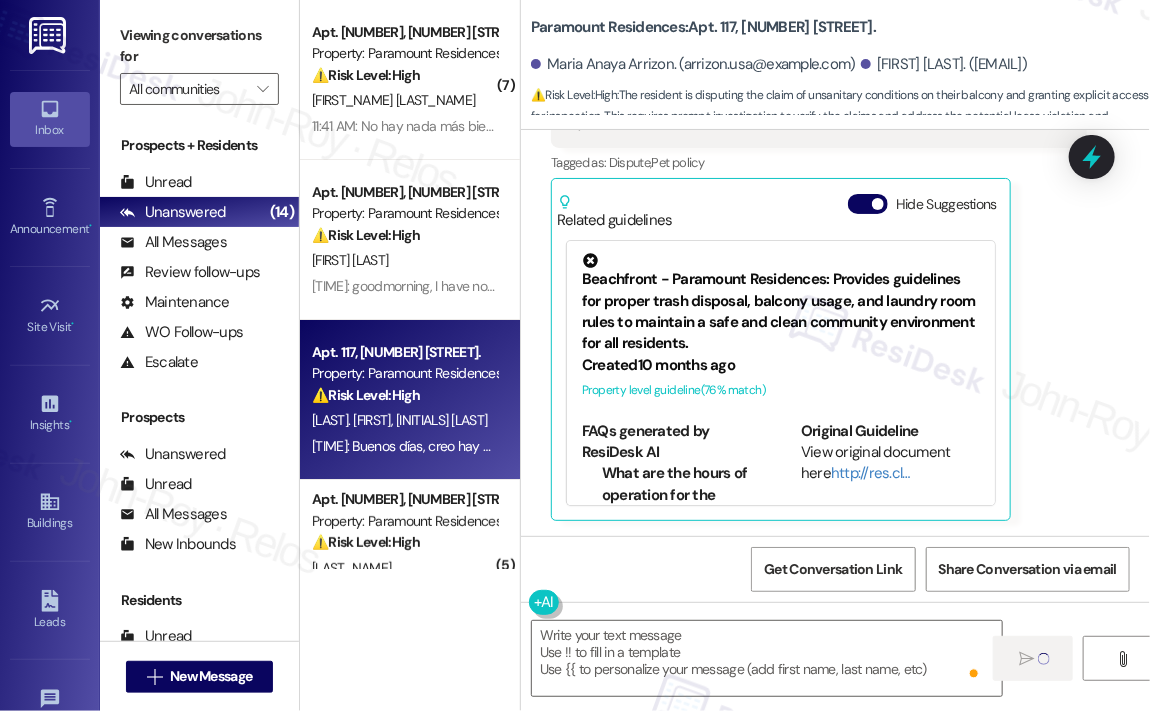 scroll, scrollTop: 0, scrollLeft: 0, axis: both 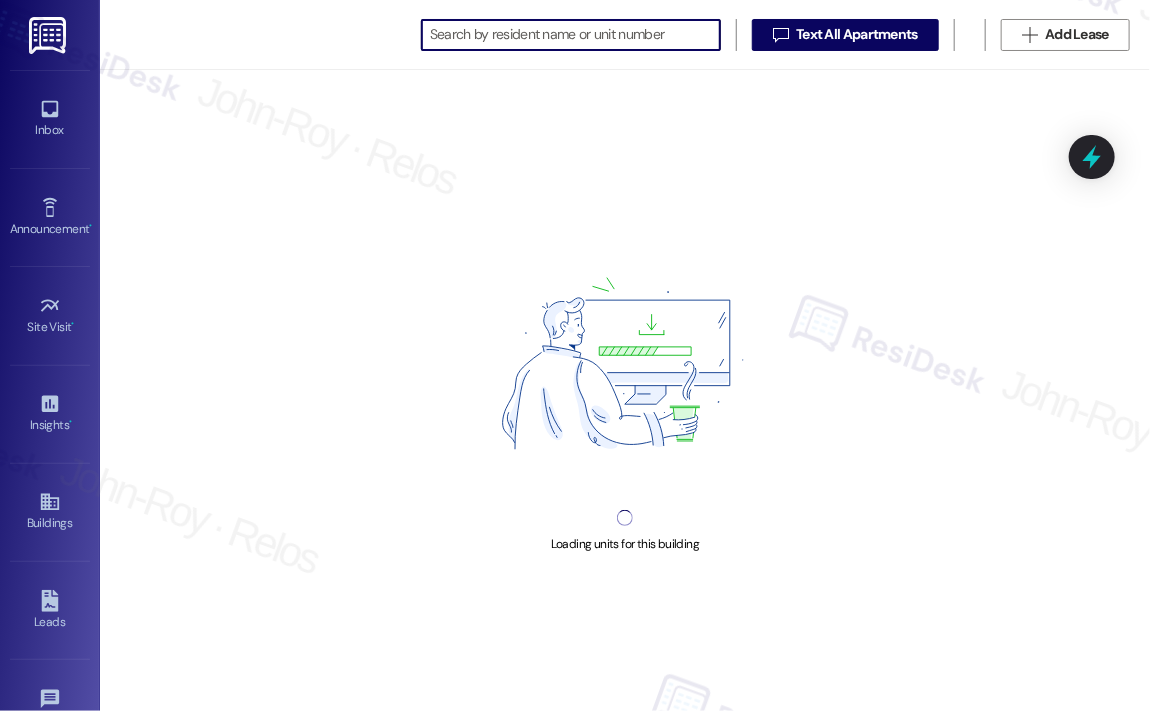 click at bounding box center [575, 35] 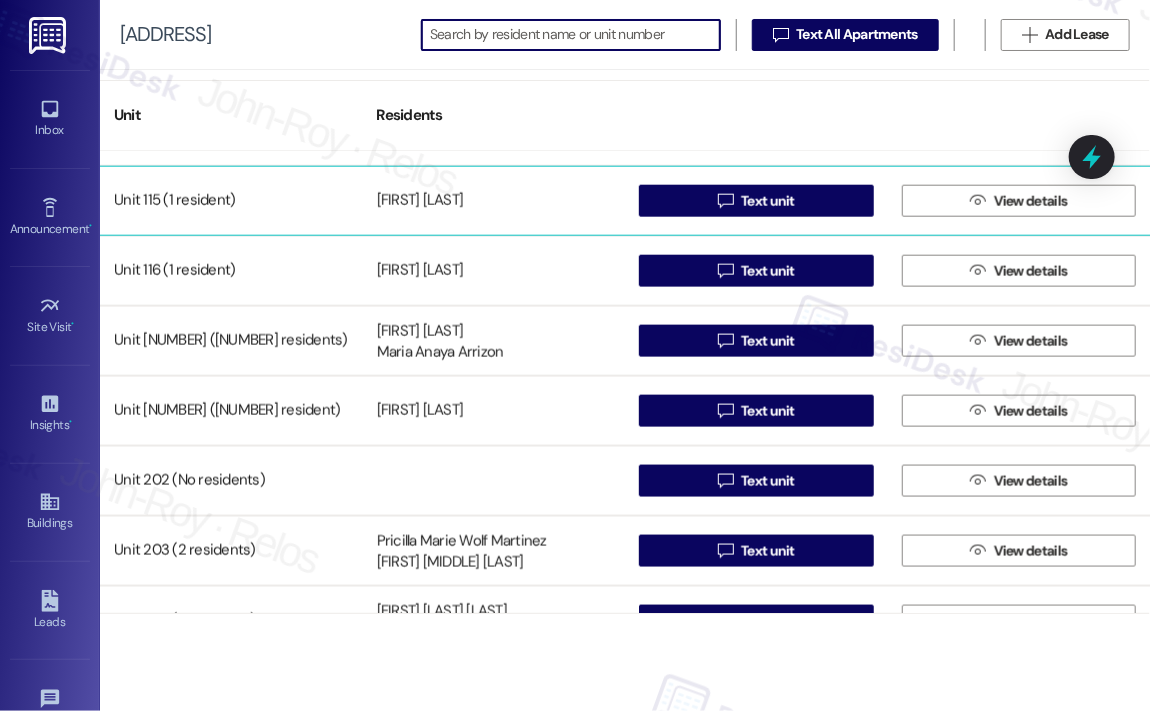 scroll, scrollTop: 1000, scrollLeft: 0, axis: vertical 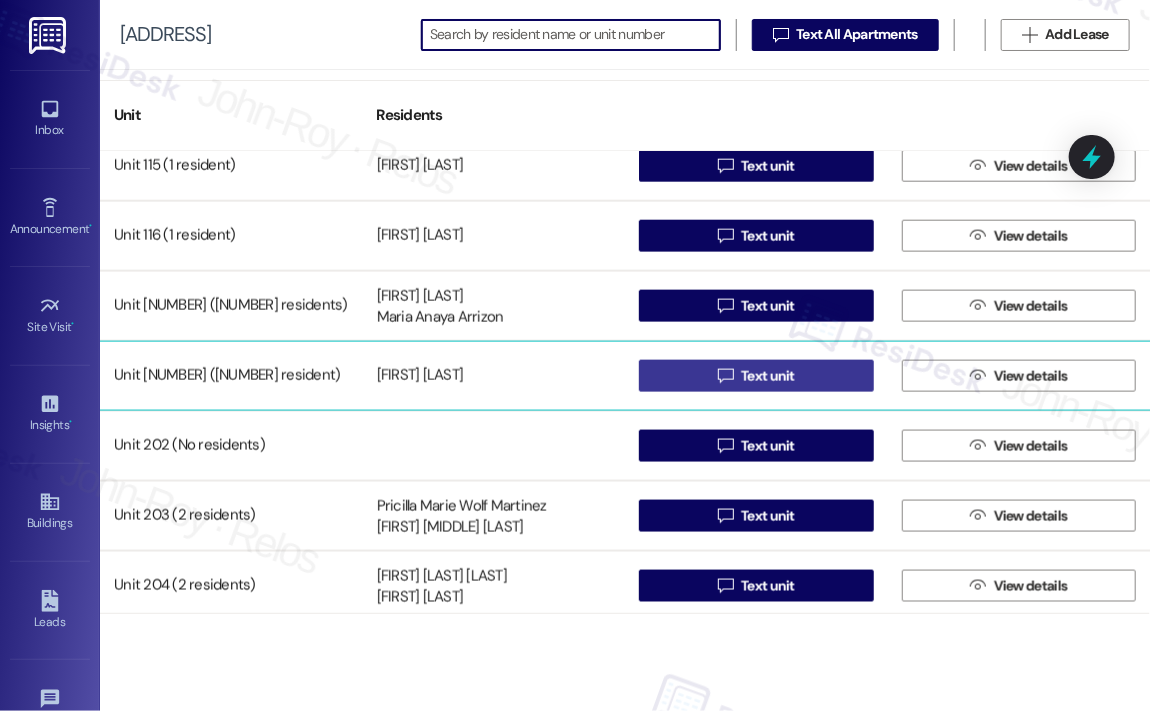 click on "Text unit" at bounding box center [768, 376] 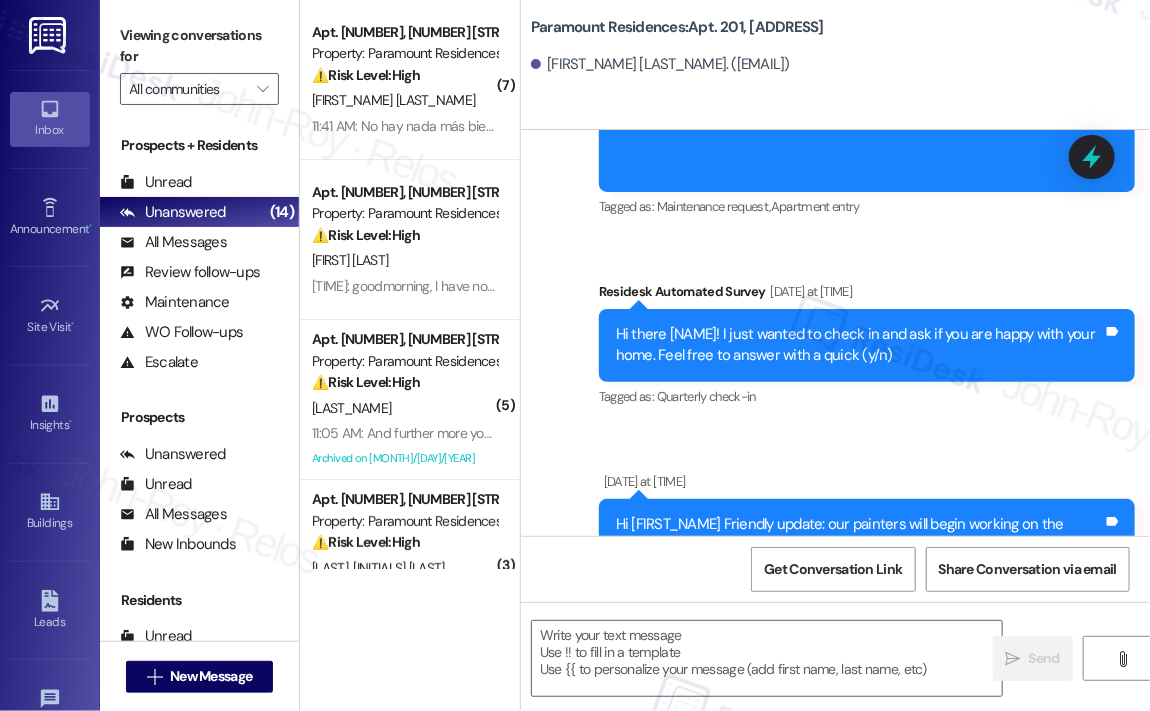 type on "Fetching suggested responses. Please feel free to read through the conversation in the meantime." 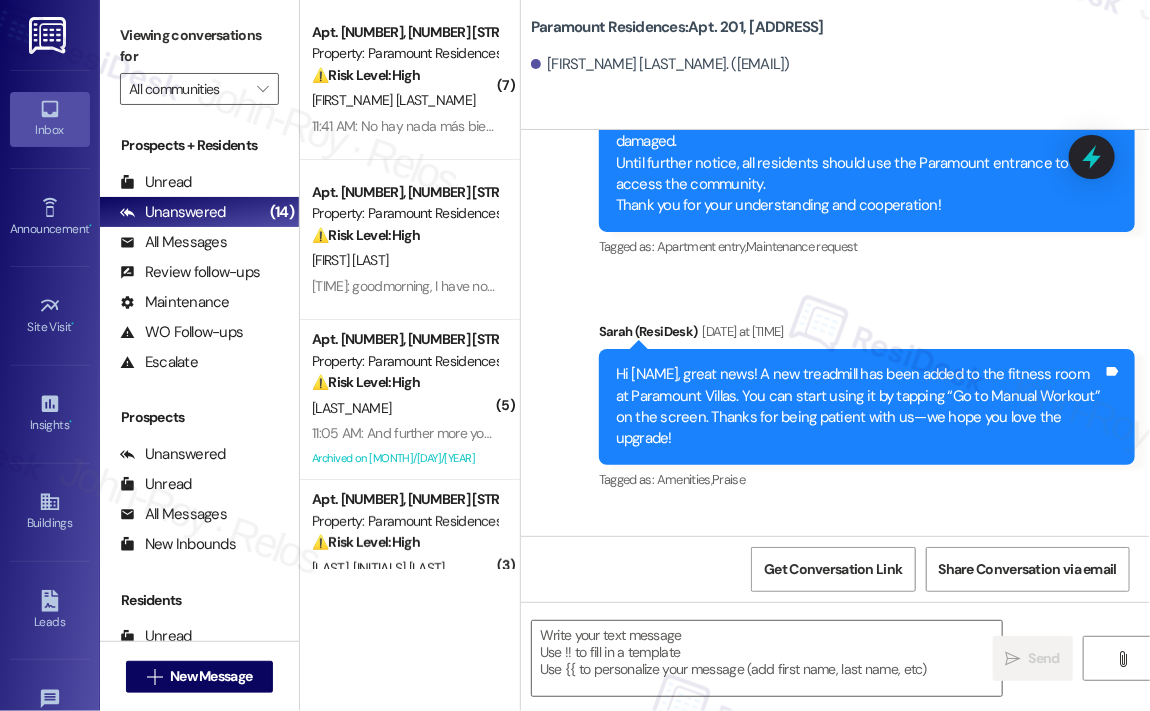 scroll, scrollTop: 13810, scrollLeft: 0, axis: vertical 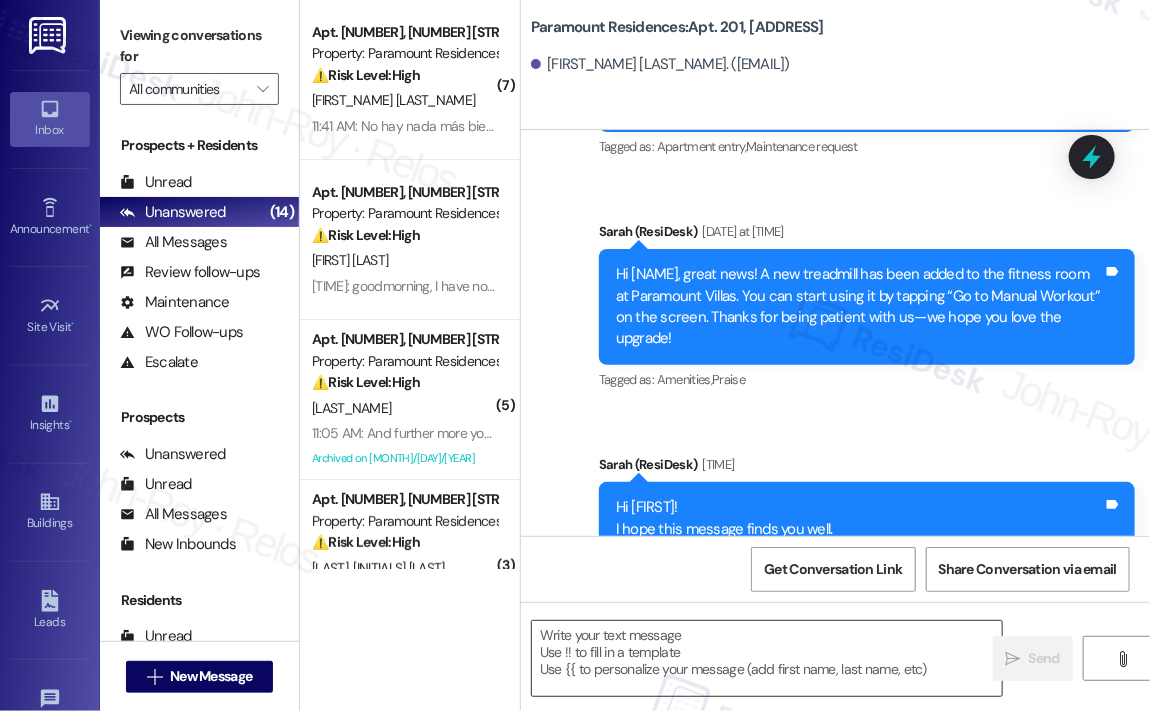 click at bounding box center (767, 658) 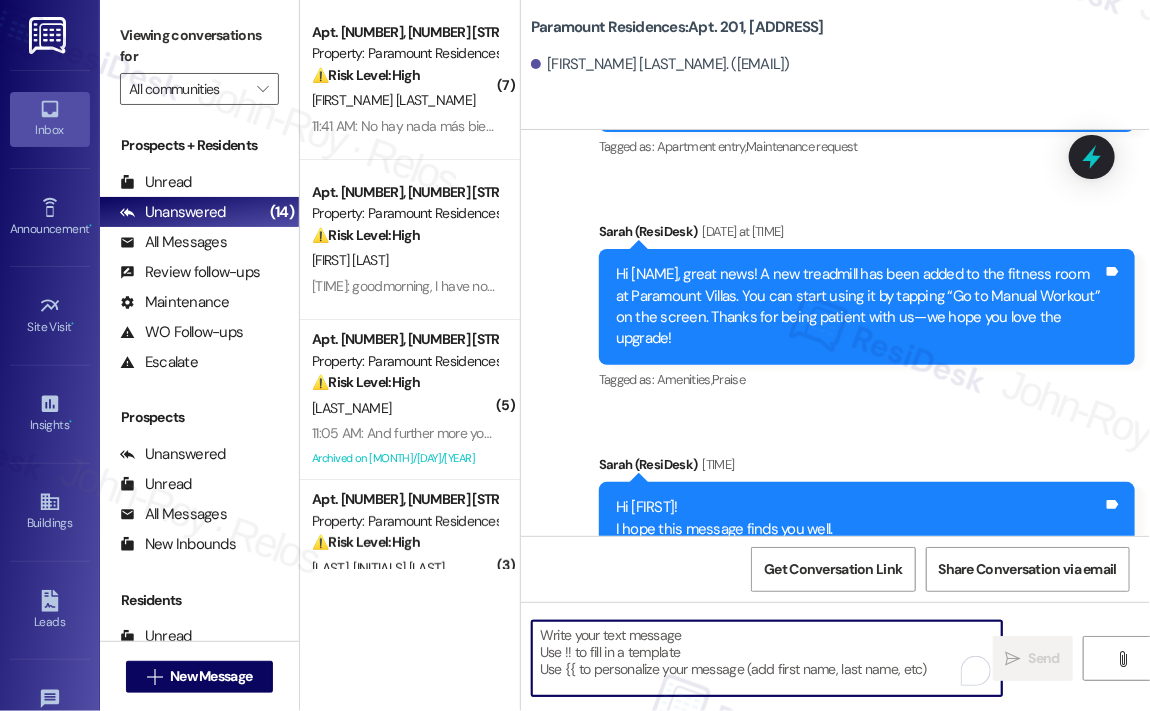 paste on "Hi {{first_name}},
We’d like to kindly ask you to disregard any previous notice you may have received regarding balcony cleanliness—it was sent in error.
We sincerely apologize for any confusion or inconvenience this may have caused and appreciate your understanding." 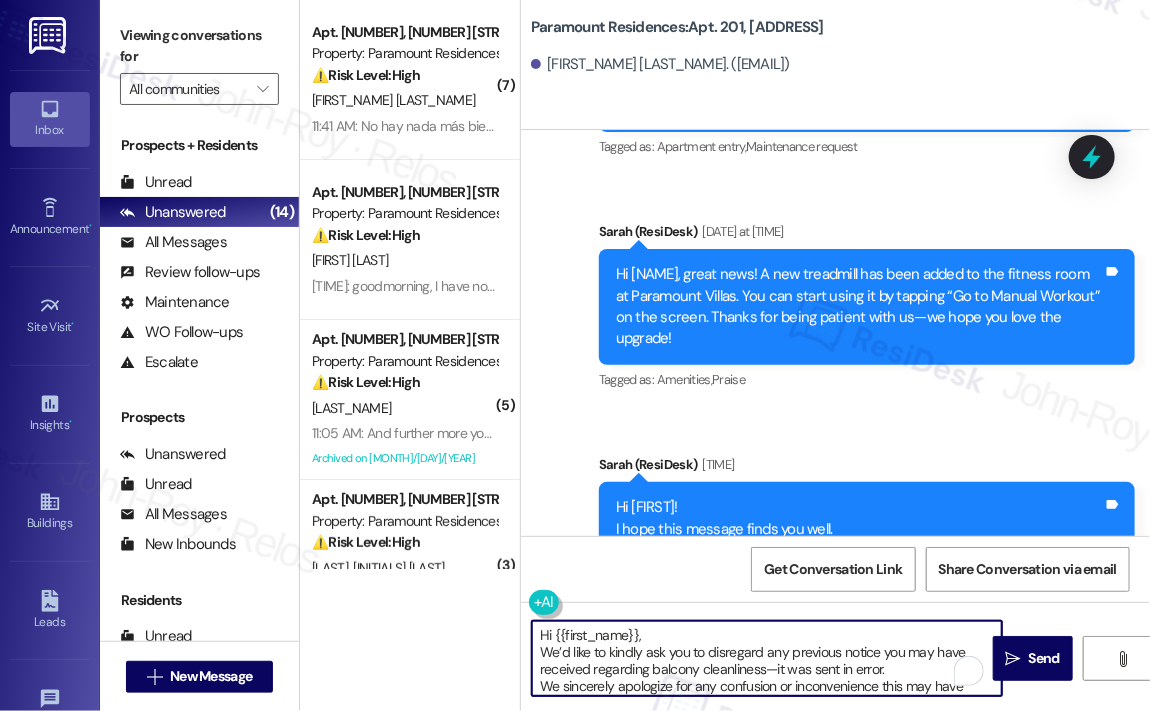 scroll, scrollTop: 16, scrollLeft: 0, axis: vertical 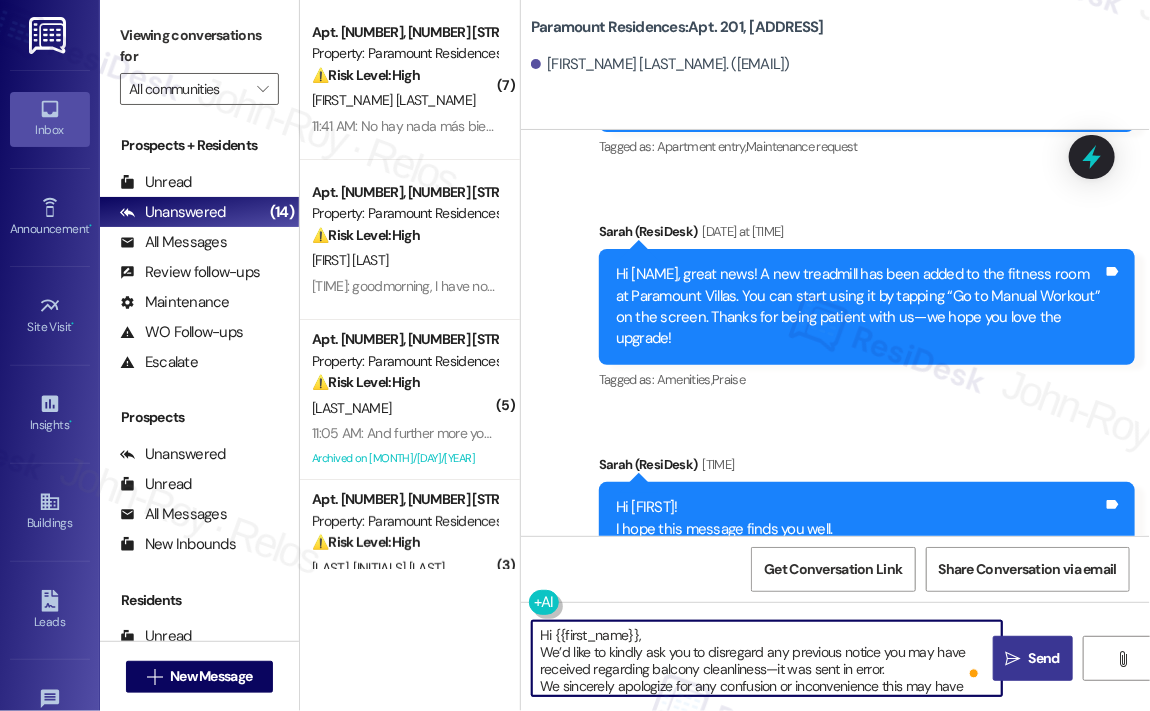 type on "Hi {{first_name}},
We’d like to kindly ask you to disregard any previous notice you may have received regarding balcony cleanliness—it was sent in error.
We sincerely apologize for any confusion or inconvenience this may have caused and appreciate your understanding." 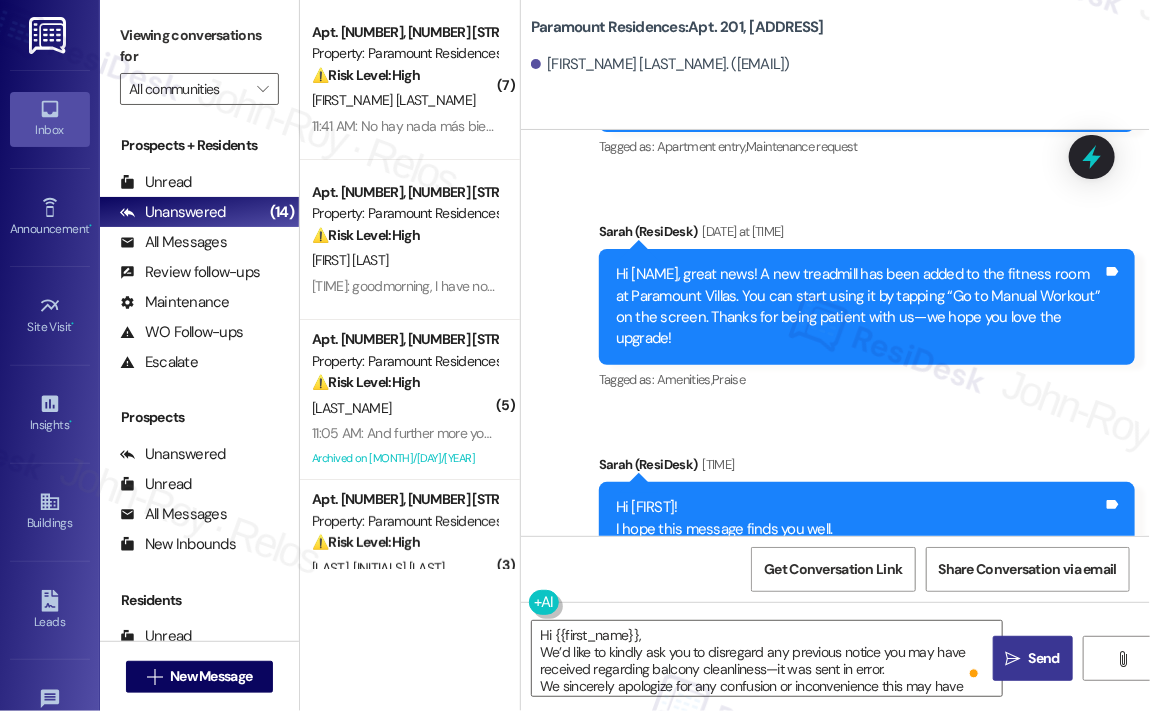 click on " Send" at bounding box center [1033, 658] 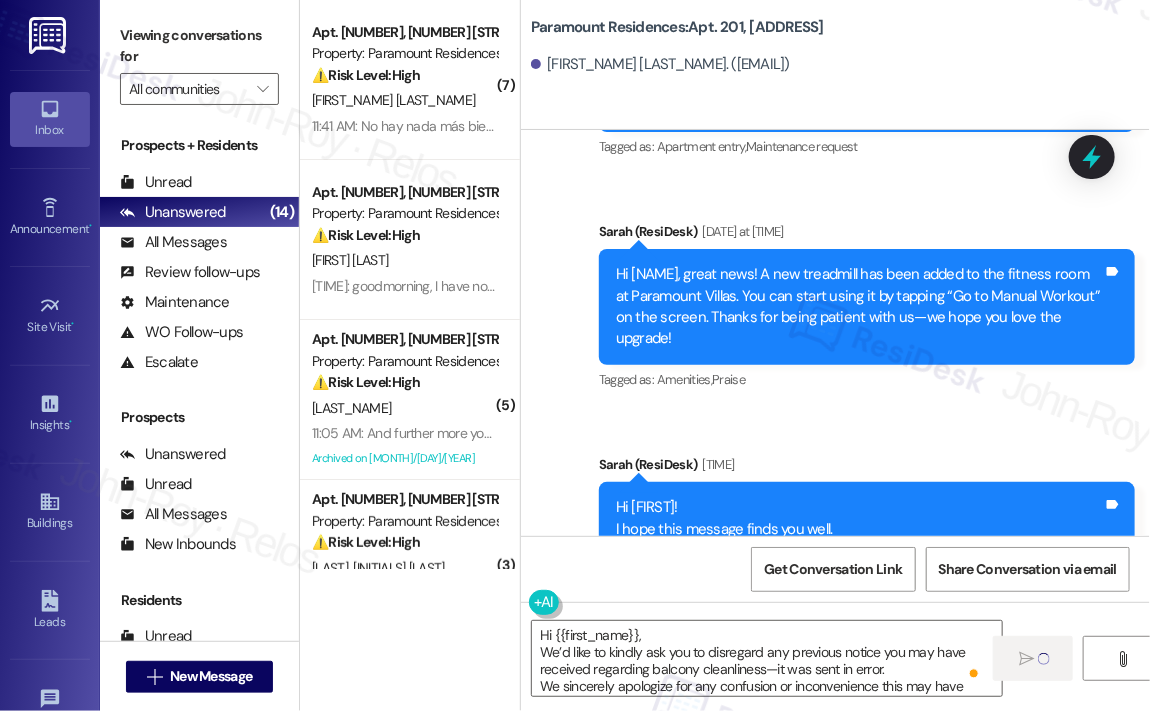 type 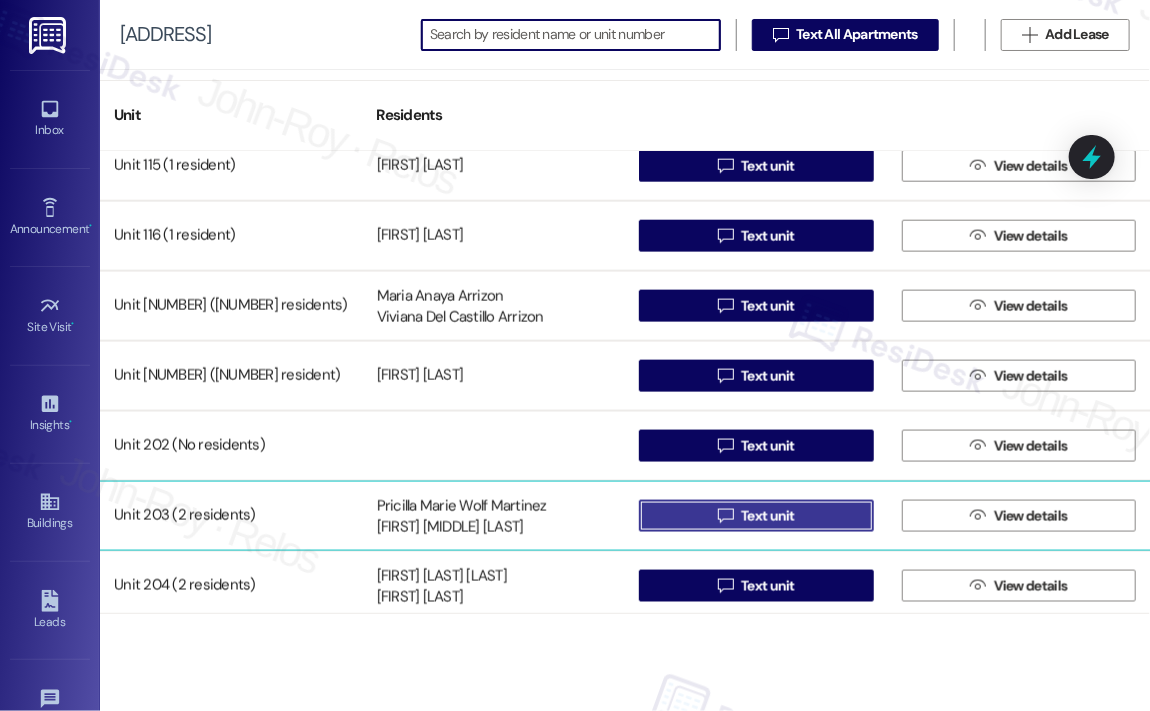 click on "Text unit" at bounding box center [768, 516] 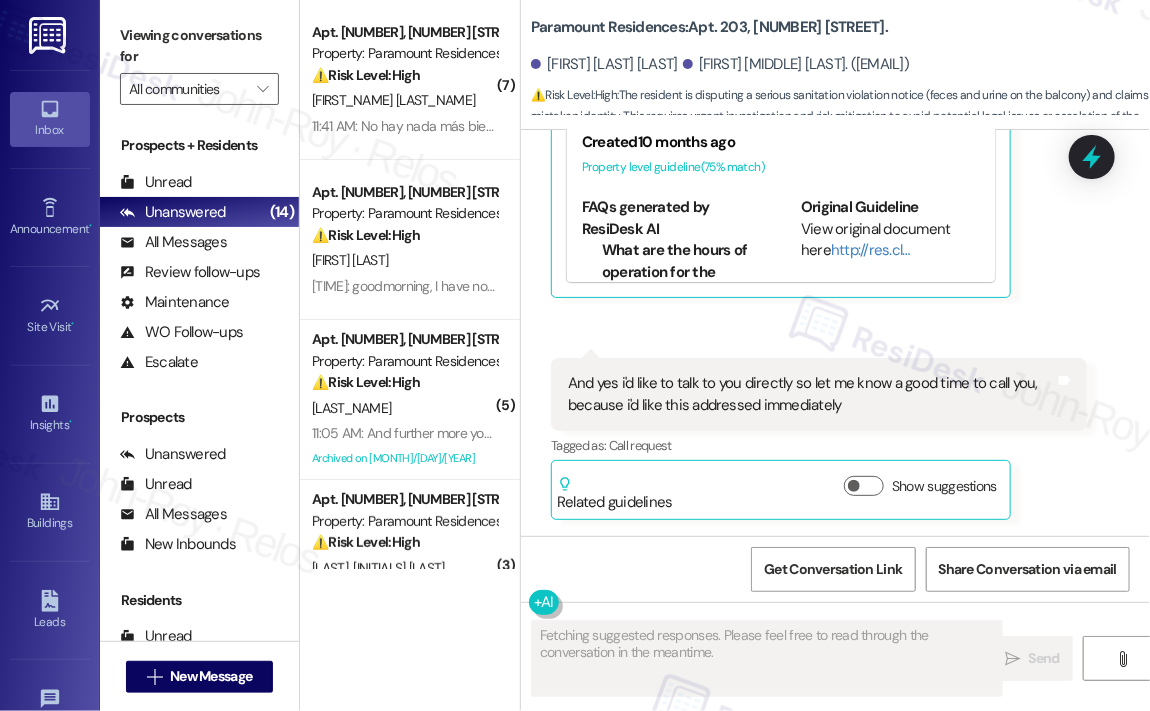 scroll, scrollTop: 3410, scrollLeft: 0, axis: vertical 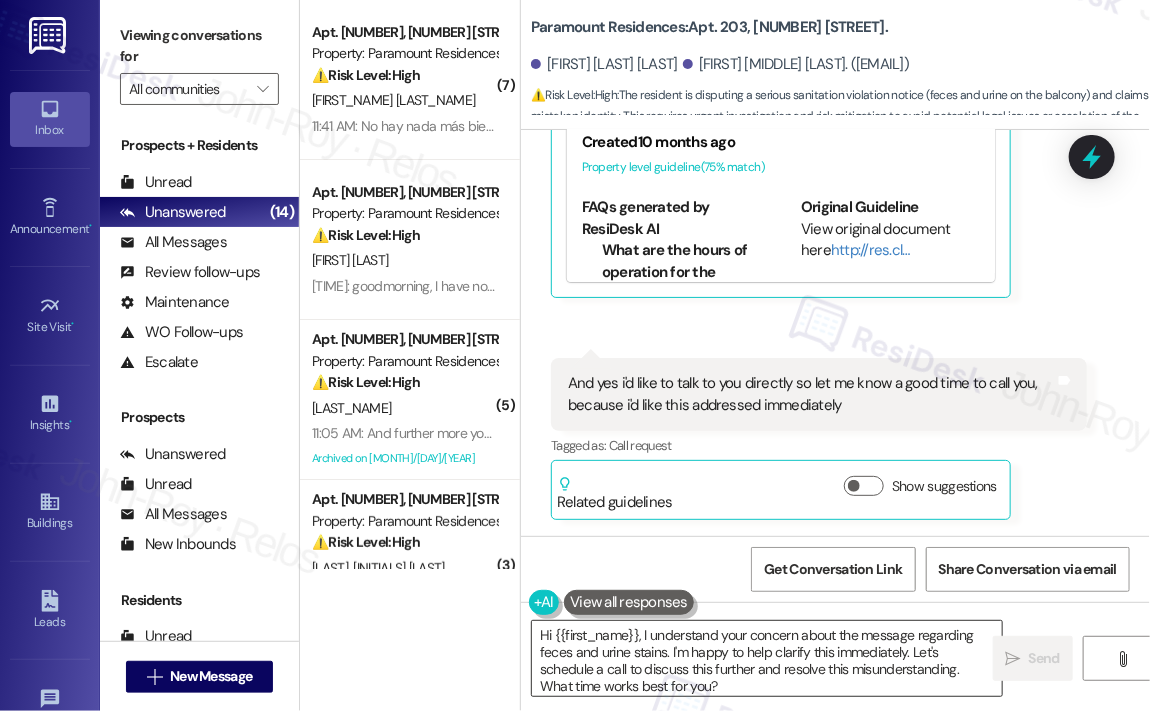 click on "Hi {{first_name}}, I understand your concern about the message regarding feces and urine stains. I'm happy to help clarify this immediately. Let's schedule a call to discuss this further and resolve this misunderstanding. What time works best for you?" at bounding box center (767, 658) 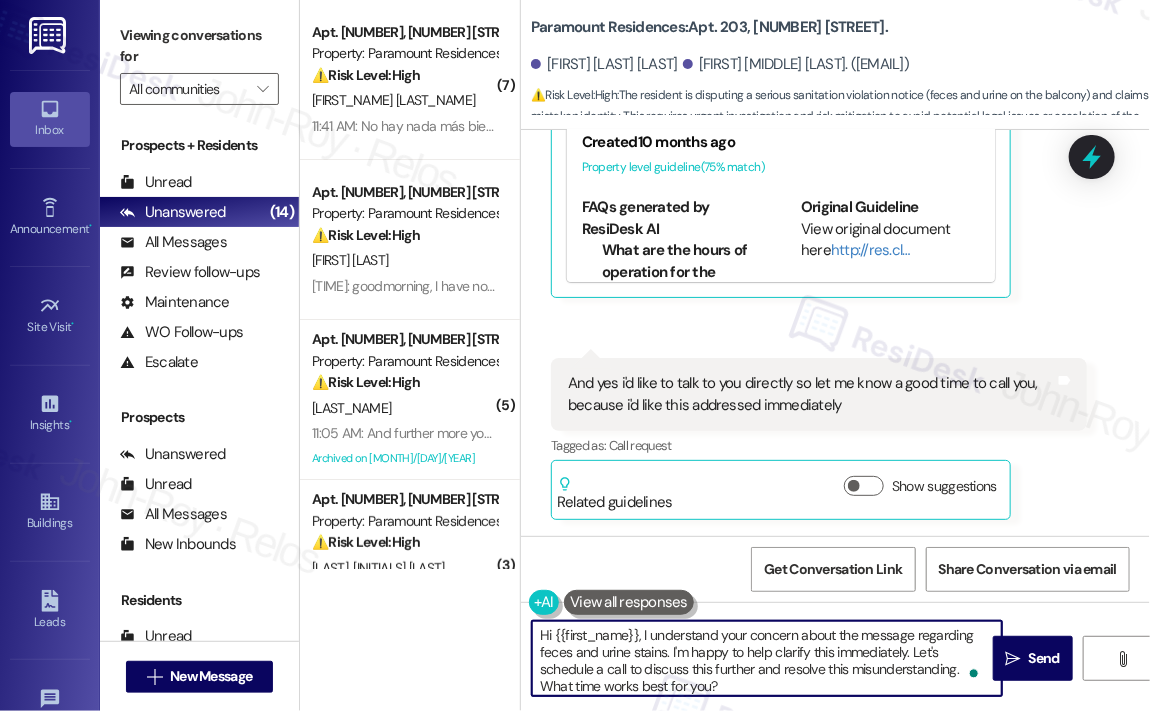 paste on "We’d like to kindly ask you to disregard any previous notice you may have received regarding balcony cleanliness—it was sent in error.
We sincerely apologize for any confusion or inconvenience this may have caused and appreciate your understanding." 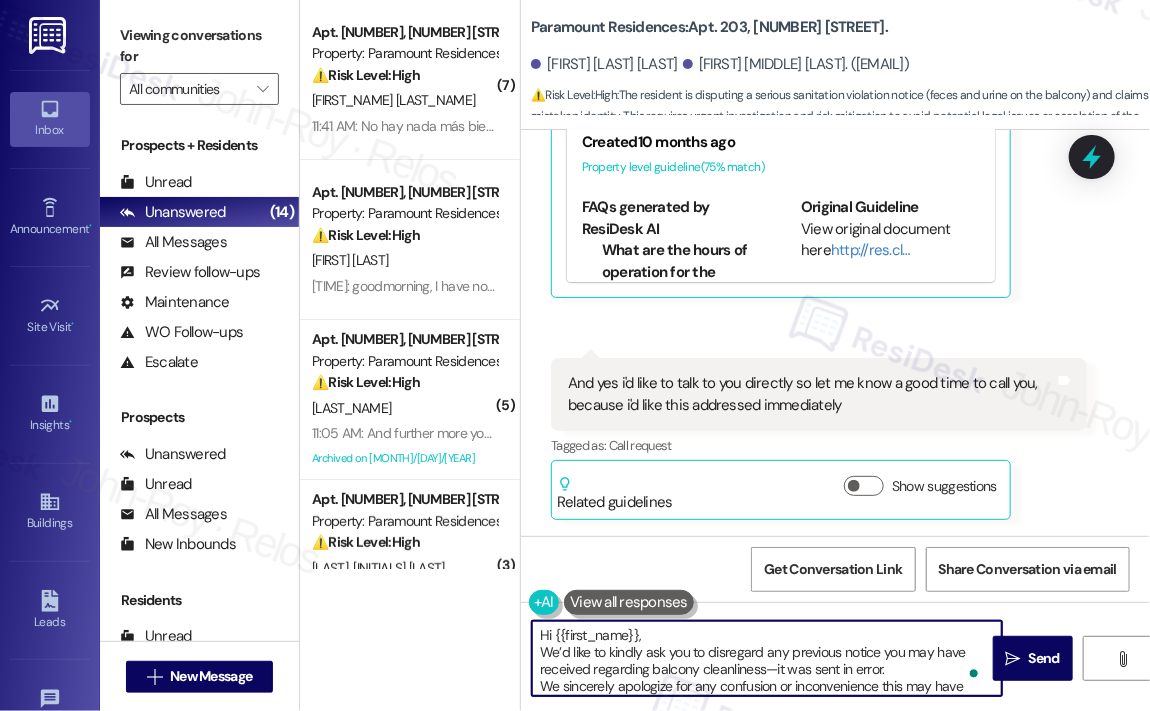 scroll, scrollTop: 16, scrollLeft: 0, axis: vertical 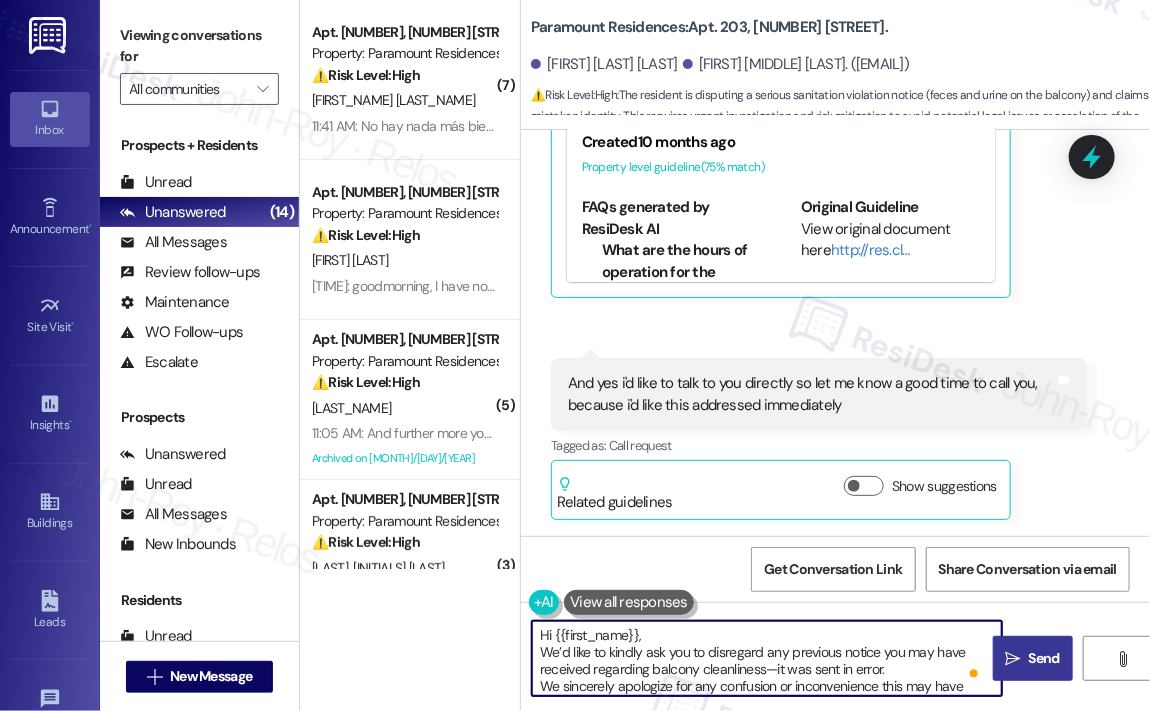 type on "Hi {{first_name}},
We’d like to kindly ask you to disregard any previous notice you may have received regarding balcony cleanliness—it was sent in error.
We sincerely apologize for any confusion or inconvenience this may have caused and appreciate your understanding." 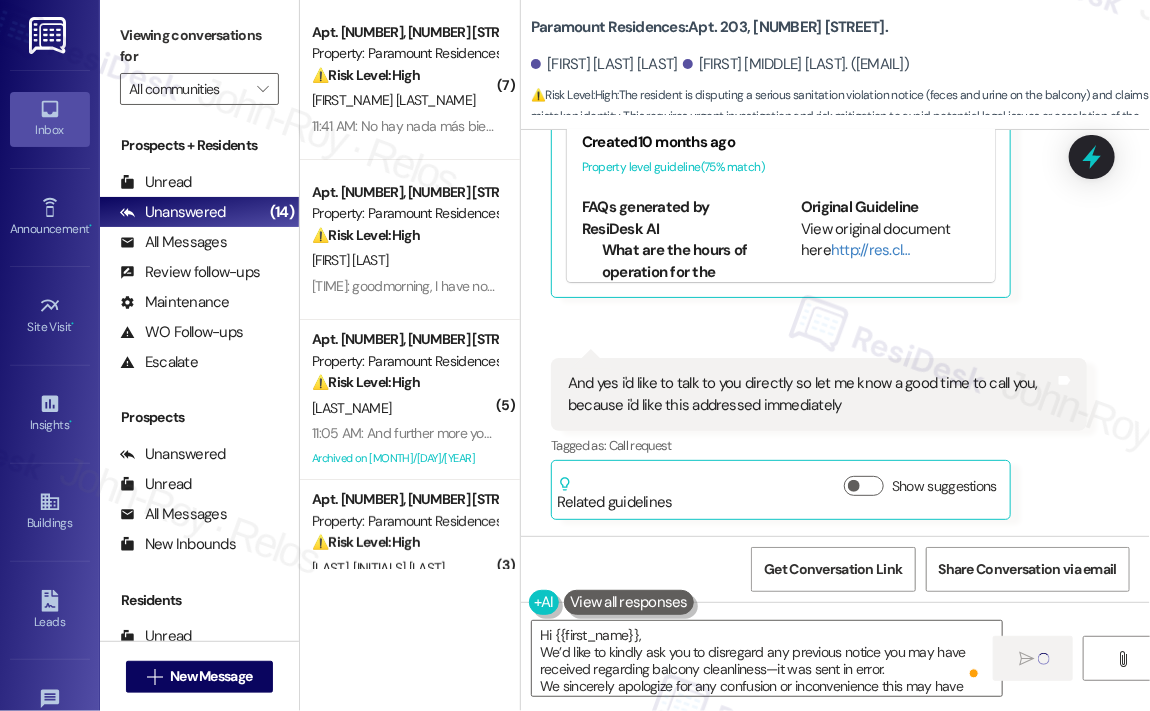 type 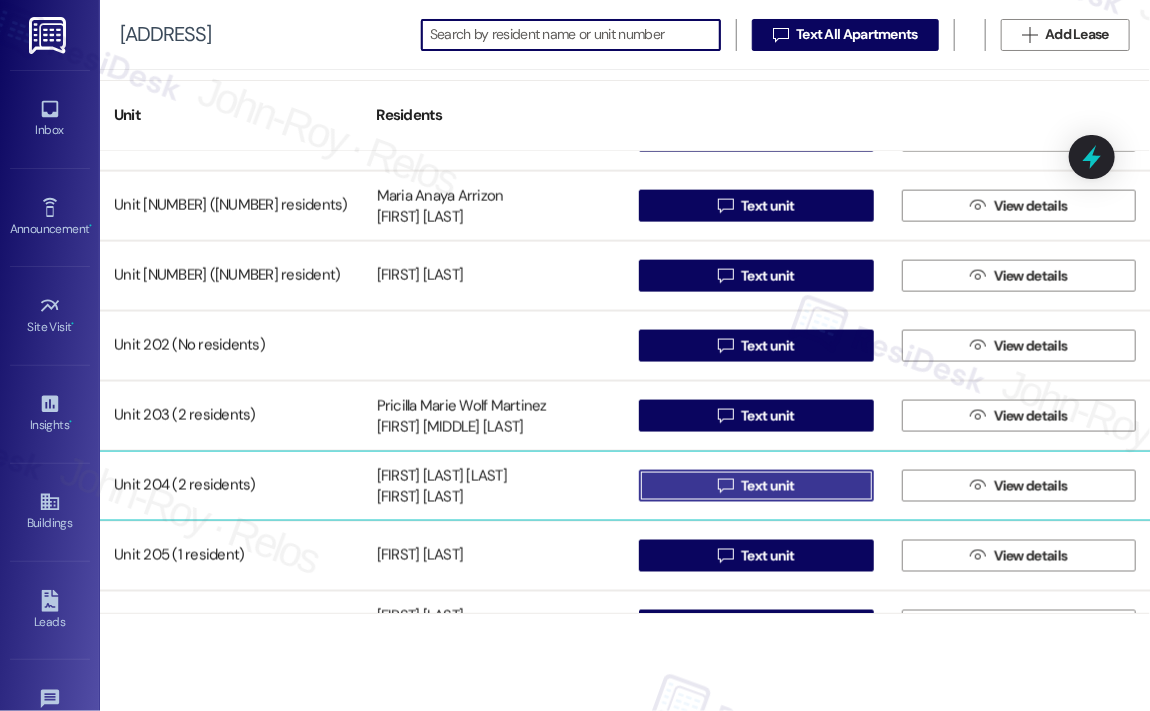click on "Text unit" at bounding box center [768, 486] 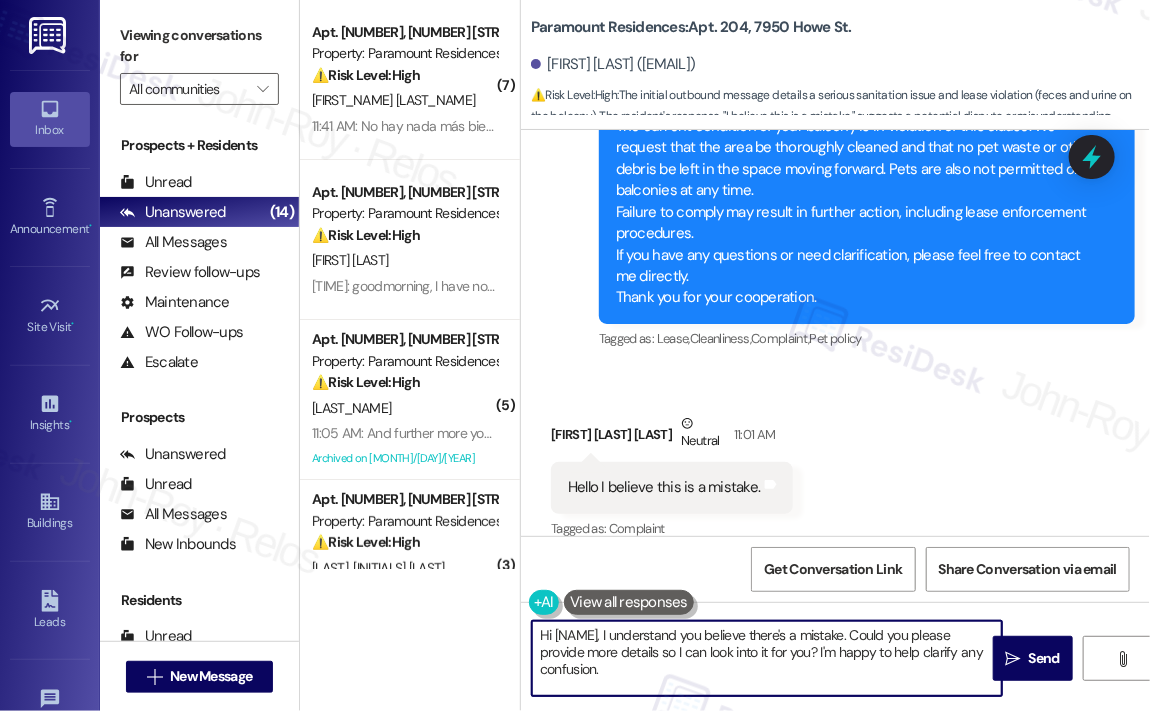 click on "Hi {{first_name}}, I understand you believe there's a mistake. Could you please provide more details so I can look into it for you? I'm happy to help clarify any confusion." at bounding box center (767, 658) 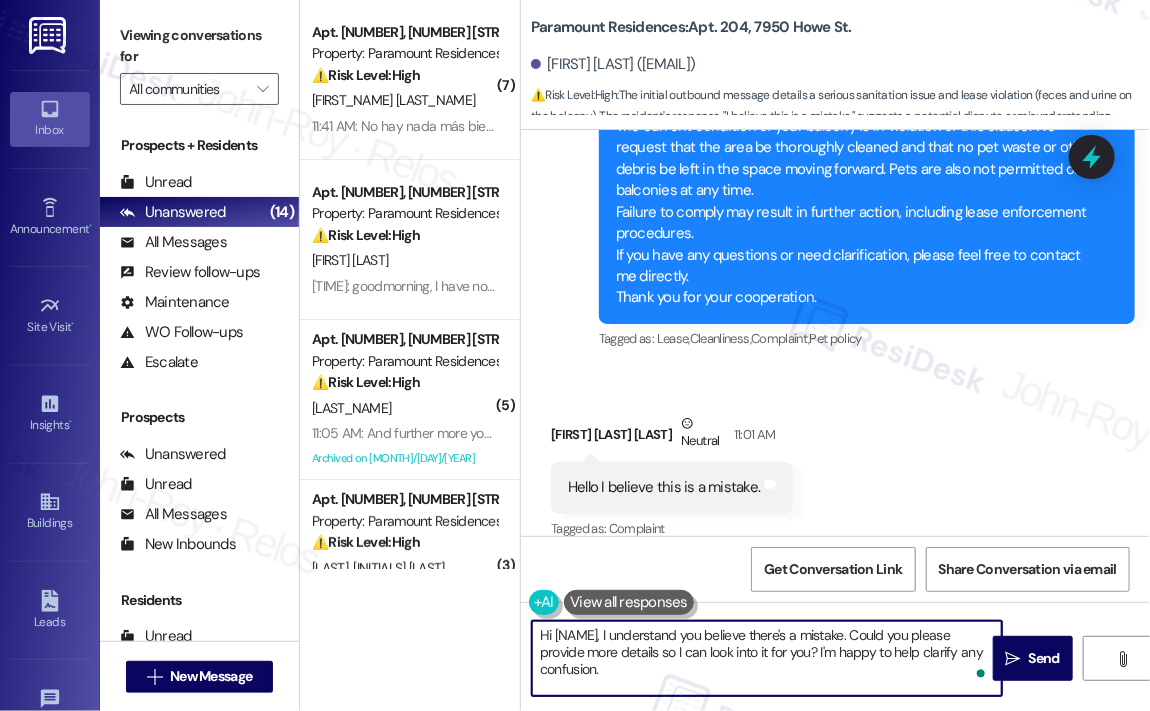 paste on "We’d like to kindly ask you to disregard any previous notice you may have received regarding balcony cleanliness—it was sent in error.
We sincerely apologize for any confusion or inconvenience this may have caused and appreciate your understanding" 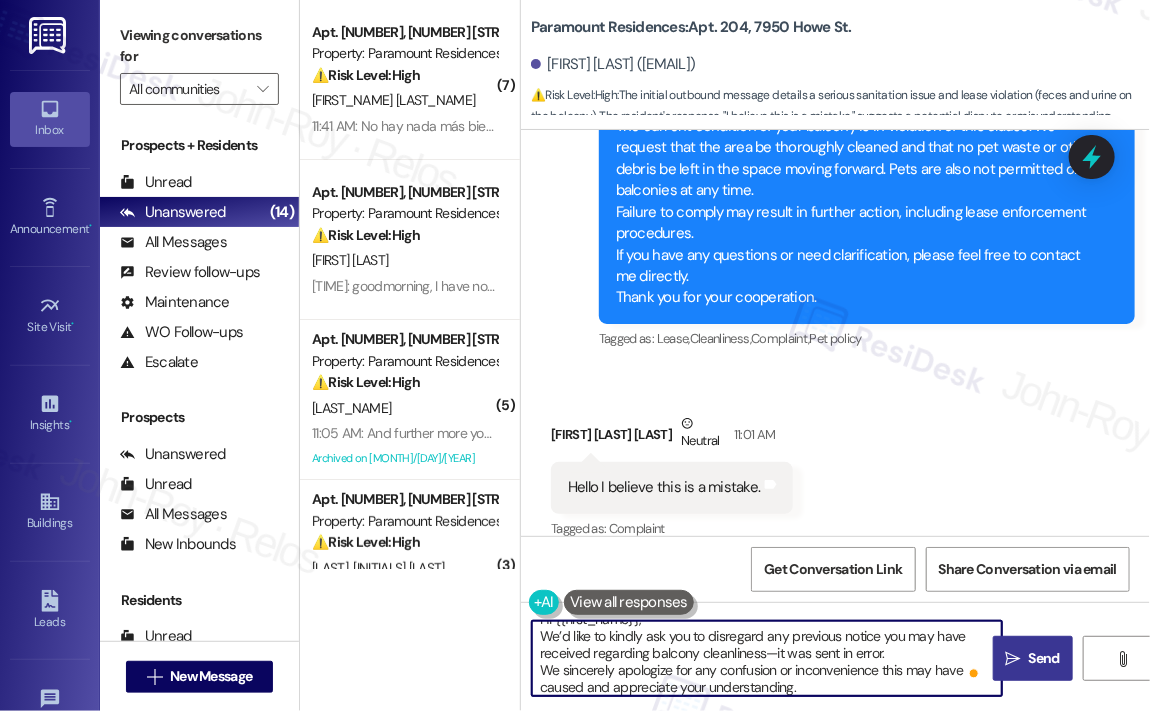 type on "Hi {{first_name}},
We’d like to kindly ask you to disregard any previous notice you may have received regarding balcony cleanliness—it was sent in error.
We sincerely apologize for any confusion or inconvenience this may have caused and appreciate your understanding." 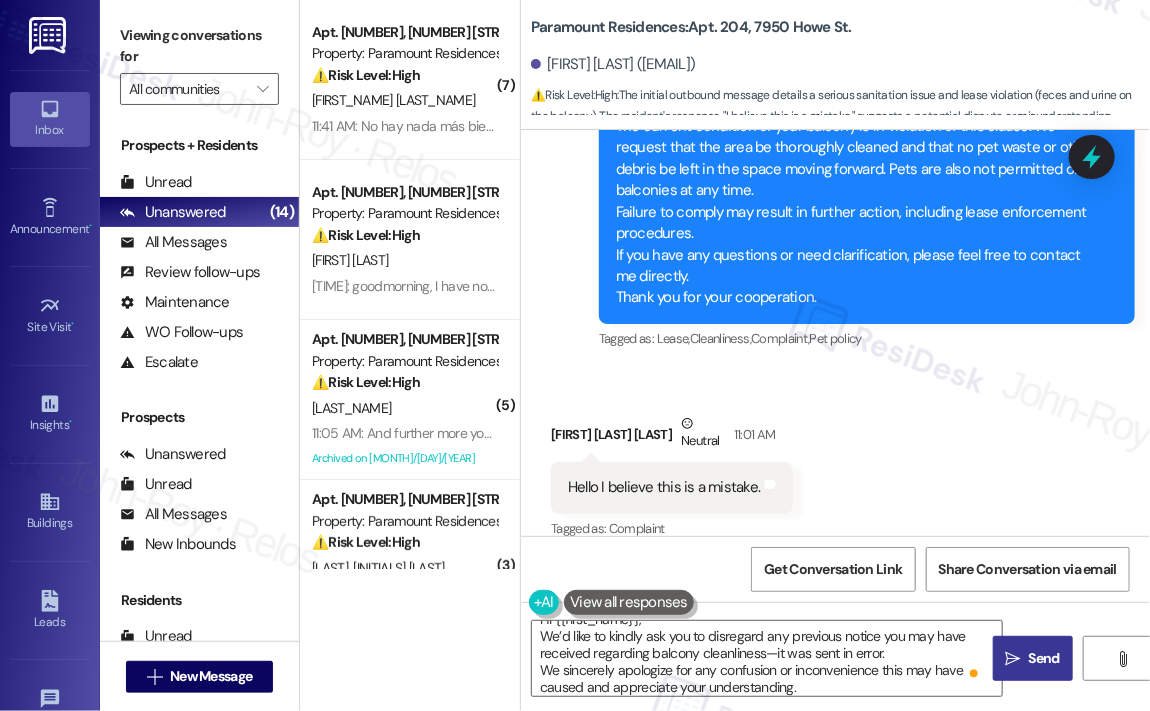 click on "Send" at bounding box center [1044, 658] 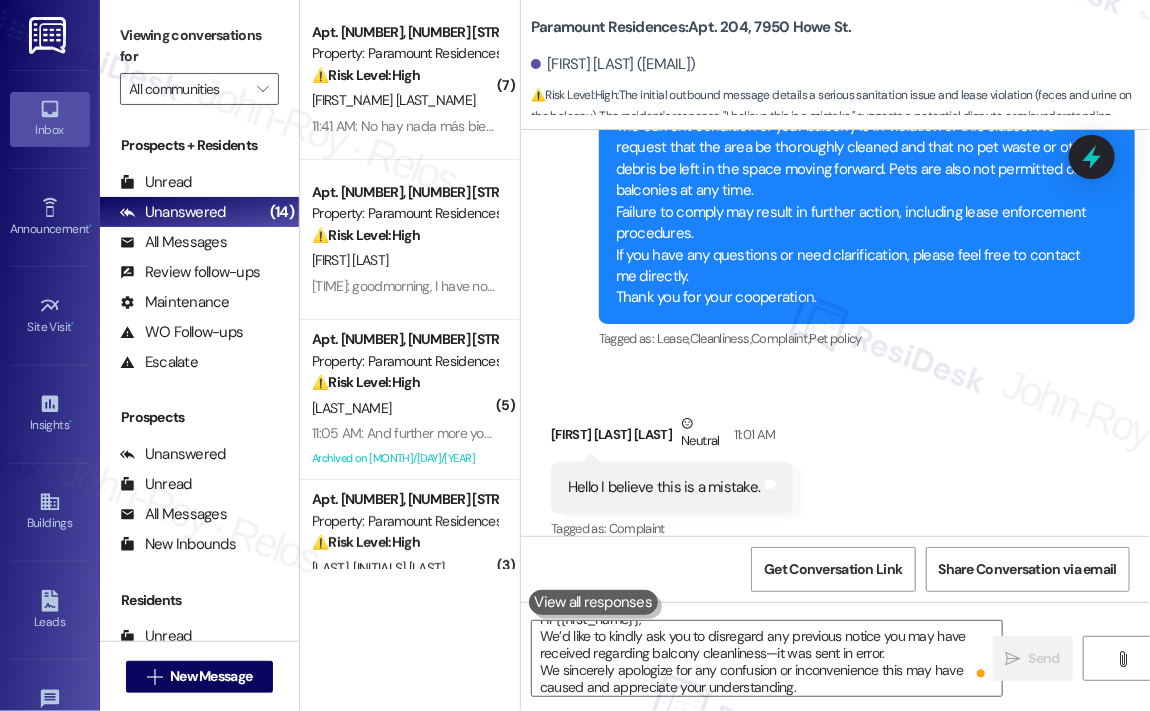 type 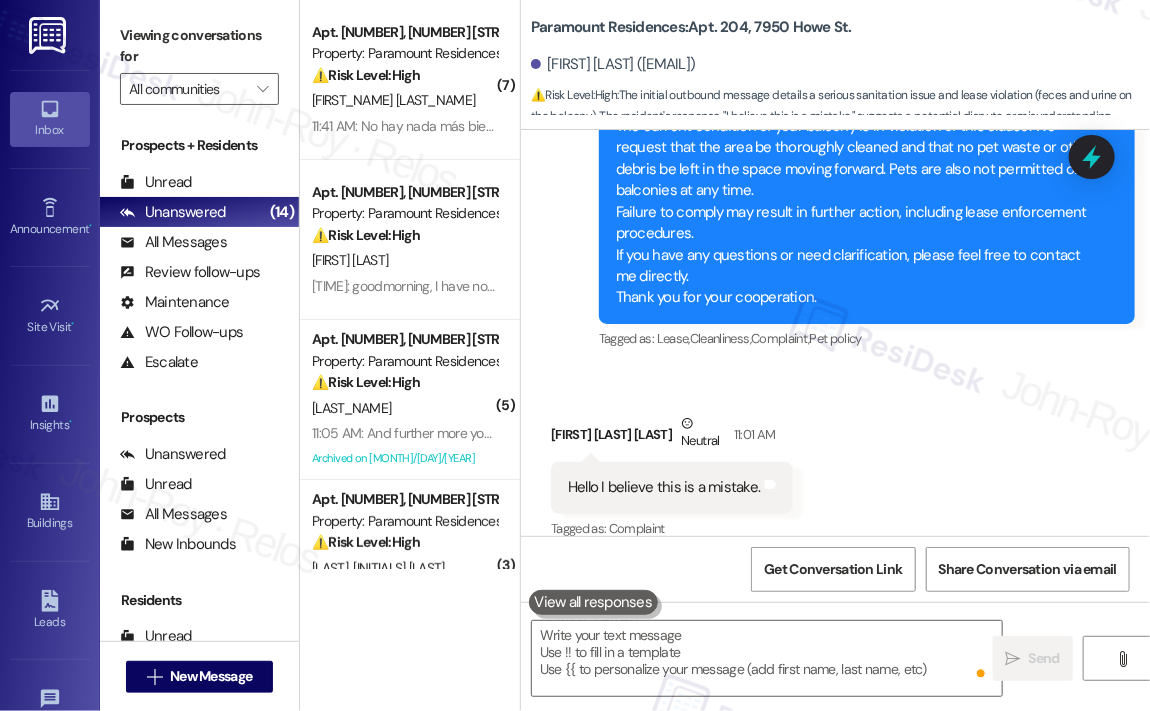 scroll, scrollTop: 0, scrollLeft: 0, axis: both 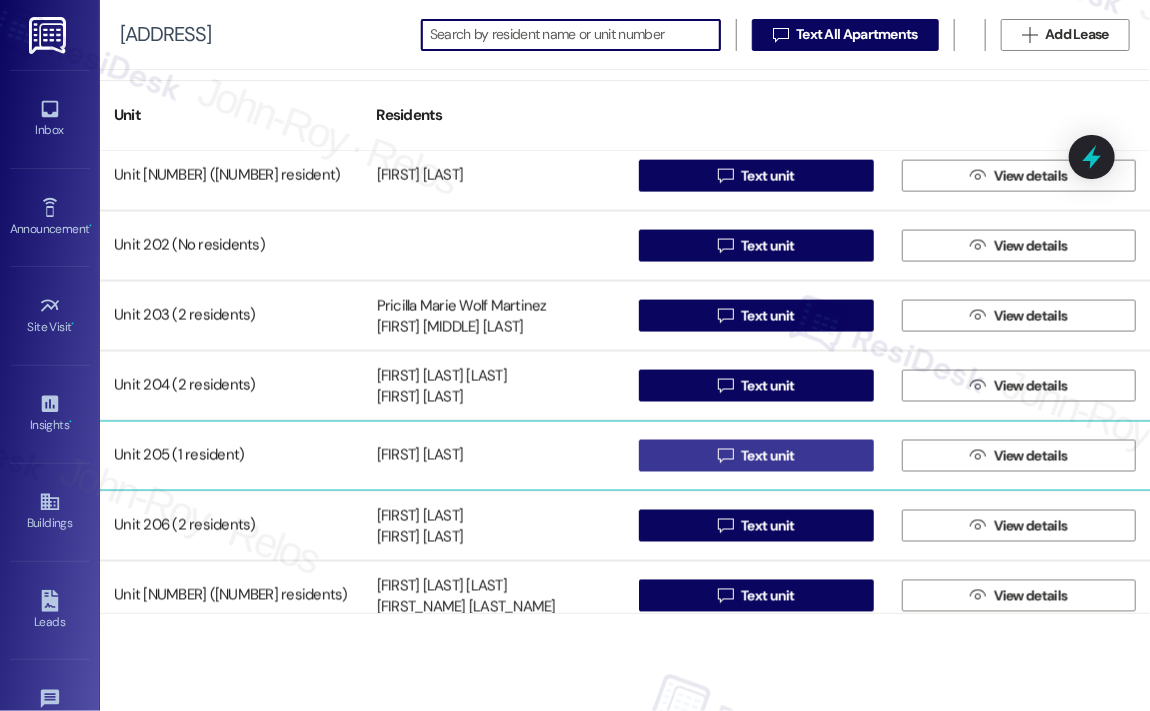 click on "" at bounding box center [725, 456] 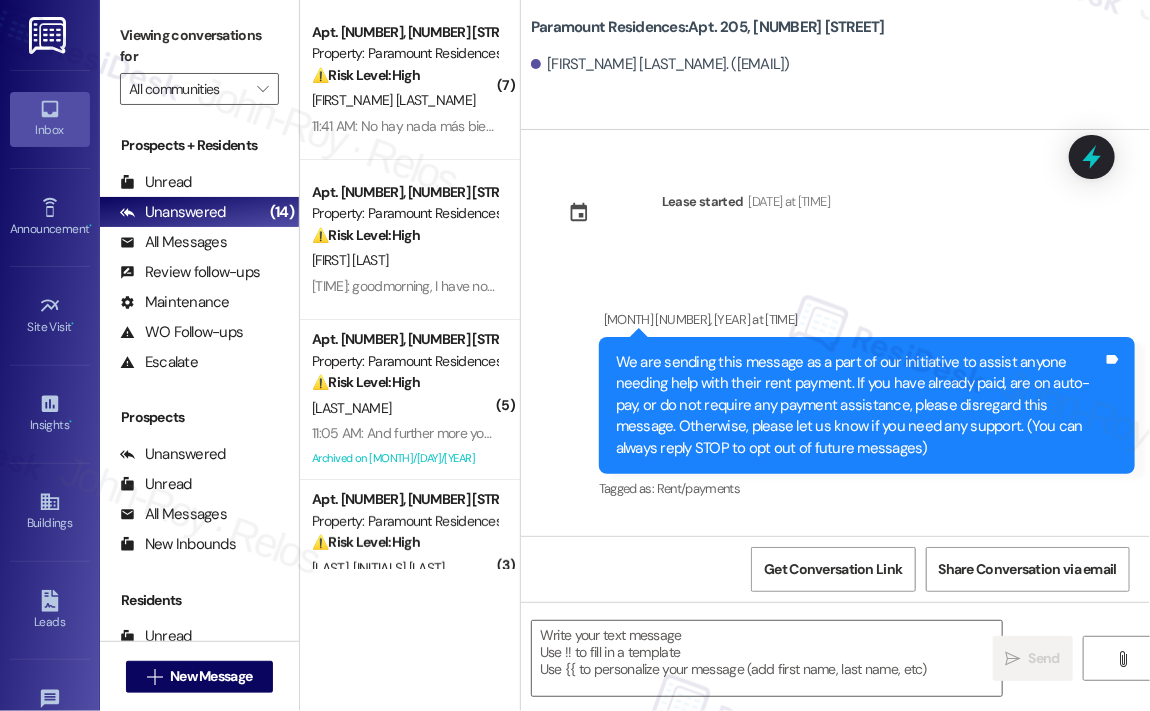 type on "Fetching suggested responses. Please feel free to read through the conversation in the meantime." 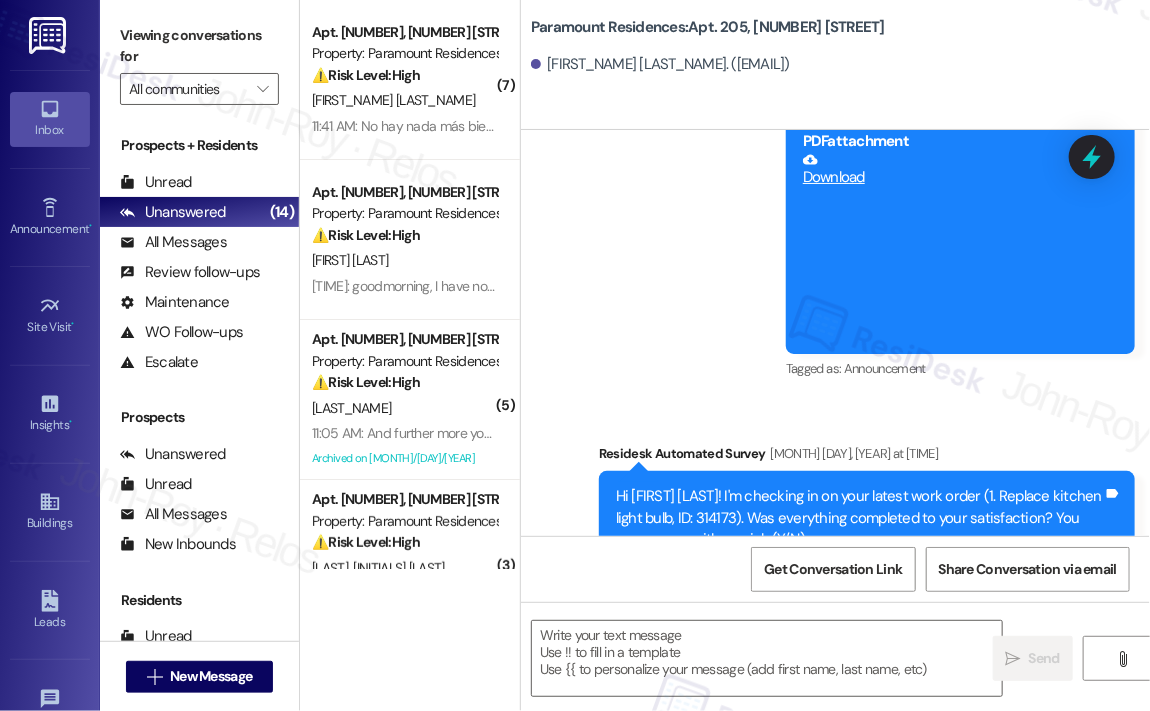 scroll, scrollTop: 1300, scrollLeft: 0, axis: vertical 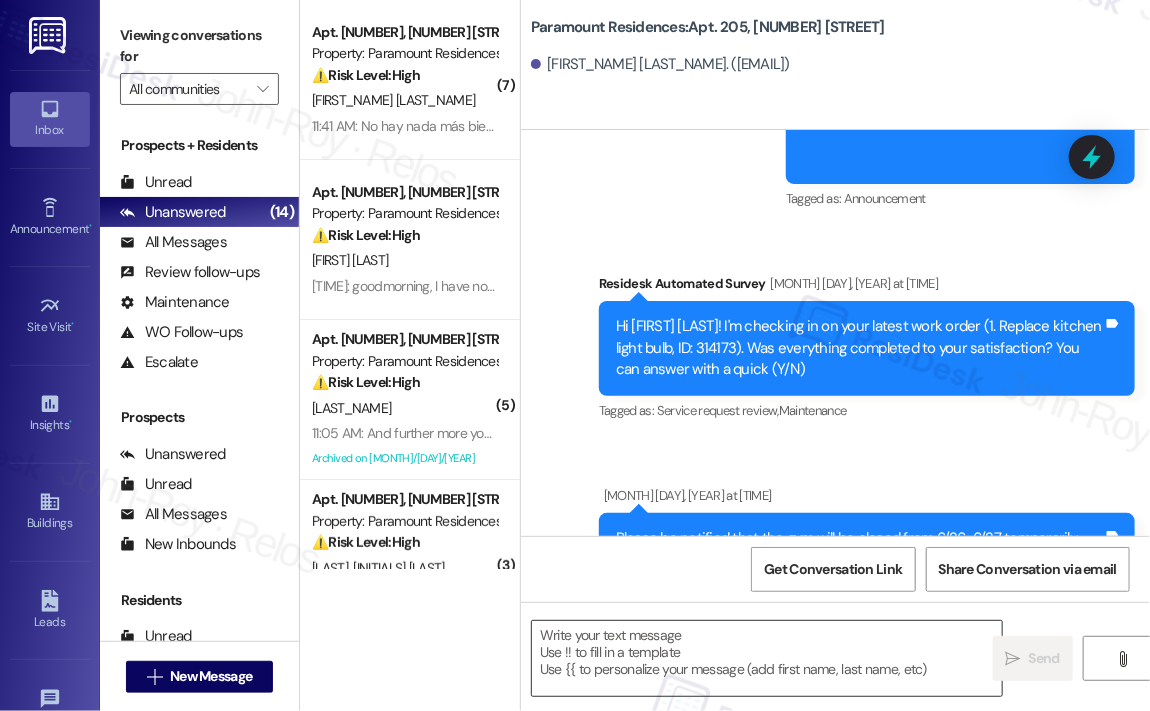 click at bounding box center (767, 658) 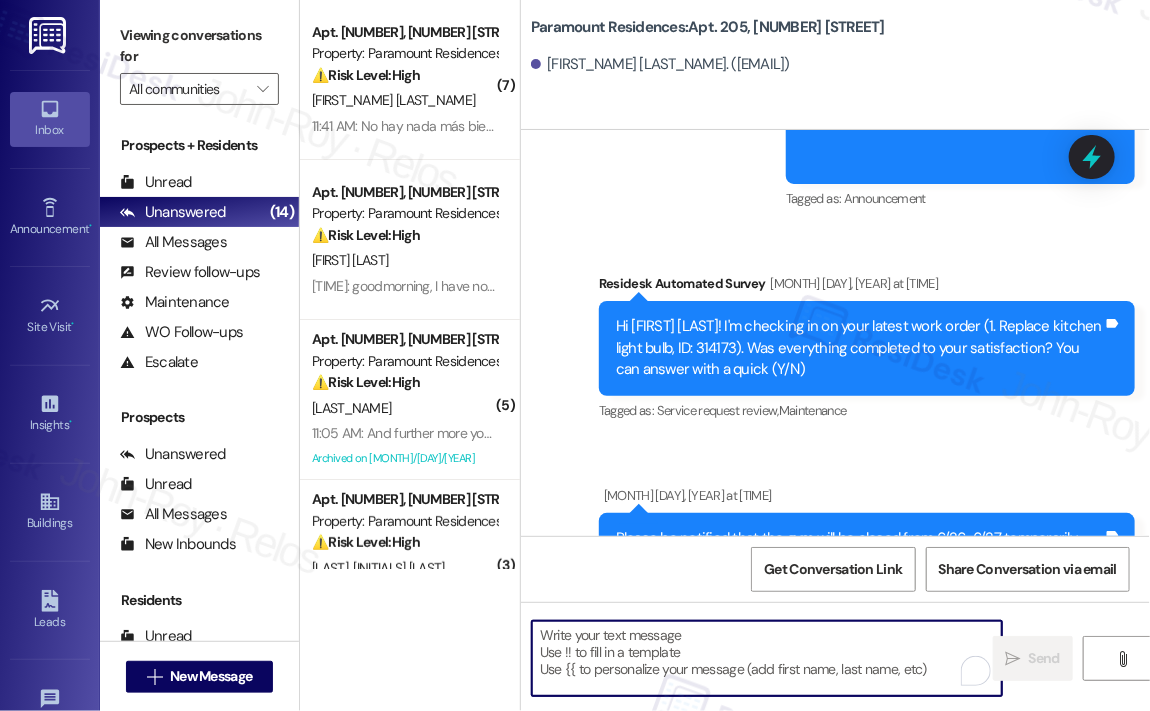 paste on "Hi {{first_name}},
We’d like to kindly ask you to disregard any previous notice you may have received regarding balcony cleanliness—it was sent in error.
We sincerely apologize for any confusion or inconvenience this may have caused and appreciate your understanding." 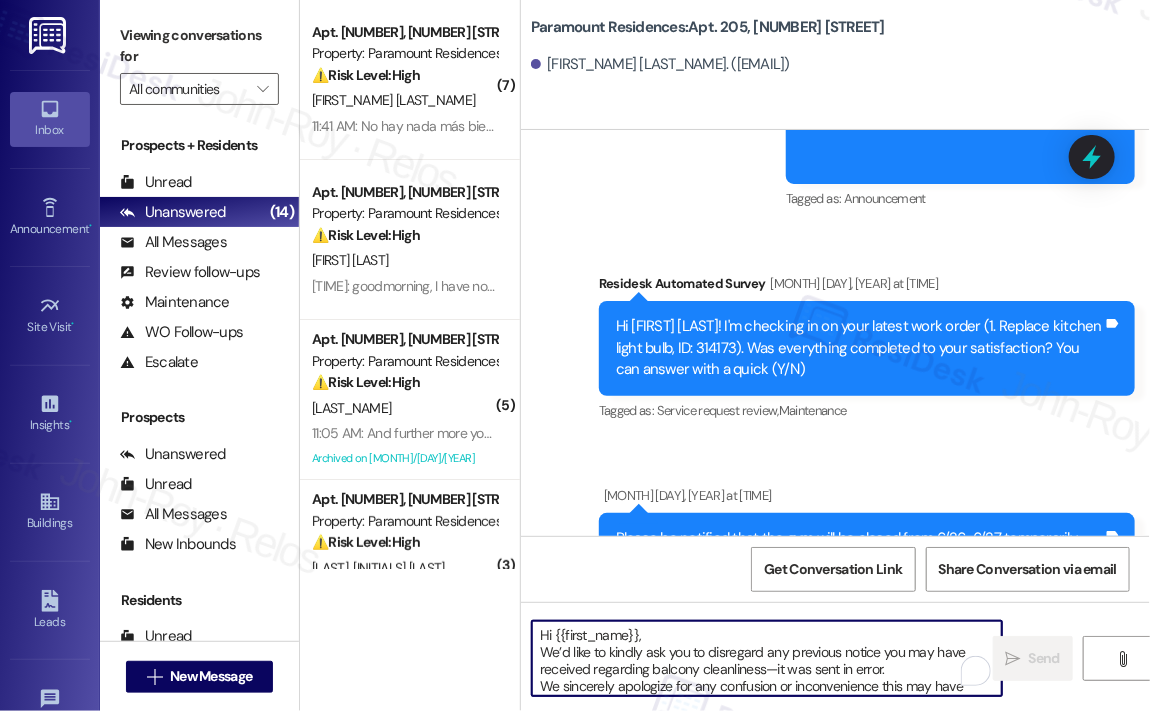 scroll, scrollTop: 16, scrollLeft: 0, axis: vertical 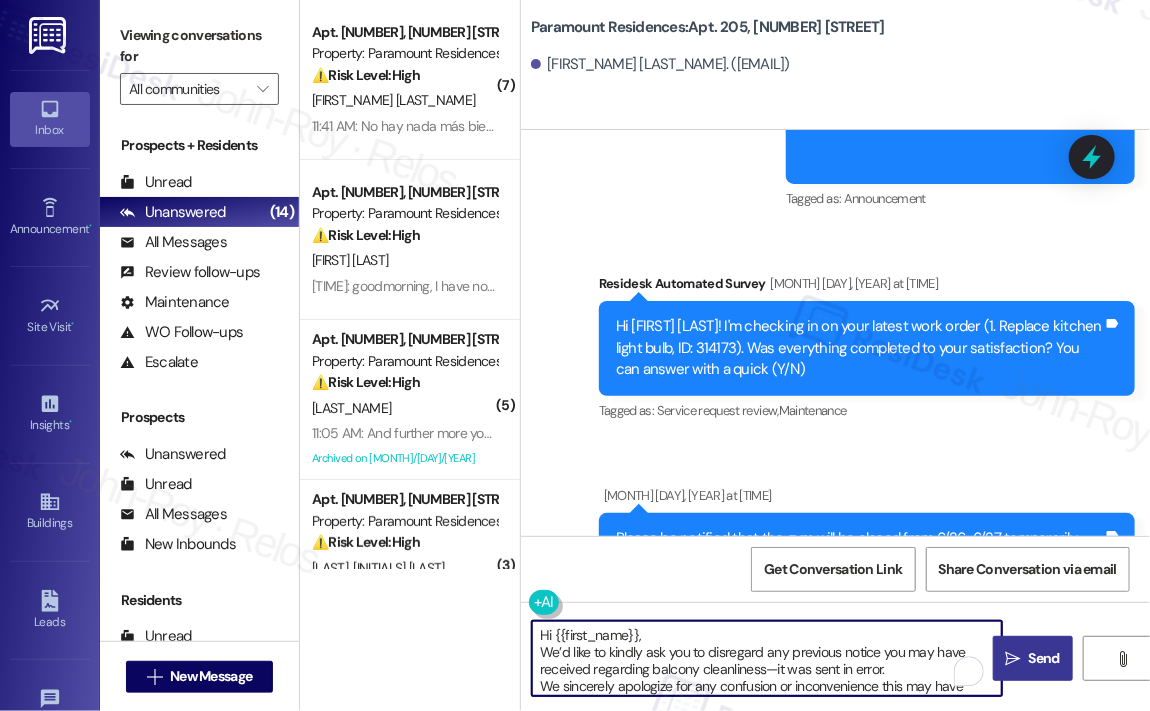 type on "Hi {{first_name}},
We’d like to kindly ask you to disregard any previous notice you may have received regarding balcony cleanliness—it was sent in error.
We sincerely apologize for any confusion or inconvenience this may have caused and appreciate your understanding." 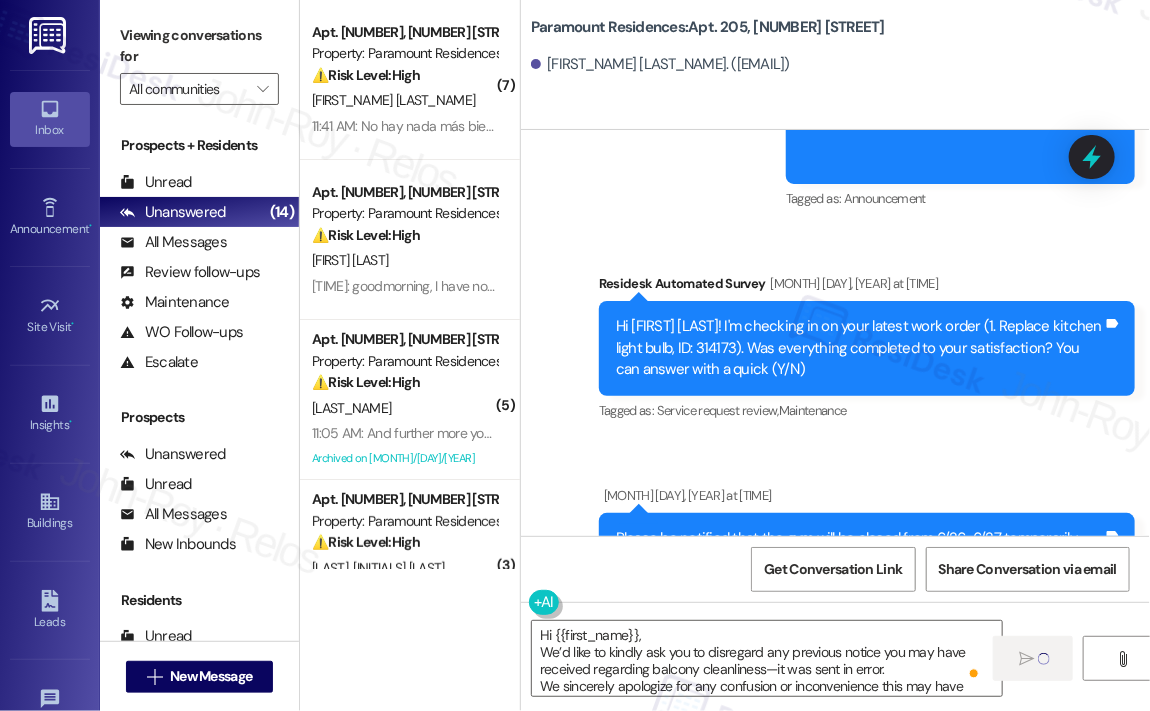 type 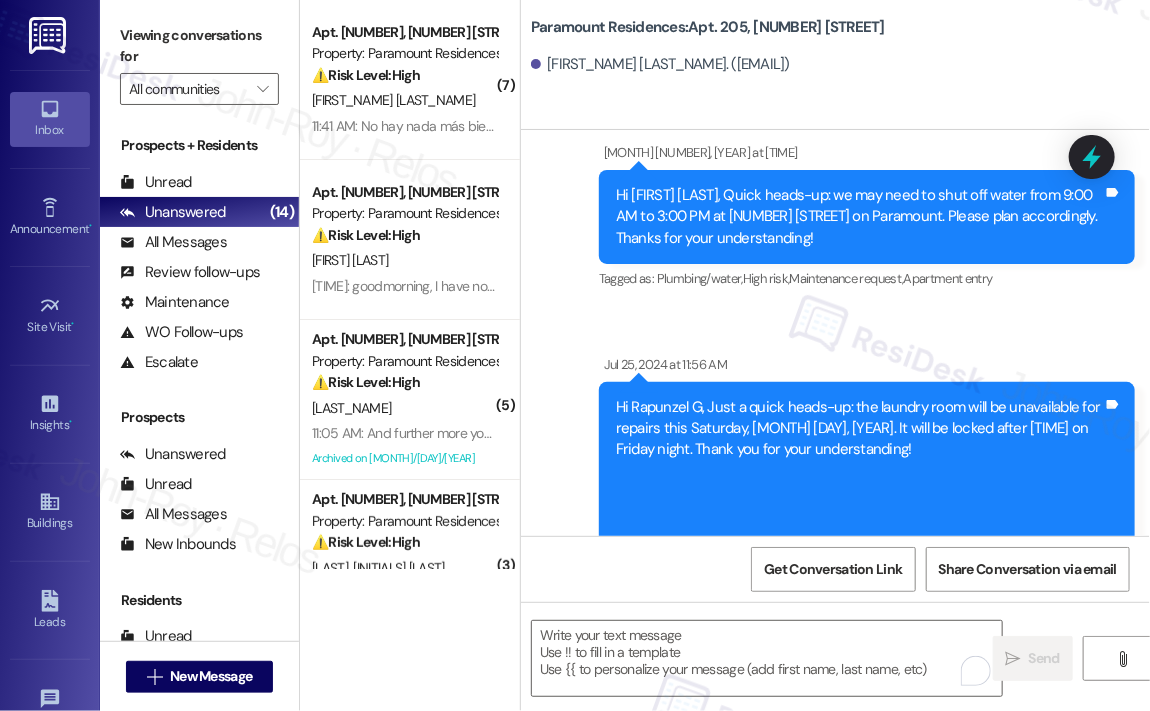 scroll, scrollTop: 2100, scrollLeft: 0, axis: vertical 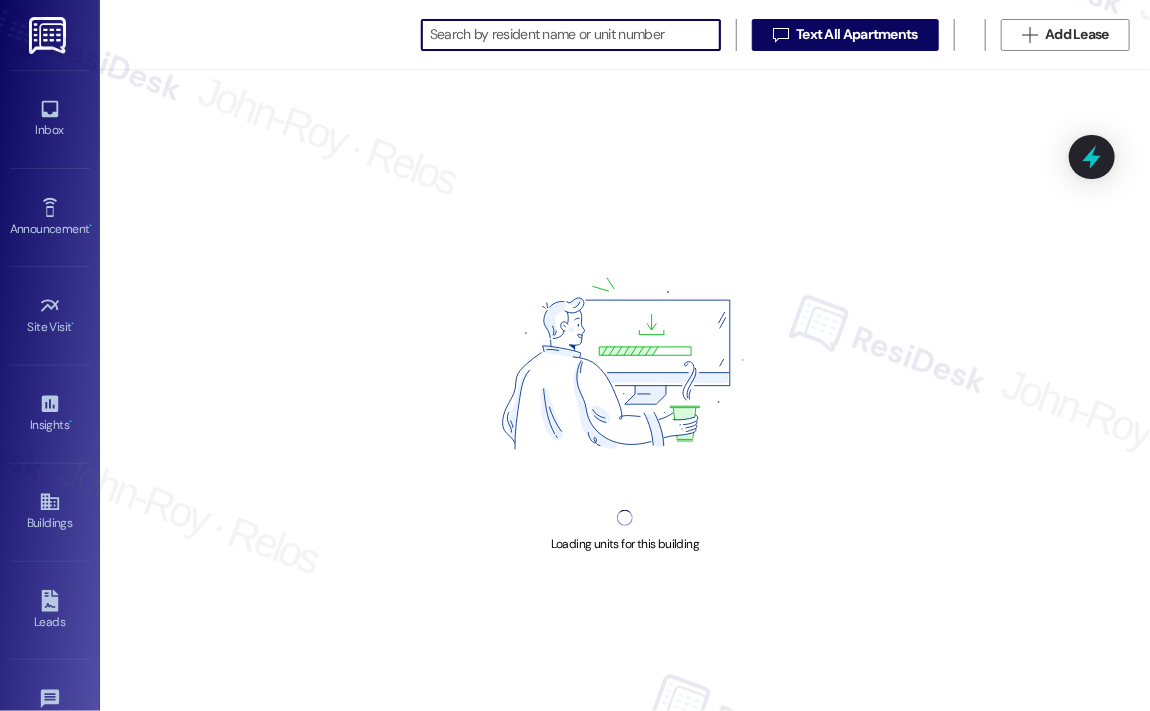 click at bounding box center (575, 35) 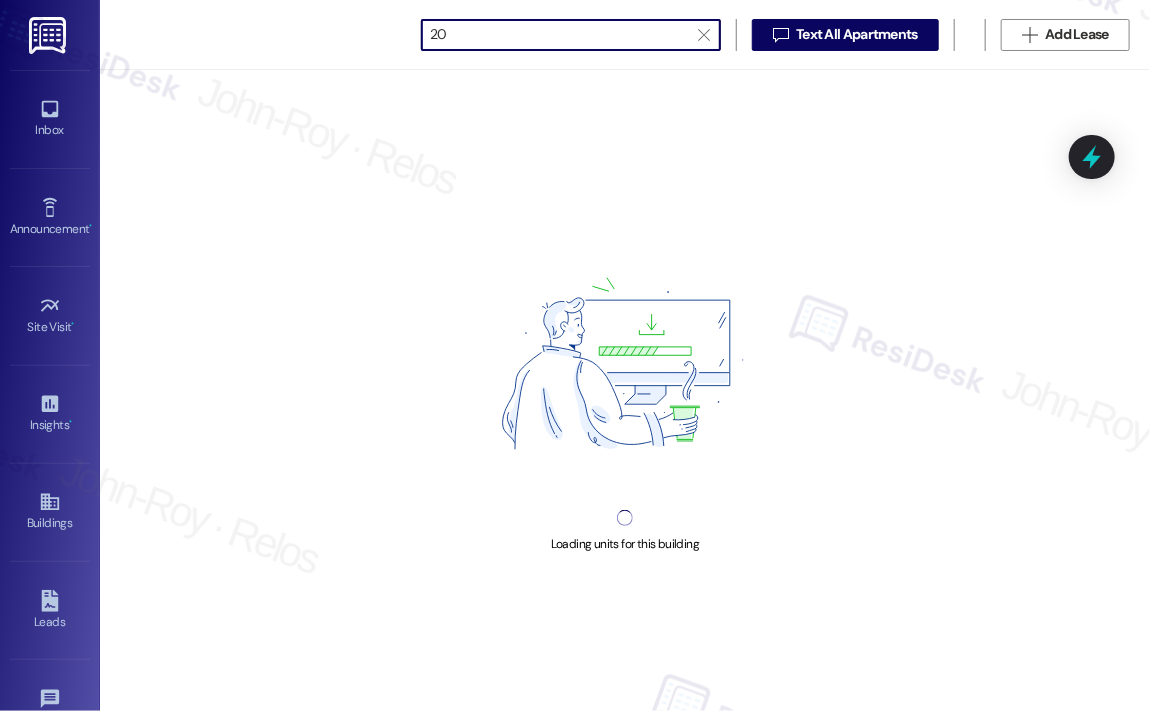 type on "2" 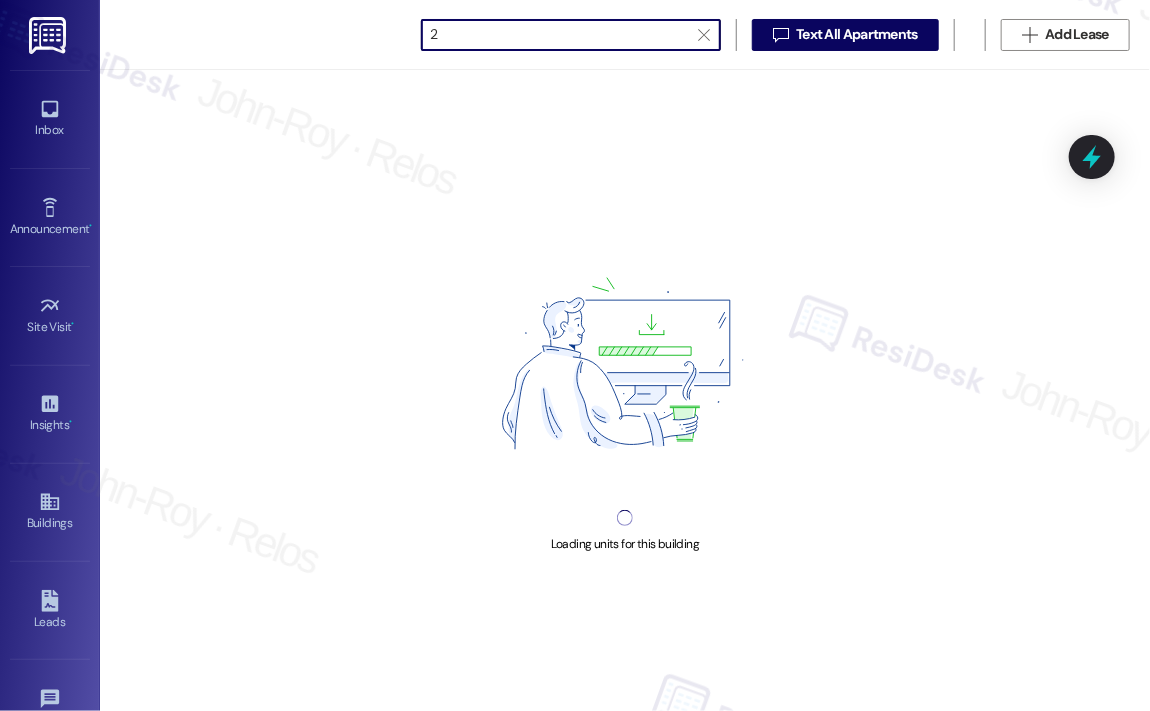 type 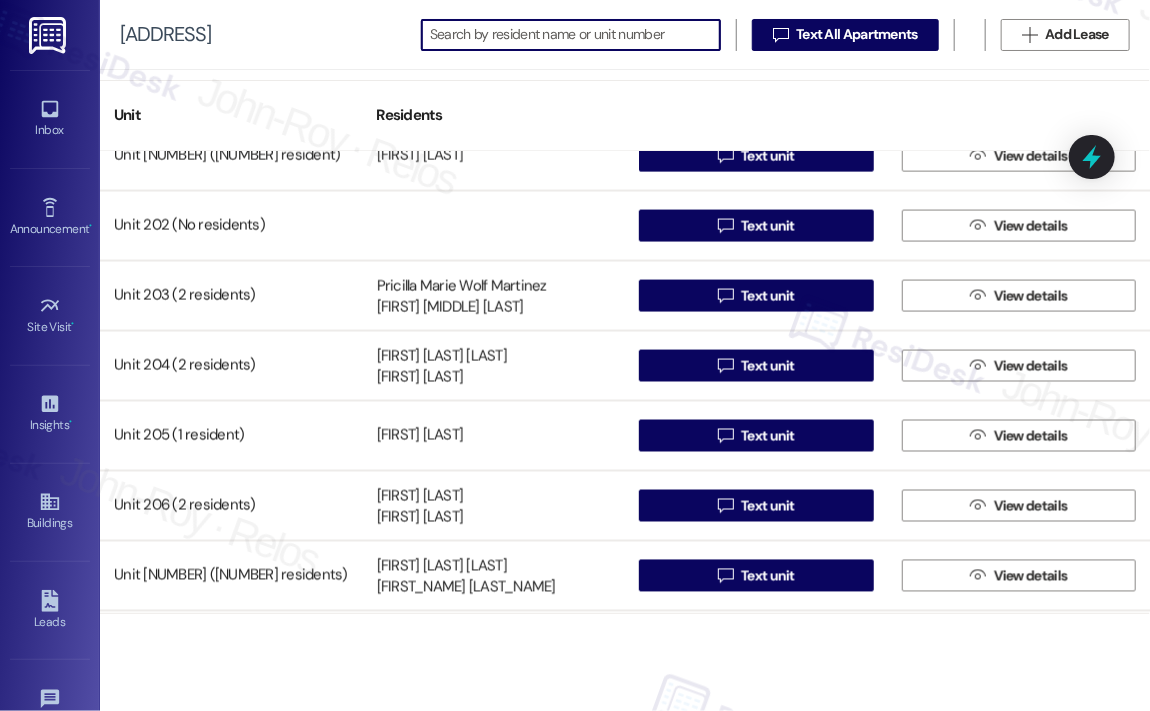 scroll, scrollTop: 1300, scrollLeft: 0, axis: vertical 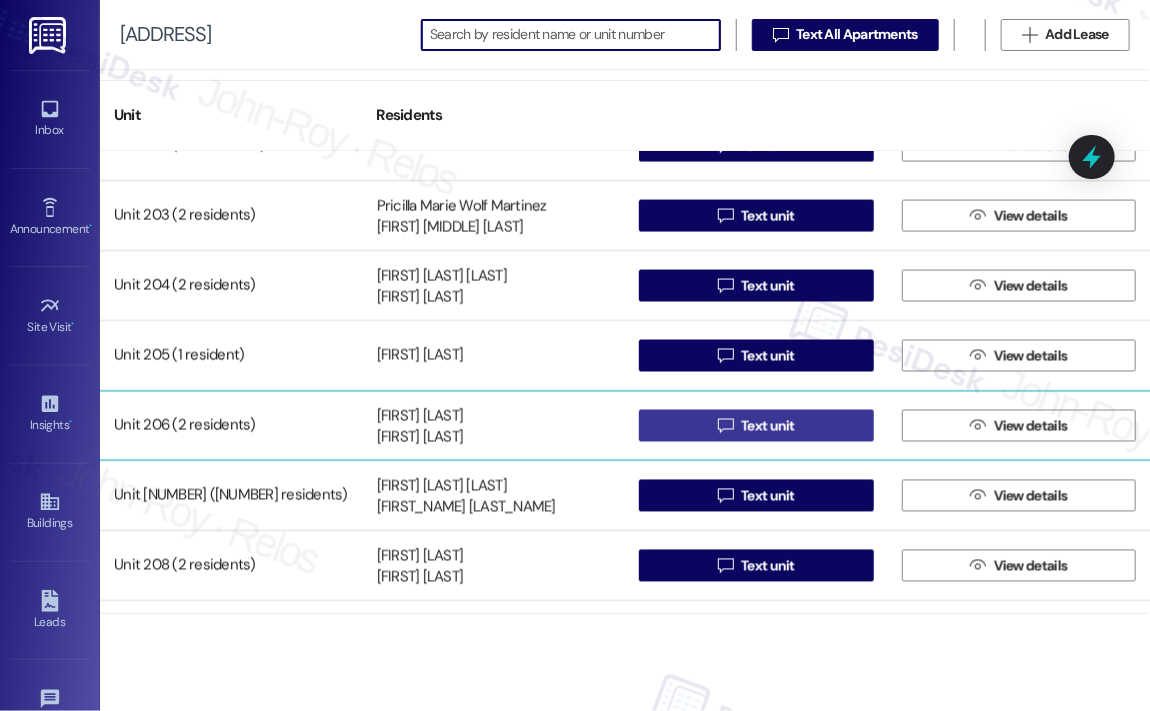 click on "Text unit" at bounding box center [768, 426] 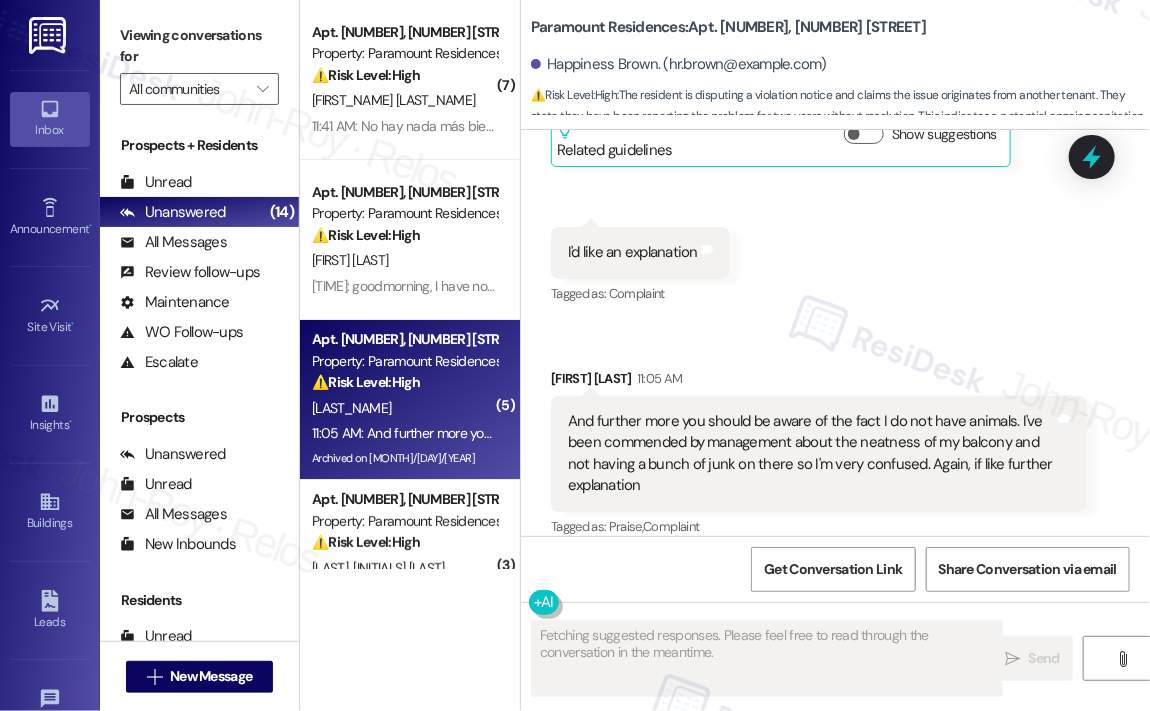 scroll, scrollTop: 21152, scrollLeft: 0, axis: vertical 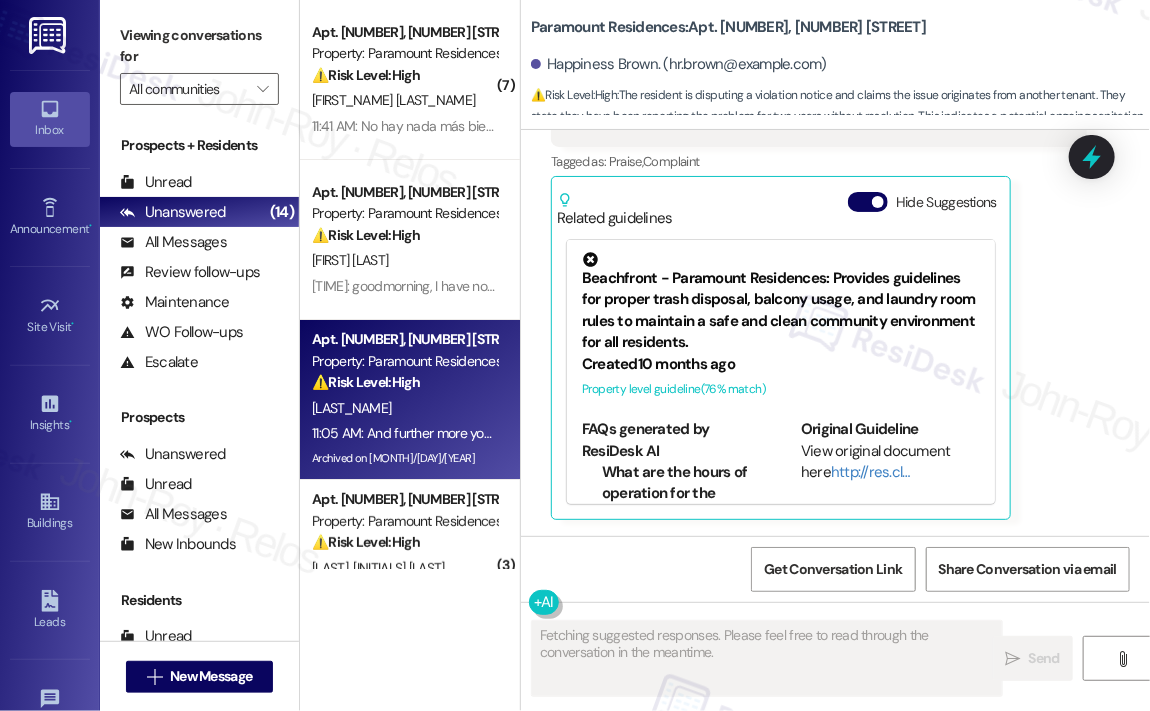 click on "Happiness Brown 11:05 AM And further more you should be aware of the fact I do not have animals. I've been commended by management about the neatness of my balcony and not having a bunch of junk on there so I'm very confused. Again, if like further explanation  Tags and notes Tagged as:   Praise ,  Click to highlight conversations about Praise Complaint Click to highlight conversations about Complaint  Related guidelines Hide Suggestions Beachfront - Paramount Residences: Provides guidelines for proper trash disposal, balcony usage, and laundry room rules to maintain a safe and clean community environment for all residents. Created  10 months ago Property level guideline  ( 76 % match) FAQs generated by ResiDesk AI What are the hours of operation for the laundry room? The laundry room hours of operation are 8:00am to 8:00pm. Where should I dispose of my trash bags? Trash bags should be disposed of in the designated trash area. Do not leave trash bags outside your door. How should I maintain my balcony?  ( 70" at bounding box center [819, 261] 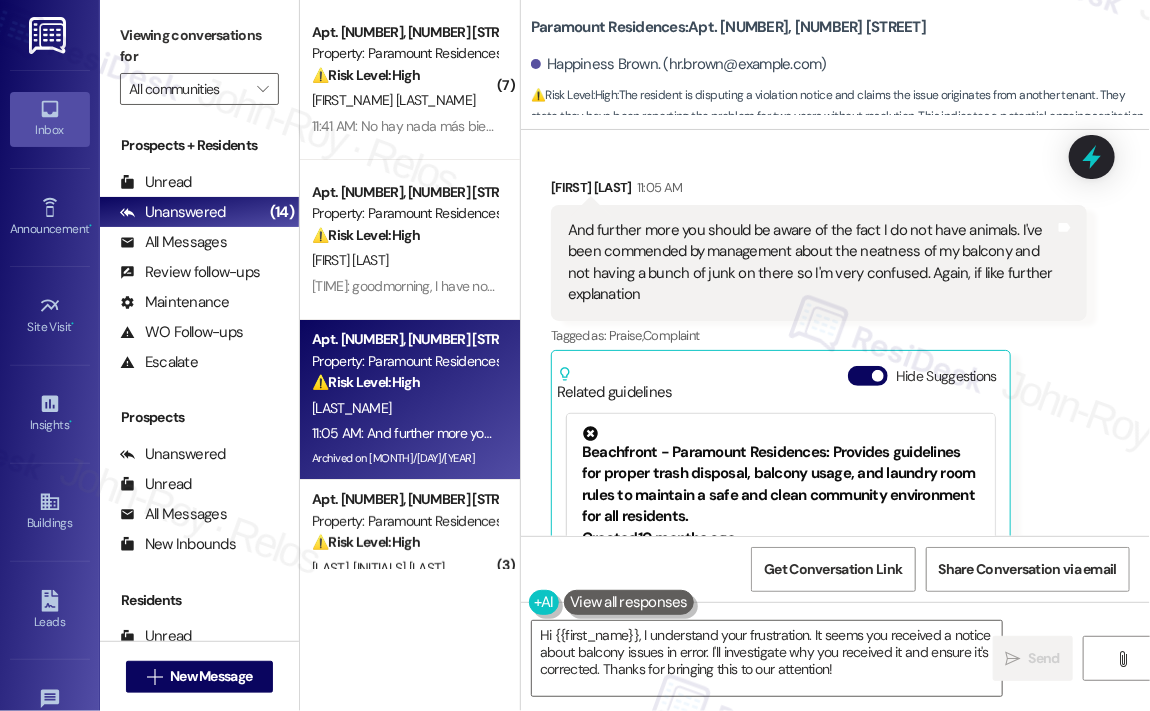 scroll, scrollTop: 20952, scrollLeft: 0, axis: vertical 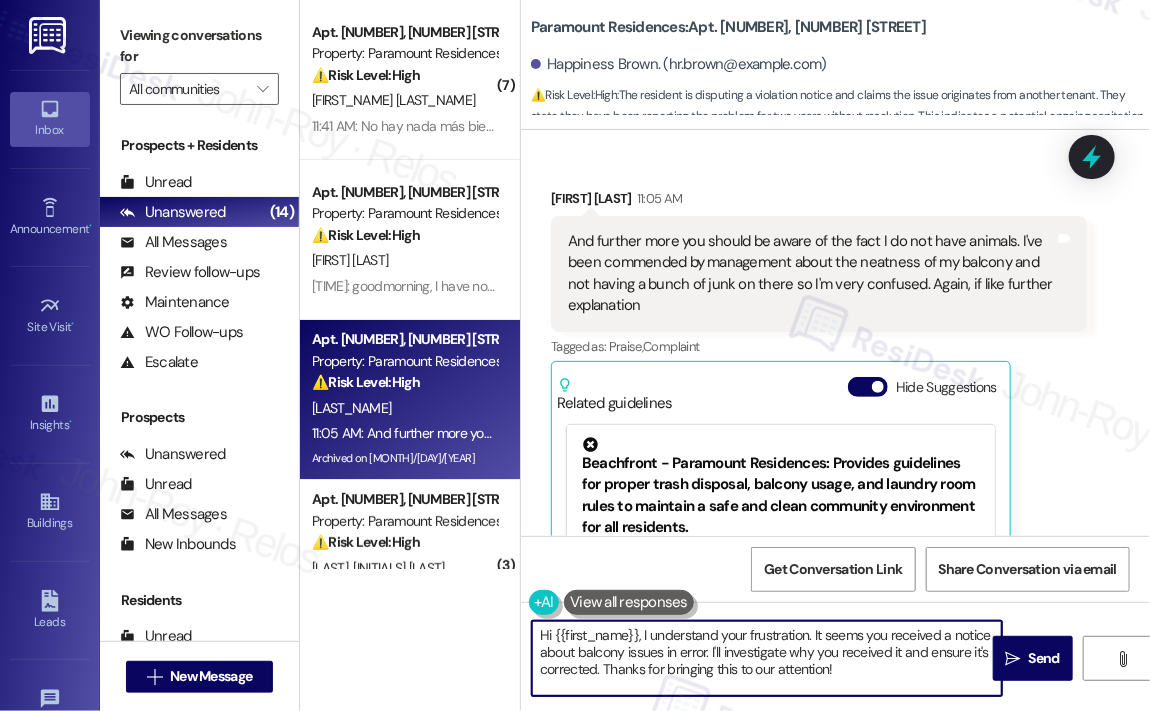 click on "Hi {{first_name}}, I understand your frustration. It seems you received a notice about balcony issues in error. I'll investigate why you received it and ensure it's corrected. Thanks for bringing this to our attention!" at bounding box center (767, 658) 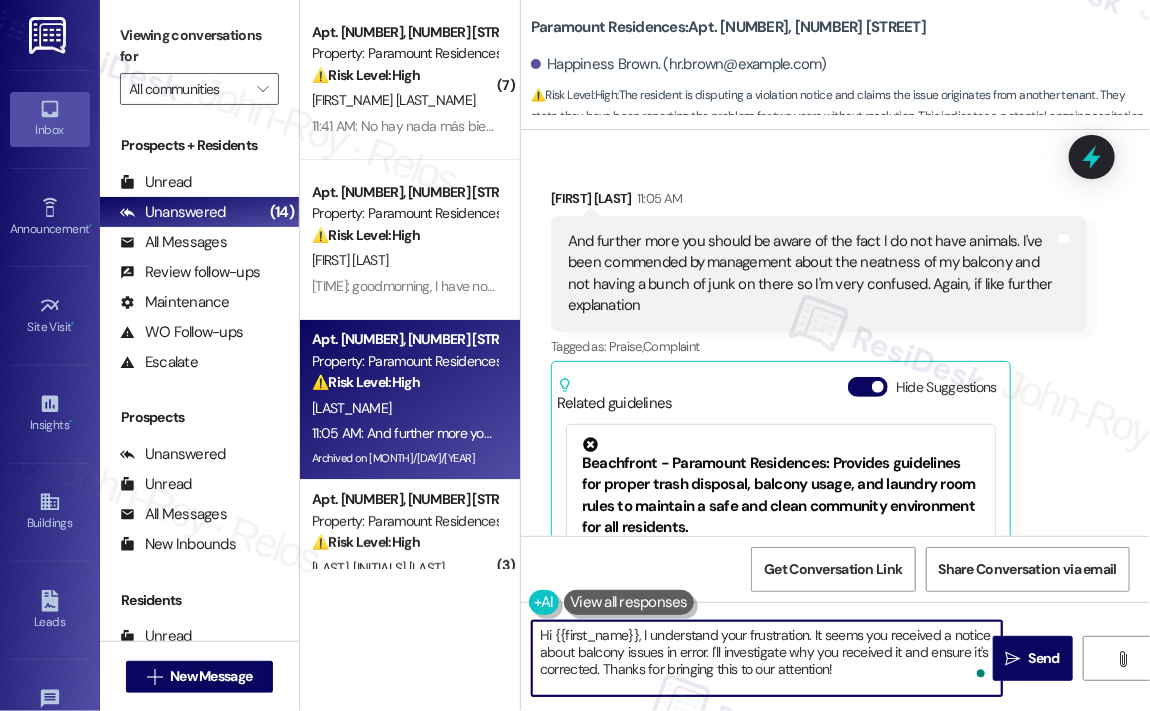 paste on "We’d like to kindly ask you to disregard any previous notice you may have received regarding balcony cleanliness—it was sent in error.
We sincerely apologize for any confusion or inconvenience this may have caused and appreciate your understanding." 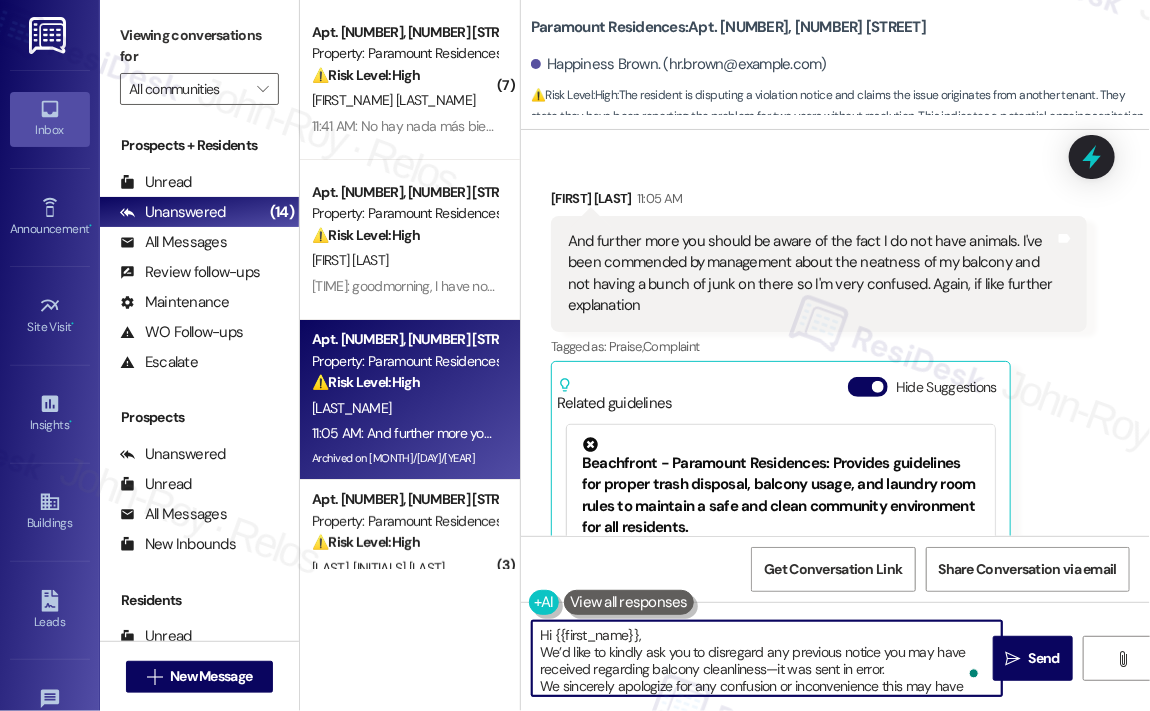 scroll, scrollTop: 16, scrollLeft: 0, axis: vertical 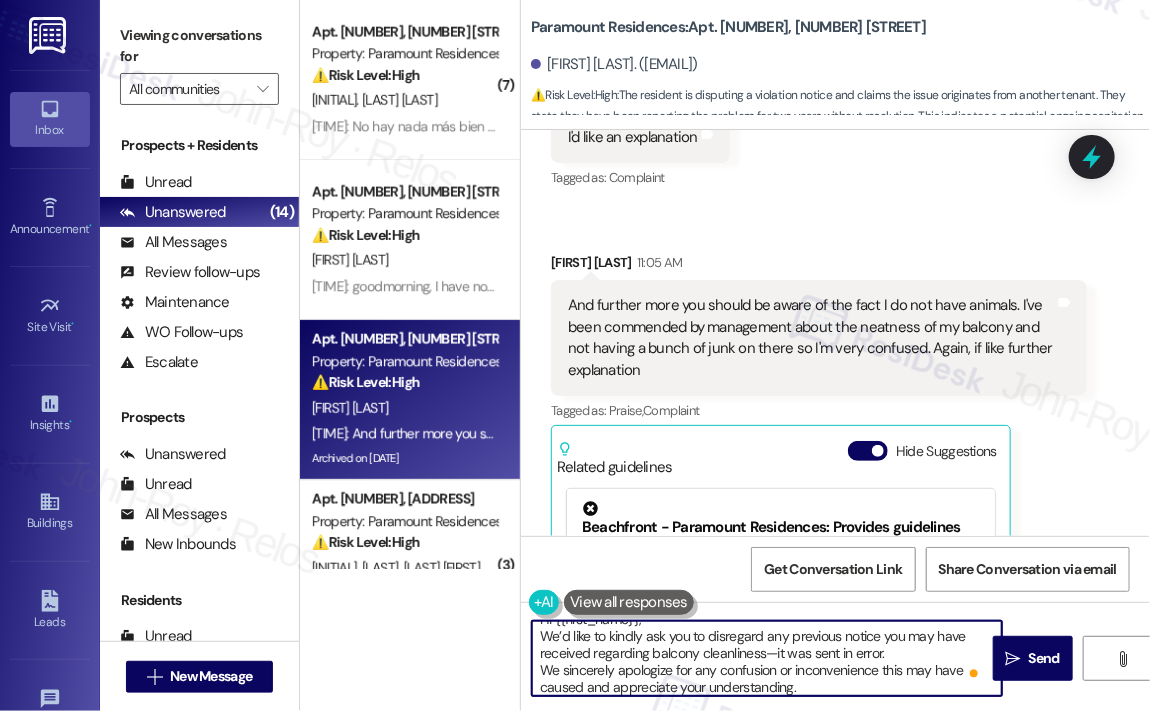 type on "Hi {{first_name}},
We’d like to kindly ask you to disregard any previous notice you may have received regarding balcony cleanliness—it was sent in error.
We sincerely apologize for any confusion or inconvenience this may have caused and appreciate your understanding." 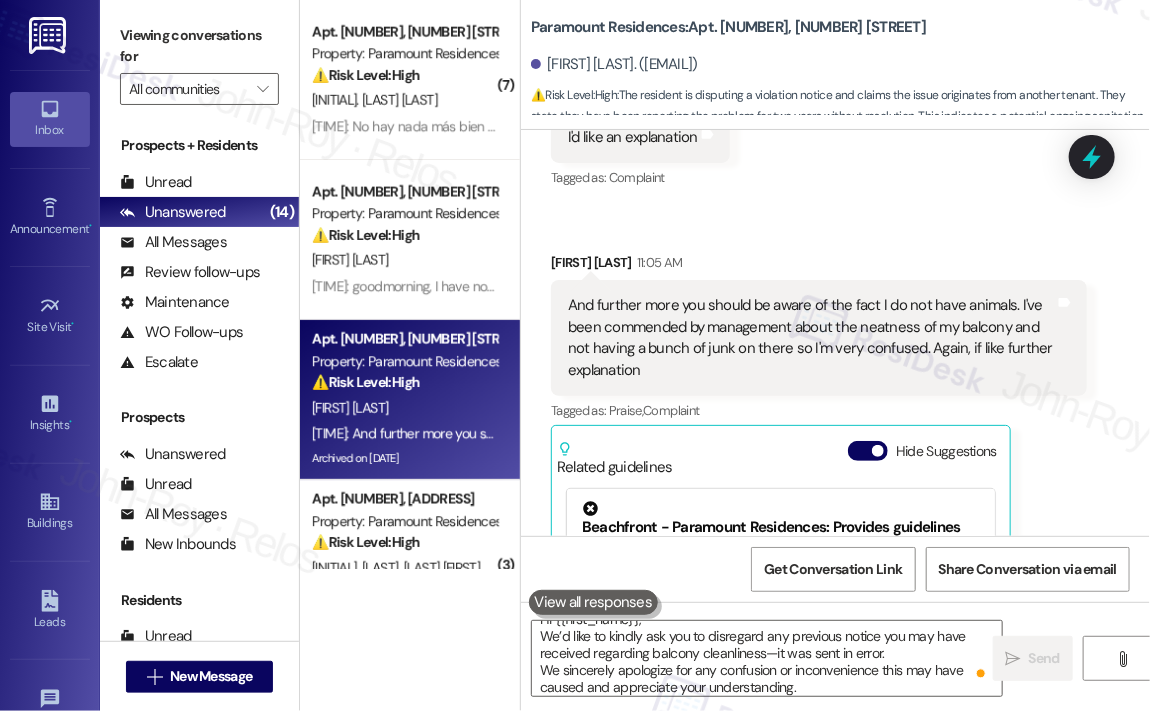 scroll, scrollTop: 0, scrollLeft: 0, axis: both 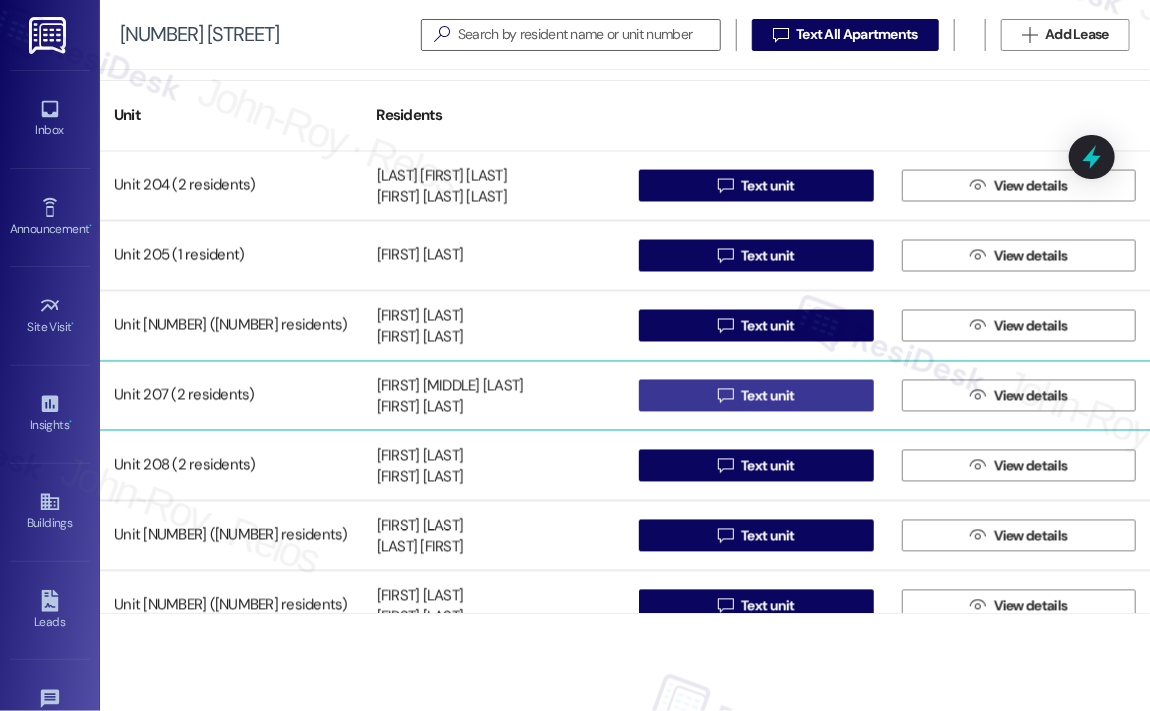 click on " Text unit" at bounding box center [756, 396] 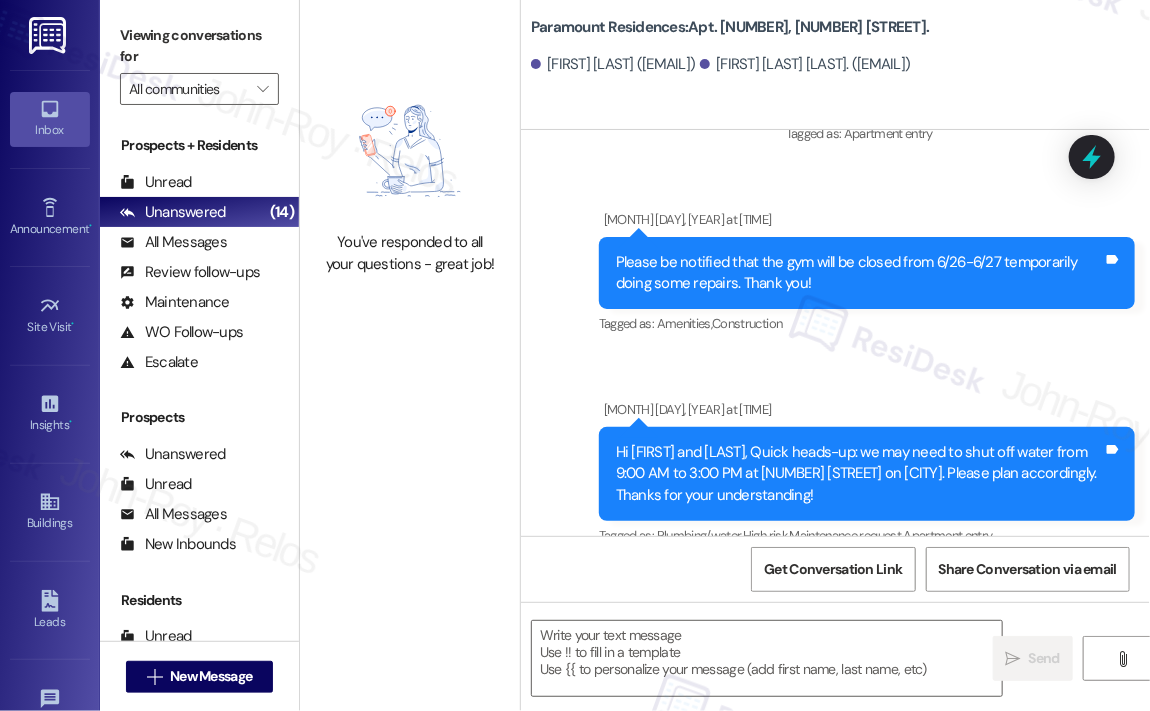 type on "Fetching suggested responses. Please feel free to read through the conversation in the meantime." 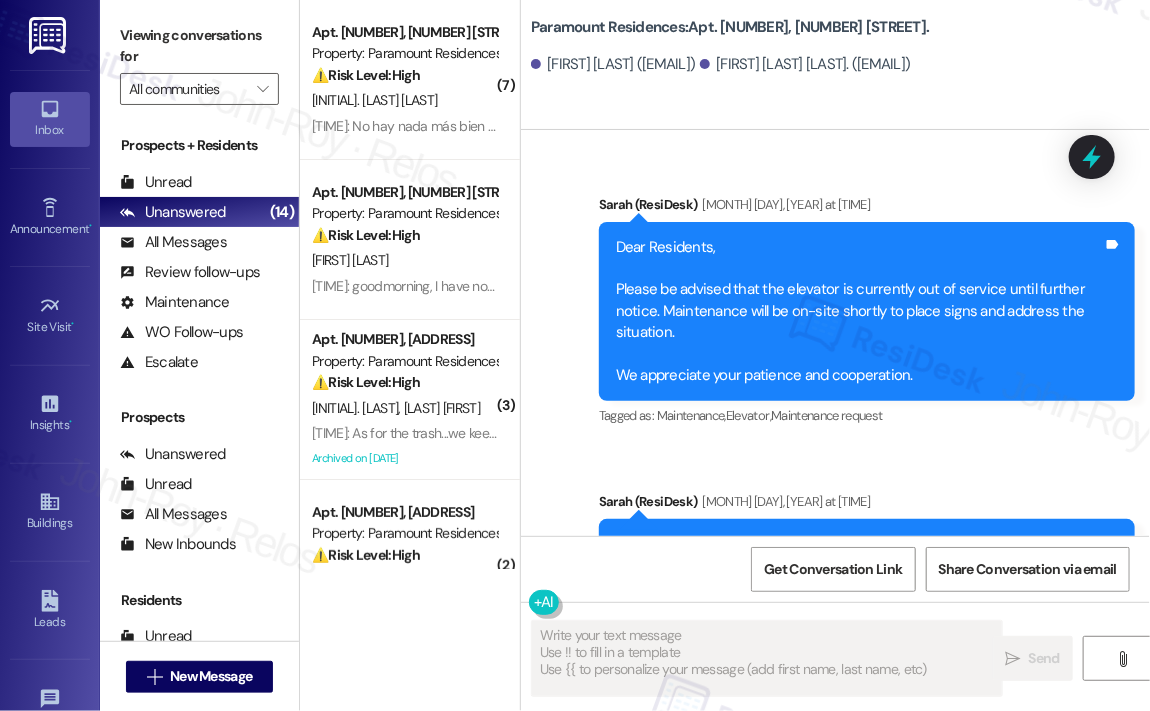 scroll, scrollTop: 10030, scrollLeft: 0, axis: vertical 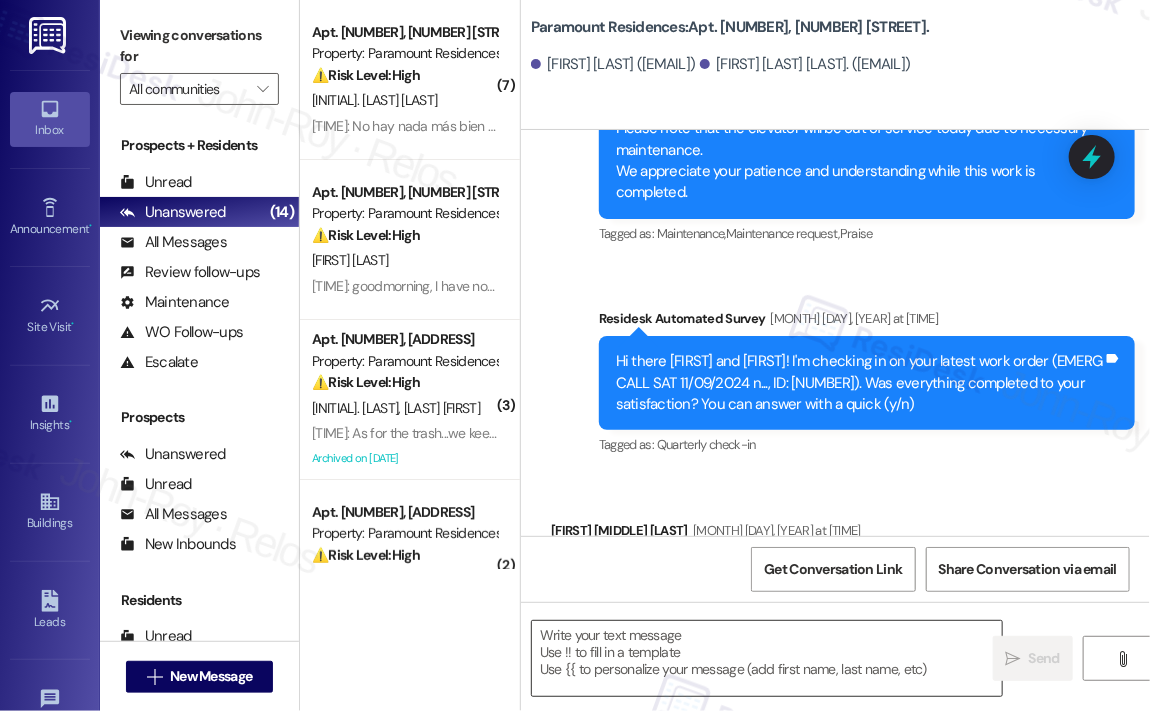 click at bounding box center (767, 658) 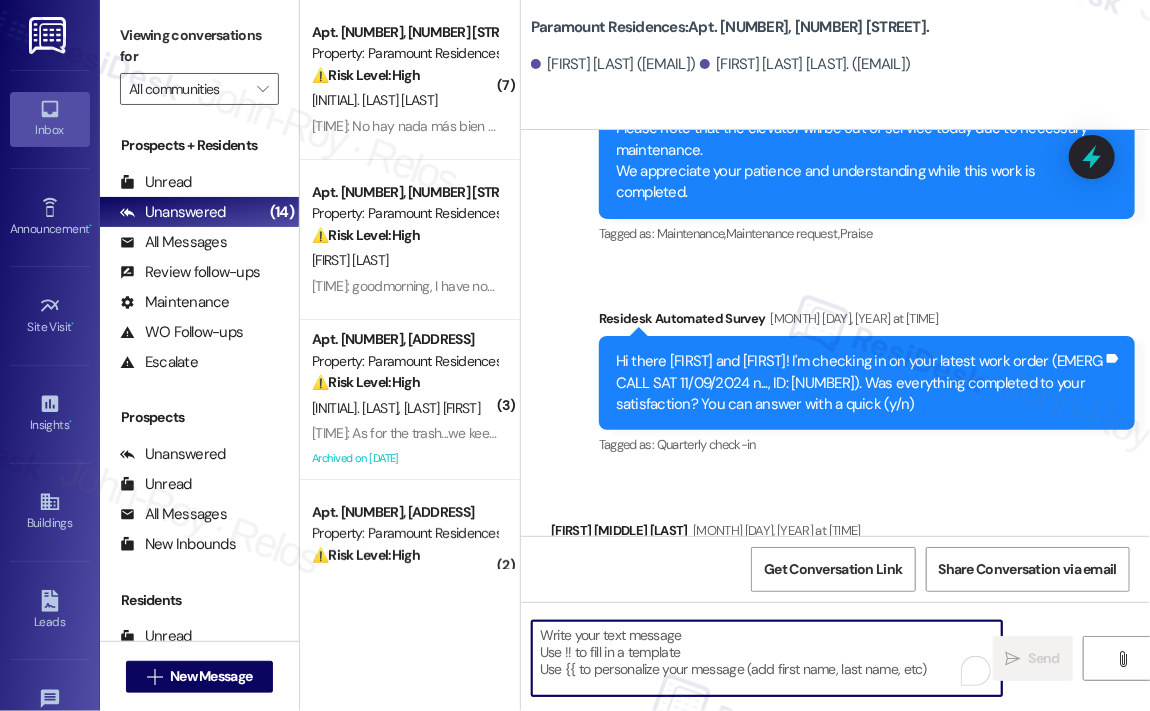 paste on "Hi {{first_name}},
We’d like to kindly ask you to disregard any previous notice you may have received regarding balcony cleanliness—it was sent in error.
We sincerely apologize for any confusion or inconvenience this may have caused and appreciate your understanding." 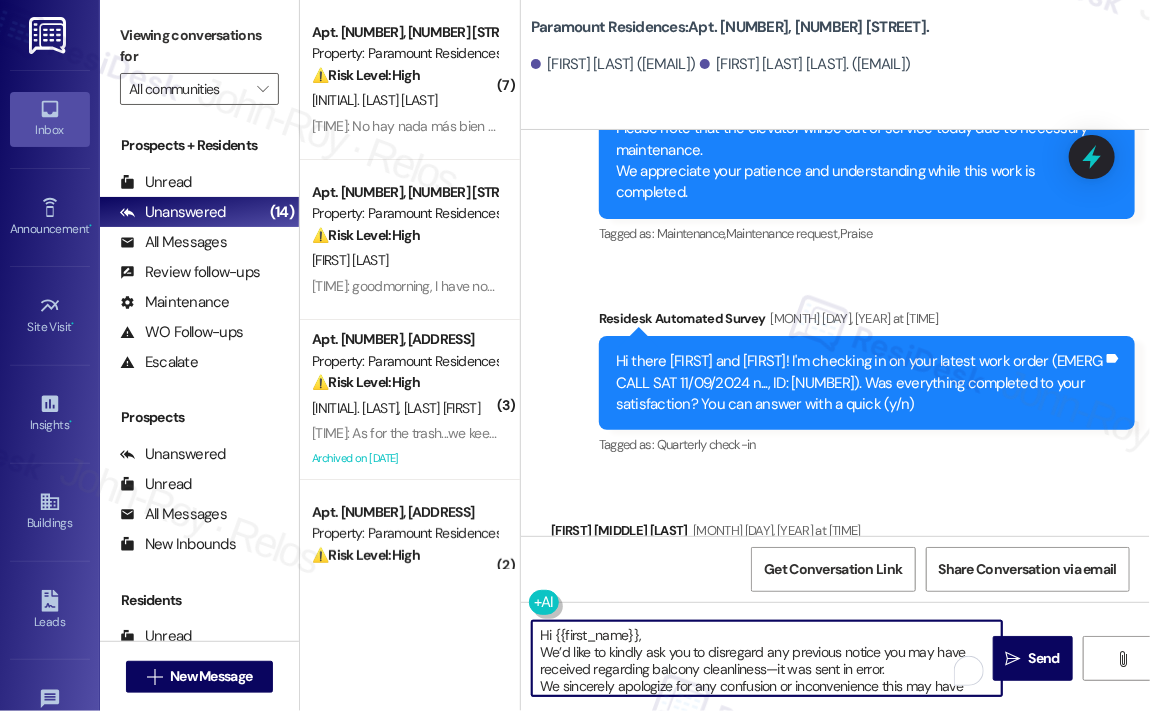 scroll, scrollTop: 16, scrollLeft: 0, axis: vertical 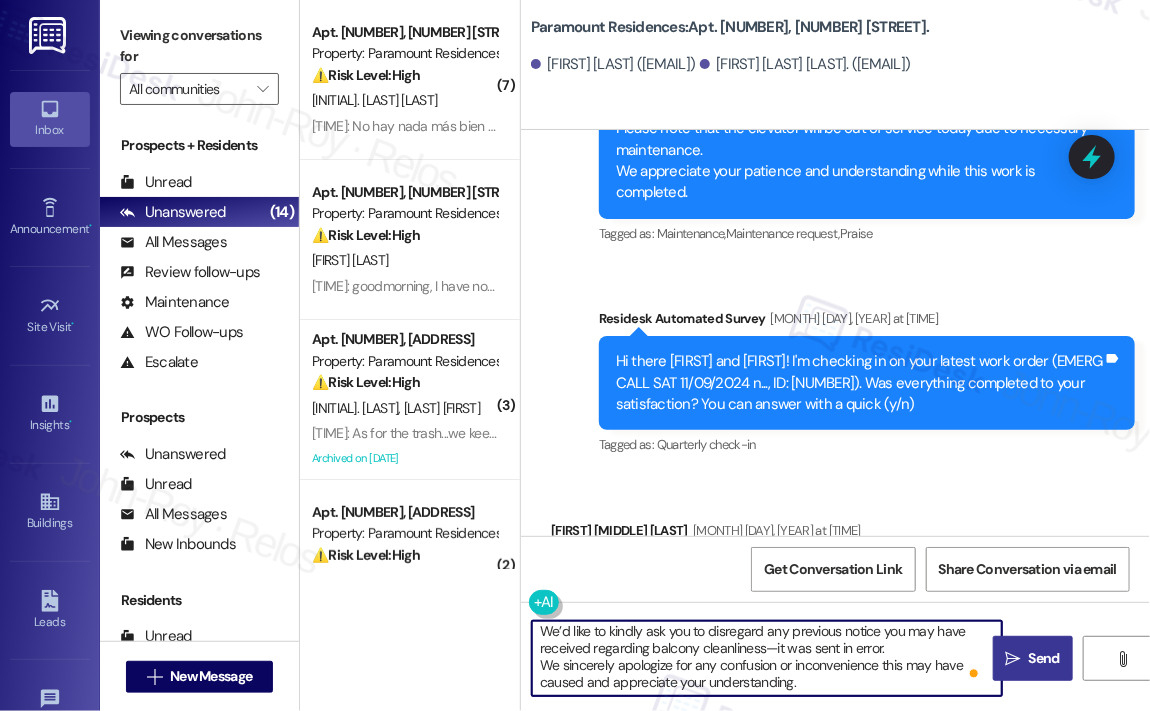type on "Hi {{first_name}},
We’d like to kindly ask you to disregard any previous notice you may have received regarding balcony cleanliness—it was sent in error.
We sincerely apologize for any confusion or inconvenience this may have caused and appreciate your understanding." 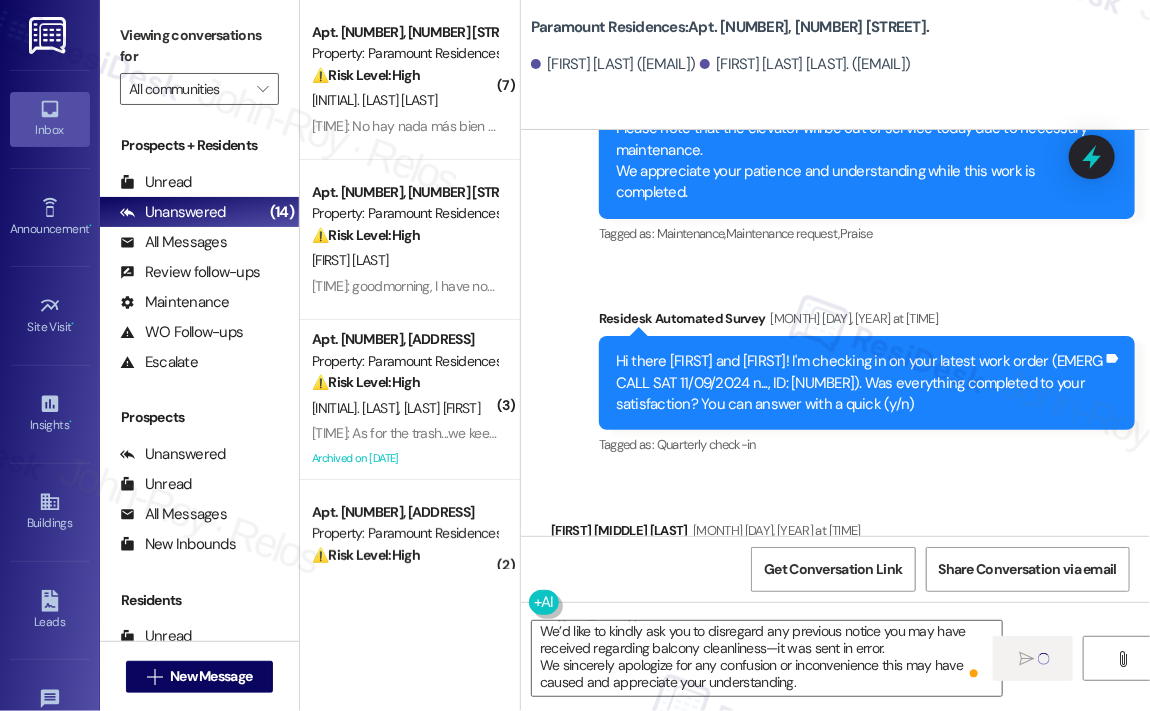 type 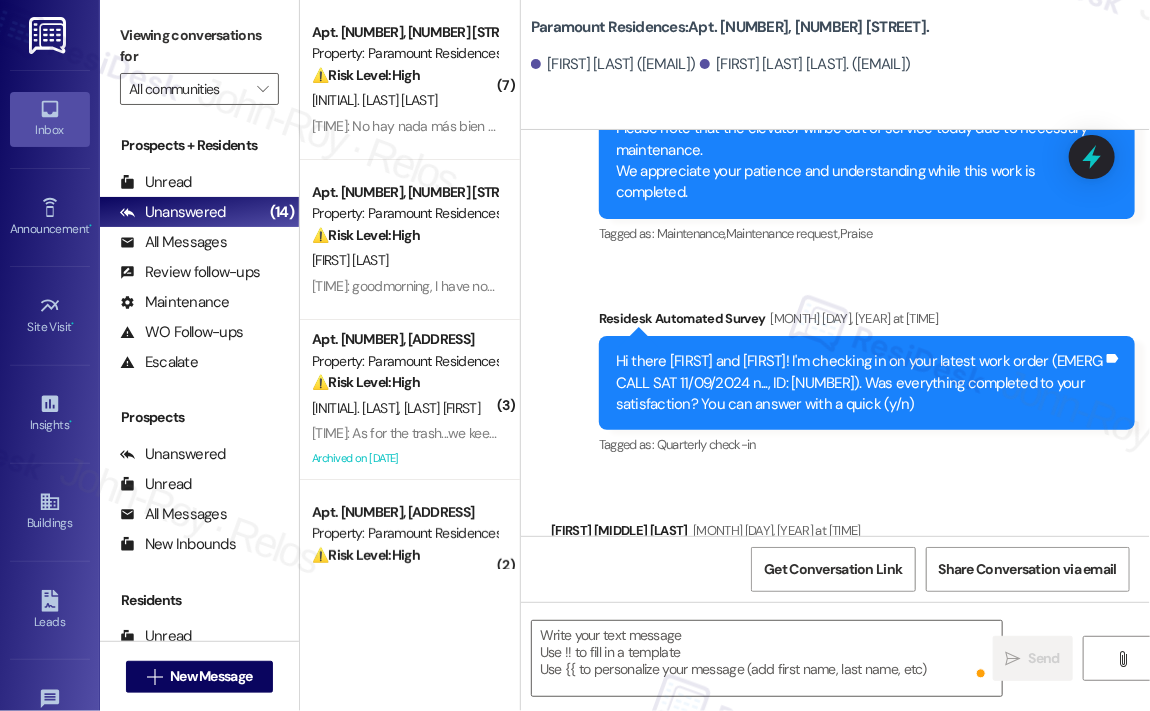 scroll, scrollTop: 0, scrollLeft: 0, axis: both 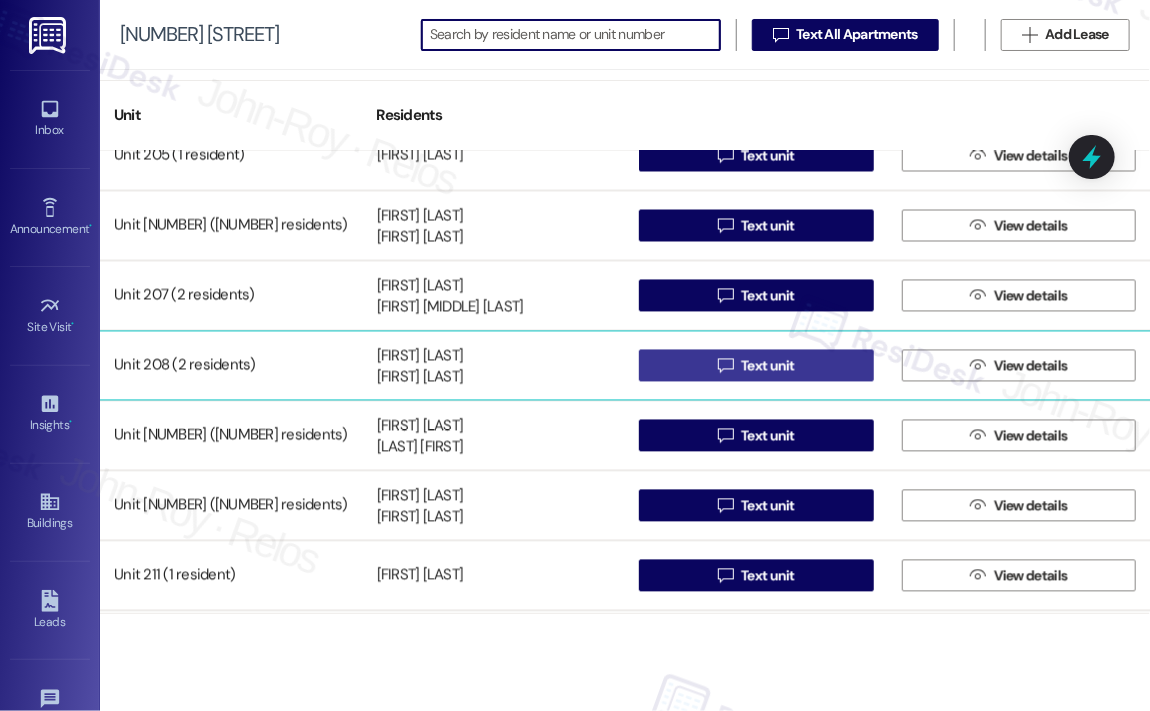 click on "Text unit" at bounding box center (768, 366) 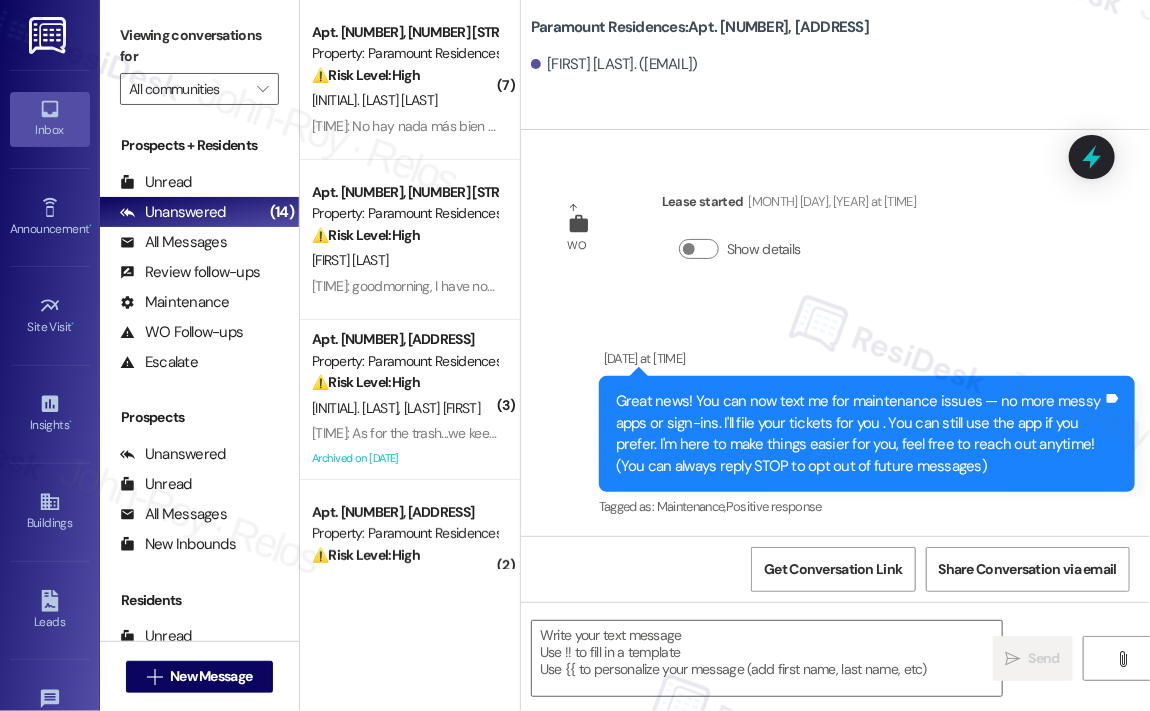 type on "Fetching suggested responses. Please feel free to read through the conversation in the meantime." 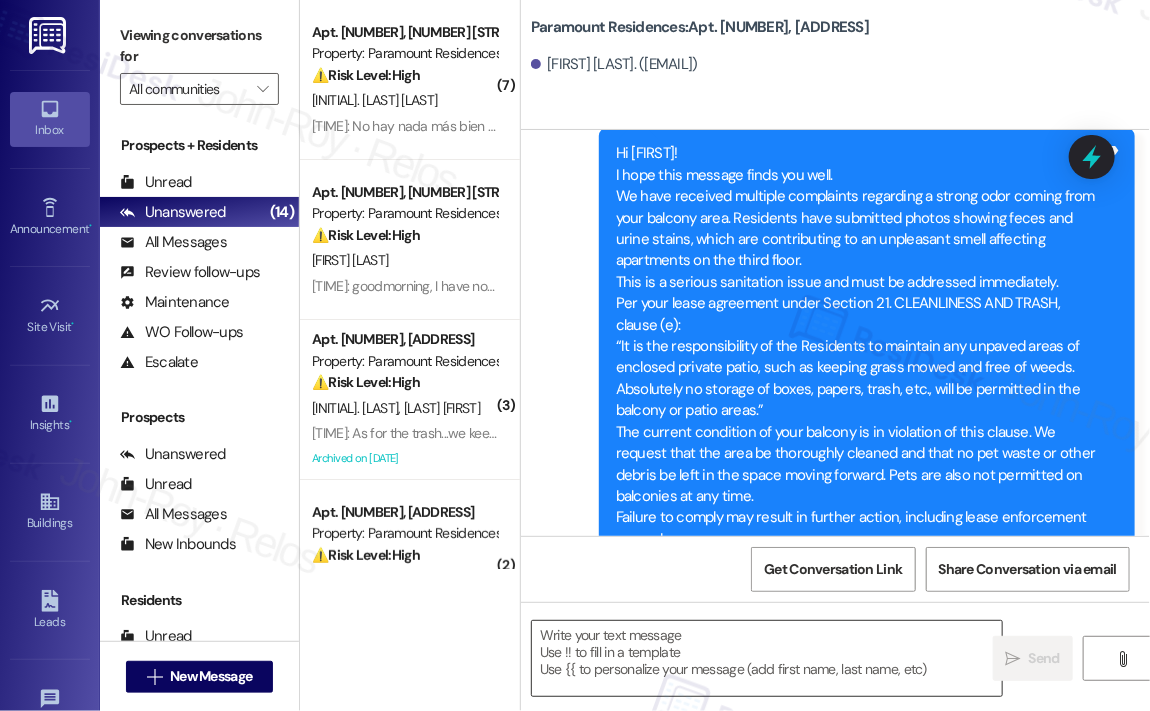 click at bounding box center (767, 658) 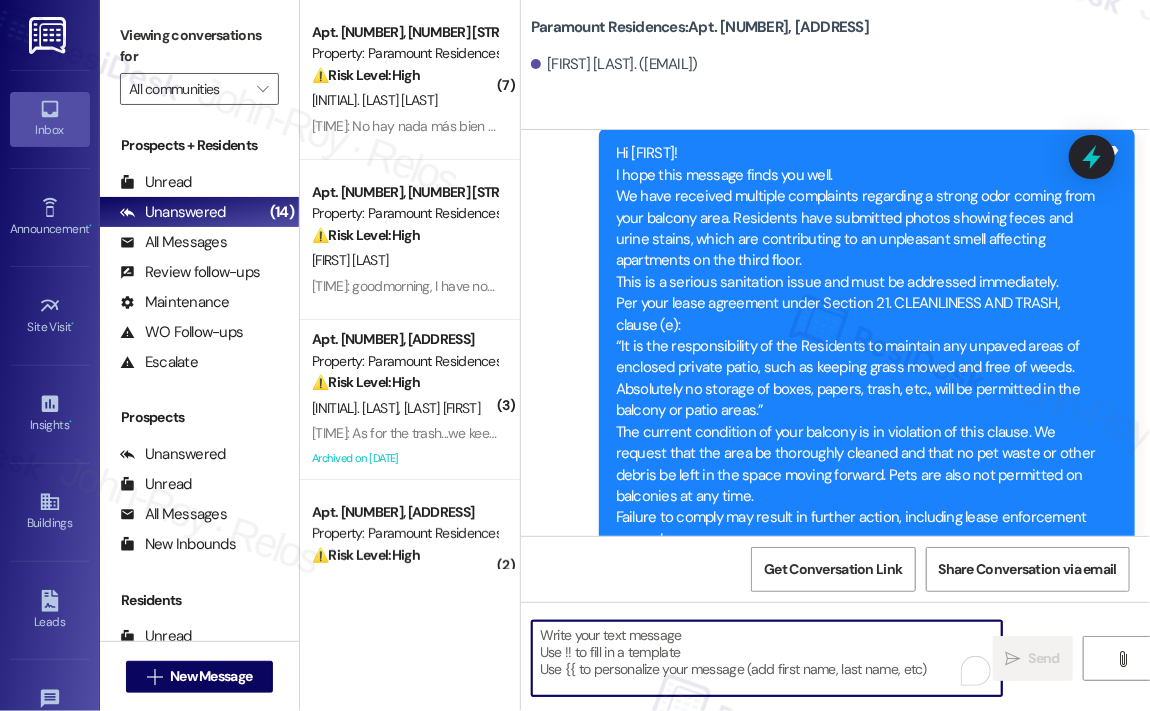 paste on "Hi {{first_name}},
We’d like to kindly ask you to disregard any previous notice you may have received regarding balcony cleanliness—it was sent in error.
We sincerely apologize for any confusion or inconvenience this may have caused and appreciate your understanding." 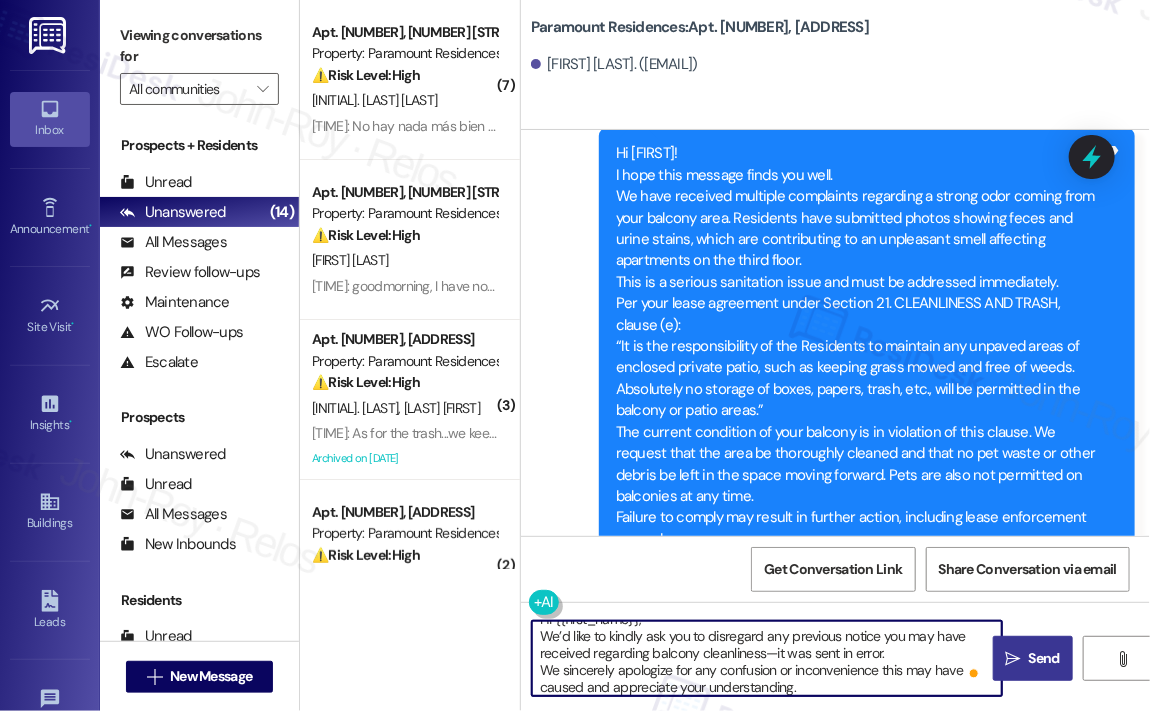 type on "Hi {{first_name}},
We’d like to kindly ask you to disregard any previous notice you may have received regarding balcony cleanliness—it was sent in error.
We sincerely apologize for any confusion or inconvenience this may have caused and appreciate your understanding." 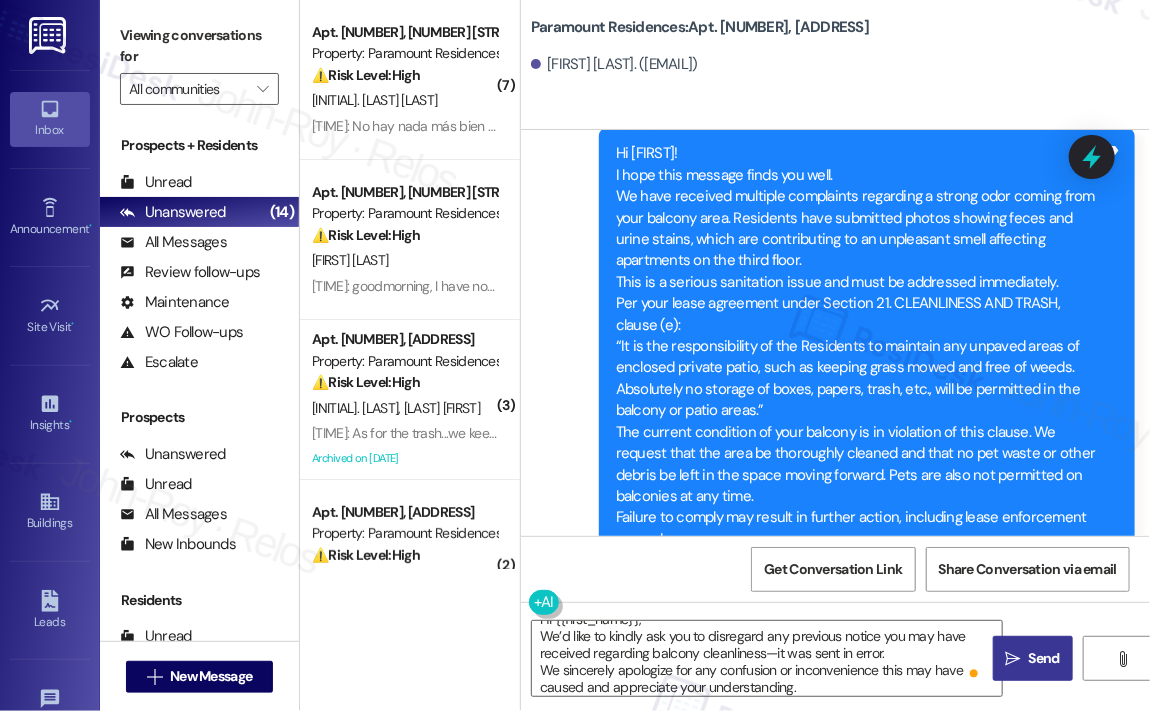 click on " Send" at bounding box center [1033, 658] 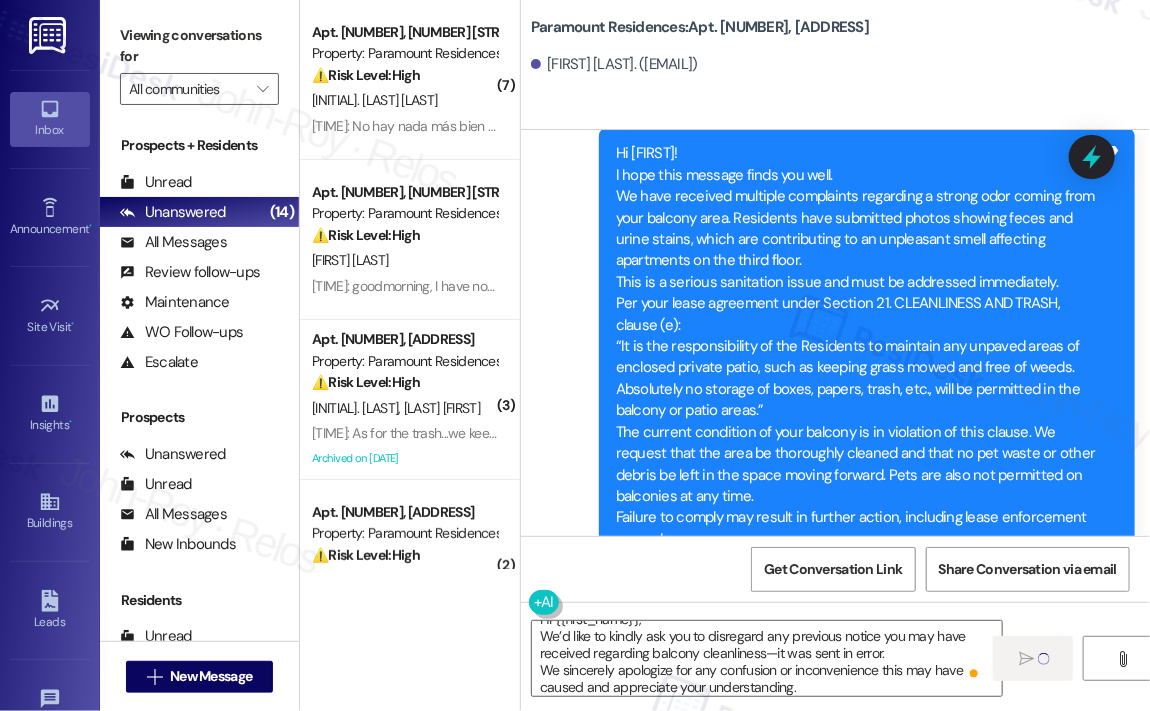 type 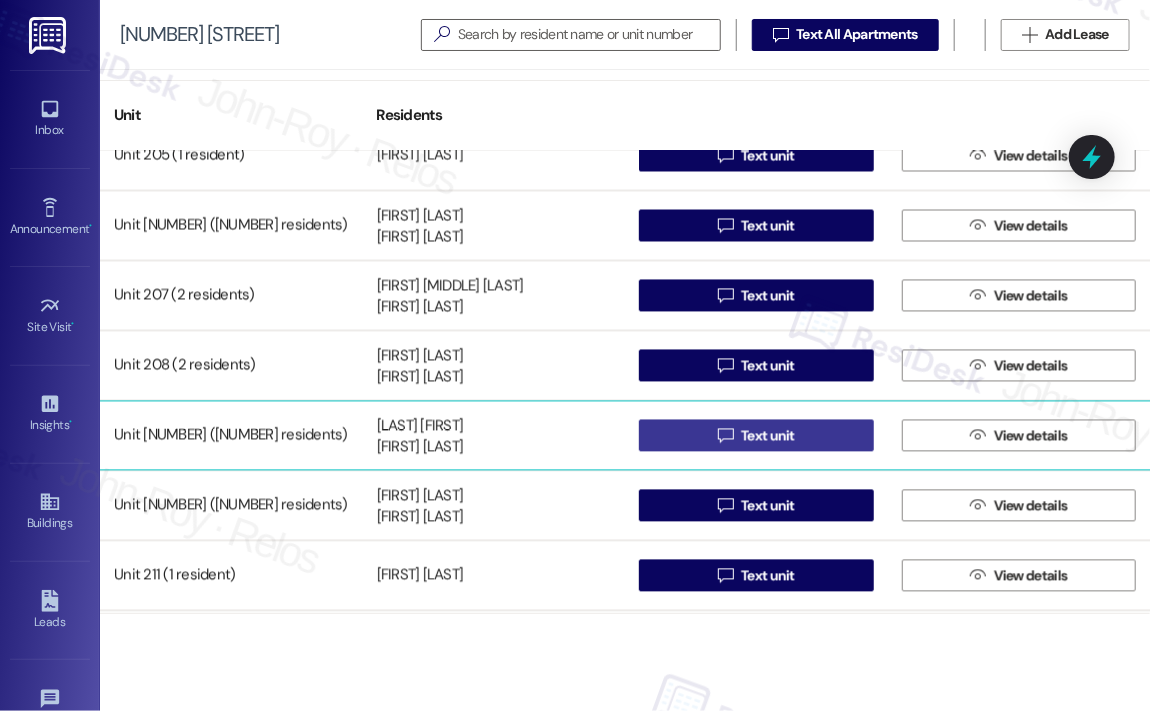 click on " Text unit" at bounding box center [756, 436] 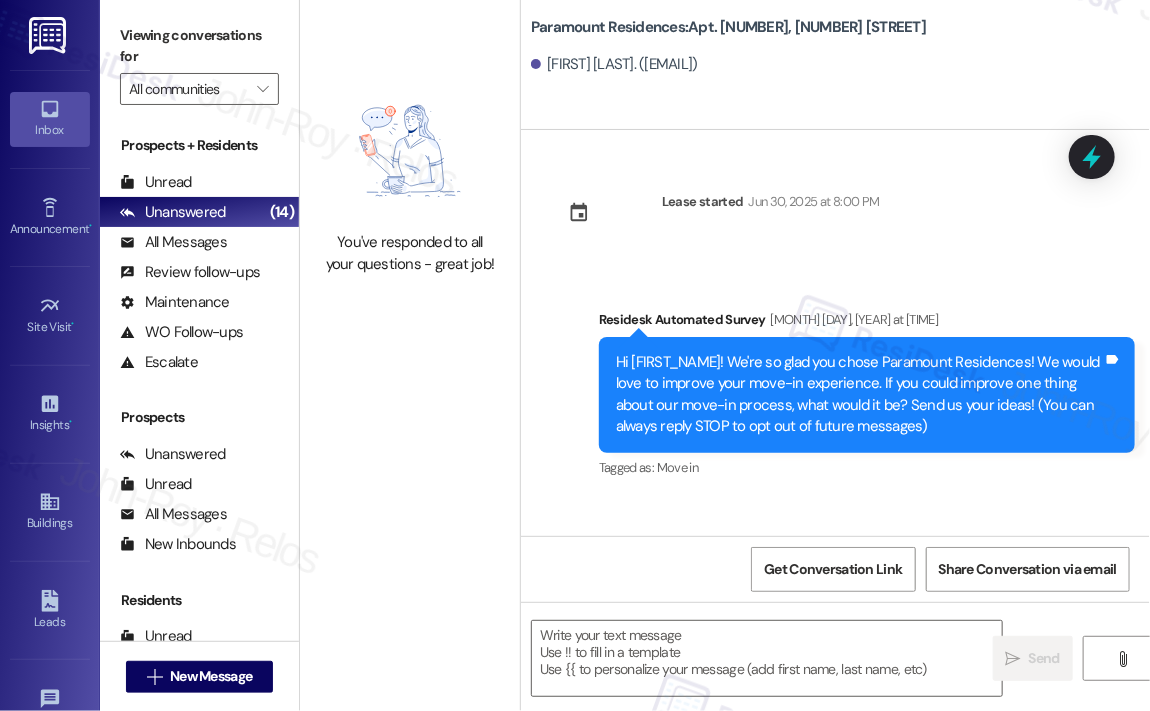 type on "Fetching suggested responses. Please feel free to read through the conversation in the meantime." 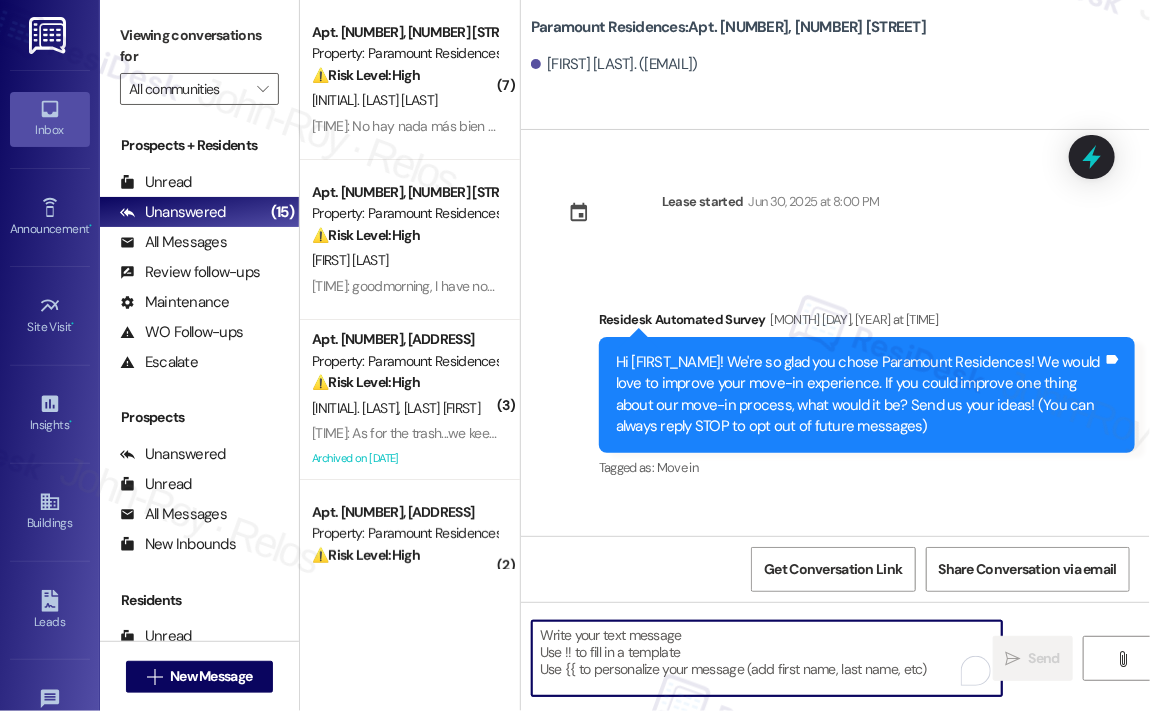 click at bounding box center (767, 658) 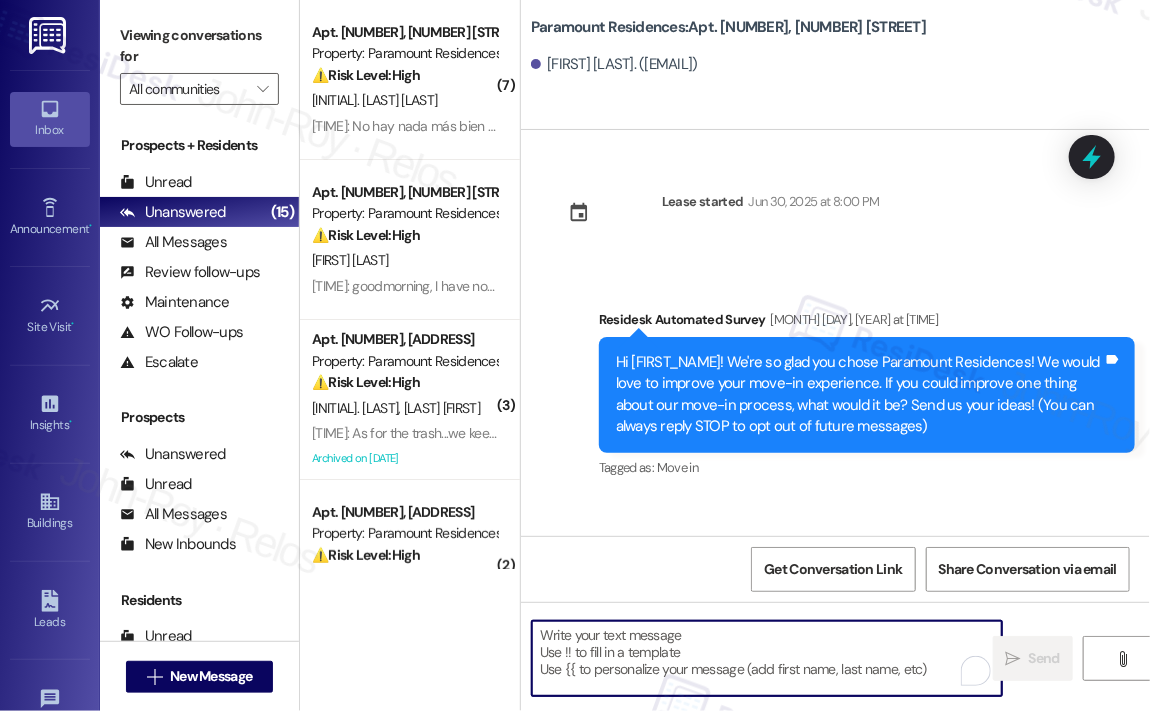 paste on "Hi {{first_name}},
We’d like to kindly ask you to disregard any previous notice you may have received regarding balcony cleanliness—it was sent in error.
We sincerely apologize for any confusion or inconvenience this may have caused and appreciate your understanding." 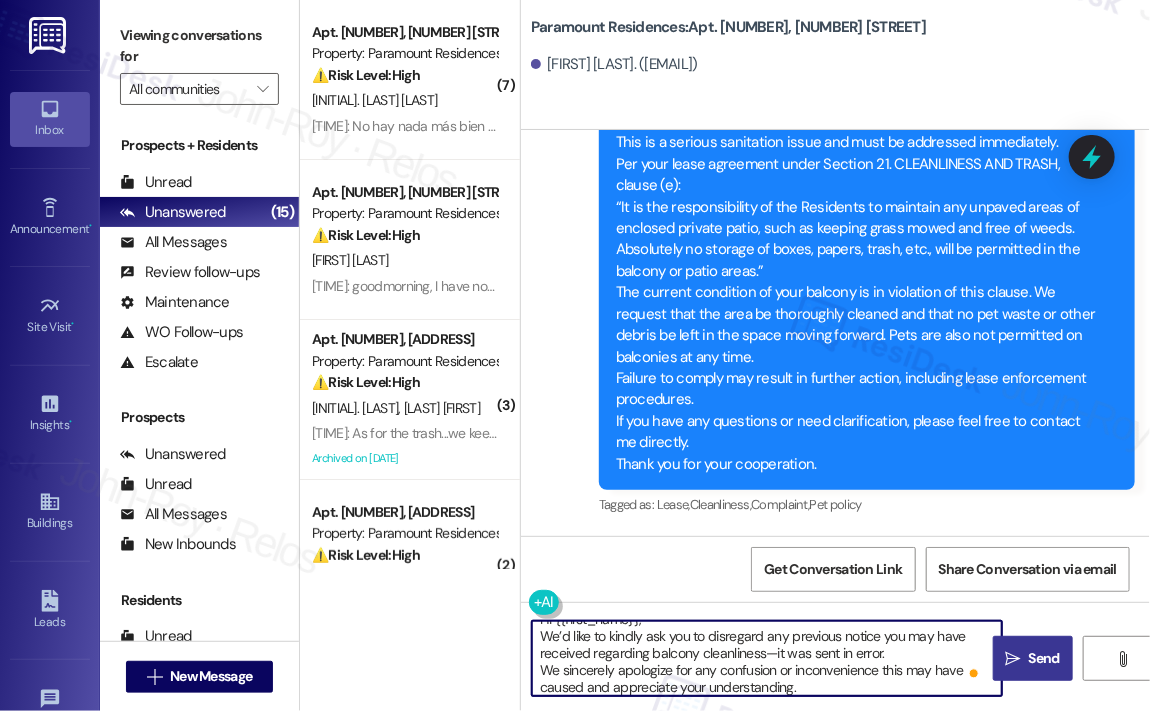 type on "Hi {{first_name}},
We’d like to kindly ask you to disregard any previous notice you may have received regarding balcony cleanliness—it was sent in error.
We sincerely apologize for any confusion or inconvenience this may have caused and appreciate your understanding." 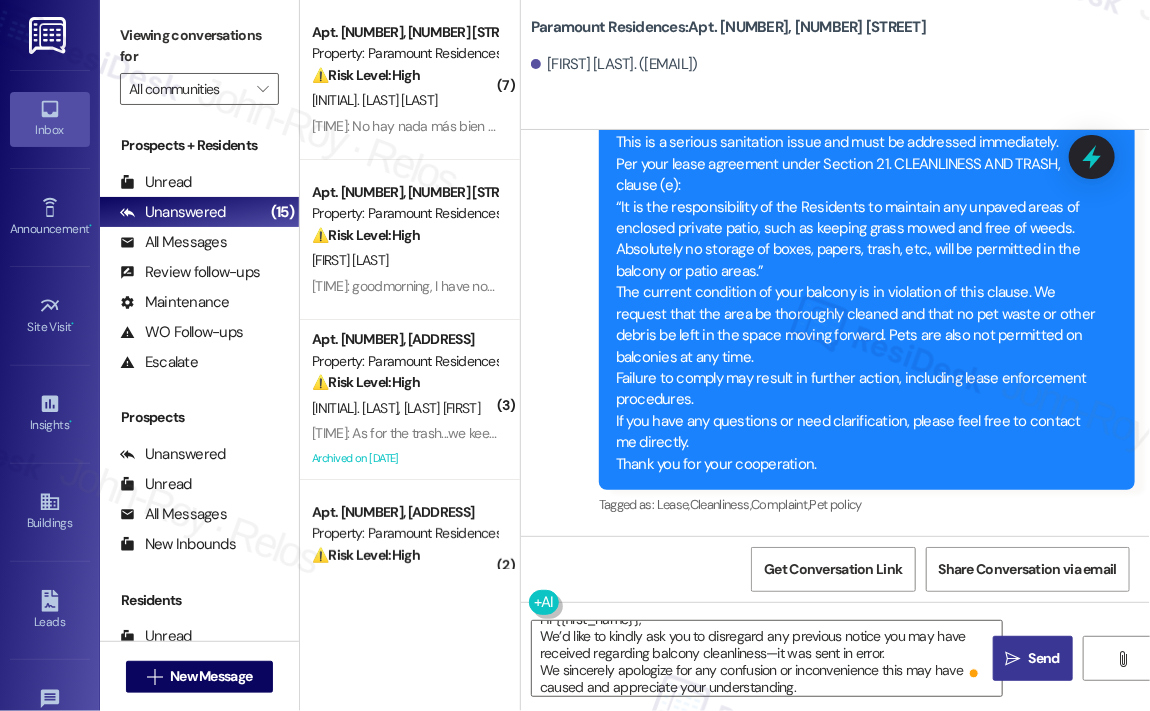 click on "" at bounding box center [1013, 659] 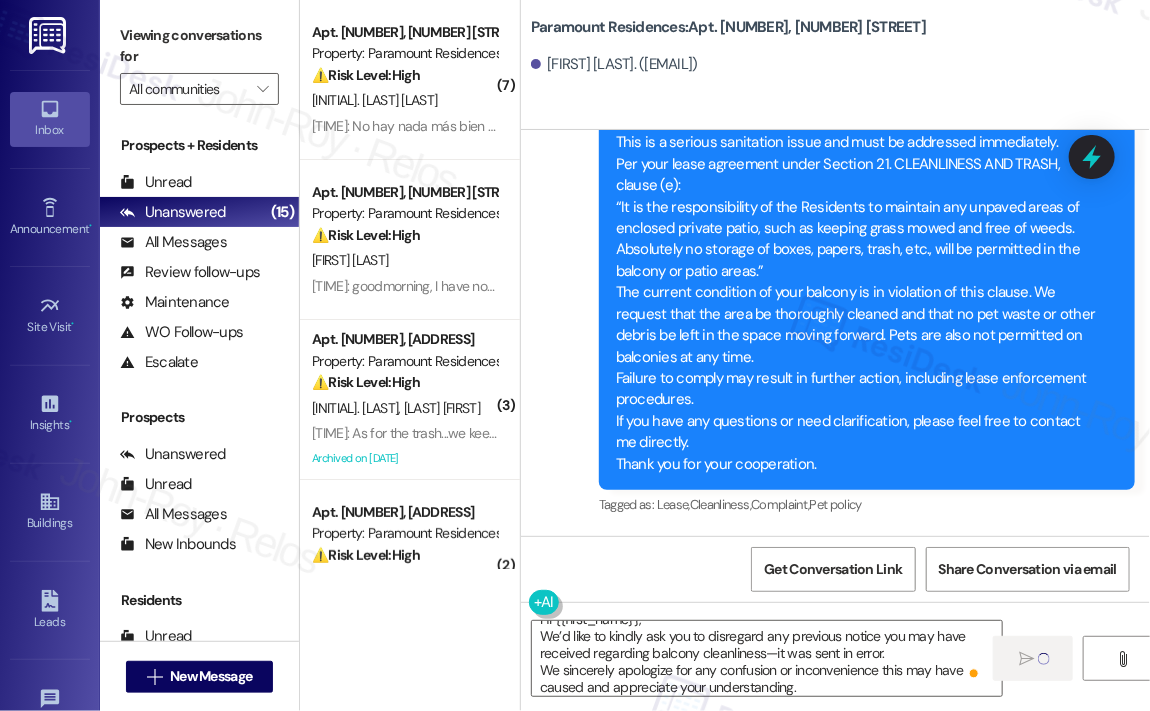 type 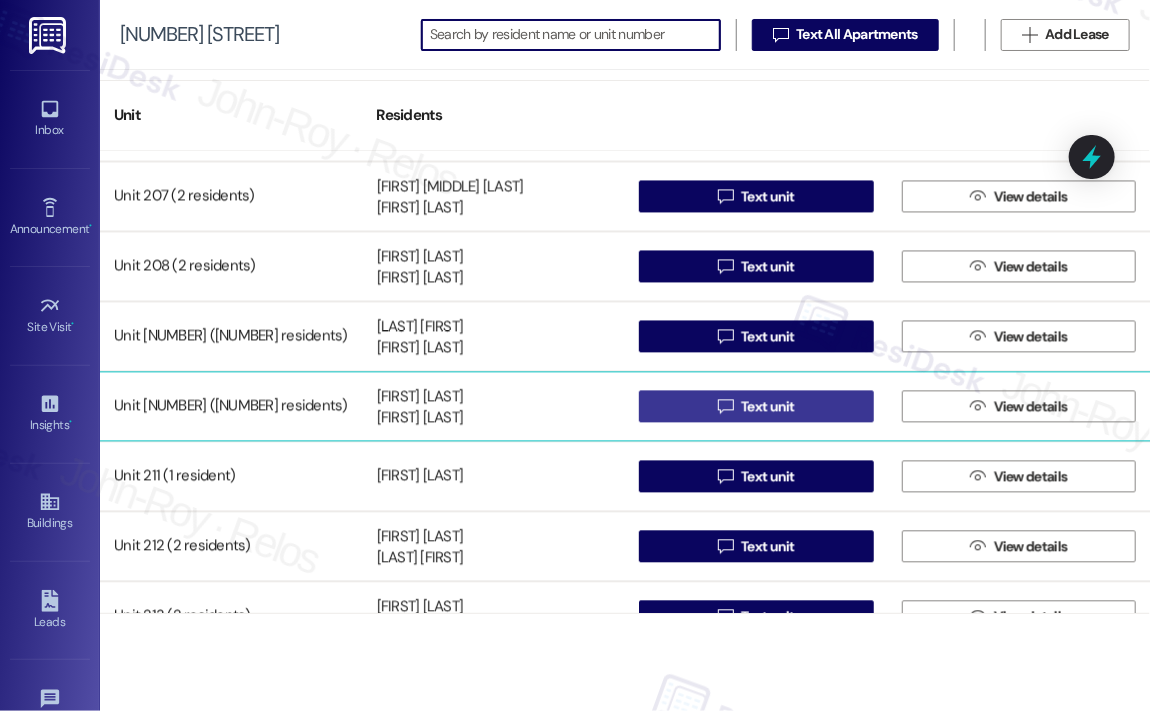 click on "Text unit" at bounding box center [768, 406] 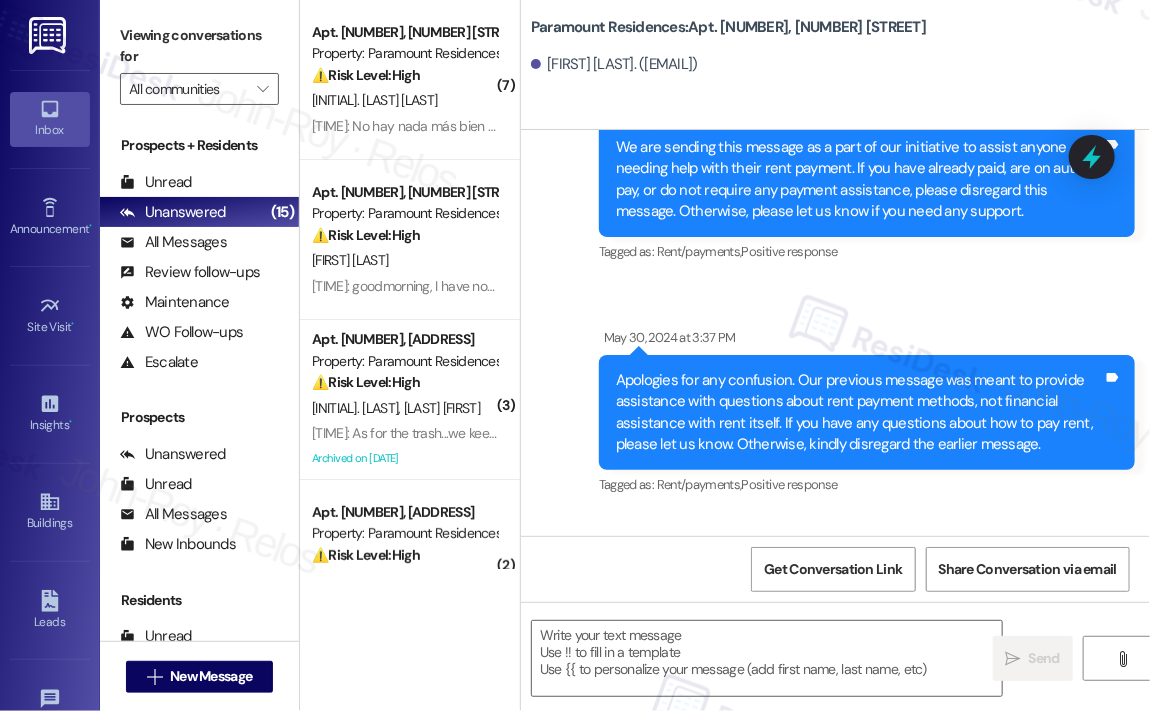 type on "Fetching suggested responses. Please feel free to read through the conversation in the meantime." 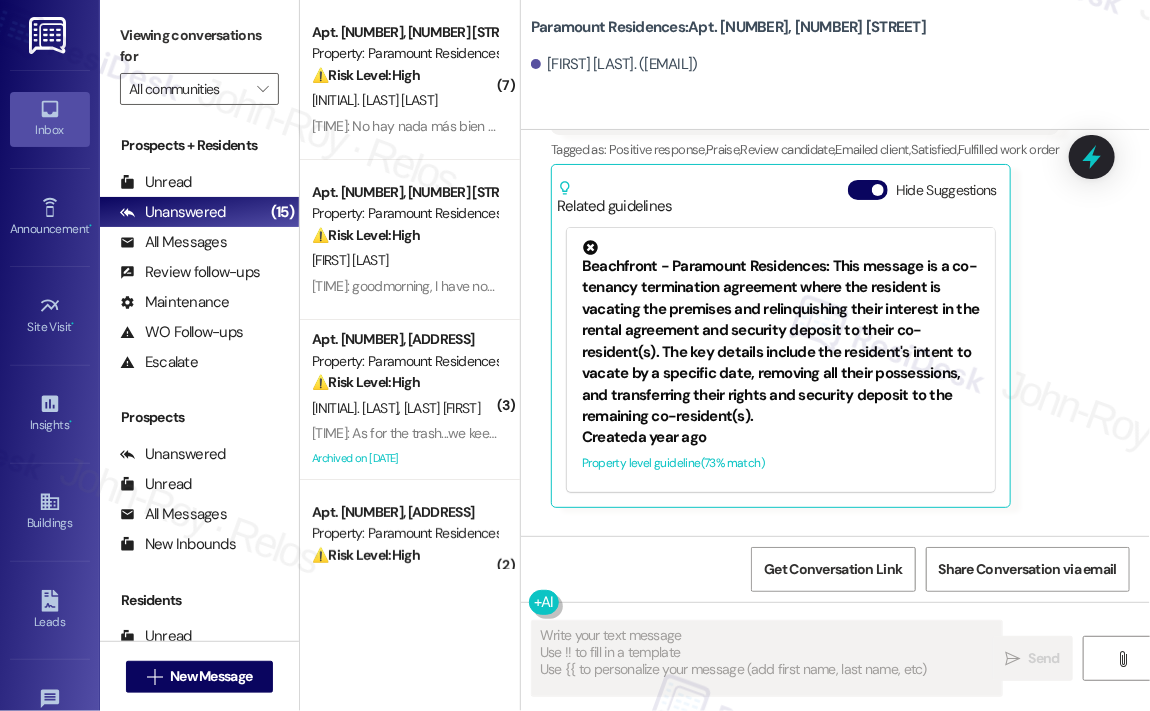 scroll, scrollTop: 6908, scrollLeft: 0, axis: vertical 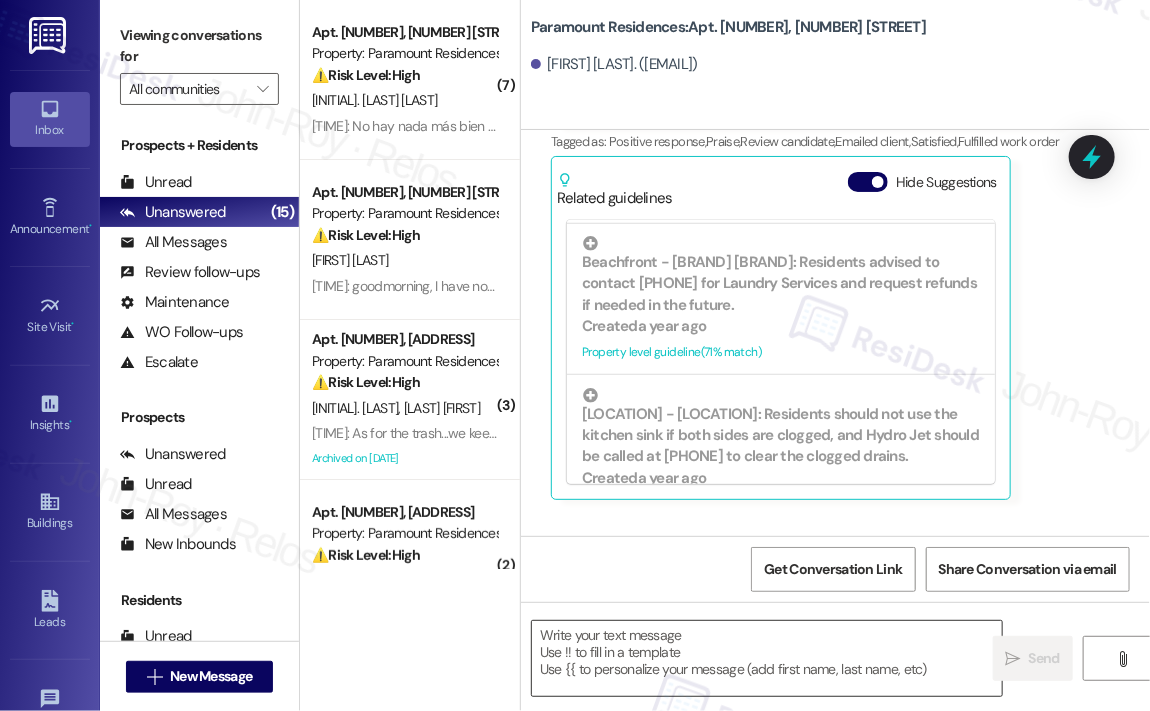click at bounding box center [767, 658] 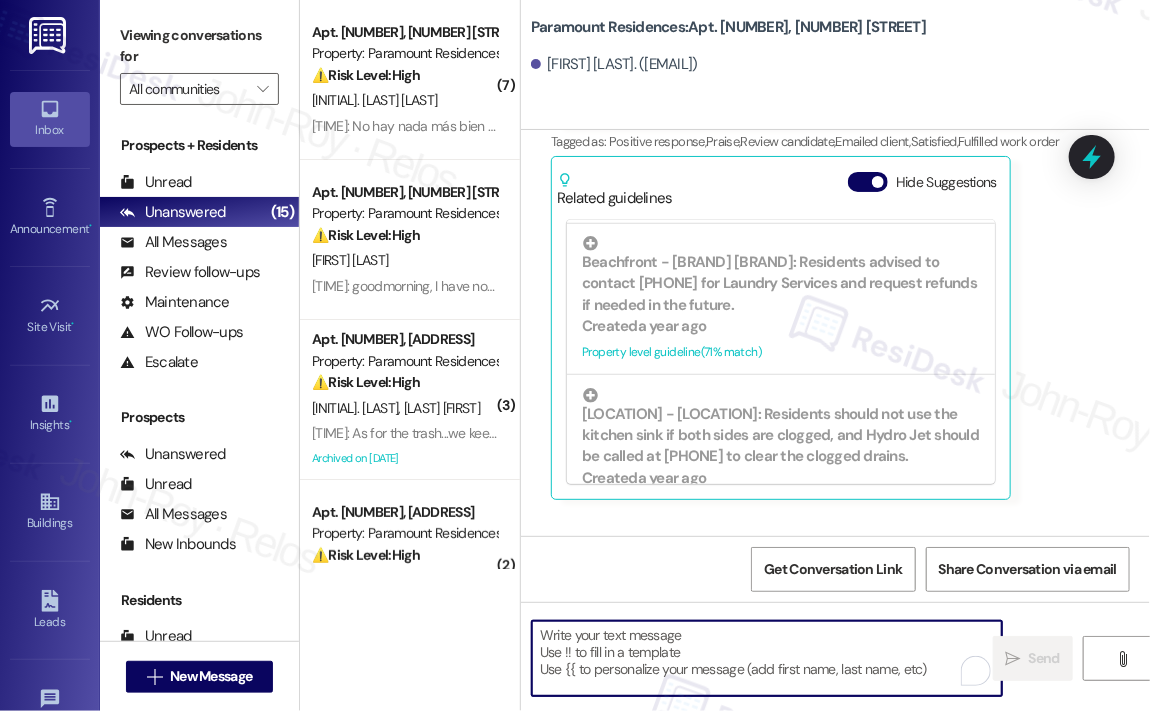 paste on "Hi {{first_name}},
We’d like to kindly ask you to disregard any previous notice you may have received regarding balcony cleanliness—it was sent in error.
We sincerely apologize for any confusion or inconvenience this may have caused and appreciate your understanding." 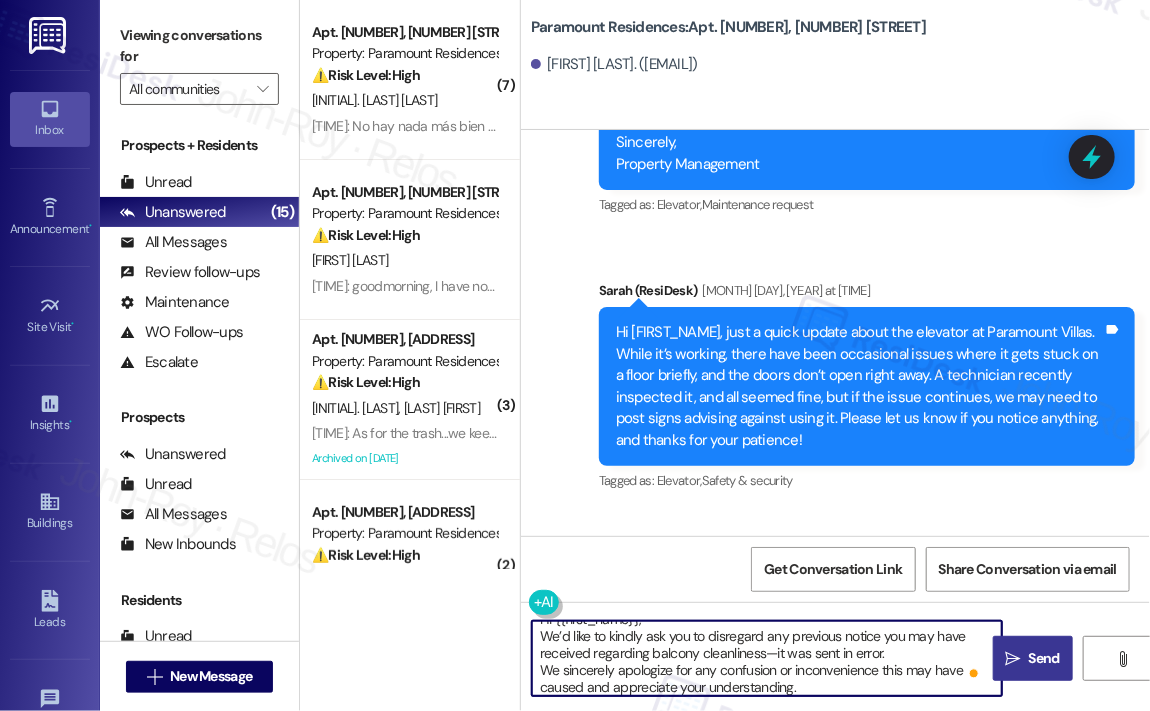 type on "Hi {{first_name}},
We’d like to kindly ask you to disregard any previous notice you may have received regarding balcony cleanliness—it was sent in error.
We sincerely apologize for any confusion or inconvenience this may have caused and appreciate your understanding." 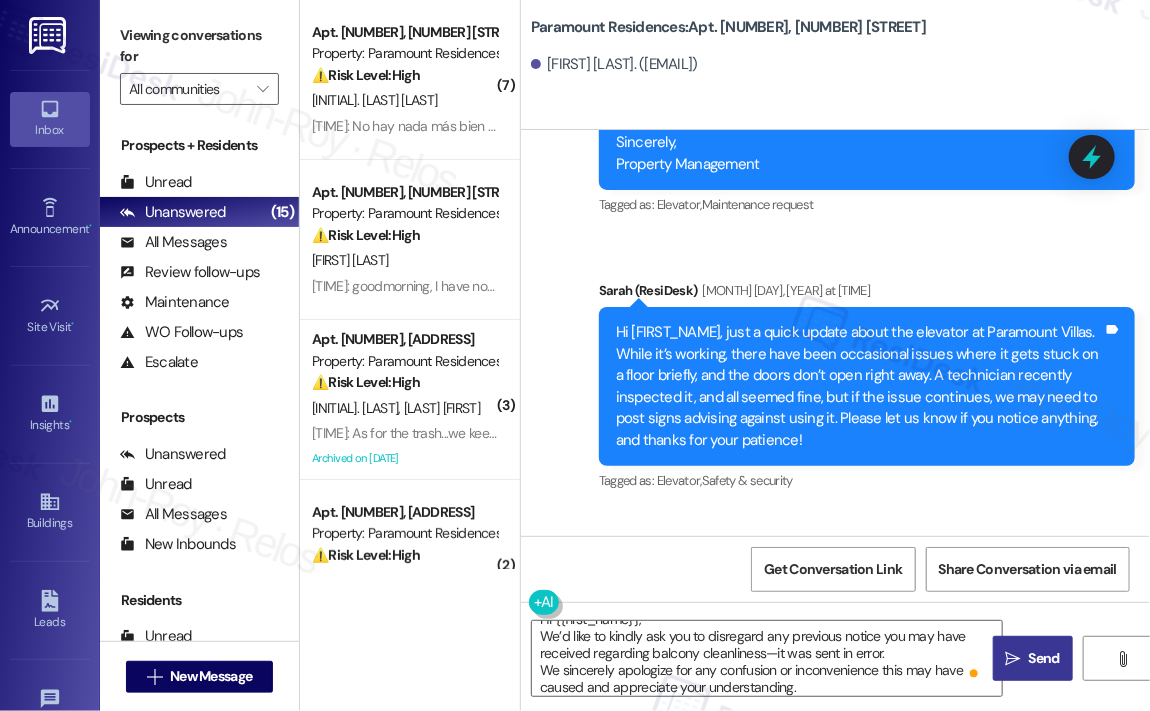 click on "Send" at bounding box center [1044, 658] 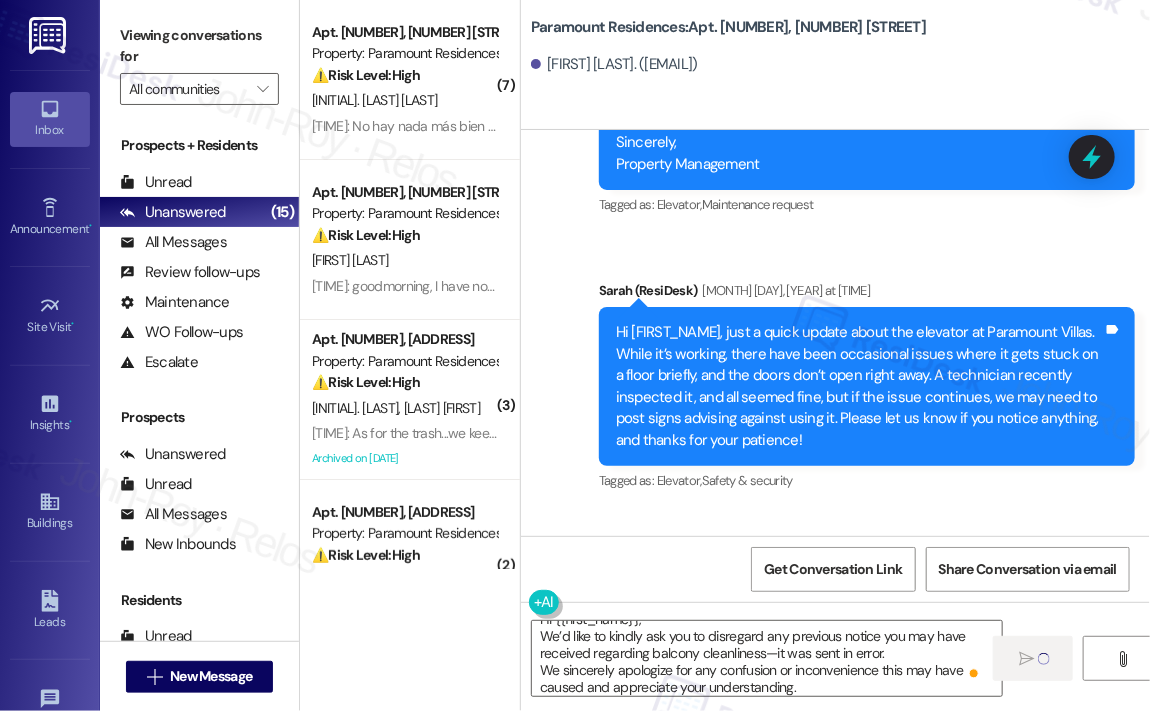 type 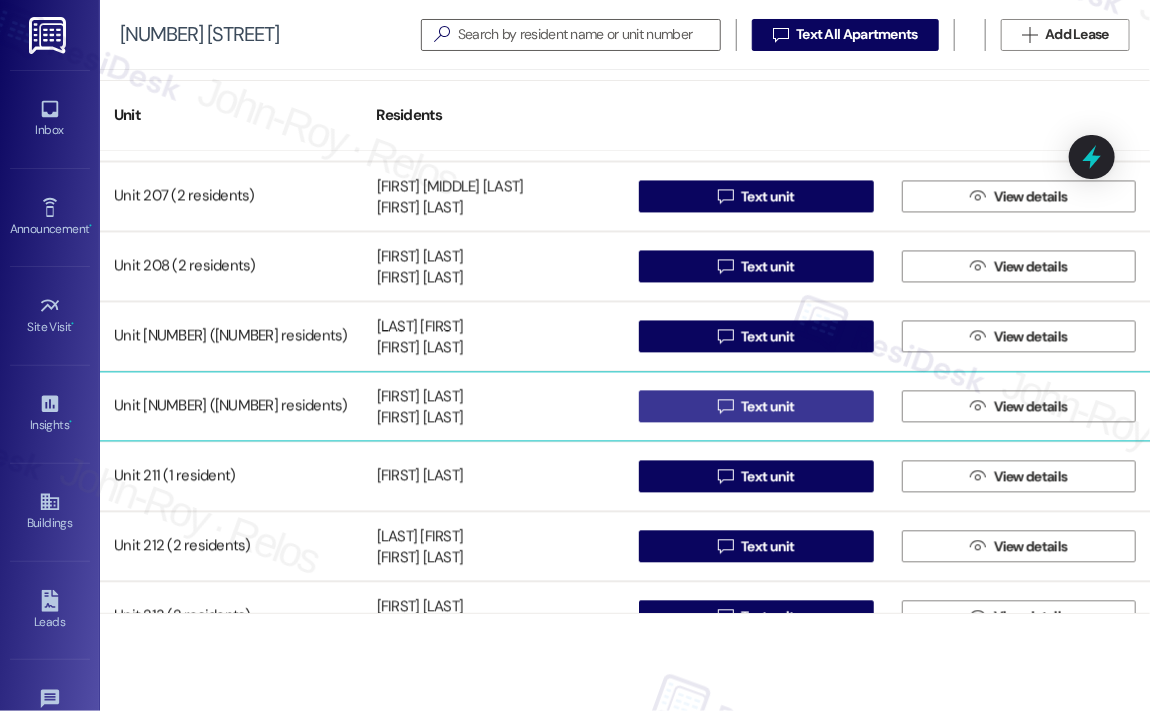 click on "Text unit" at bounding box center [768, 406] 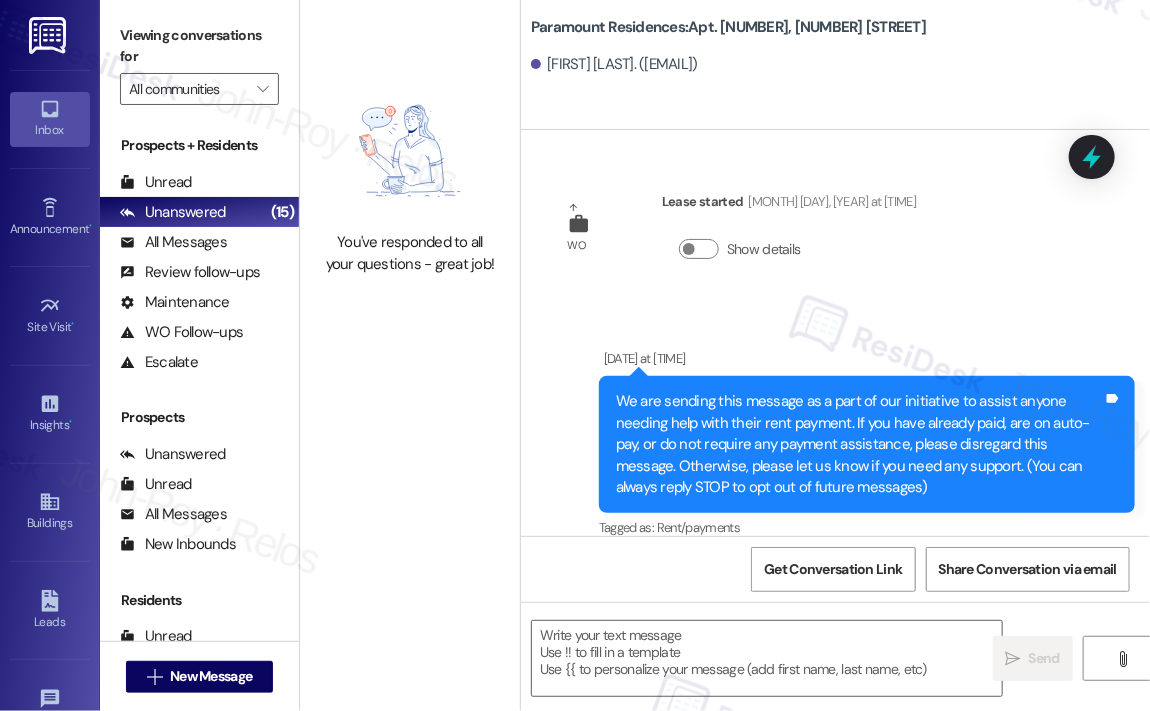 scroll, scrollTop: 0, scrollLeft: 0, axis: both 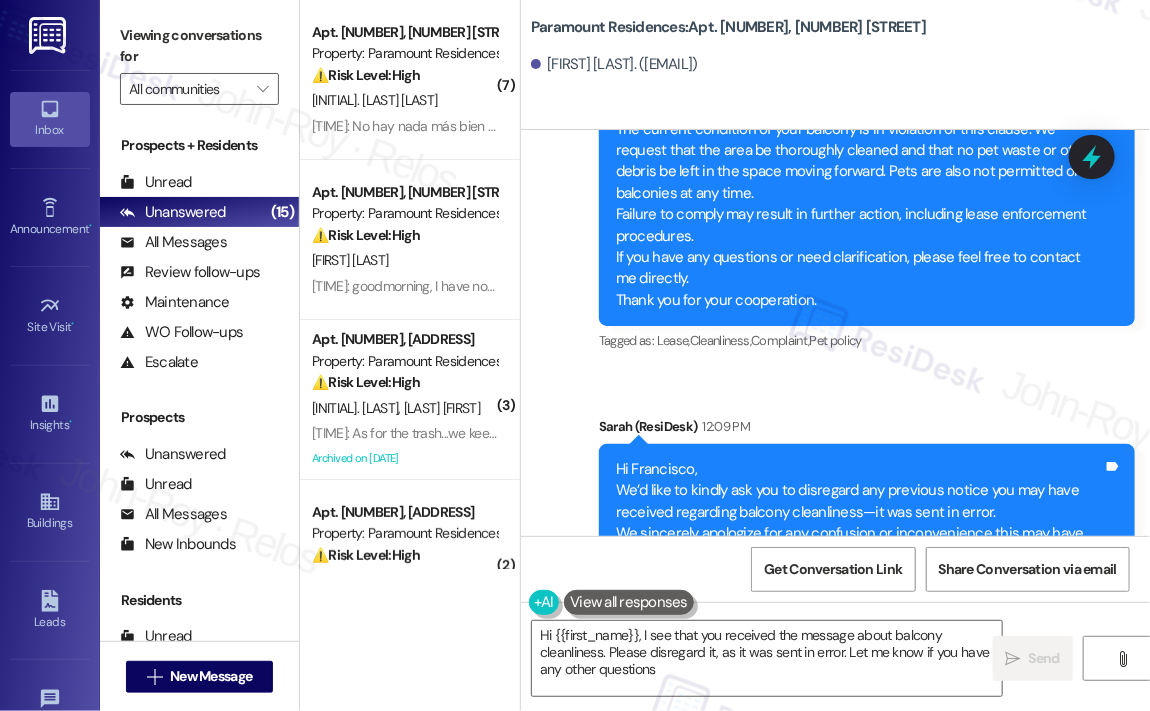 type on "Hi [FIRST], I see that you received the message about balcony cleanliness. Please disregard it, as it was sent in error. Let me know if you have any other questions!" 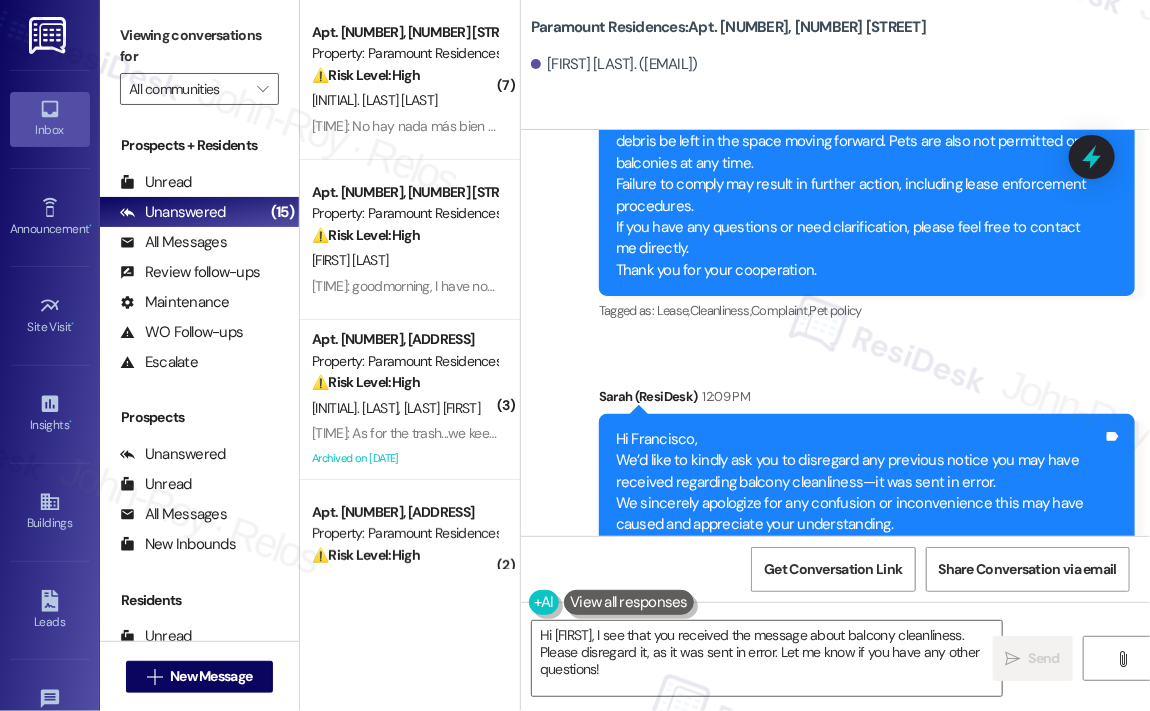 scroll, scrollTop: 13455, scrollLeft: 0, axis: vertical 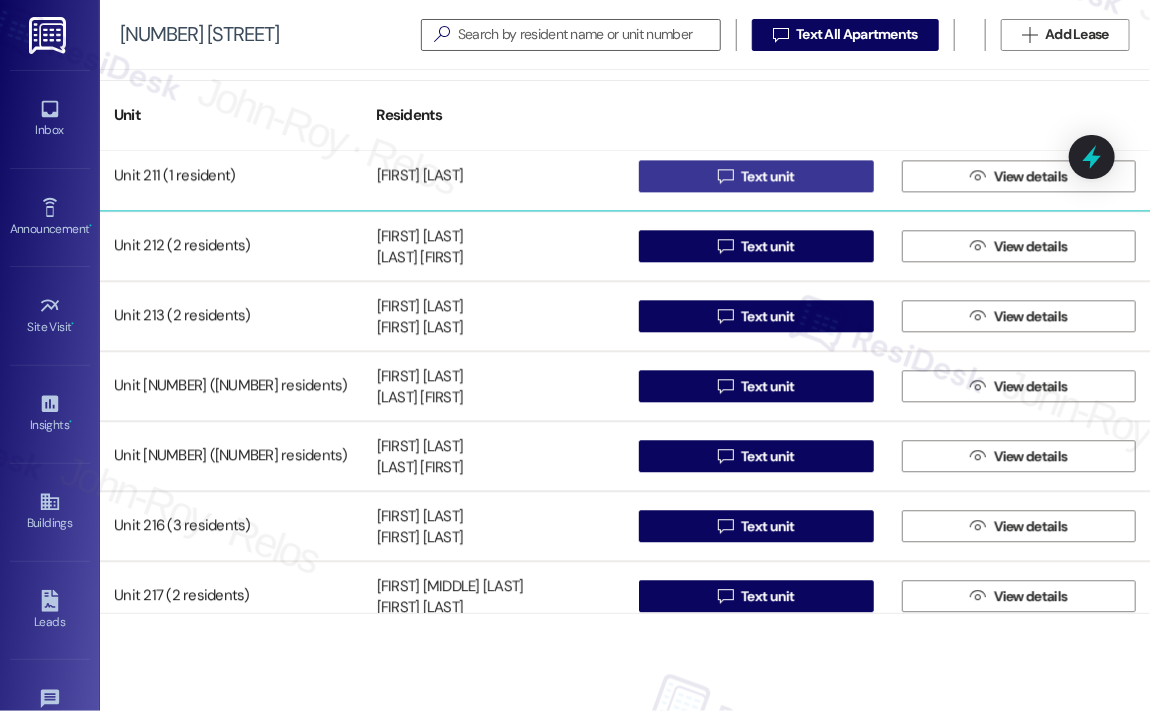click on "Text unit" at bounding box center (768, 176) 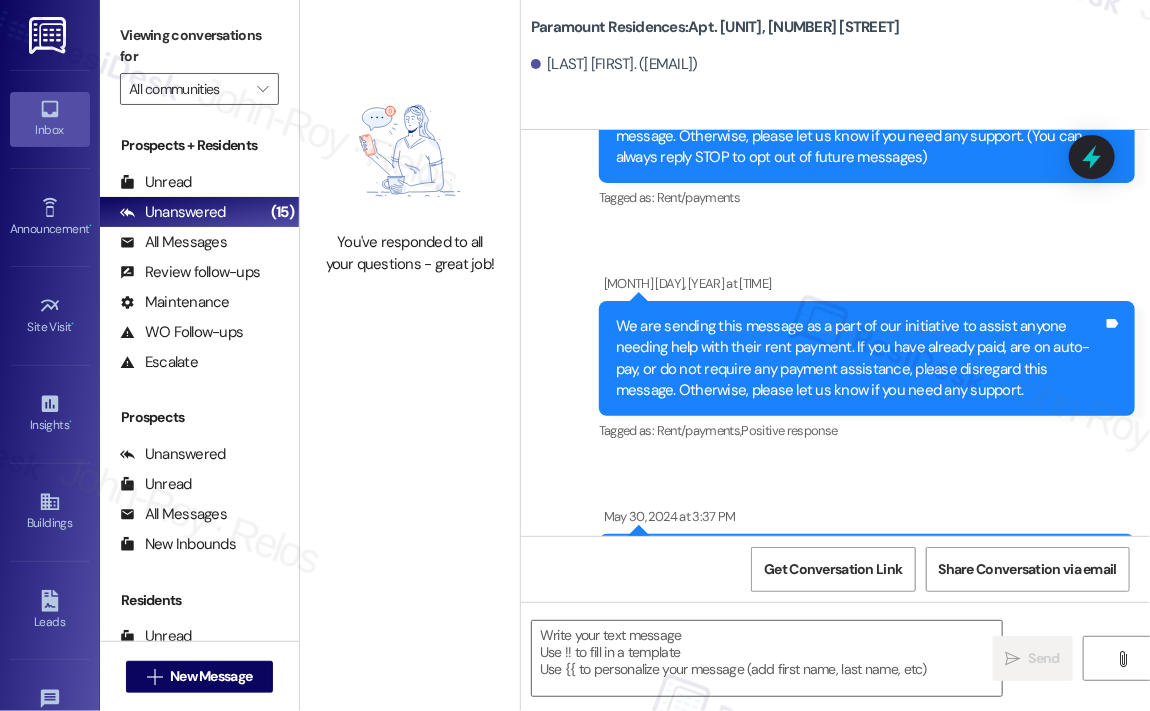 type on "Fetching suggested responses. Please feel free to read through the conversation in the meantime." 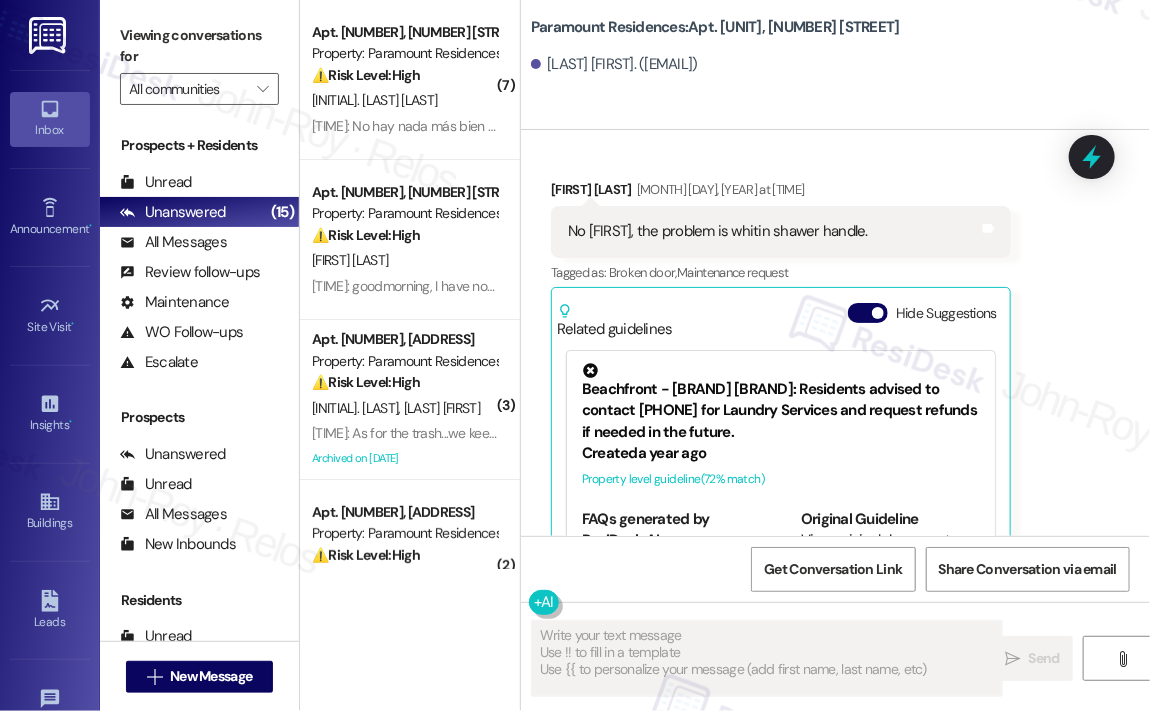scroll, scrollTop: 1945, scrollLeft: 0, axis: vertical 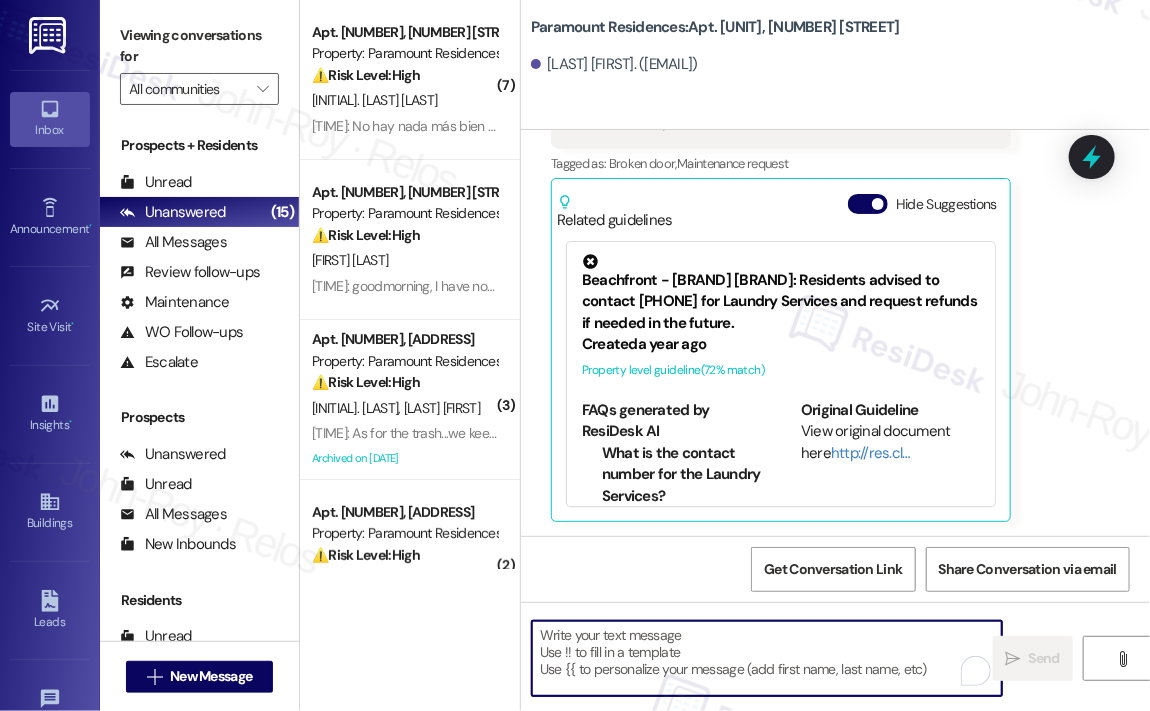 click at bounding box center (767, 658) 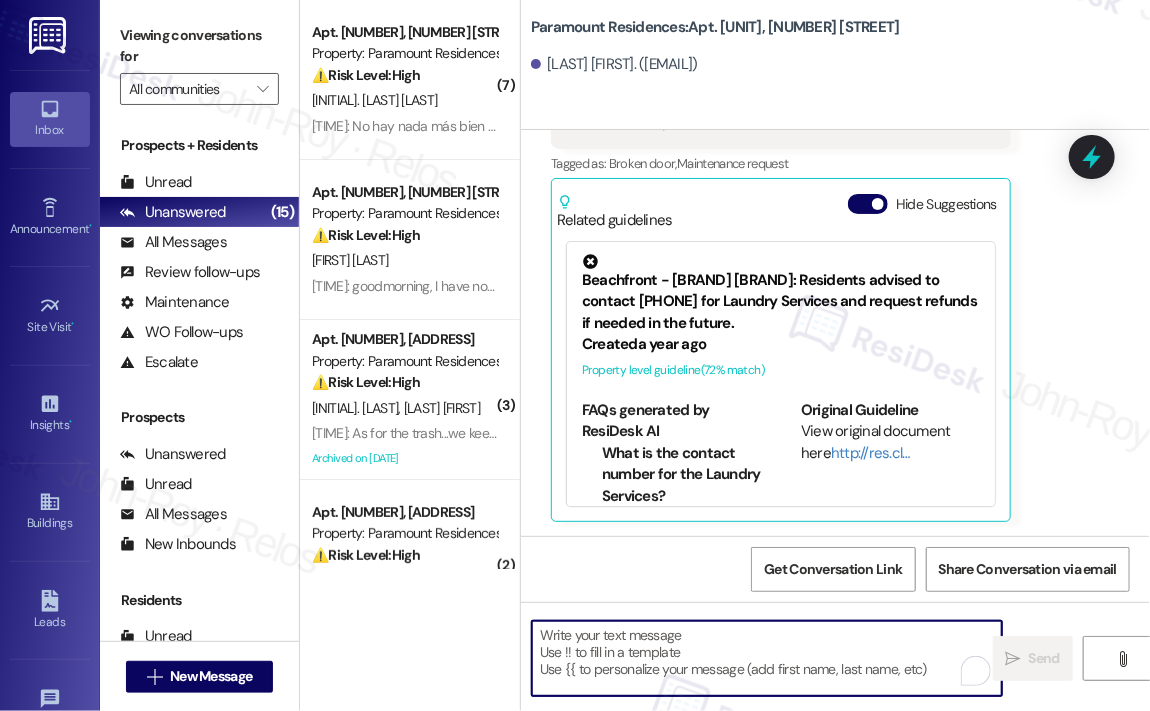 paste on "Hi {{first_name}},
We’d like to kindly ask you to disregard any previous notice you may have received regarding balcony cleanliness—it was sent in error.
We sincerely apologize for any confusion or inconvenience this may have caused and appreciate your understanding." 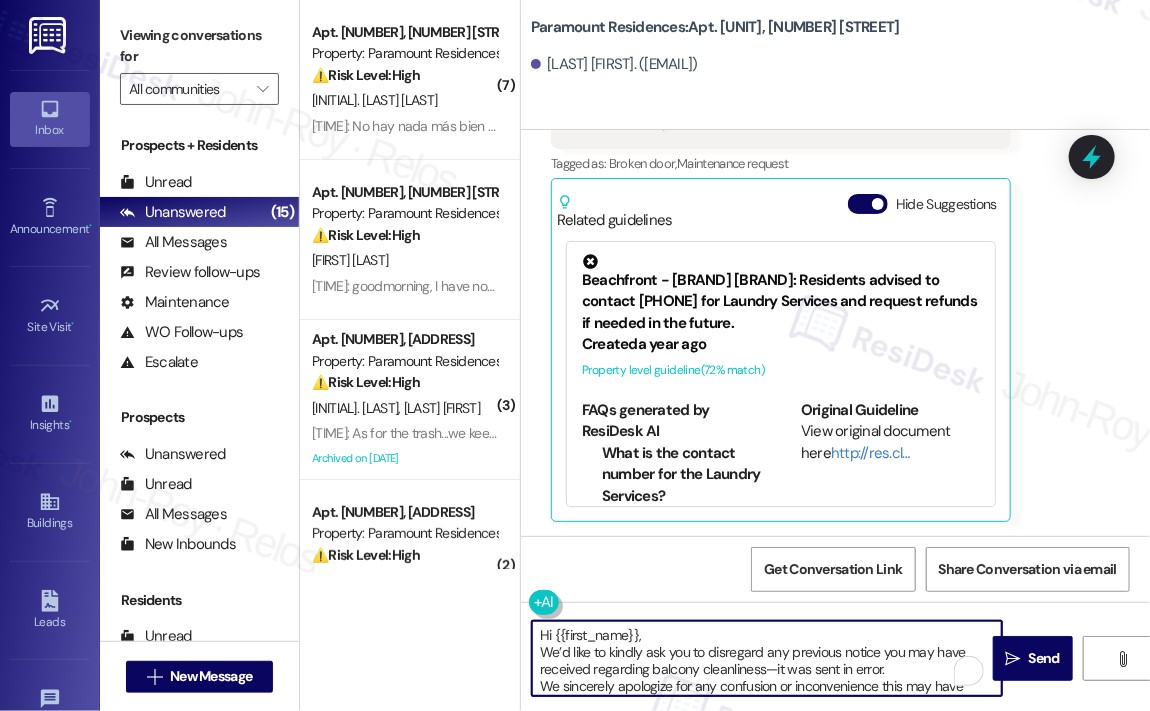 scroll, scrollTop: 16, scrollLeft: 0, axis: vertical 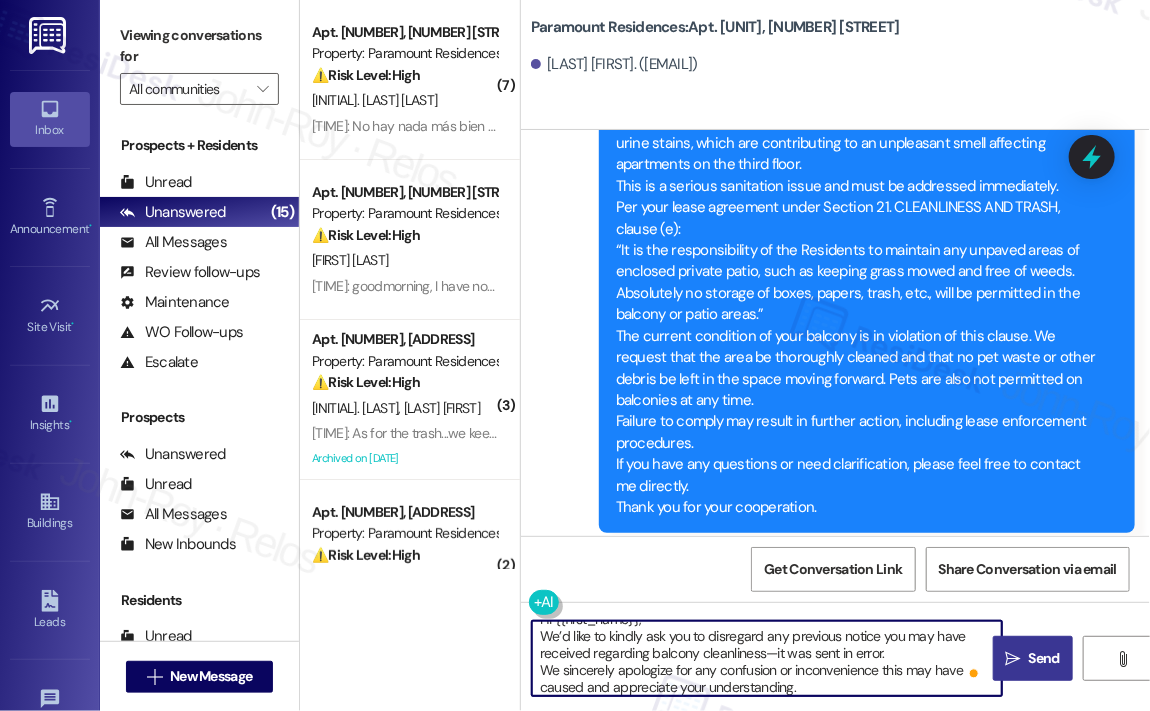 type on "Hi {{first_name}},
We’d like to kindly ask you to disregard any previous notice you may have received regarding balcony cleanliness—it was sent in error.
We sincerely apologize for any confusion or inconvenience this may have caused and appreciate your understanding." 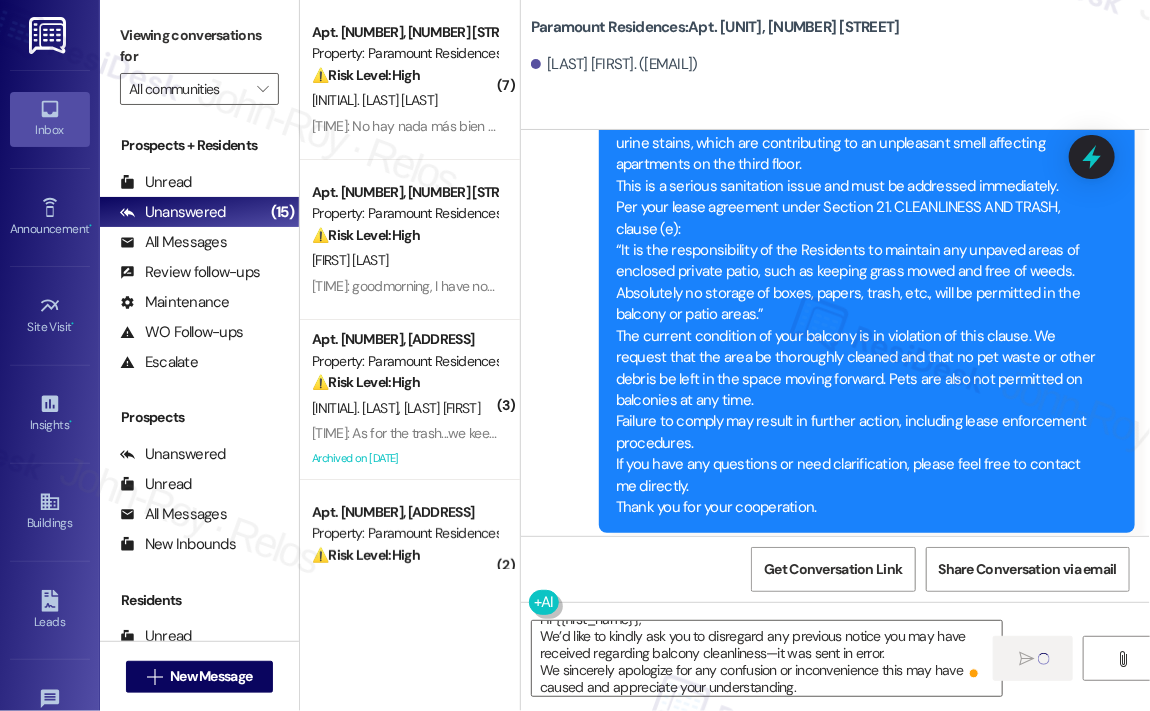 type 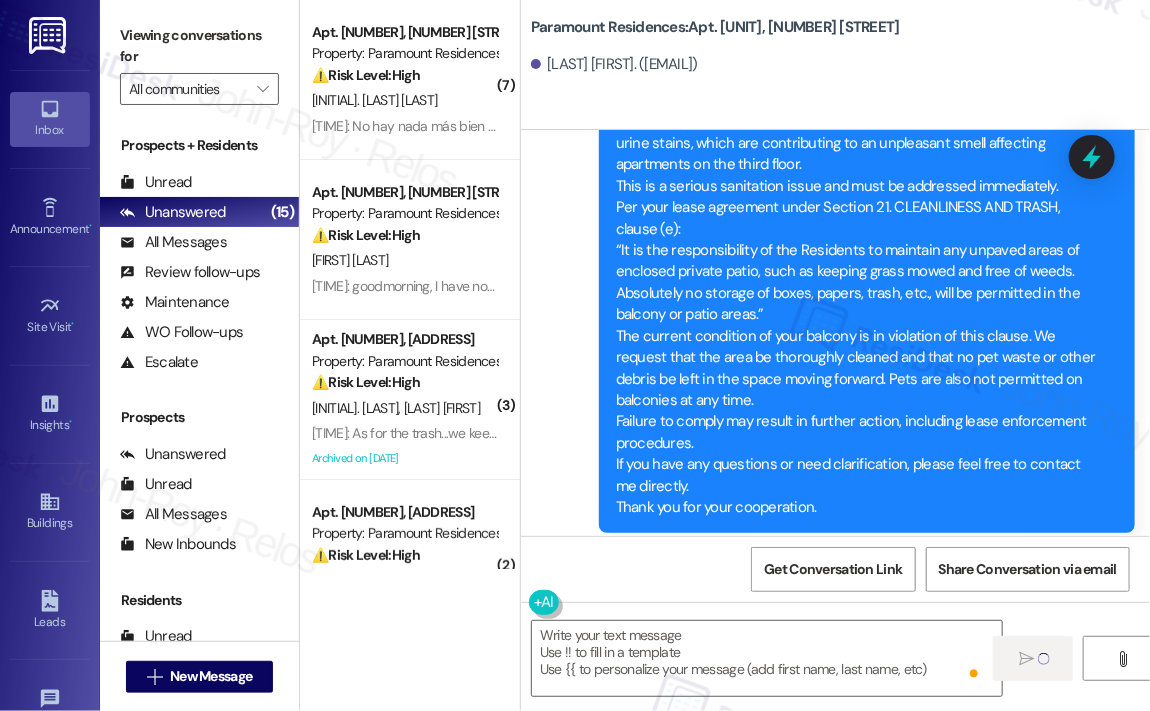 scroll, scrollTop: 0, scrollLeft: 0, axis: both 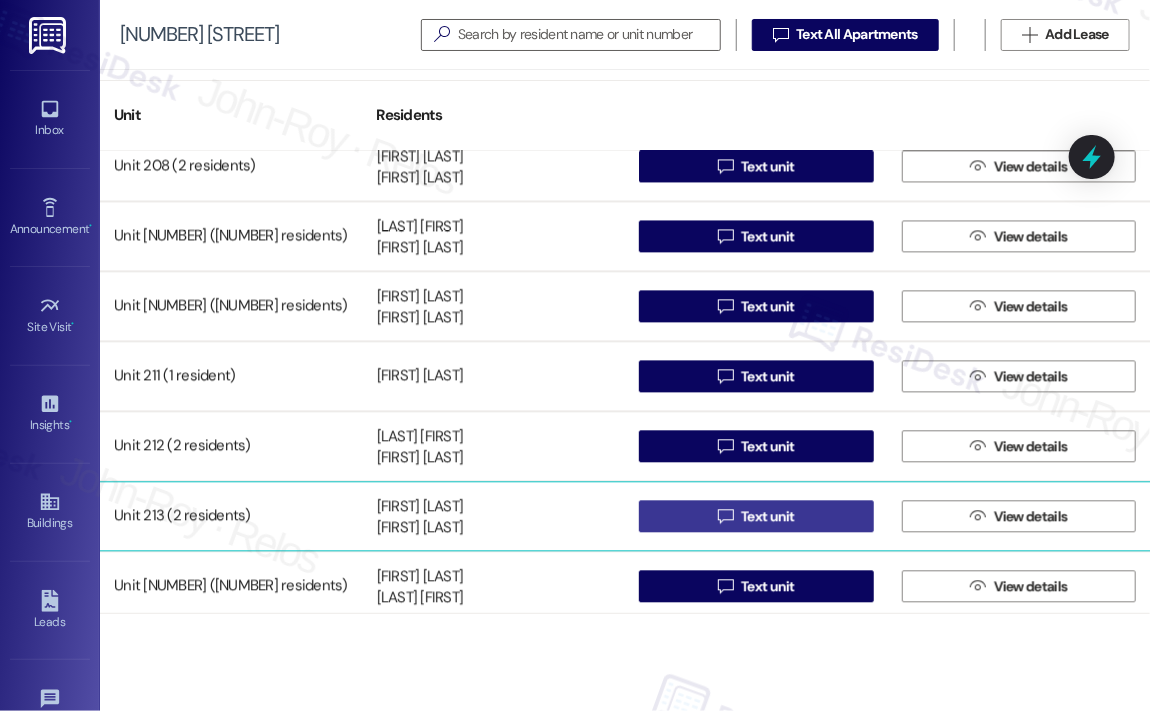click on "Text unit" at bounding box center (768, 516) 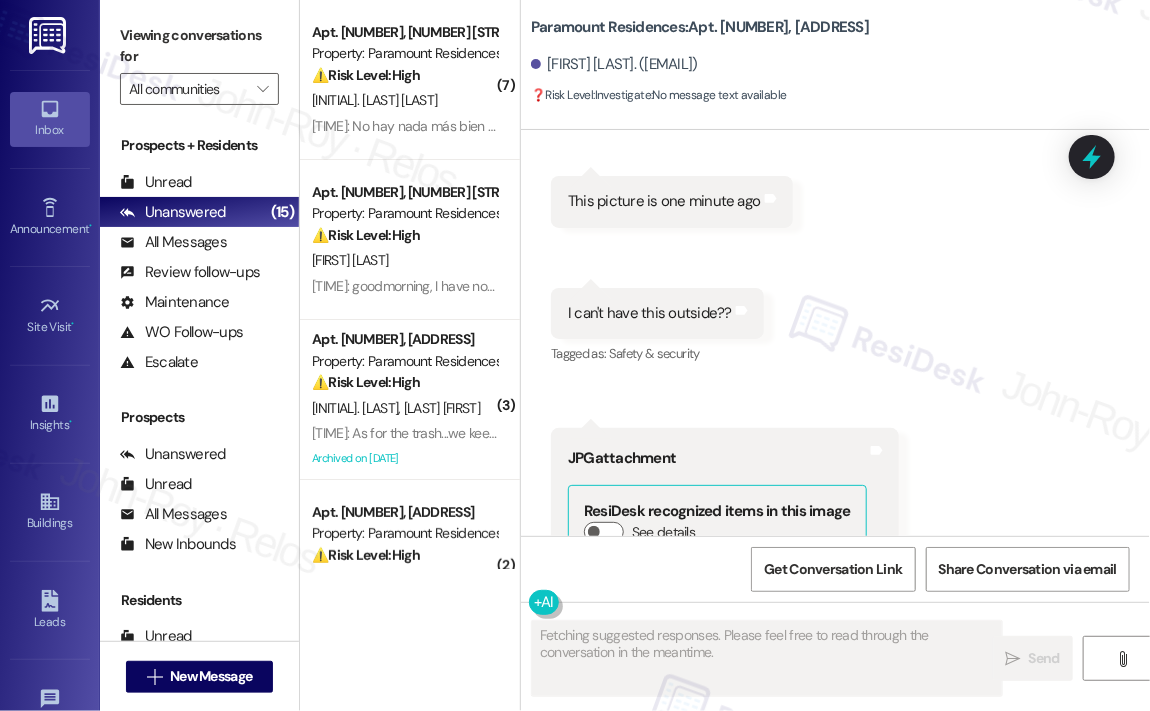 scroll, scrollTop: 20754, scrollLeft: 0, axis: vertical 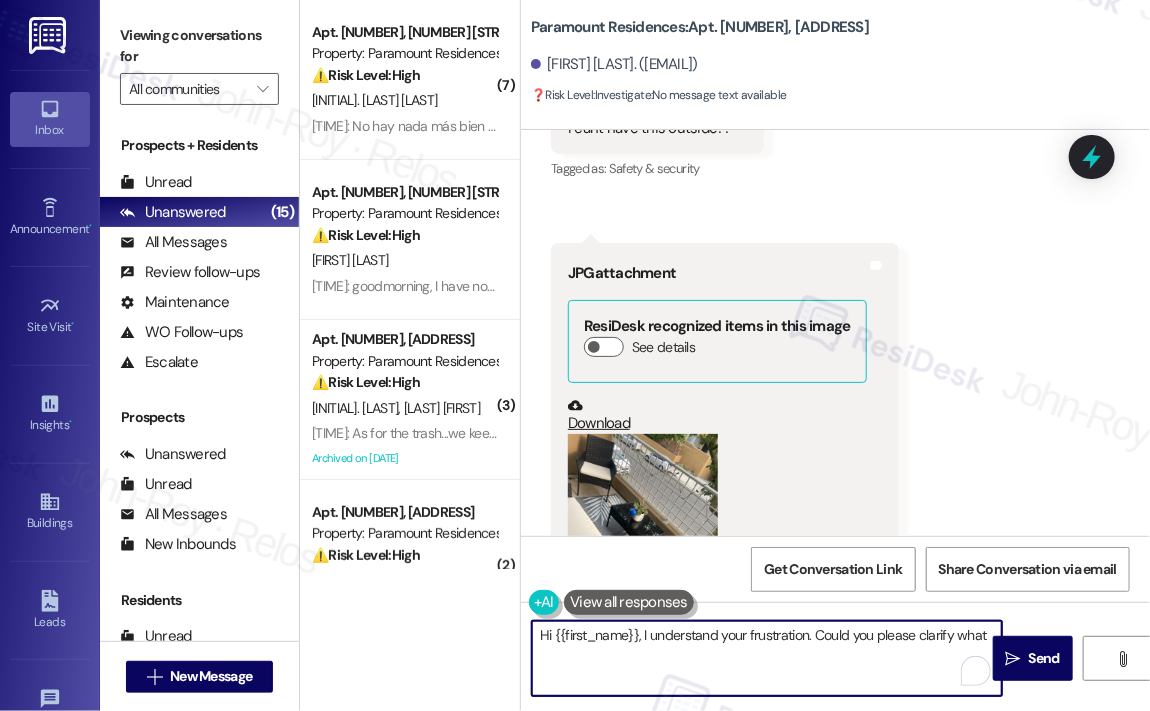 click on "Hi {{first_name}}, I understand your frustration. Could you please clarify what" at bounding box center (767, 658) 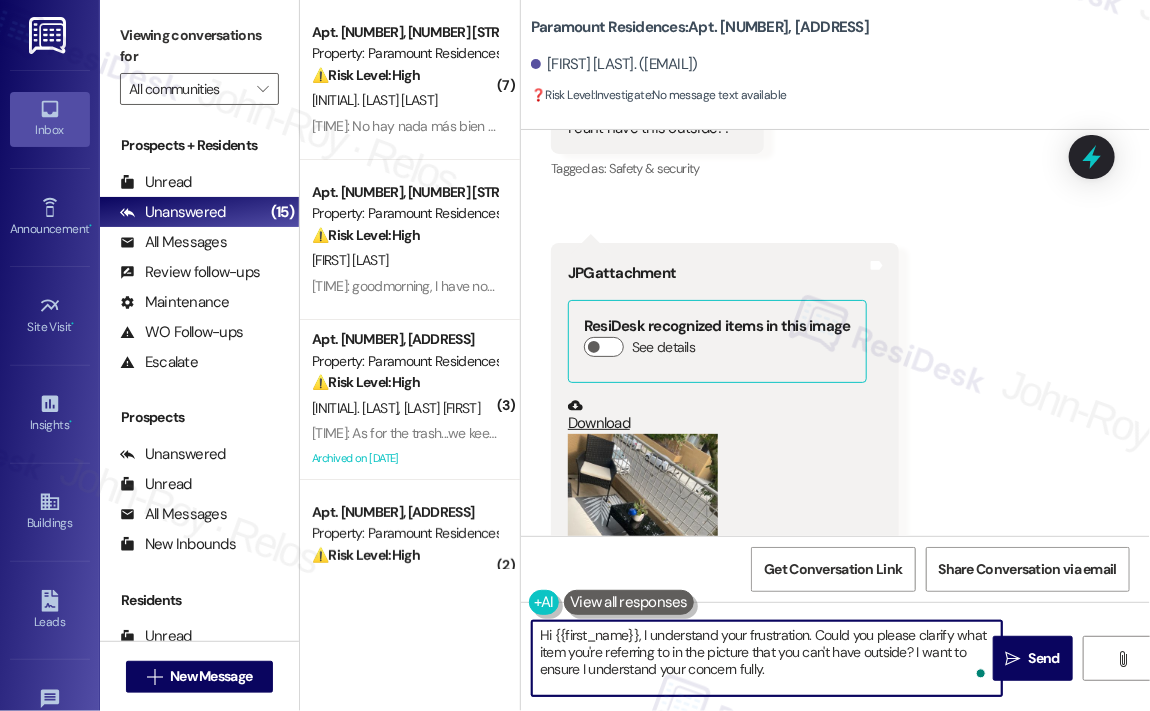 paste on "We’d like to kindly ask you to disregard any previous notice you may have received regarding balcony cleanliness—it was sent in error.
We sincerely apologize for any confusion or inconvenience this may have caused and appreciate your understanding" 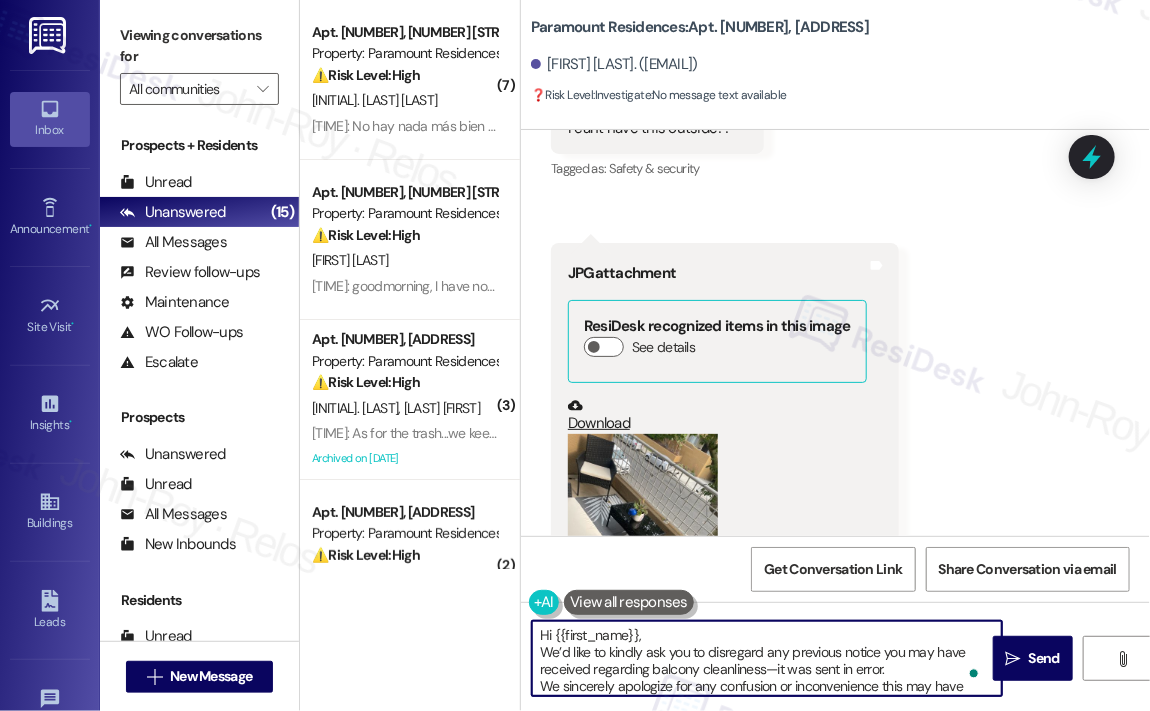 scroll, scrollTop: 16, scrollLeft: 0, axis: vertical 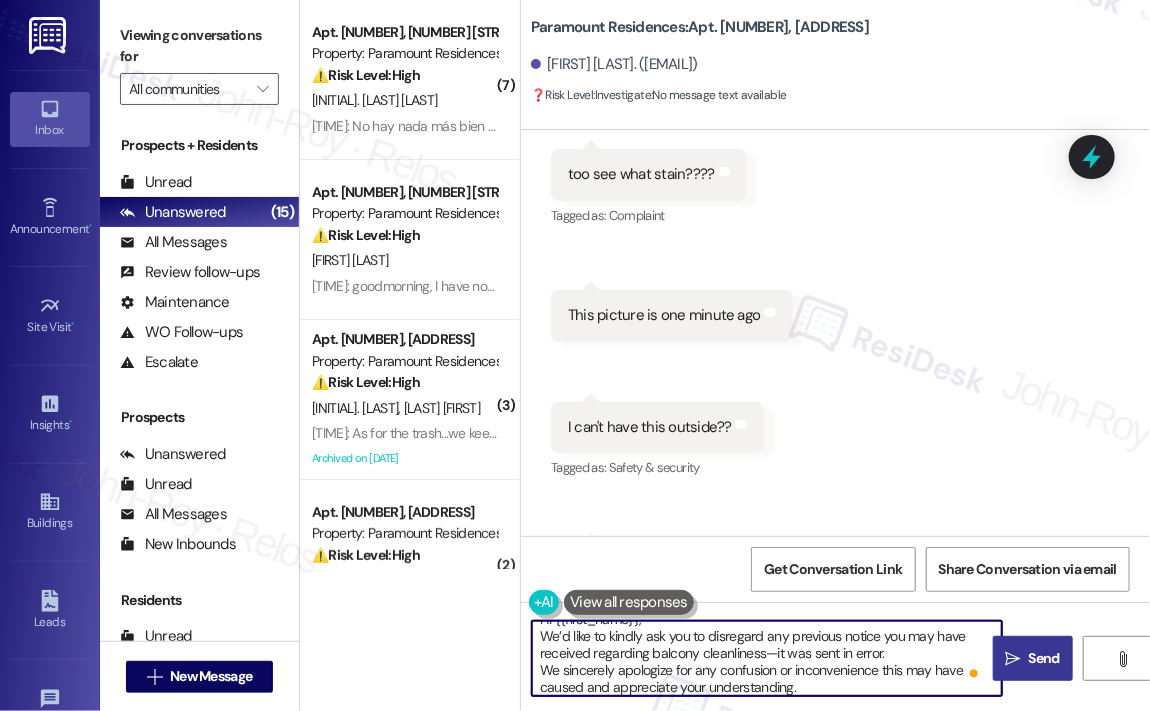 type on "Hi {{first_name}},
We’d like to kindly ask you to disregard any previous notice you may have received regarding balcony cleanliness—it was sent in error.
We sincerely apologize for any confusion or inconvenience this may have caused and appreciate your understanding." 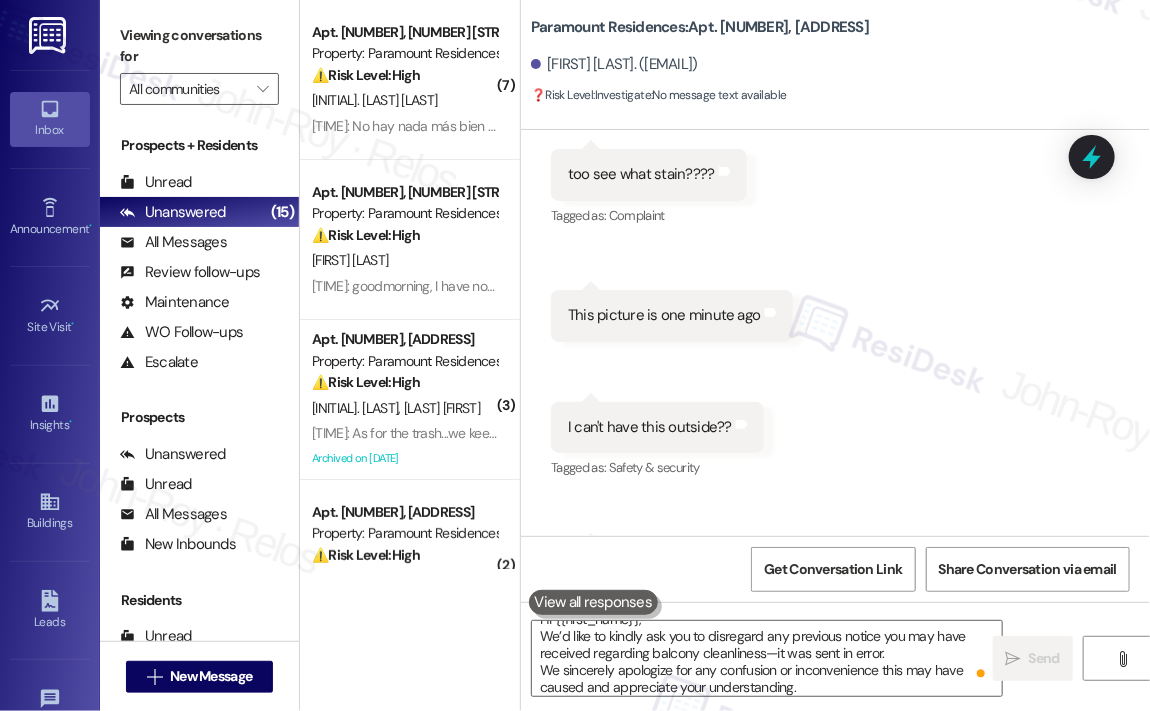 type 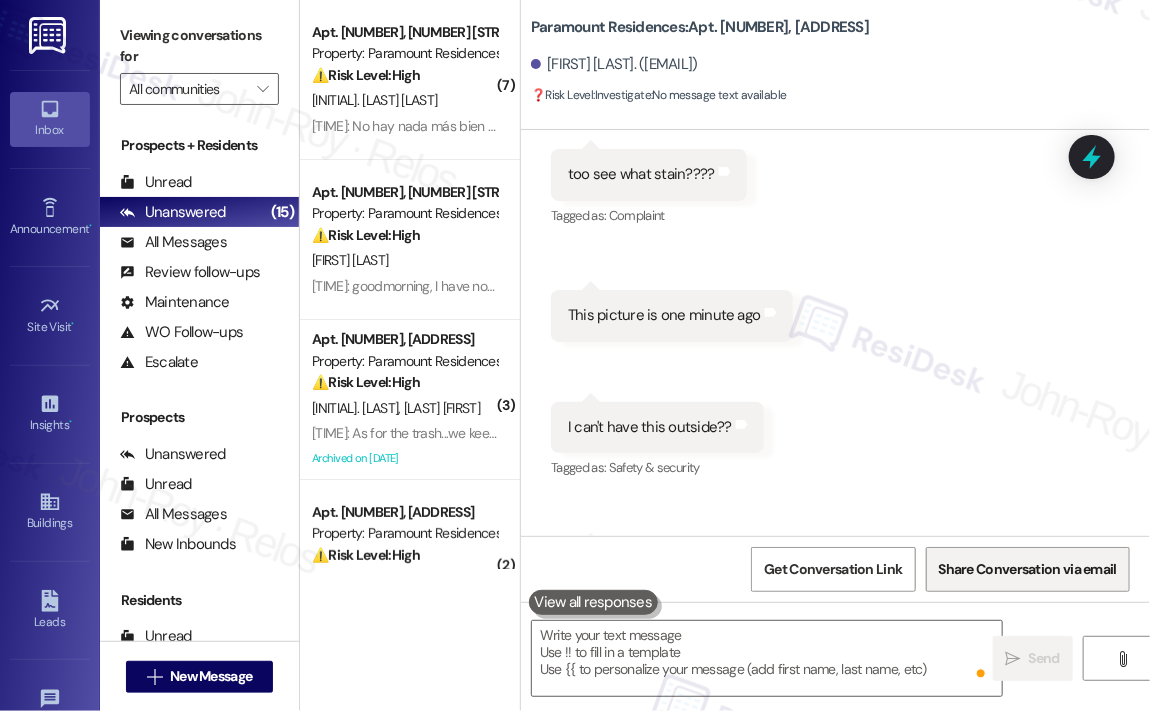 scroll, scrollTop: 0, scrollLeft: 0, axis: both 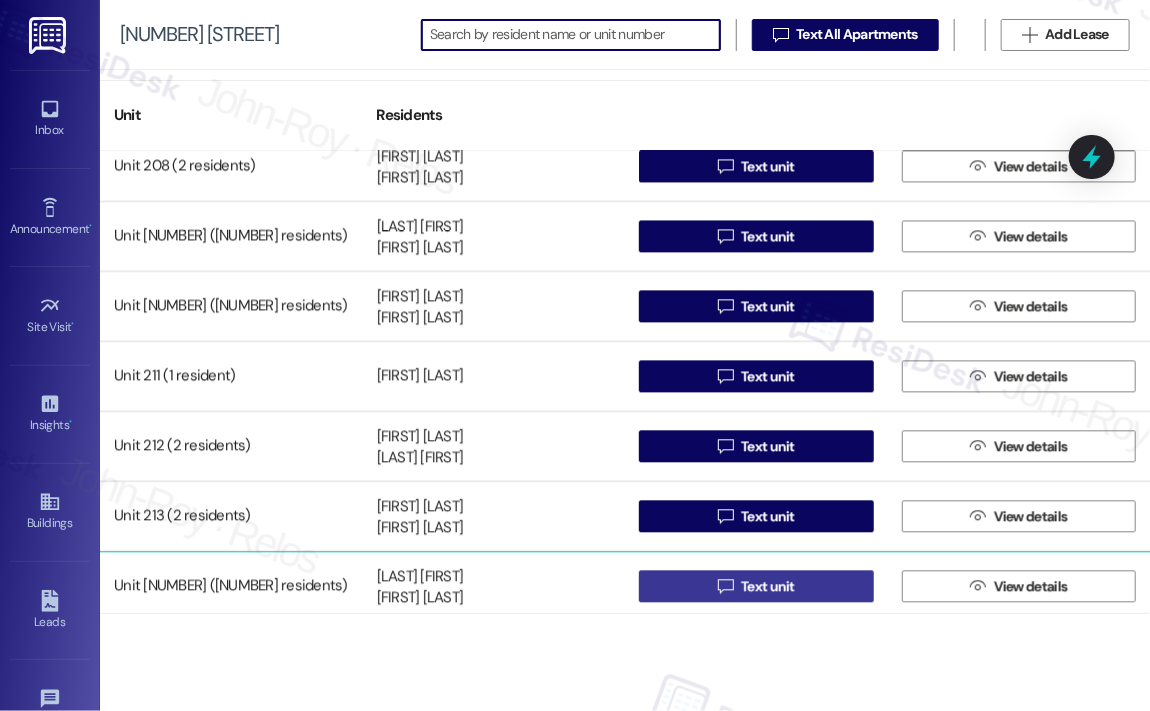 click on "Text unit" at bounding box center (768, 586) 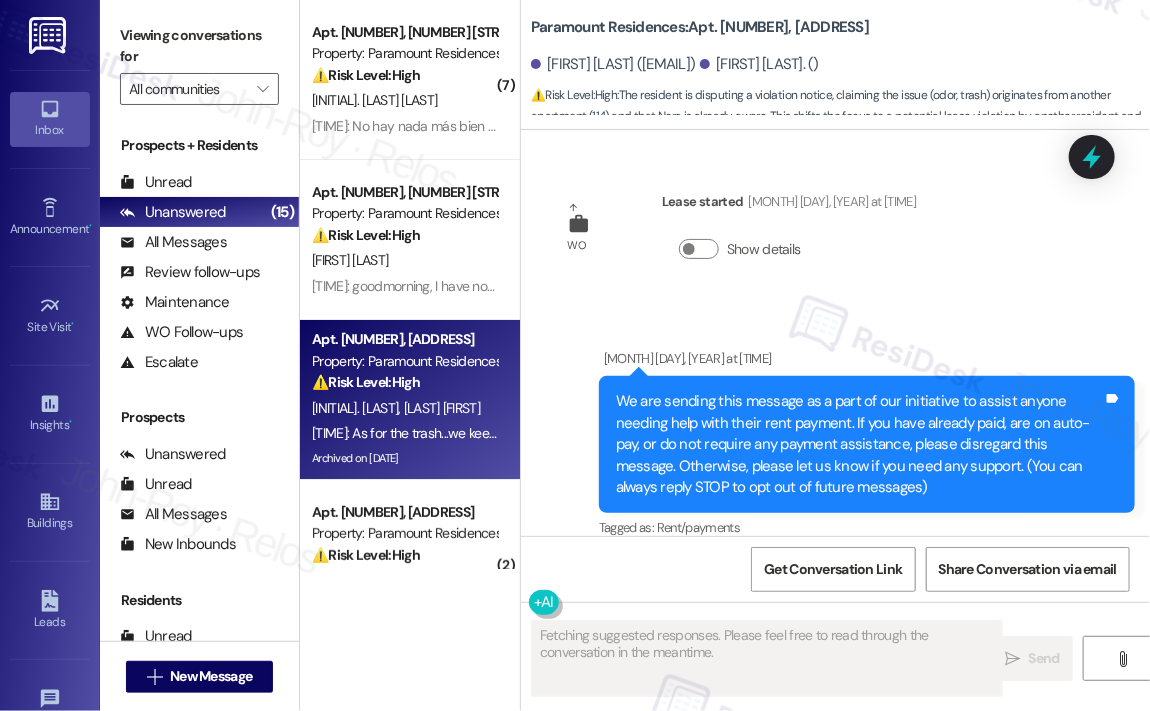 scroll, scrollTop: 37372, scrollLeft: 0, axis: vertical 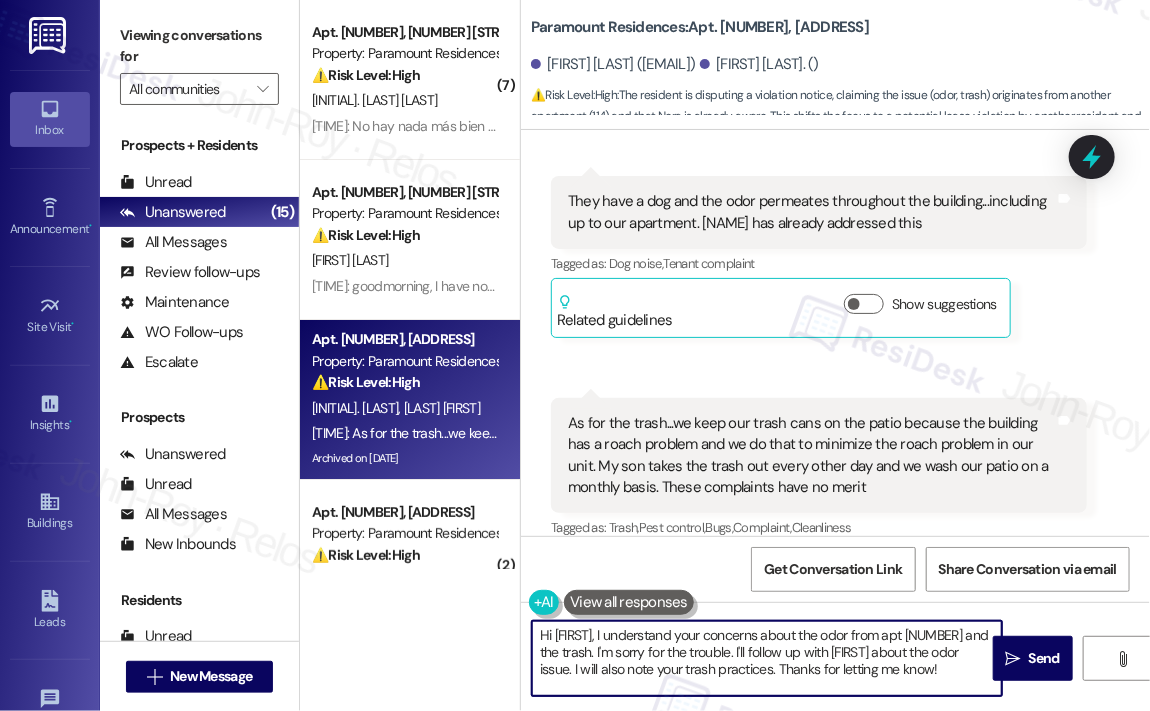 click on "Hi [FIRST], I understand your concerns about the odor from apt [NUMBER] and the trash. I'm sorry for the trouble. I'll follow up with [FIRST] about the odor issue. I will also note your trash practices. Thanks for letting me know!" at bounding box center (767, 658) 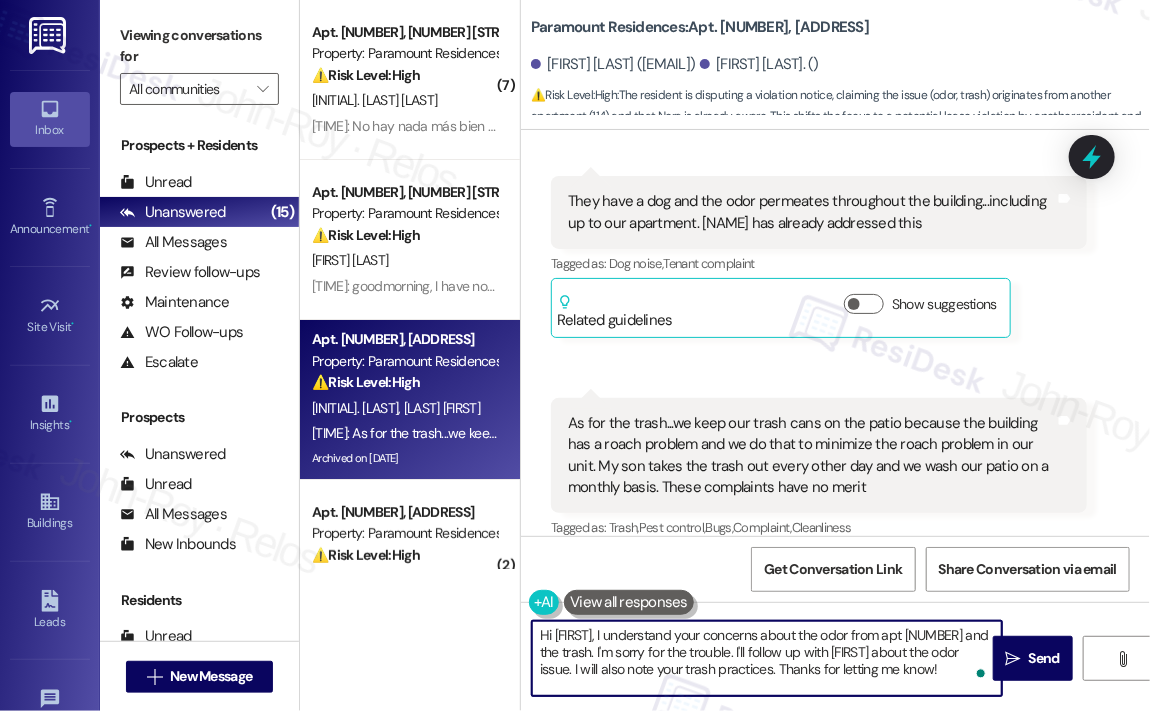 paste on "We’d like to kindly ask you to disregard any previous notice you may have received regarding balcony cleanliness—it was sent in error.
We sincerely apologize for any confusion or inconvenience this may have caused and appreciate your understanding." 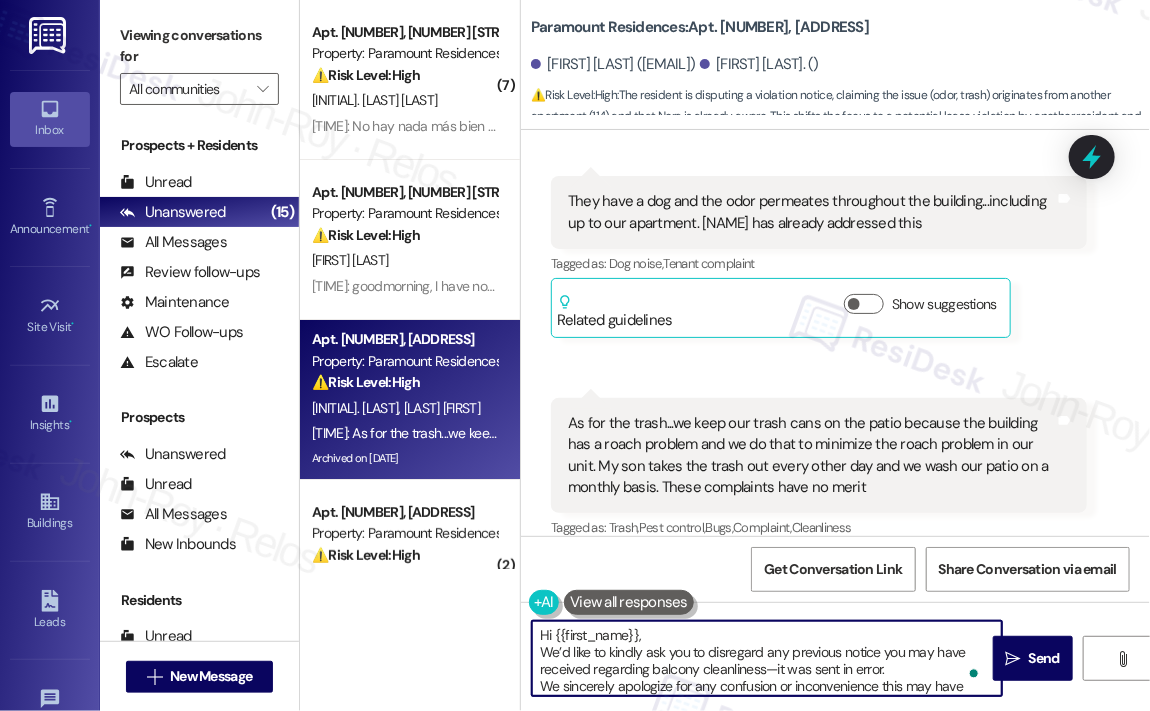 scroll, scrollTop: 16, scrollLeft: 0, axis: vertical 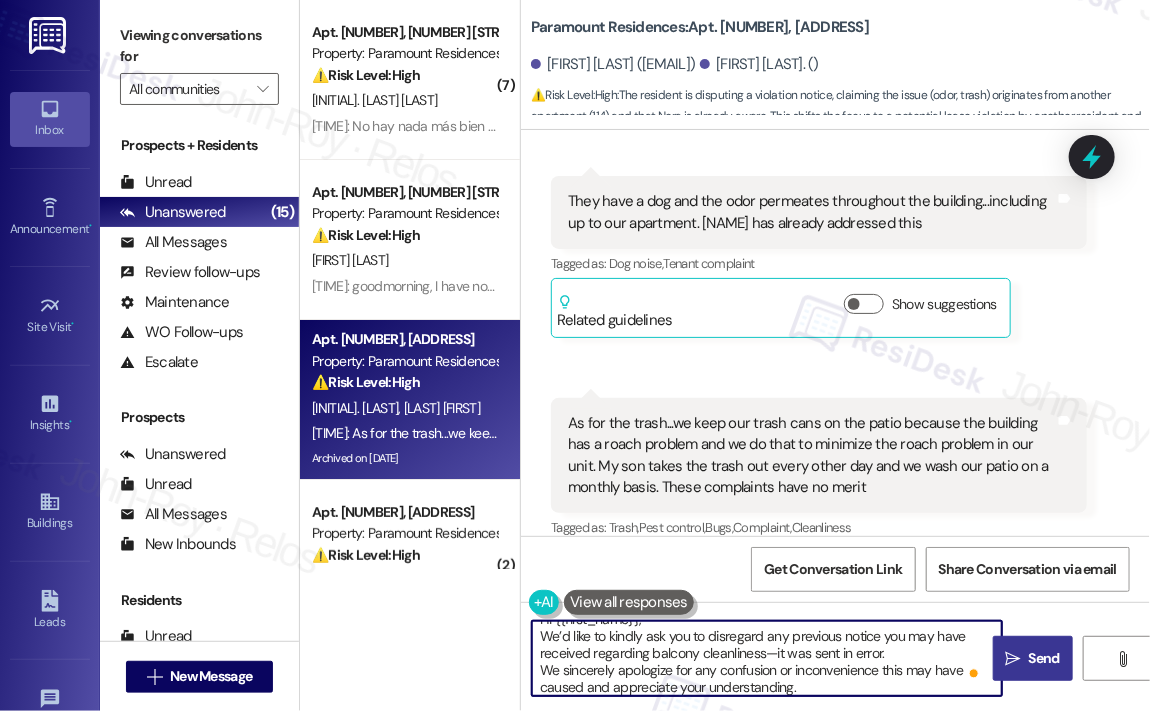 type on "Hi {{first_name}},
We’d like to kindly ask you to disregard any previous notice you may have received regarding balcony cleanliness—it was sent in error.
We sincerely apologize for any confusion or inconvenience this may have caused and appreciate your understanding." 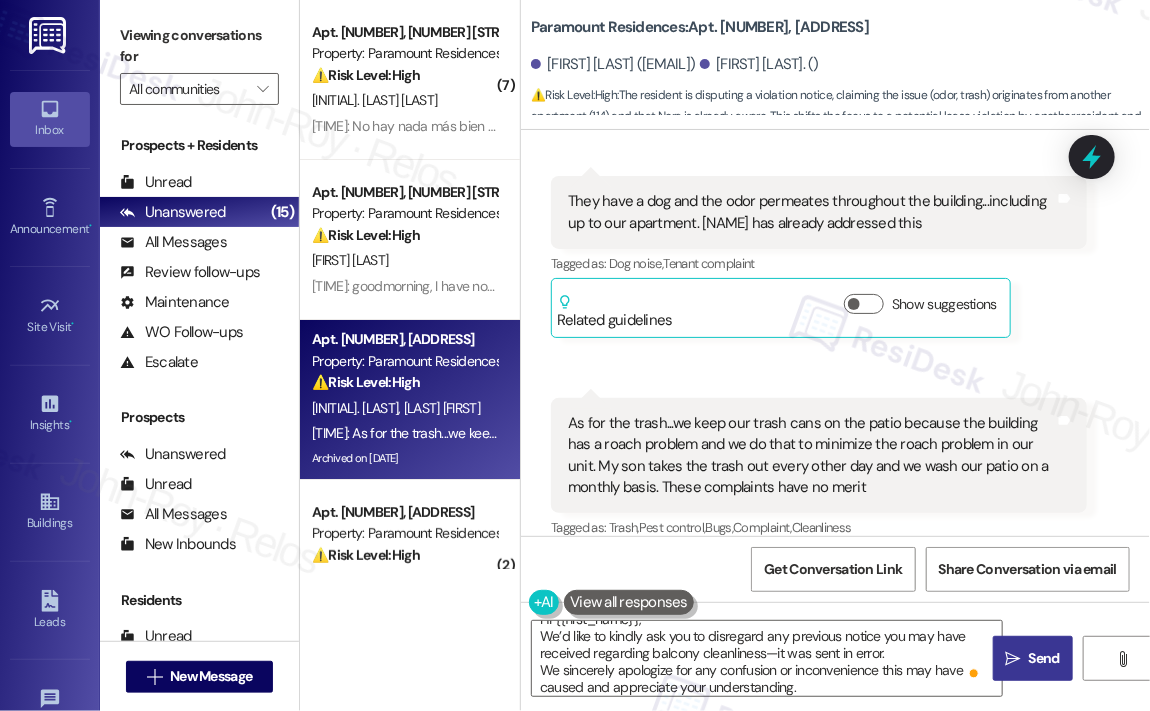 click on "Send" at bounding box center (1044, 658) 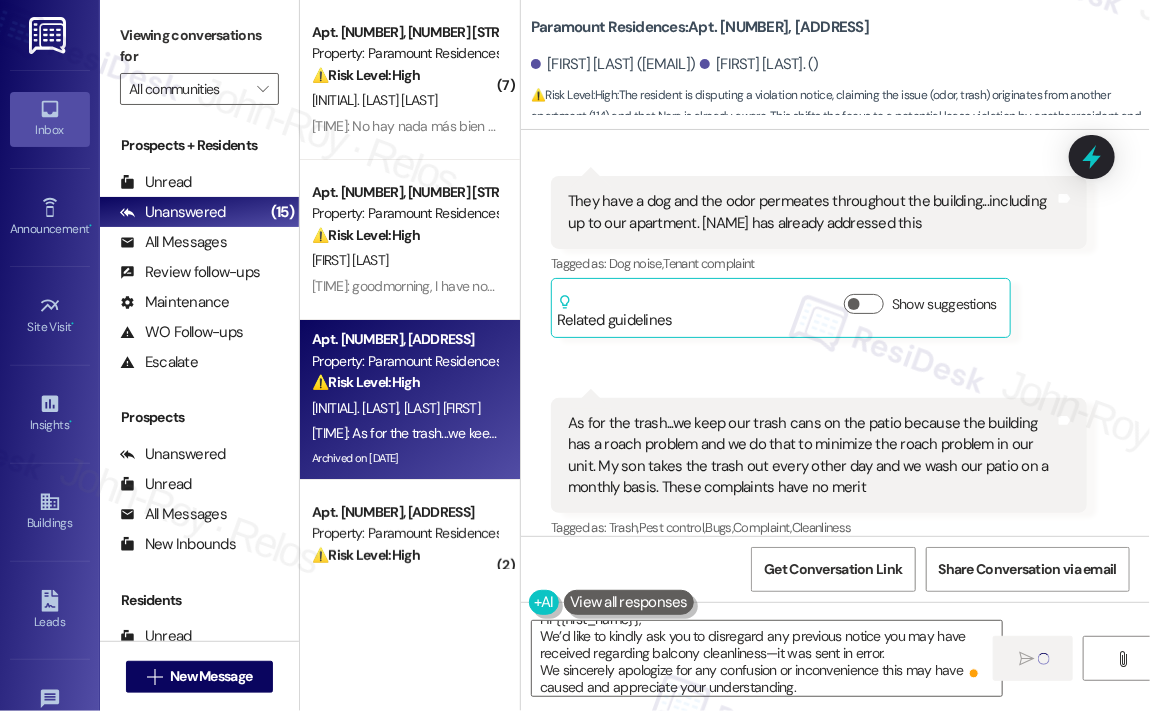 type 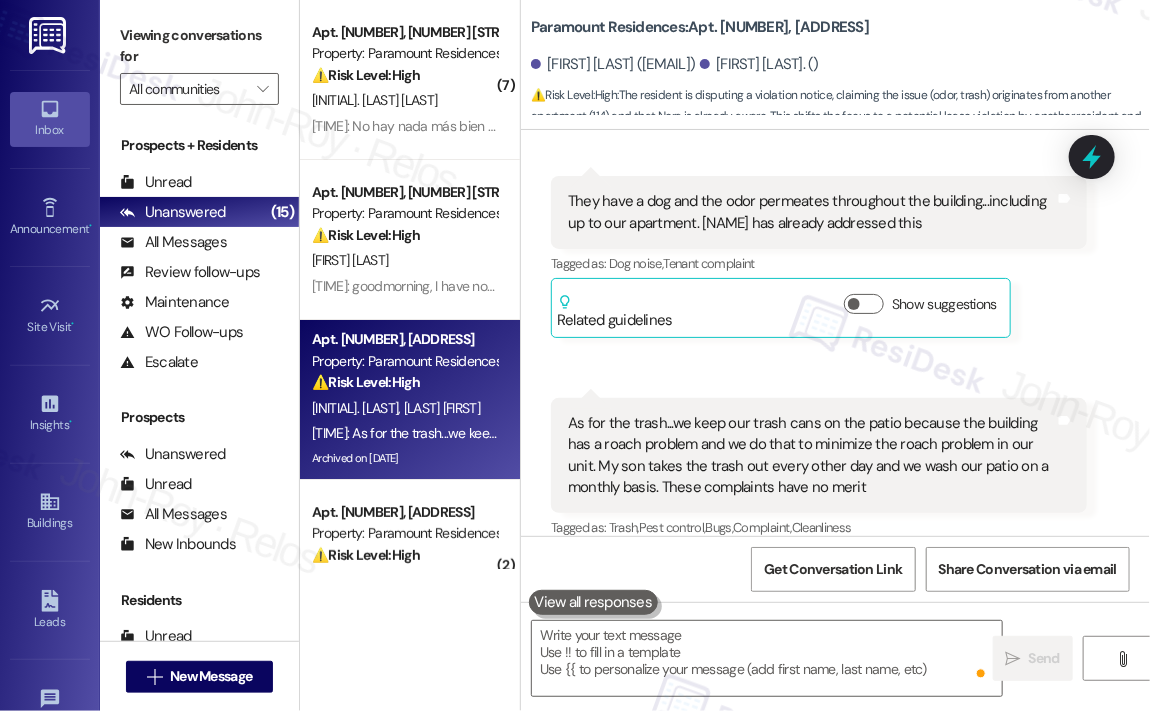 scroll, scrollTop: 0, scrollLeft: 0, axis: both 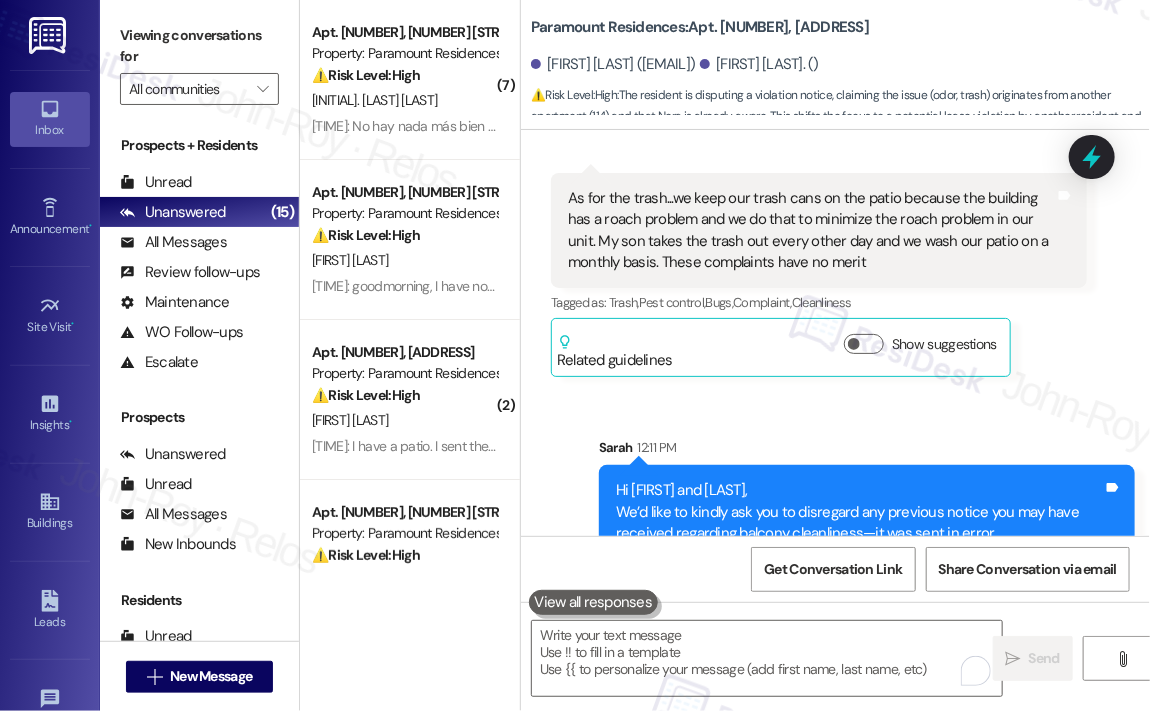 click on "Sent via SMS Sarah 12:11 PM Hi Ebony and Romel,
We’d like to kindly ask you to disregard any previous notice you may have received regarding balcony cleanliness—it was sent in error.
We sincerely apologize for any confusion or inconvenience this may have caused and appreciate your understanding. Tags and notes" at bounding box center (835, 504) 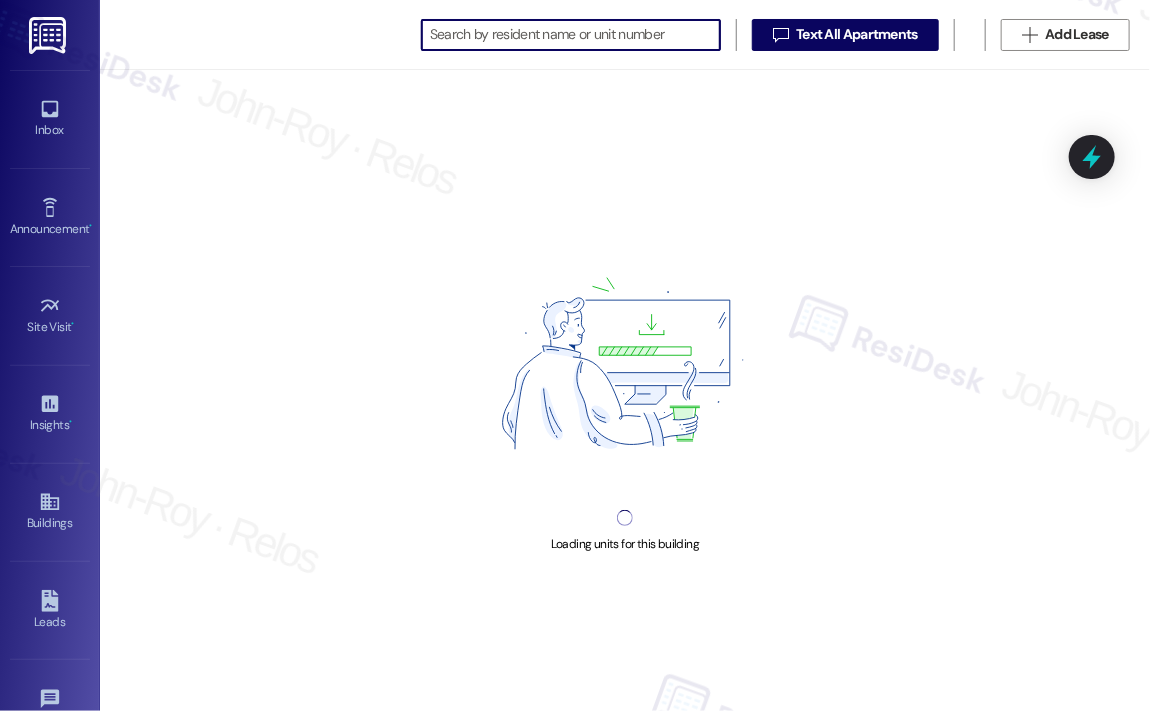 scroll, scrollTop: 0, scrollLeft: 0, axis: both 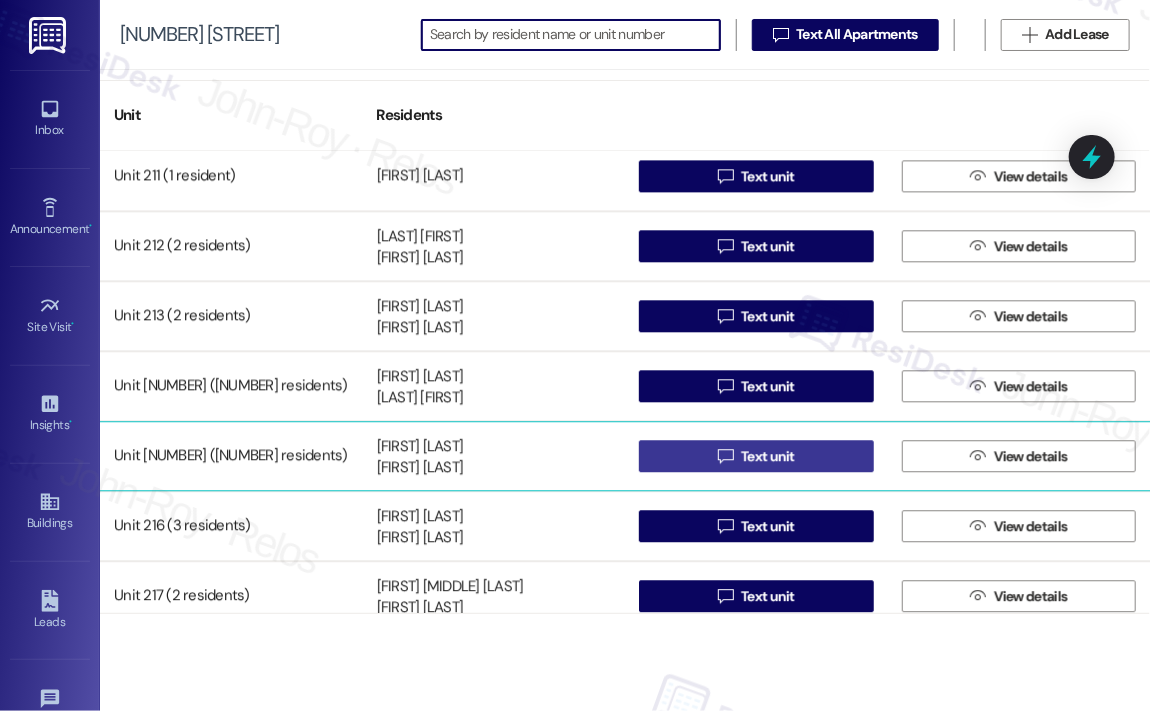 click on "Text unit" at bounding box center (768, 456) 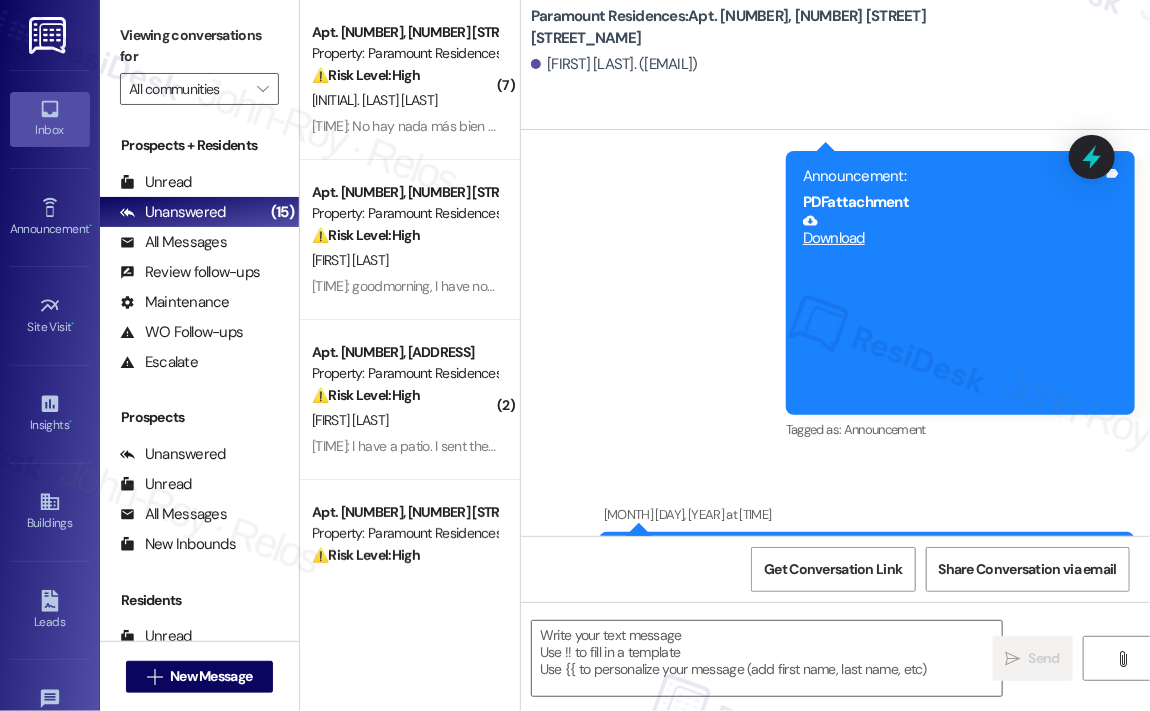 type on "Fetching suggested responses. Please feel free to read through the conversation in the meantime." 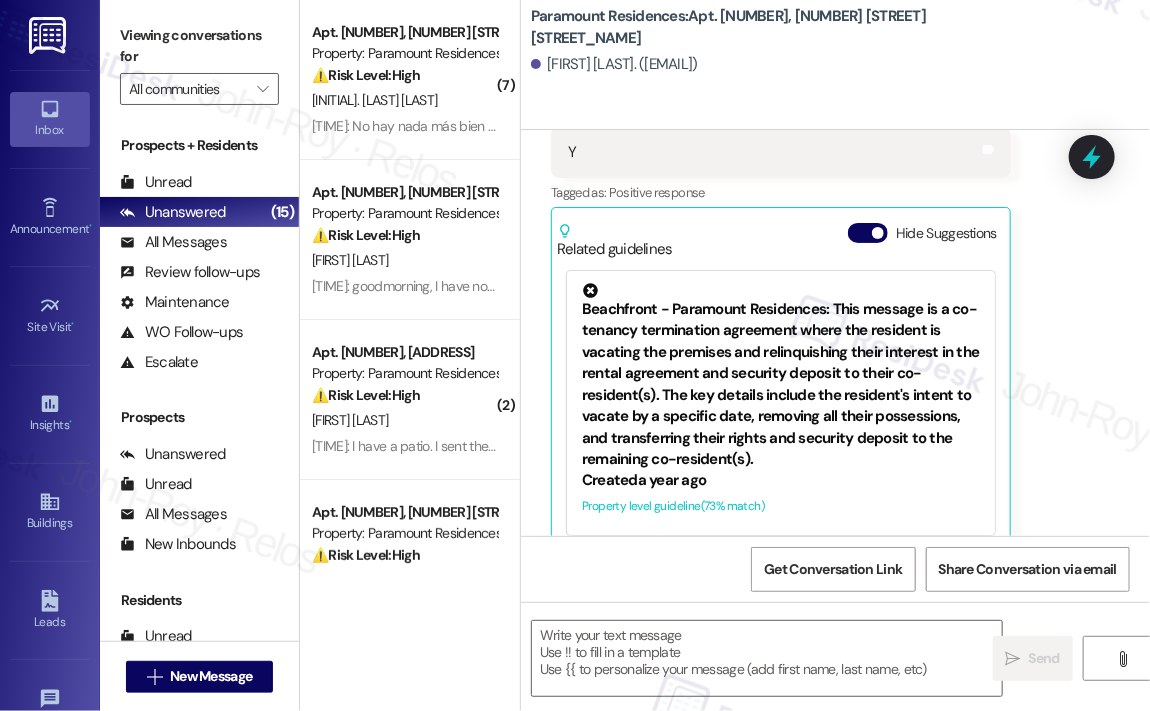 scroll, scrollTop: 8035, scrollLeft: 0, axis: vertical 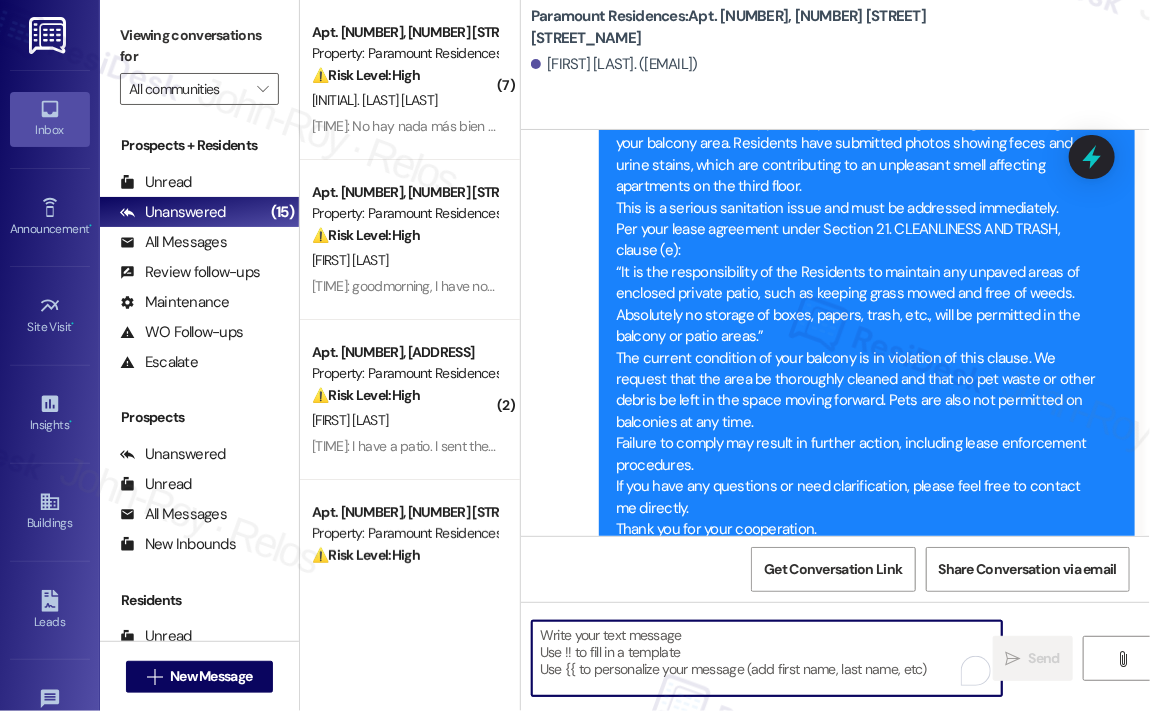 click at bounding box center [767, 658] 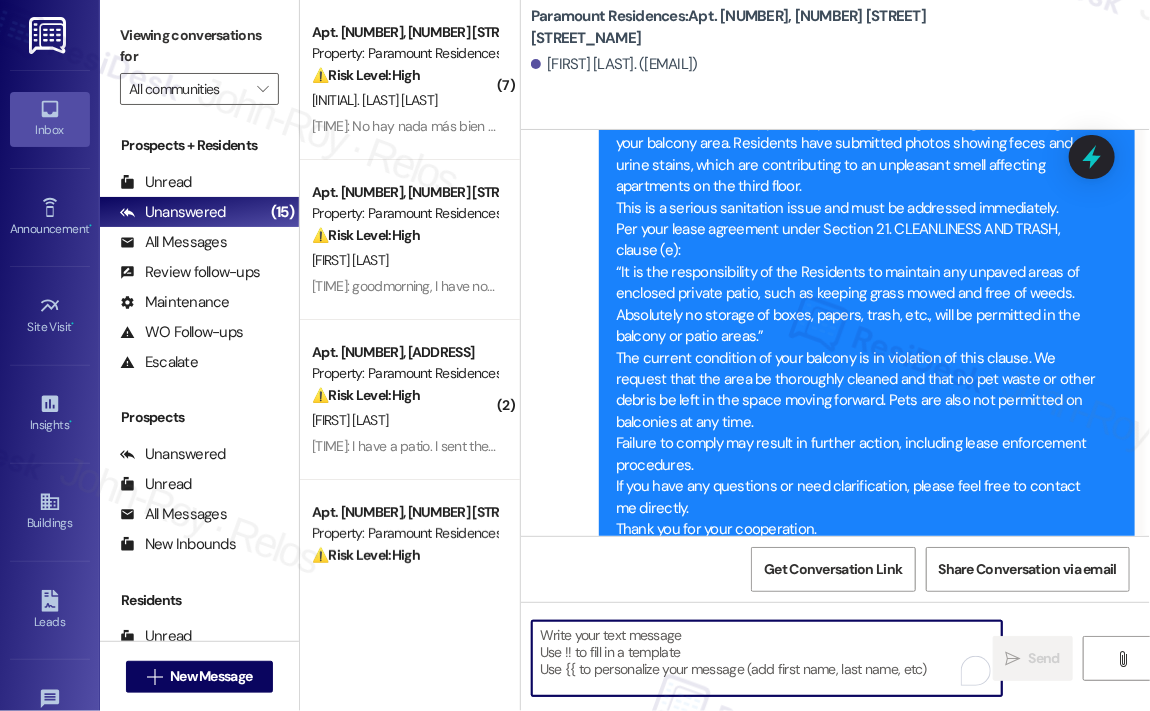 paste on "Hi {{first_name}},
We’d like to kindly ask you to disregard any previous notice you may have received regarding balcony cleanliness—it was sent in error.
We sincerely apologize for any confusion or inconvenience this may have caused and appreciate your understanding." 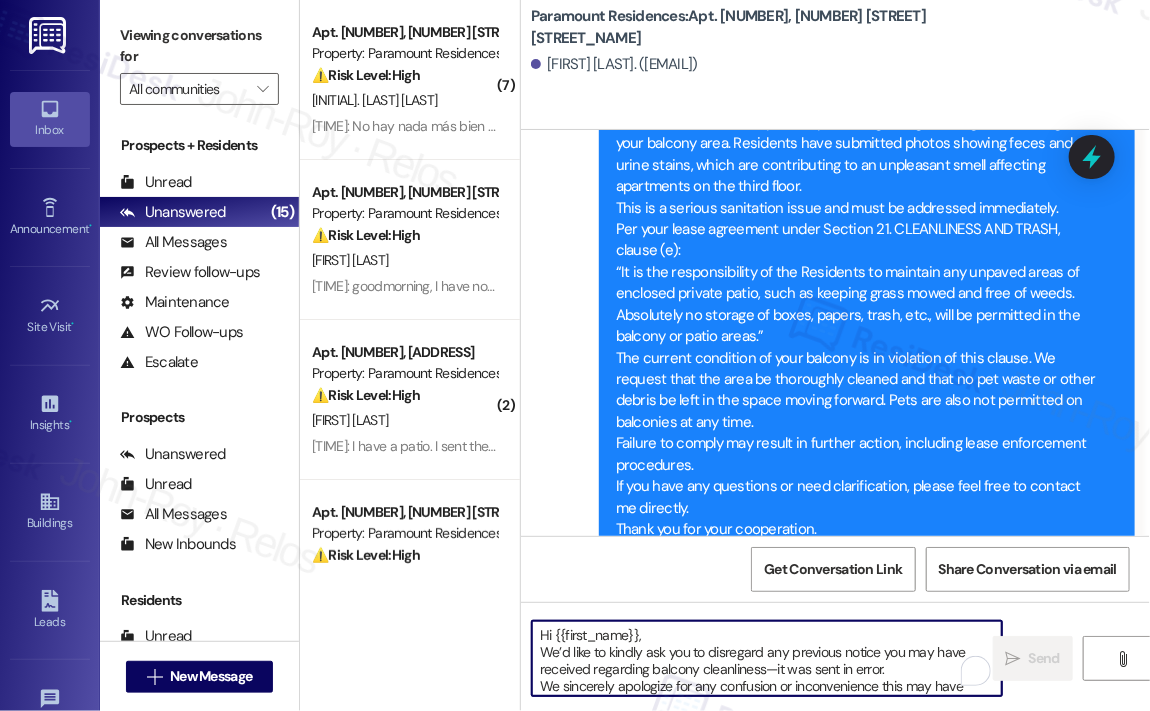 scroll, scrollTop: 16, scrollLeft: 0, axis: vertical 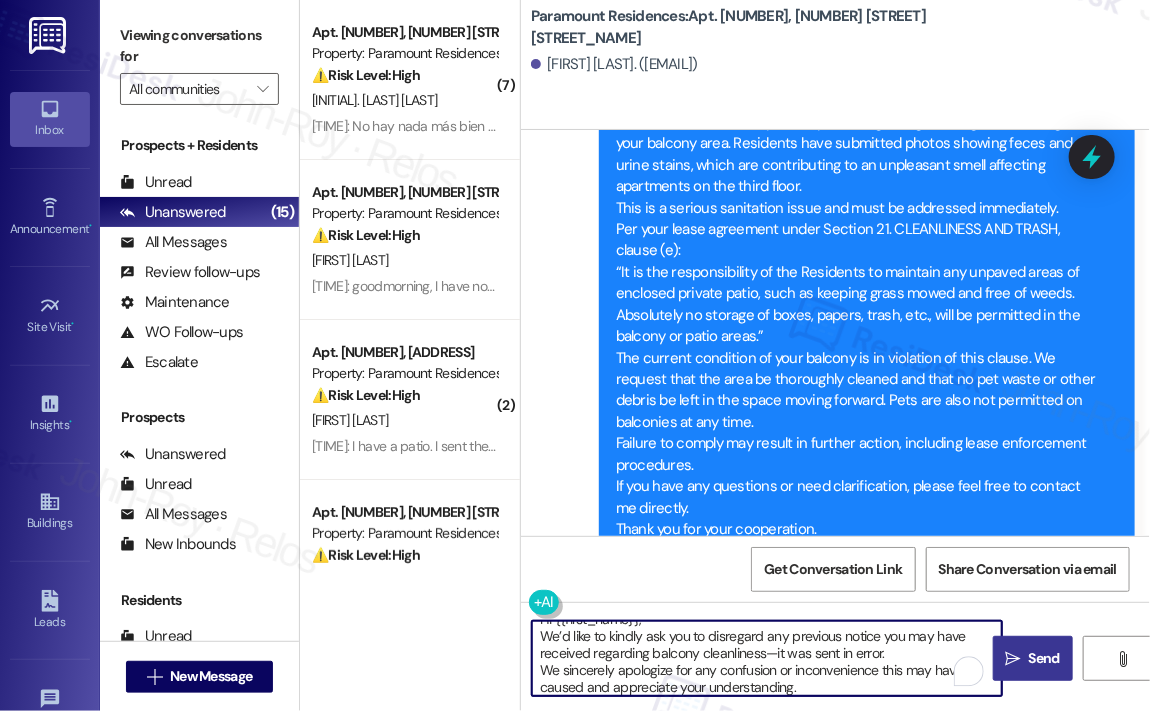 type on "Hi {{first_name}},
We’d like to kindly ask you to disregard any previous notice you may have received regarding balcony cleanliness—it was sent in error.
We sincerely apologize for any confusion or inconvenience this may have caused and appreciate your understanding." 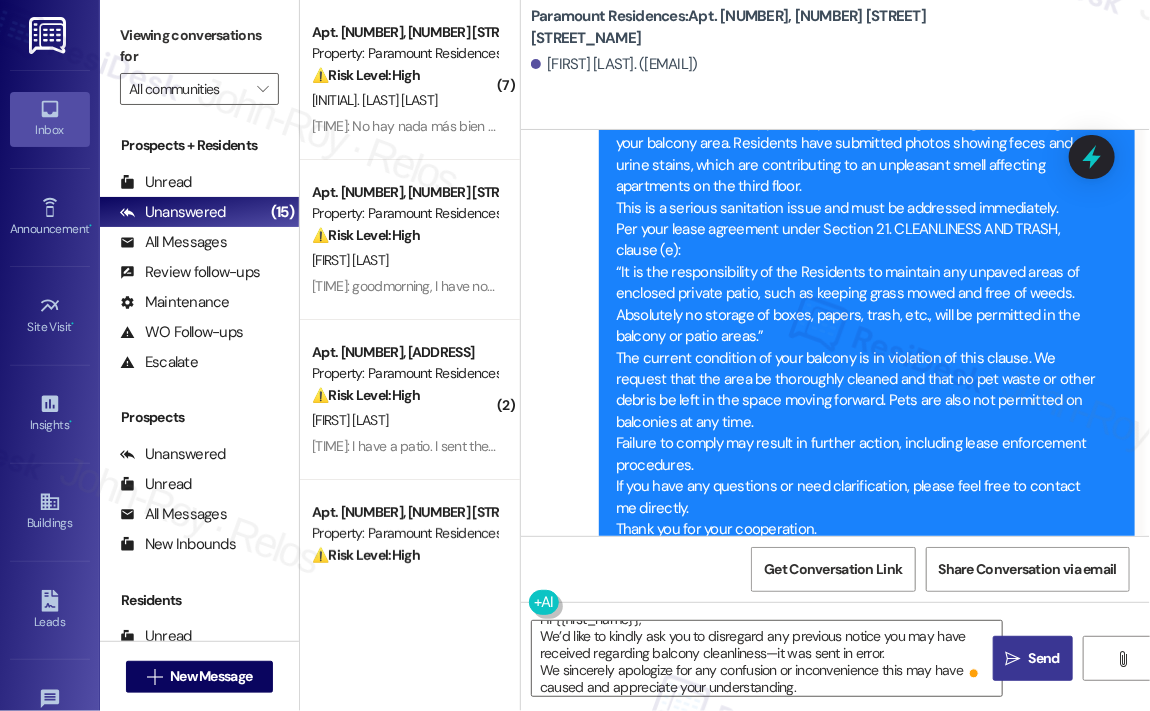 click on "Send" at bounding box center [1044, 658] 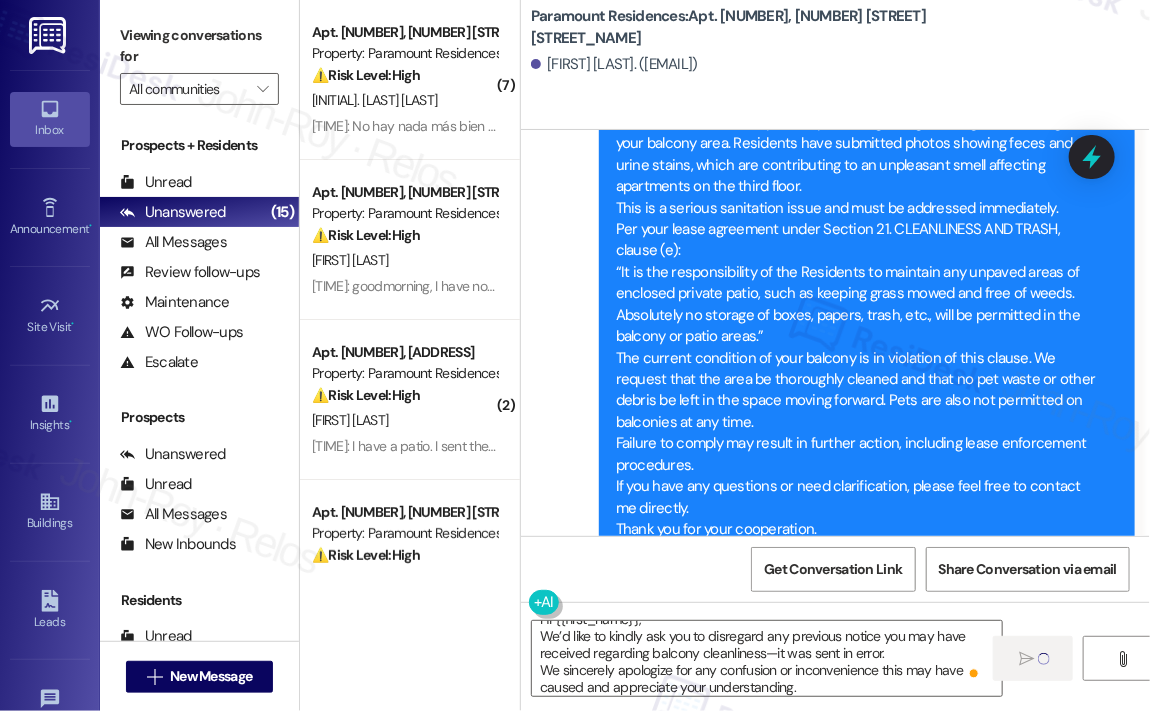 type 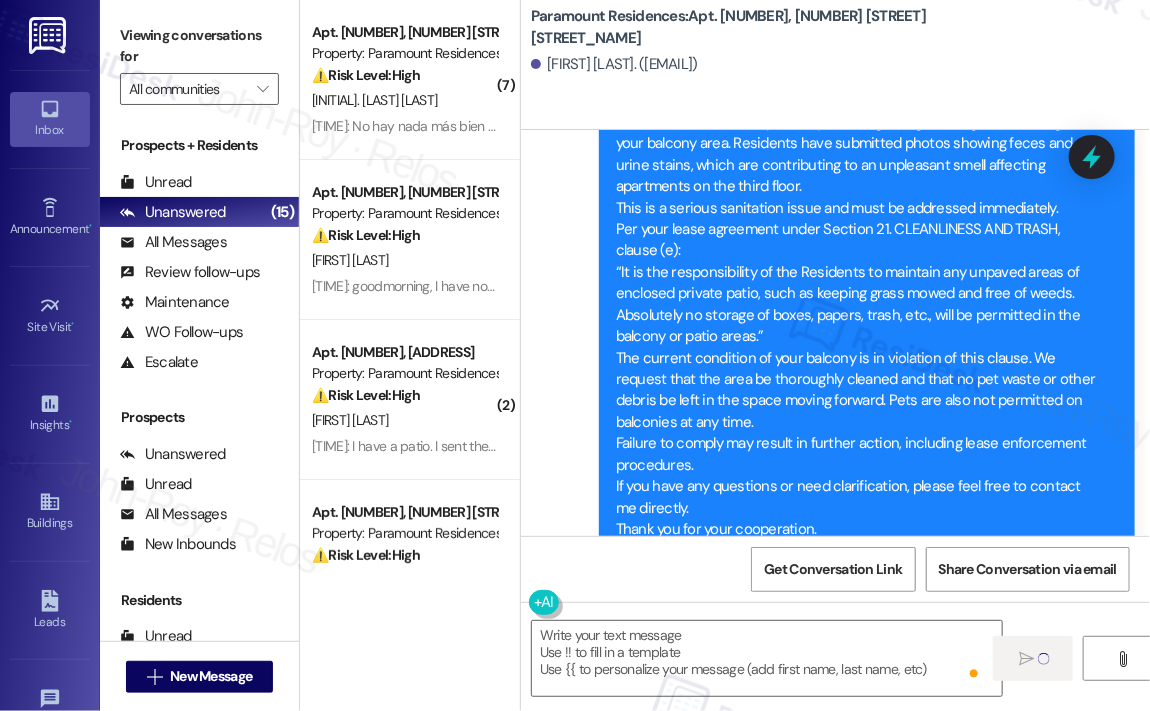scroll, scrollTop: 0, scrollLeft: 0, axis: both 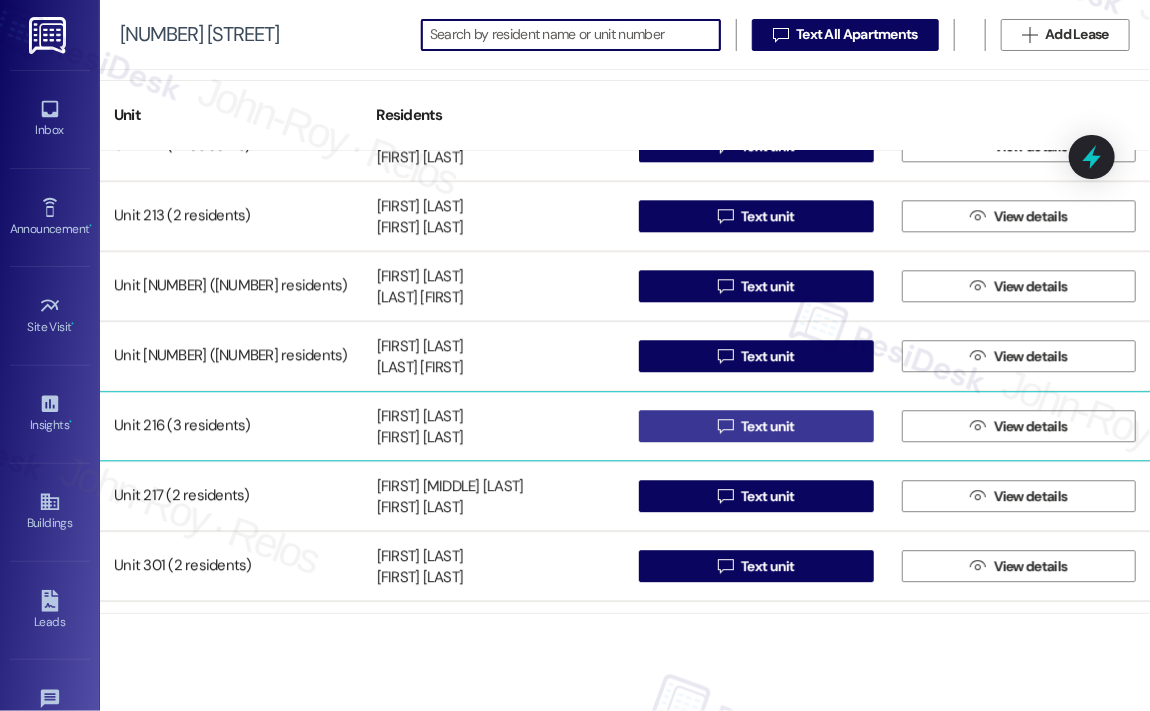 click on "Text unit" at bounding box center (768, 426) 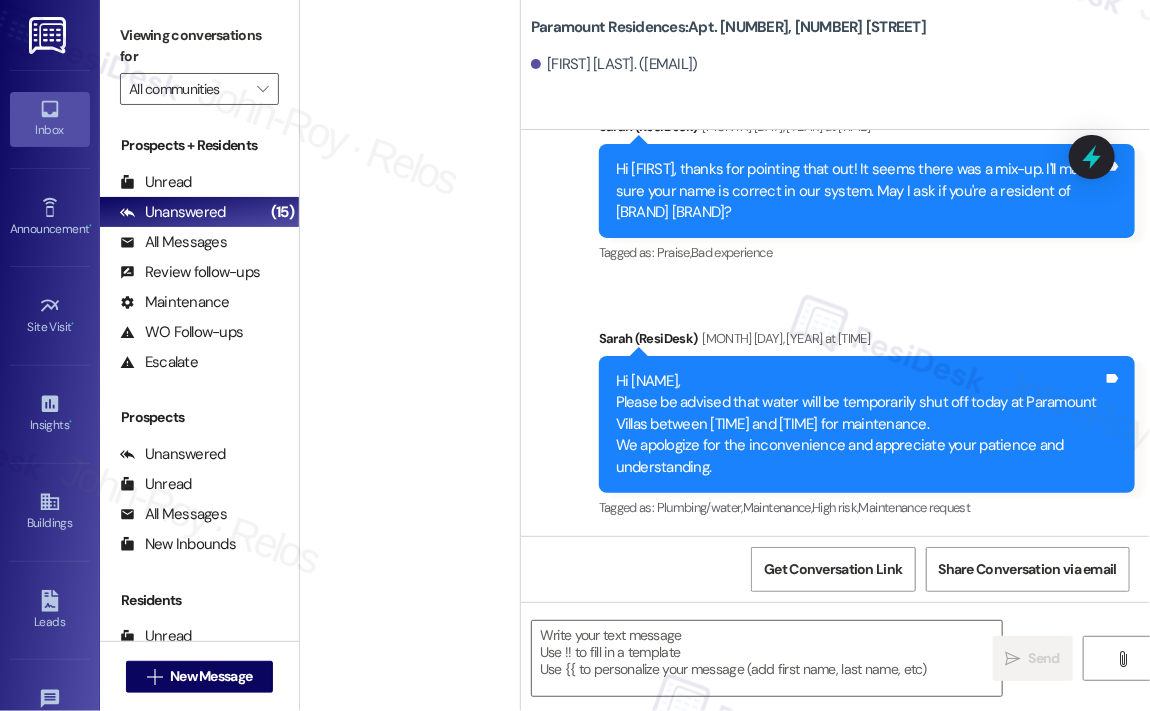 type on "Fetching suggested responses. Please feel free to read through the conversation in the meantime." 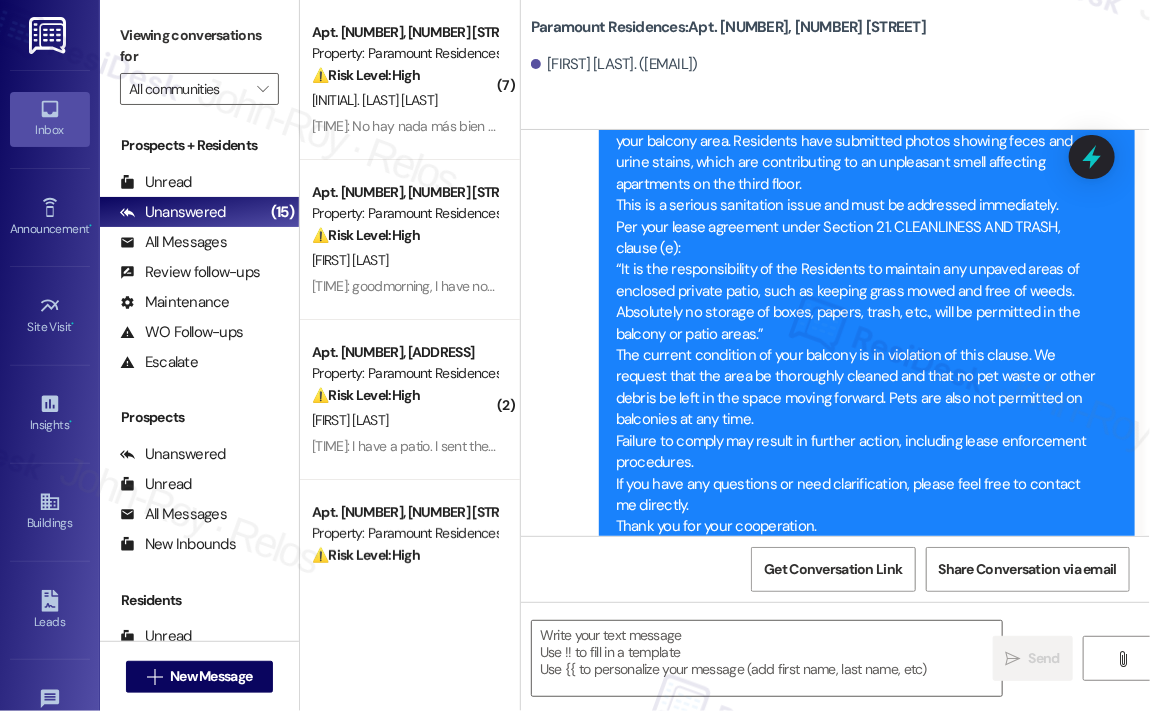 scroll, scrollTop: 2100, scrollLeft: 0, axis: vertical 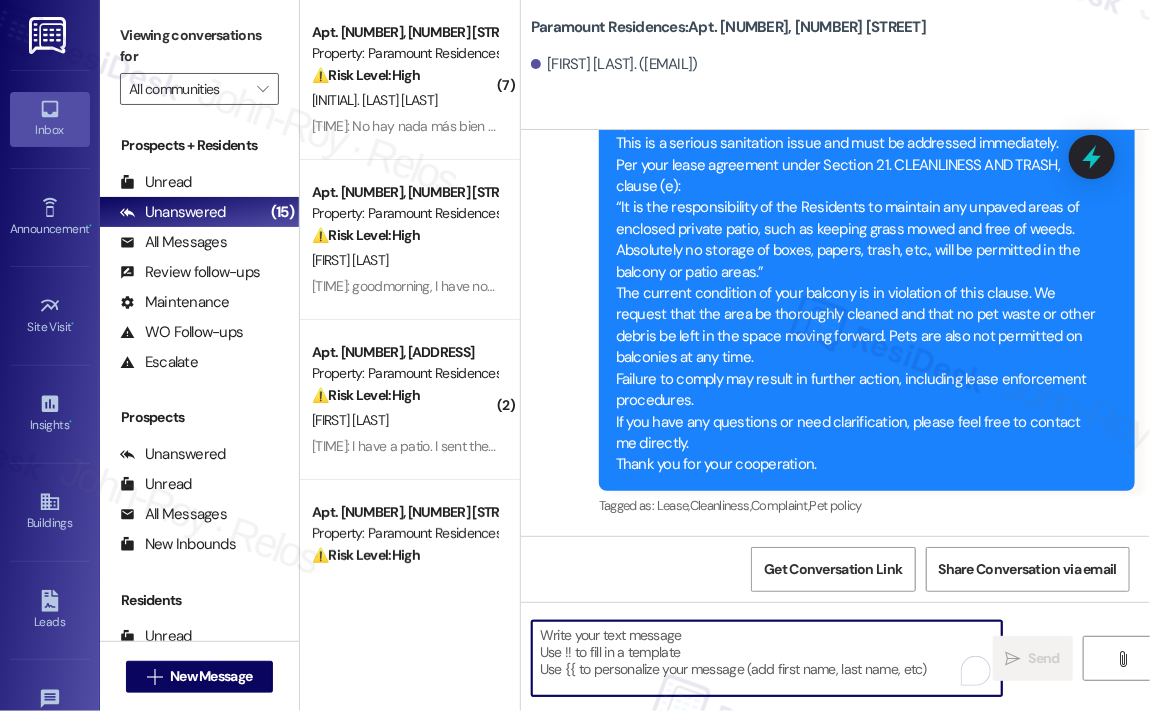 click at bounding box center (767, 658) 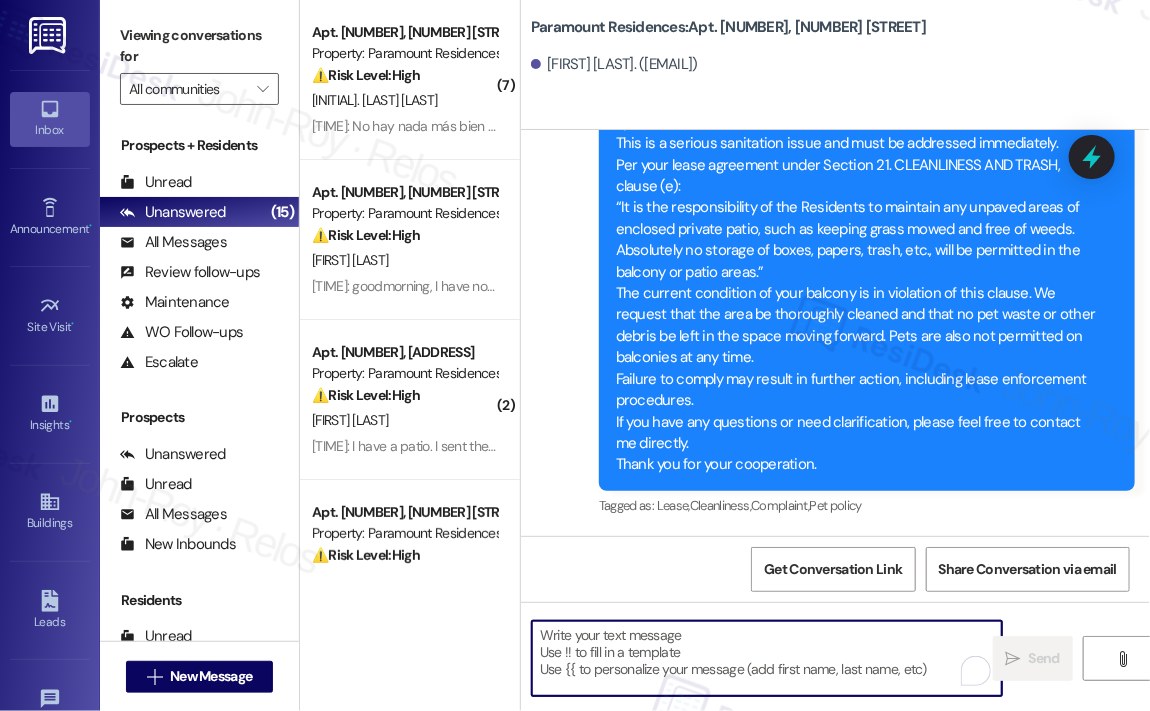 click at bounding box center [767, 658] 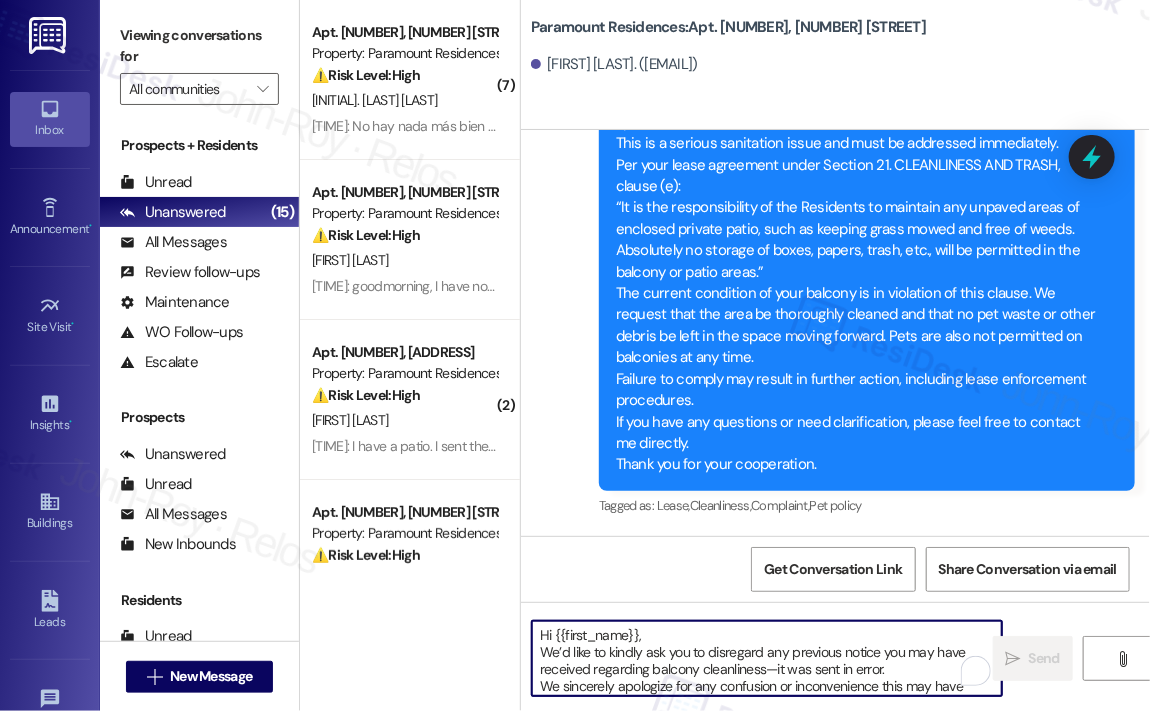 scroll, scrollTop: 16, scrollLeft: 0, axis: vertical 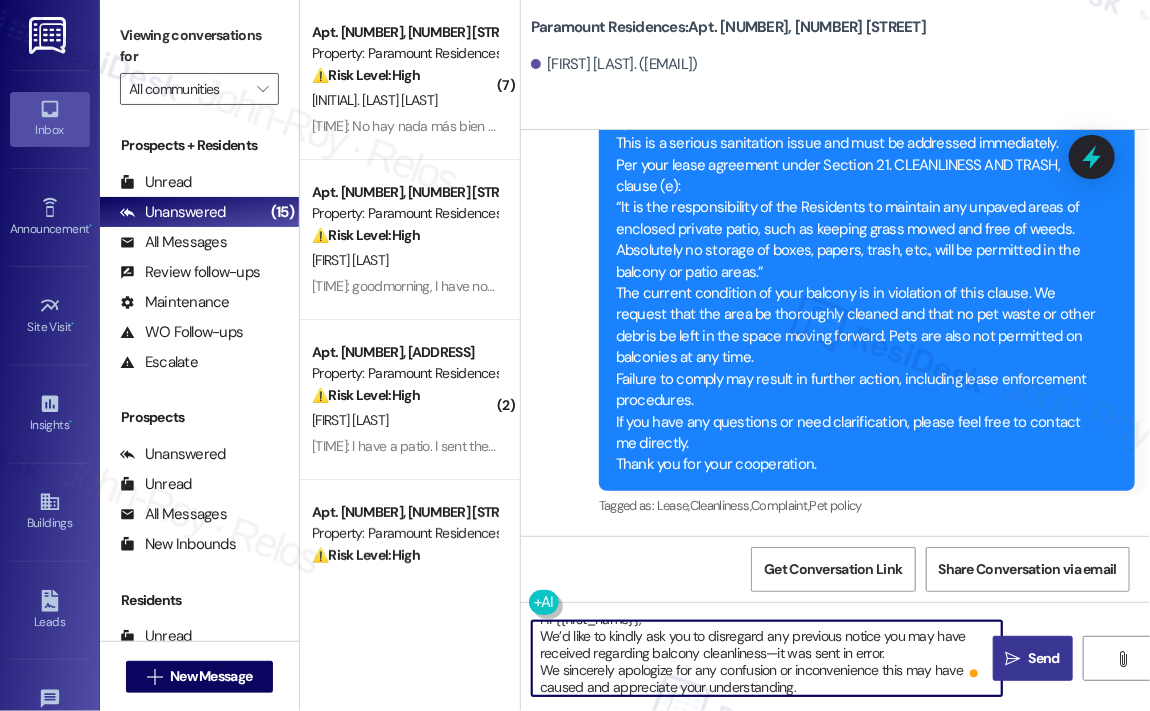 type on "Hi {{first_name}},
We’d like to kindly ask you to disregard any previous notice you may have received regarding balcony cleanliness—it was sent in error.
We sincerely apologize for any confusion or inconvenience this may have caused and appreciate your understanding." 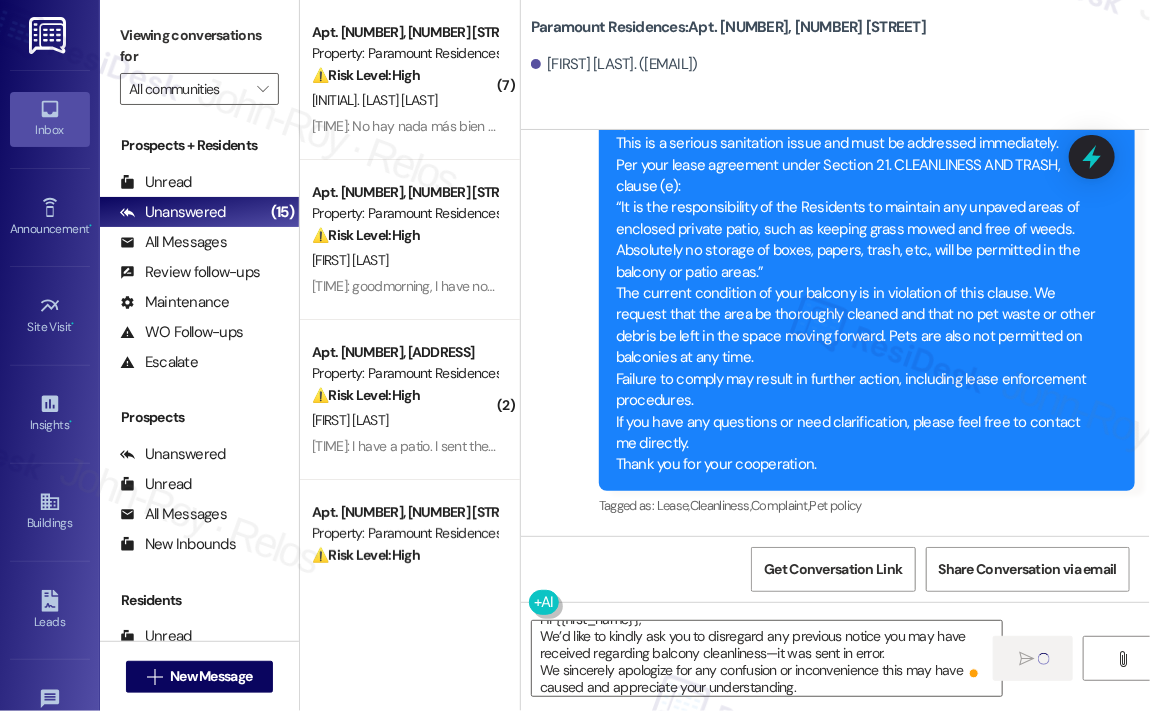 type 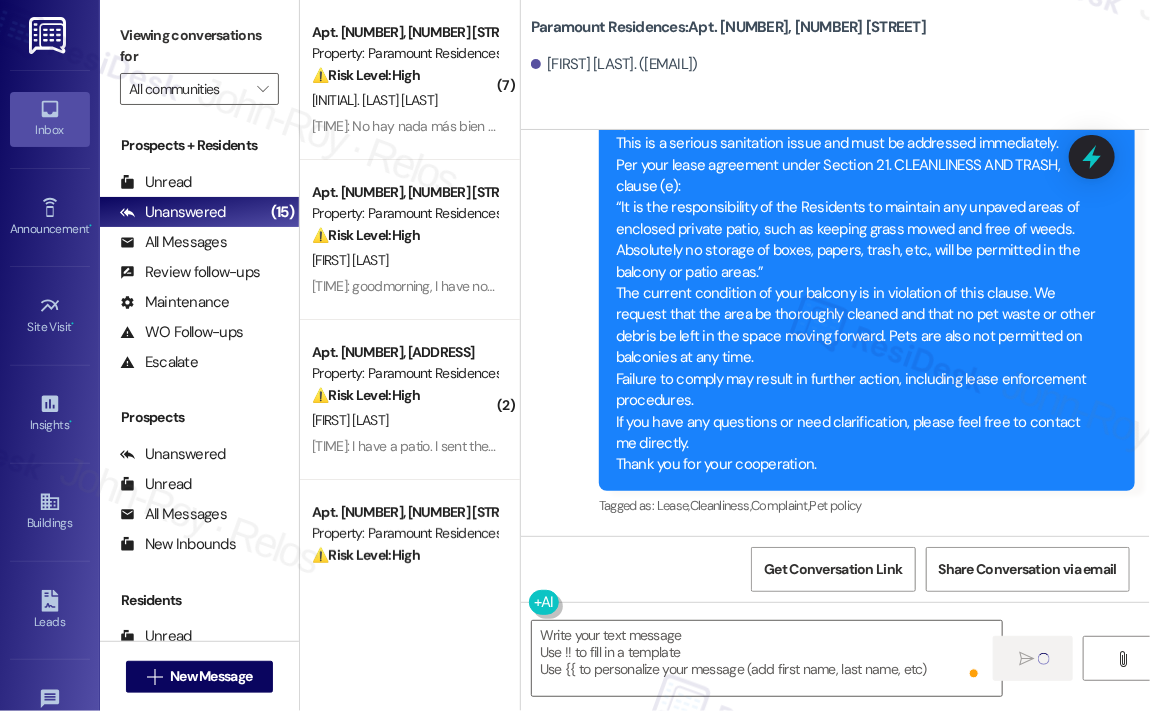 scroll, scrollTop: 0, scrollLeft: 0, axis: both 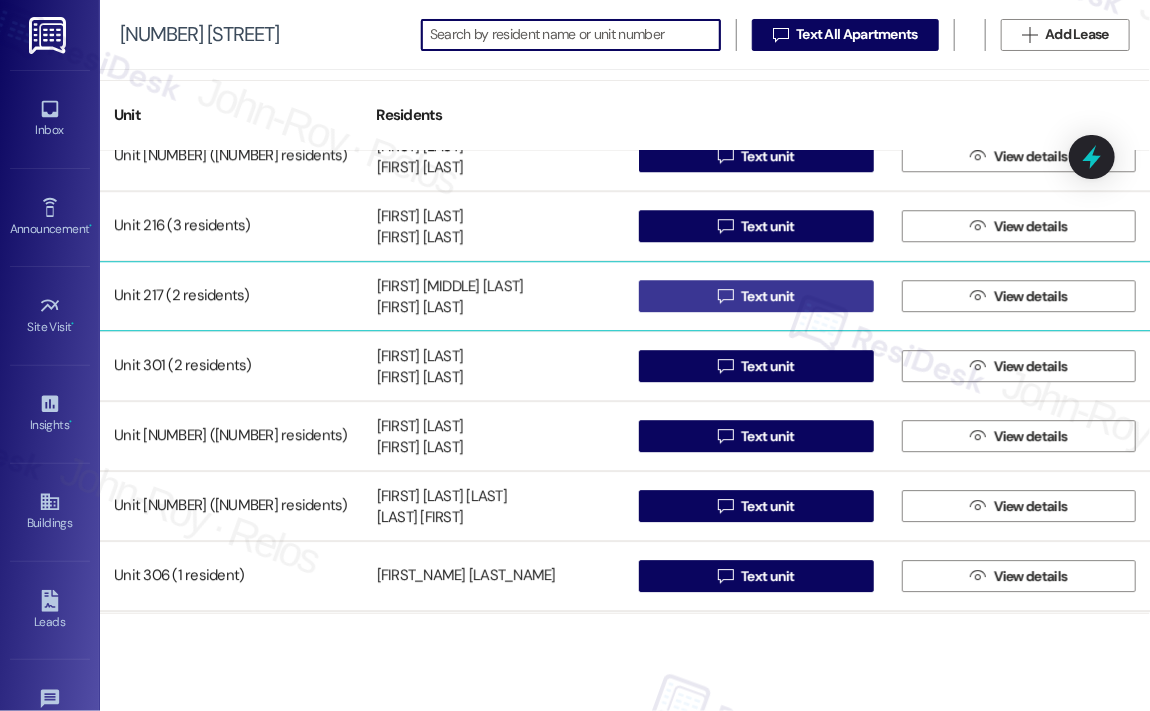 click on " Text unit" at bounding box center [756, 296] 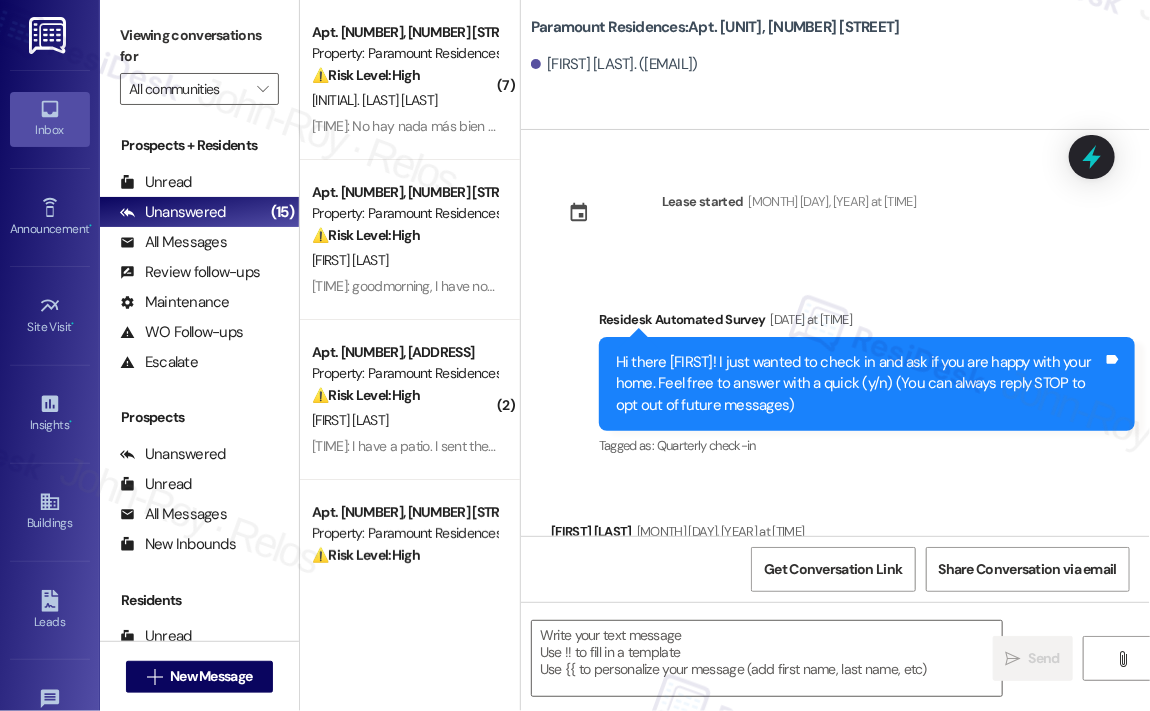 type on "Fetching suggested responses. Please feel free to read through the conversation in the meantime." 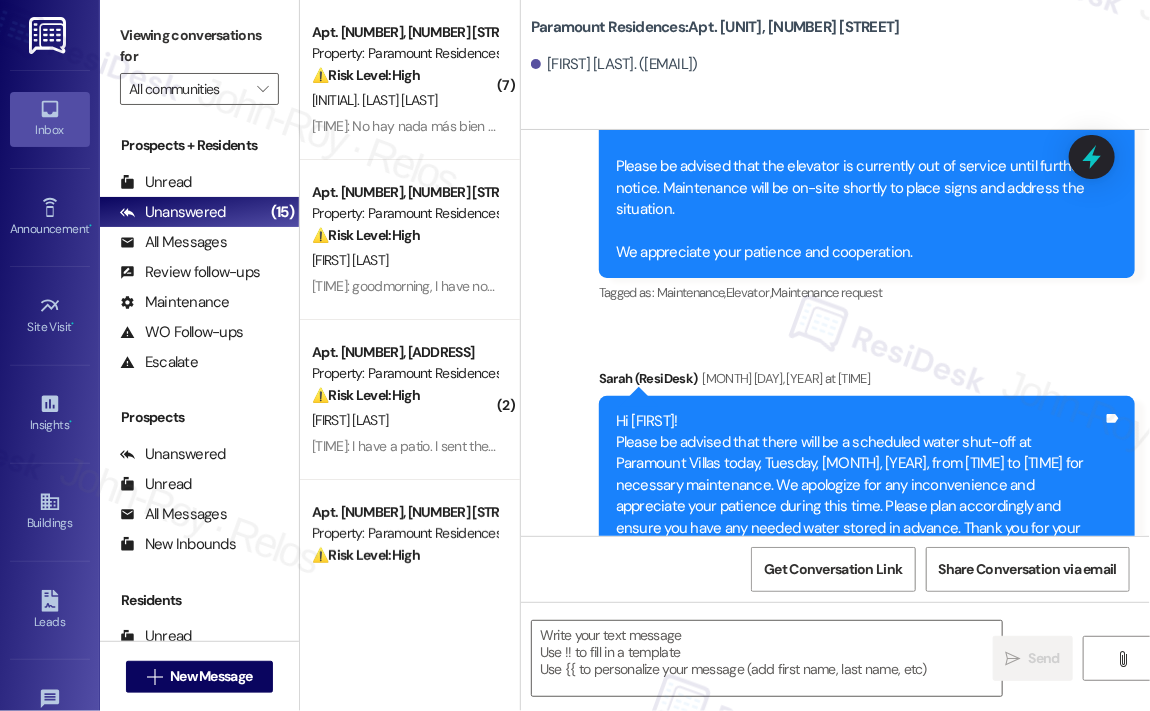 scroll, scrollTop: 8548, scrollLeft: 0, axis: vertical 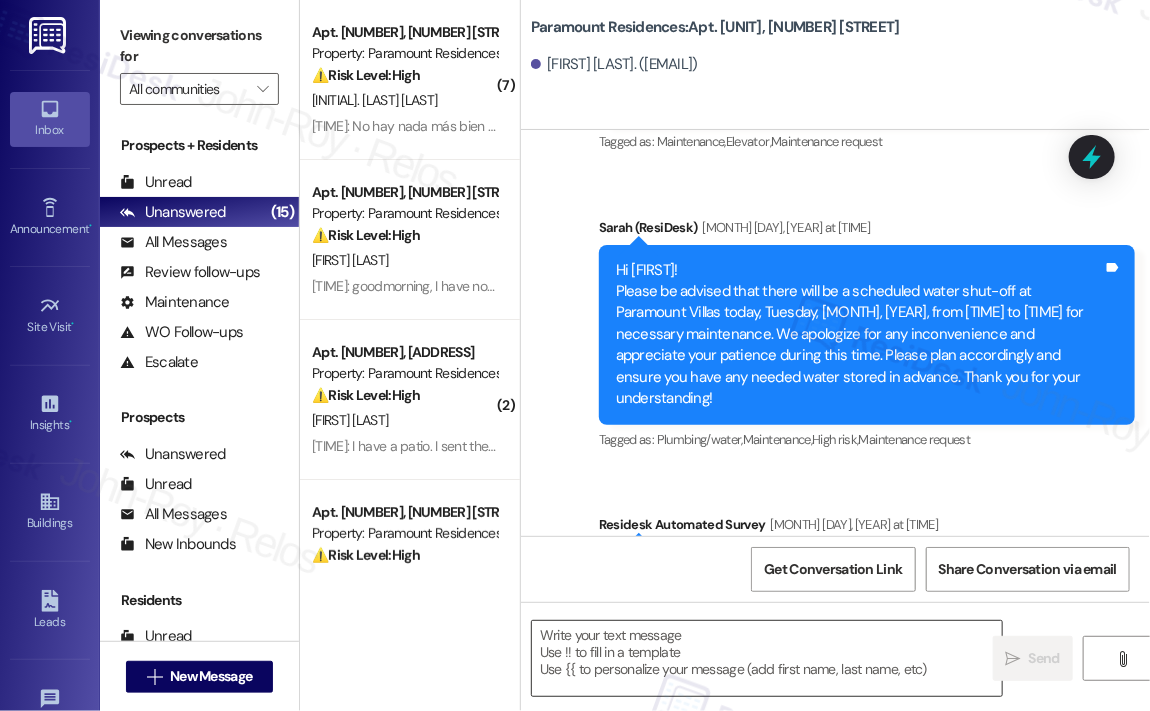 click at bounding box center [767, 658] 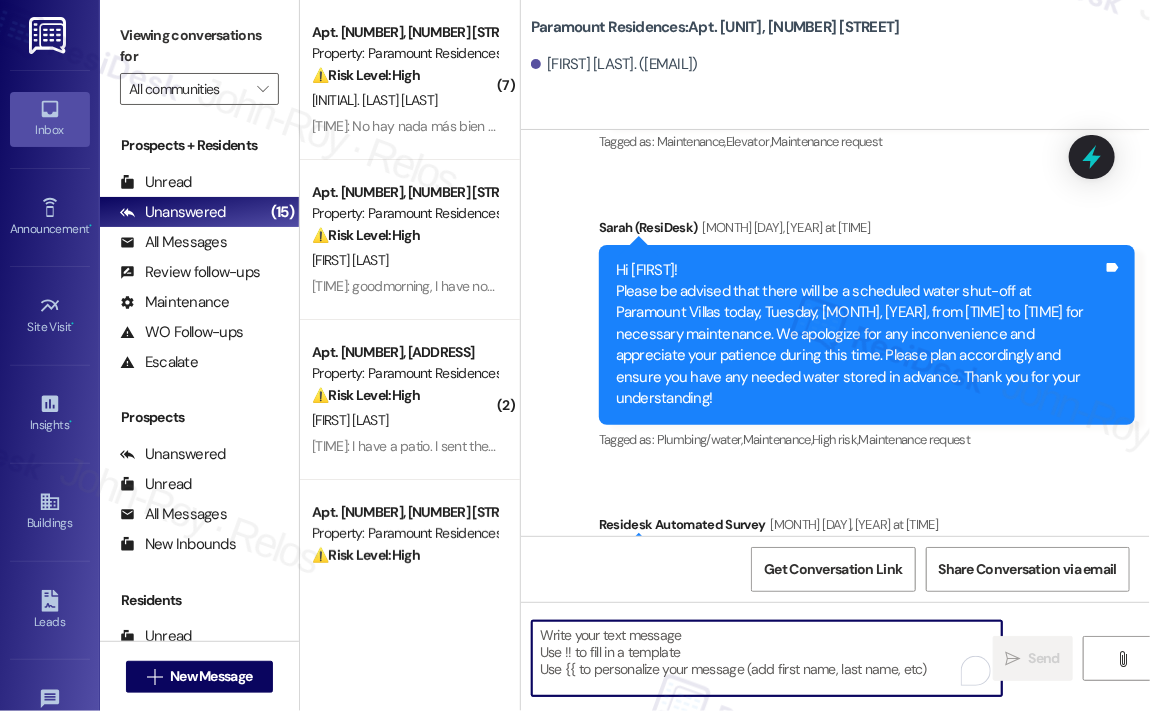 paste on "Hi {{first_name}},
We’d like to kindly ask you to disregard any previous notice you may have received regarding balcony cleanliness—it was sent in error.
We sincerely apologize for any confusion or inconvenience this may have caused and appreciate your understanding." 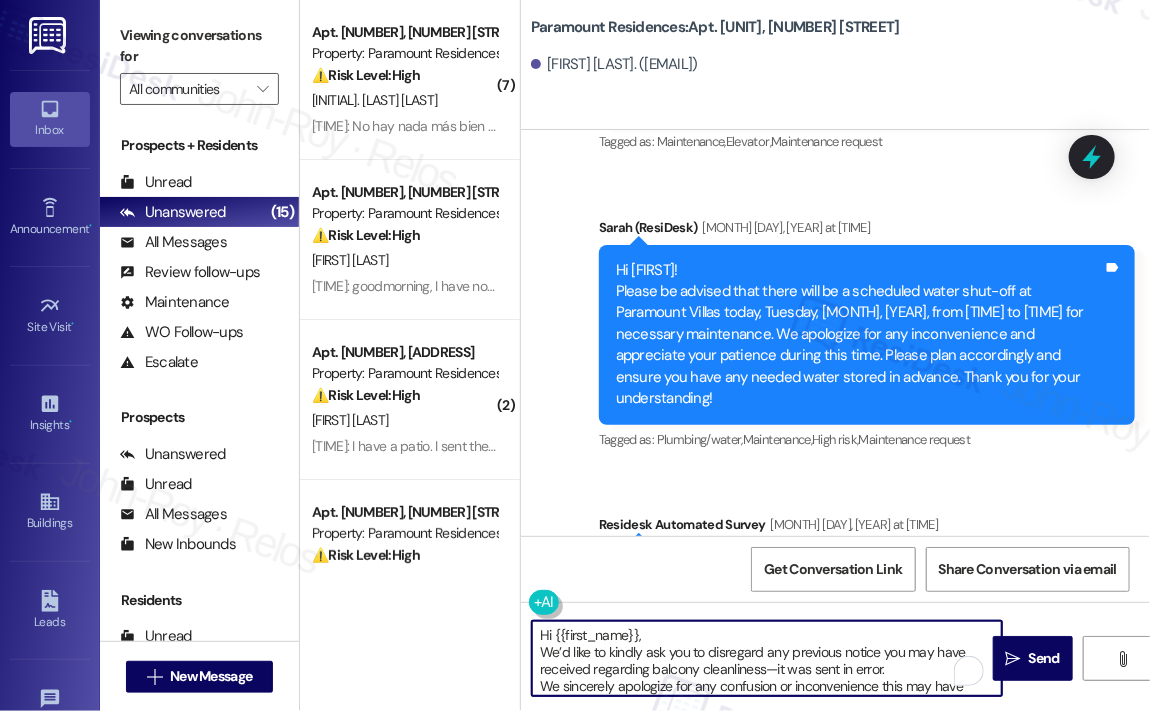 scroll, scrollTop: 16, scrollLeft: 0, axis: vertical 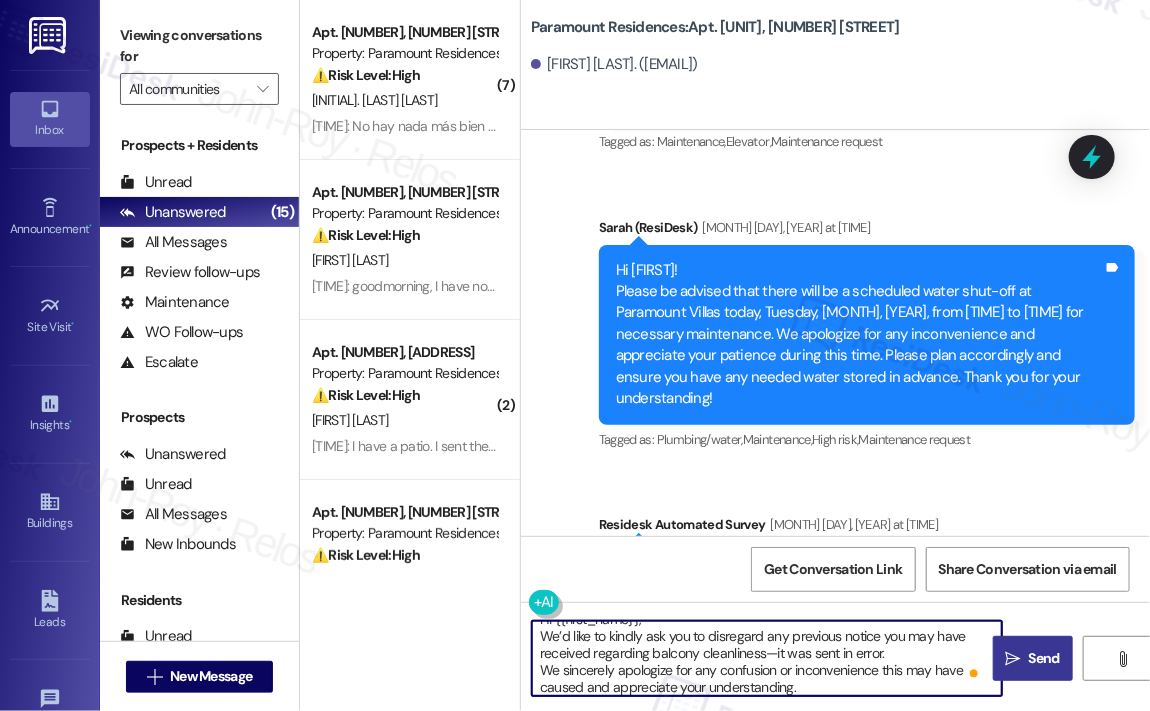 type on "Hi {{first_name}},
We’d like to kindly ask you to disregard any previous notice you may have received regarding balcony cleanliness—it was sent in error.
We sincerely apologize for any confusion or inconvenience this may have caused and appreciate your understanding." 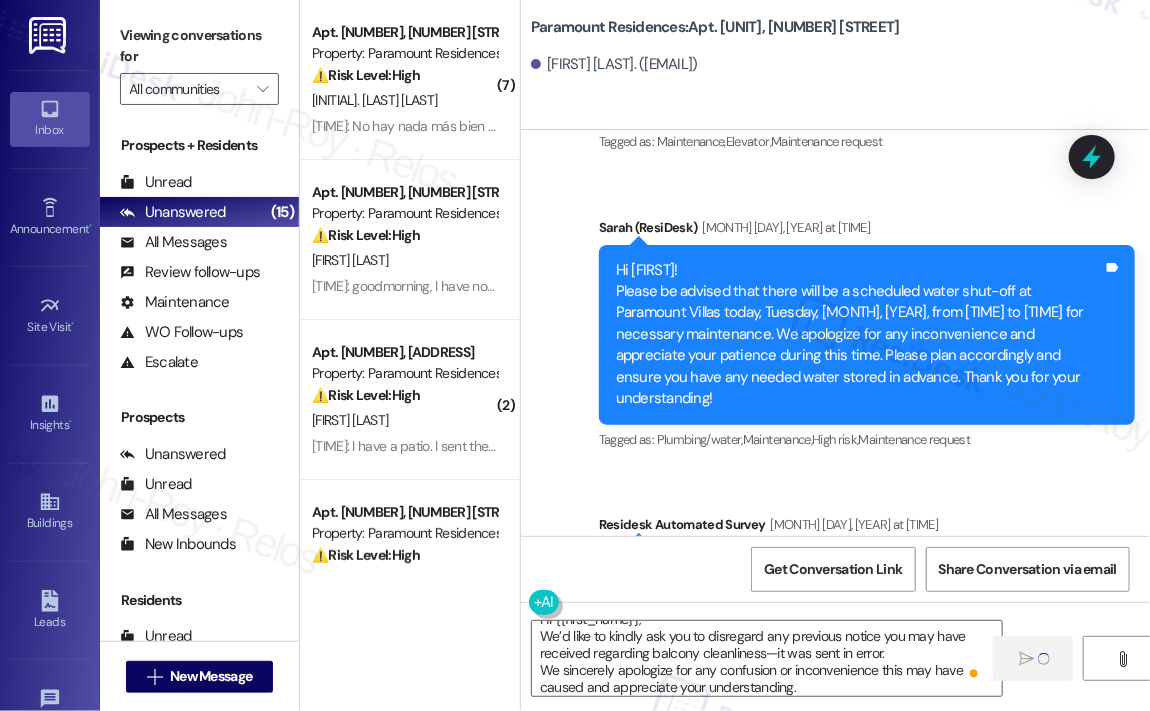 type 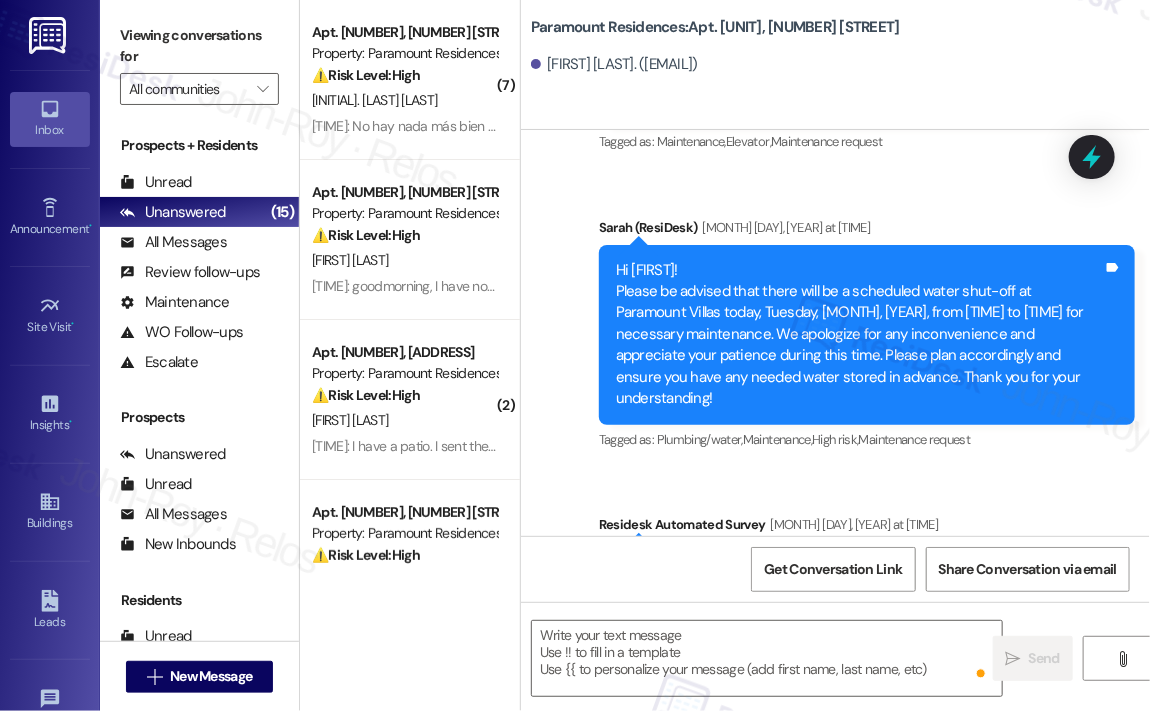 scroll, scrollTop: 0, scrollLeft: 0, axis: both 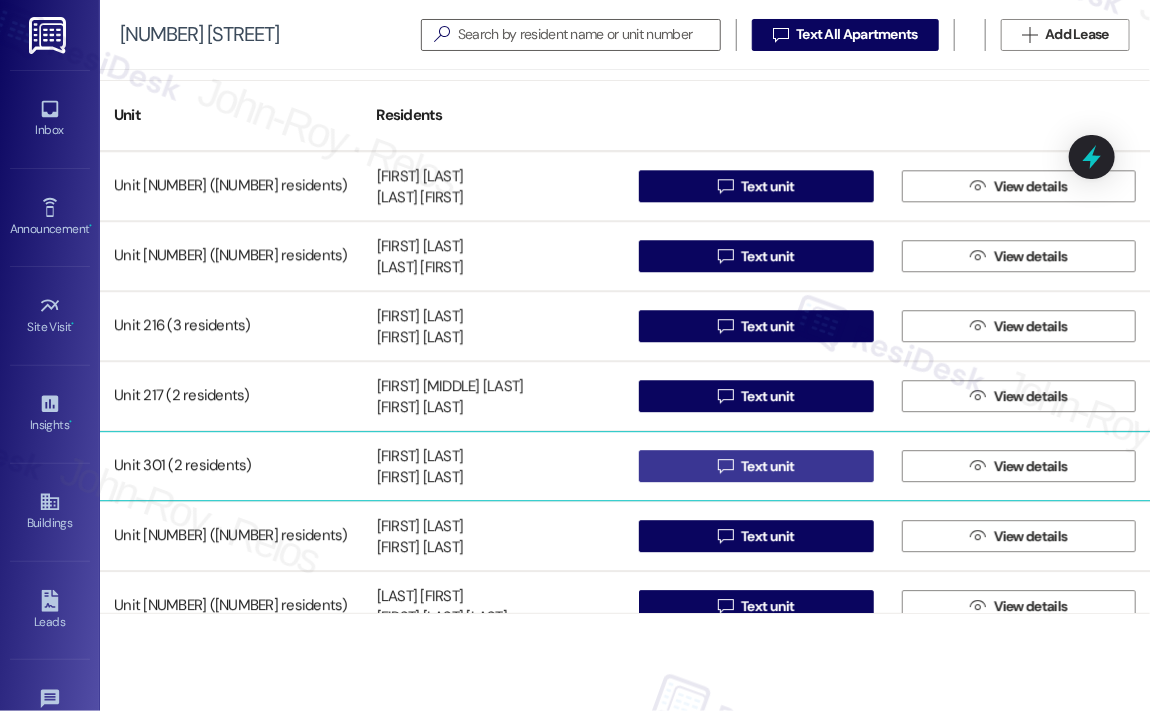 click on "" at bounding box center [725, 466] 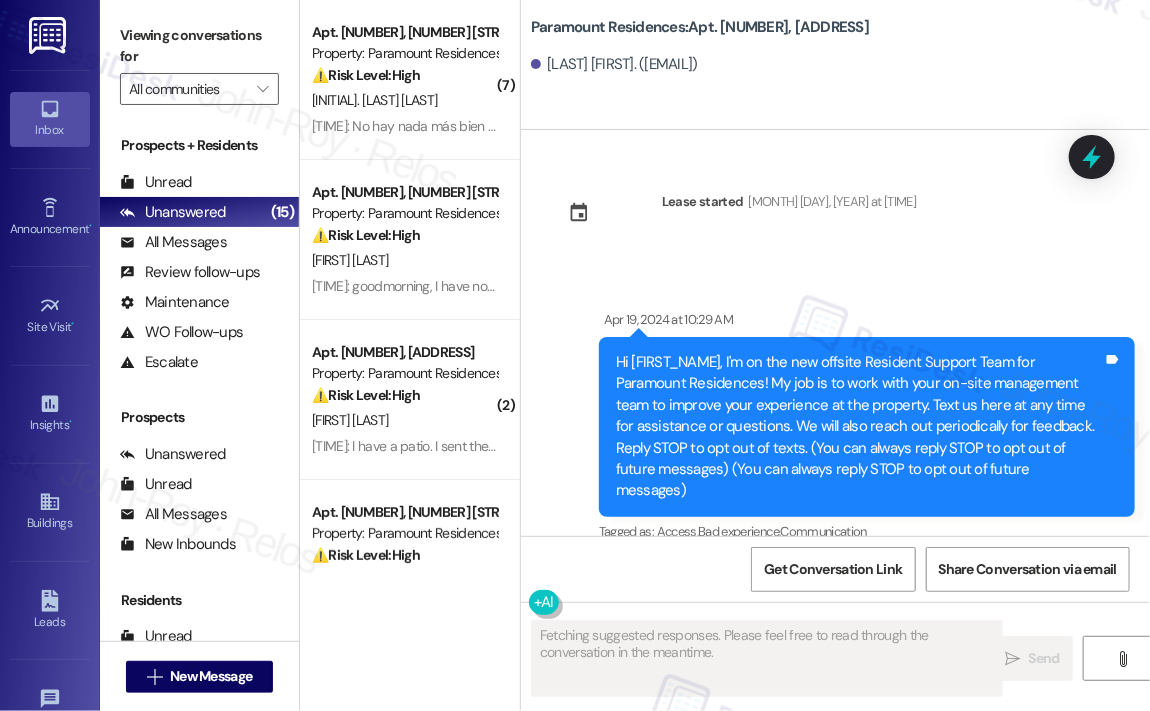 type on "Fetching suggested responses. Please feel free to read through the conversation in the meantime." 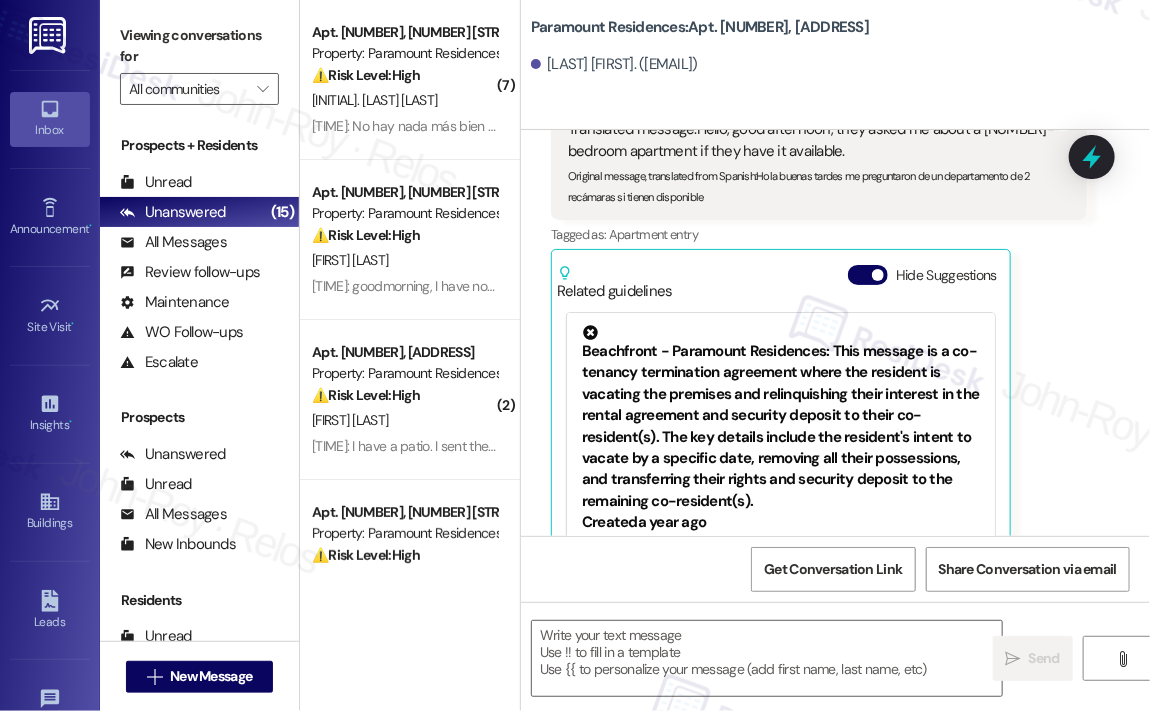 scroll, scrollTop: 3915, scrollLeft: 0, axis: vertical 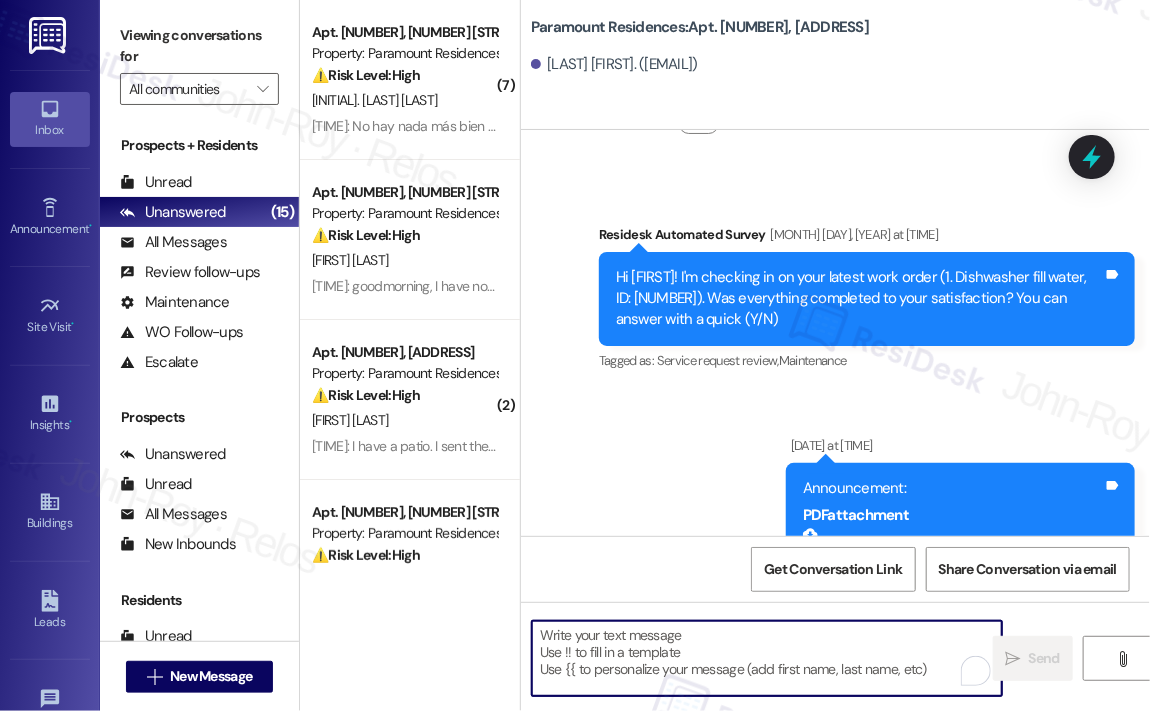 click at bounding box center (767, 658) 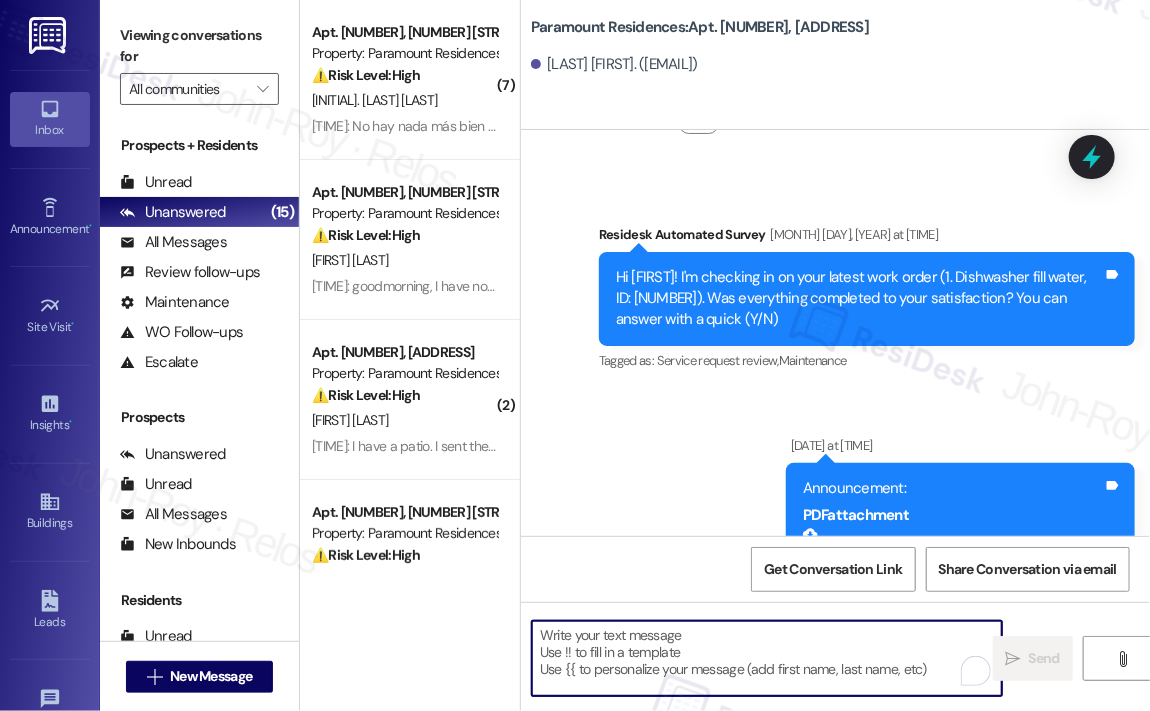 paste on "Hi {{first_name}},
We’d like to kindly ask you to disregard any previous notice you may have received regarding balcony cleanliness—it was sent in error.
We sincerely apologize for any confusion or inconvenience this may have caused and appreciate your understanding." 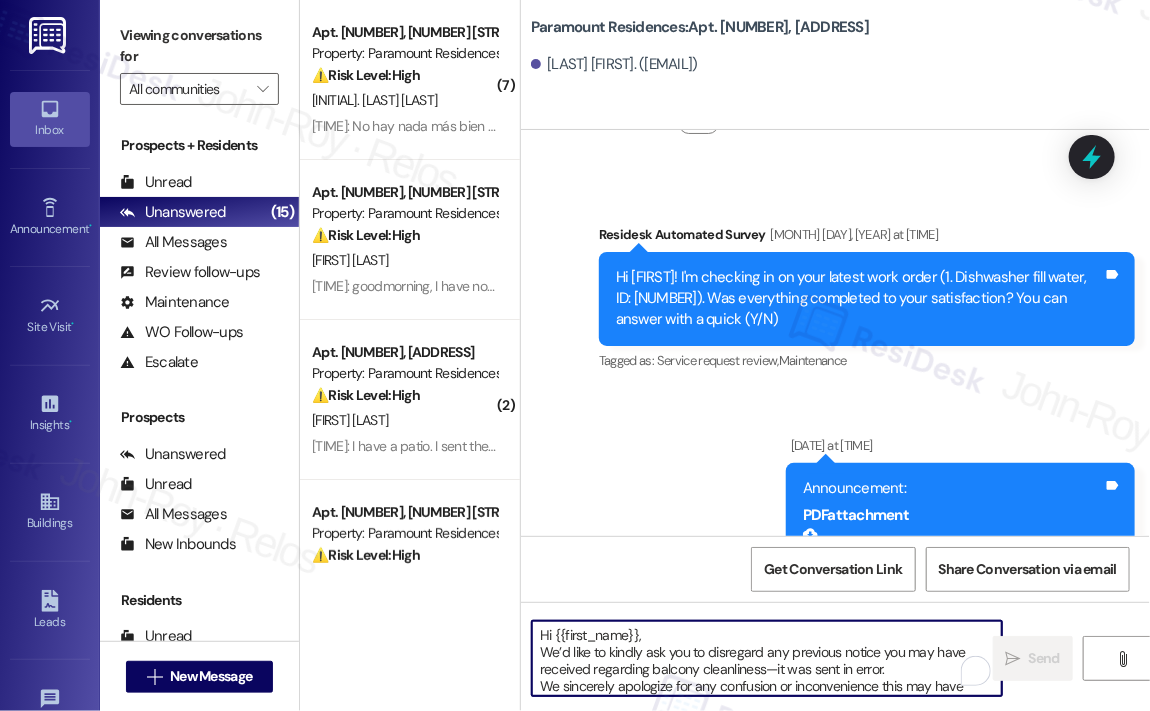 scroll, scrollTop: 16, scrollLeft: 0, axis: vertical 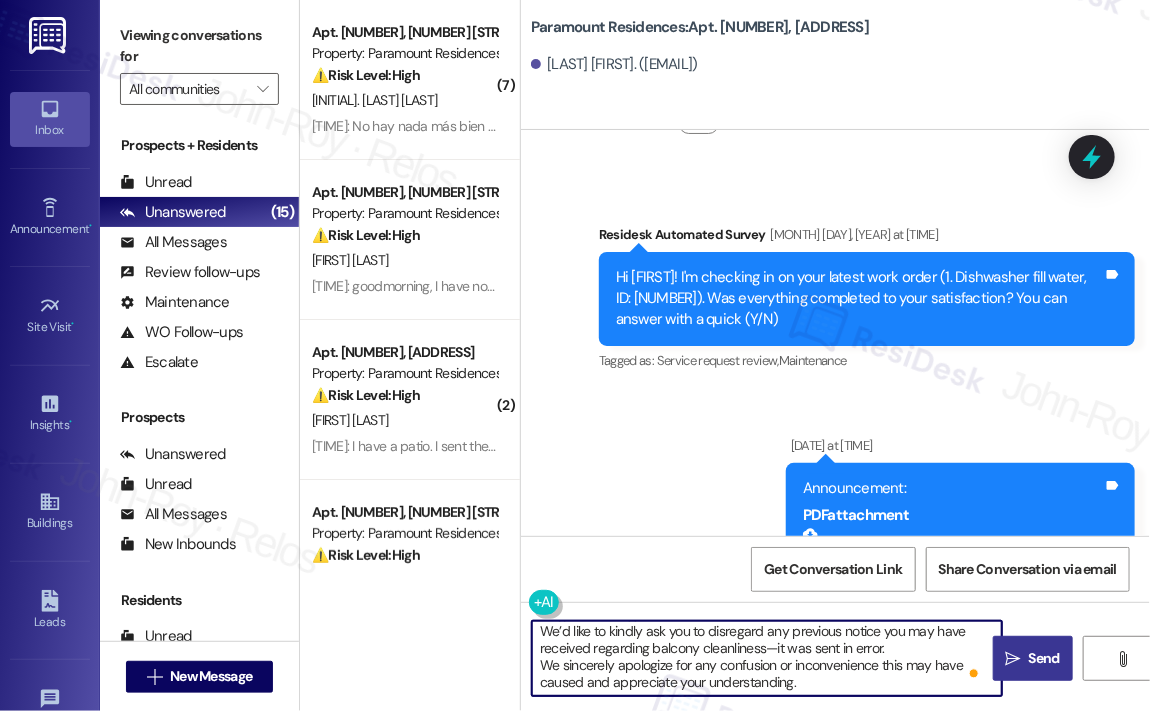 type on "Hi {{first_name}},
We’d like to kindly ask you to disregard any previous notice you may have received regarding balcony cleanliness—it was sent in error.
We sincerely apologize for any confusion or inconvenience this may have caused and appreciate your understanding." 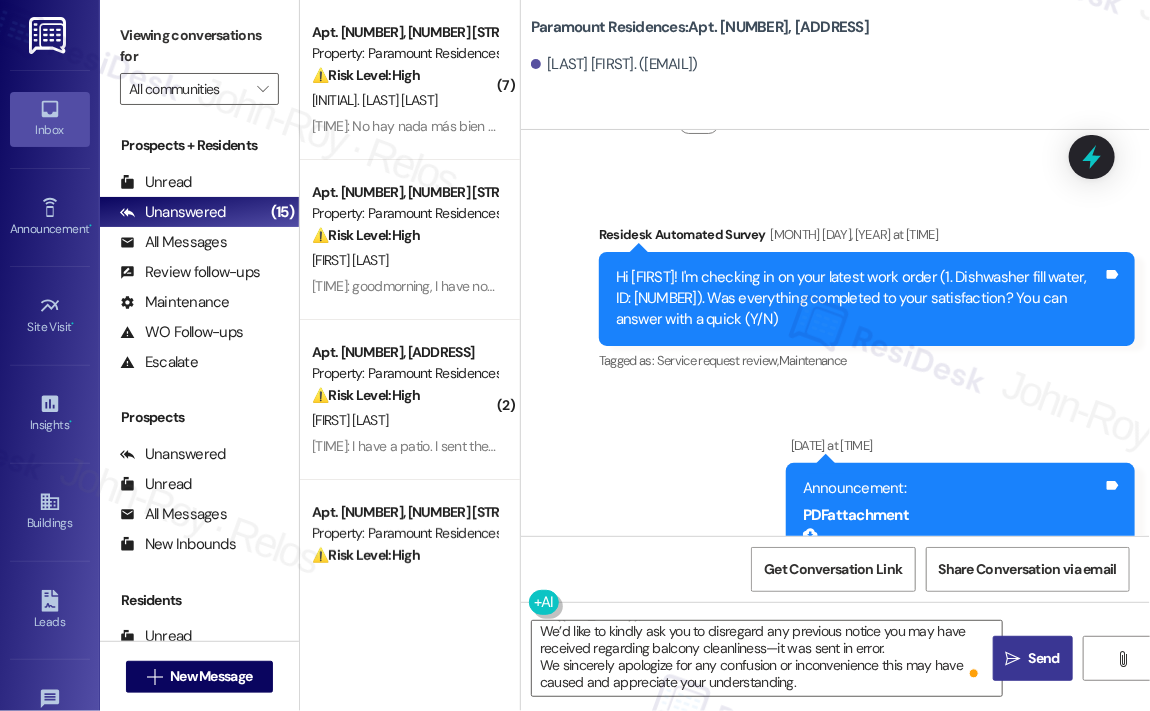 click on "Send" at bounding box center [1044, 658] 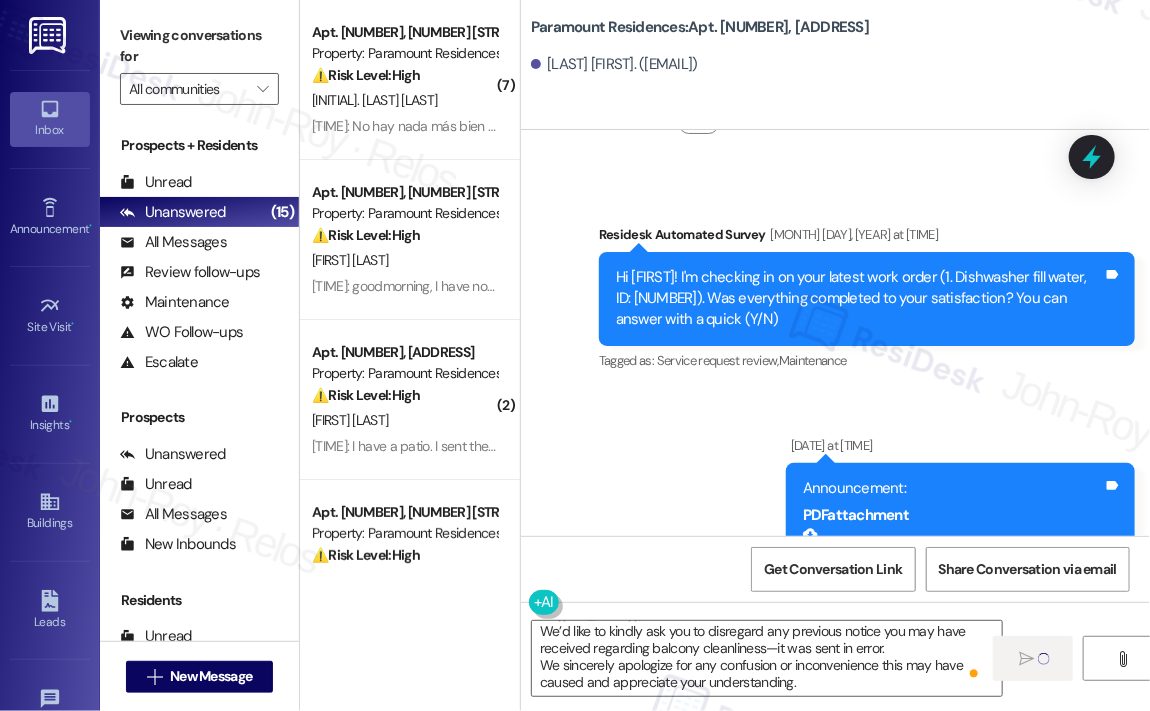 type 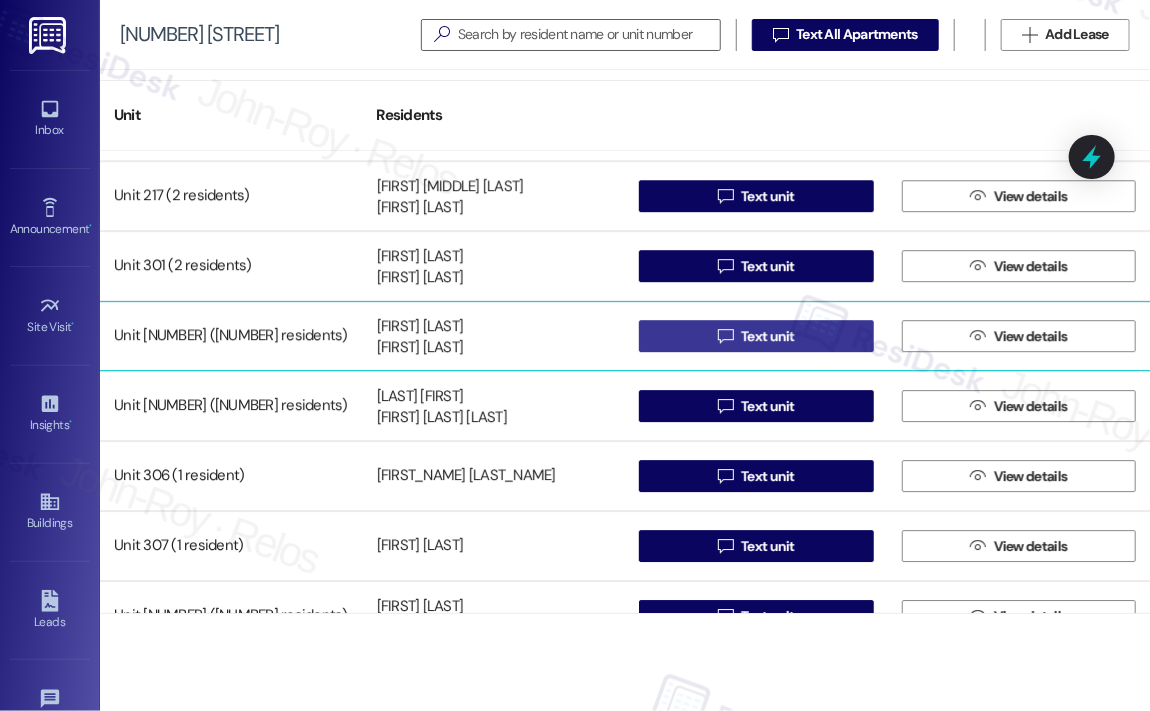 click on "Text unit" at bounding box center [768, 336] 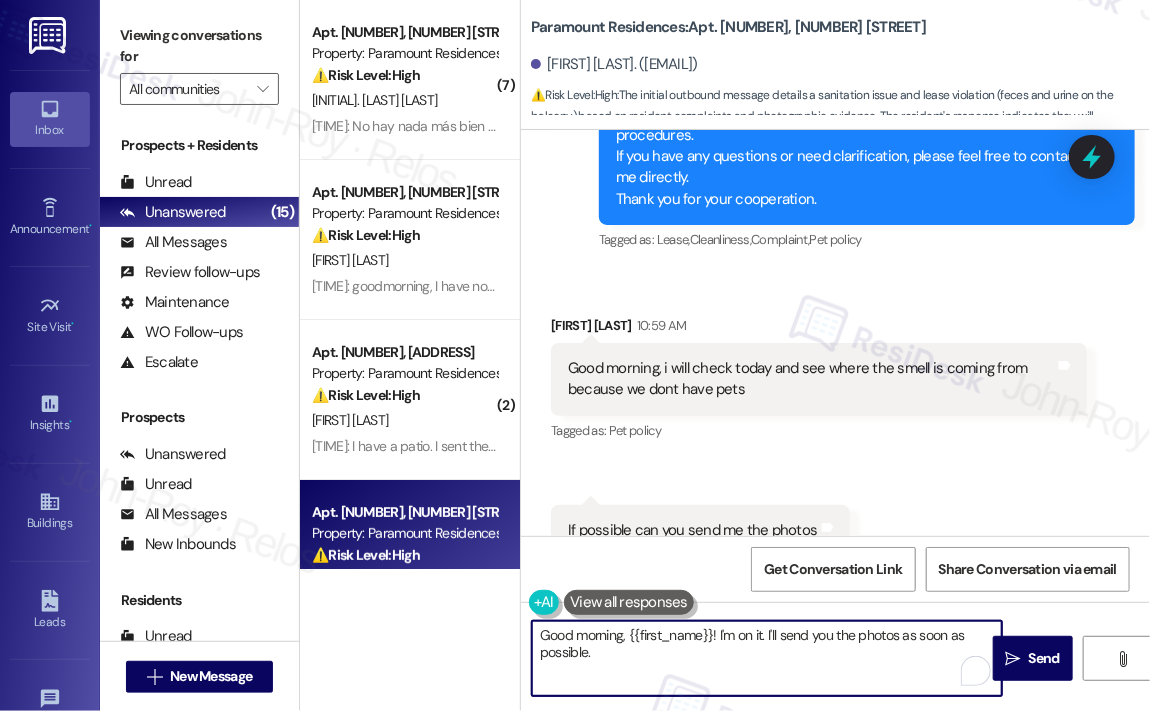 click on "Good morning, {{first_name}}! I'm on it. I'll send you the photos as soon as possible." at bounding box center (767, 658) 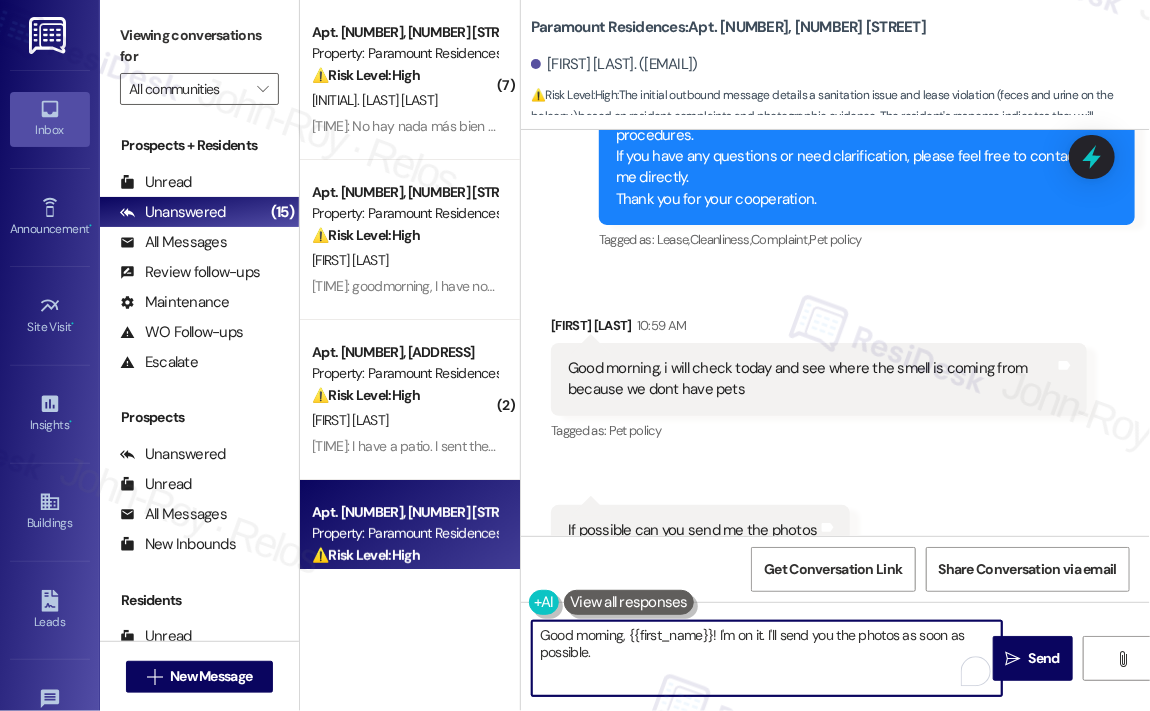 paste on "Hi {{first_name}},
We’d like to kindly ask you to disregard any previous notice you may have received regarding balcony cleanliness—it was sent in error.
We sincerely apologize for any confusion or inconvenience this may have caused and appreciate your understanding" 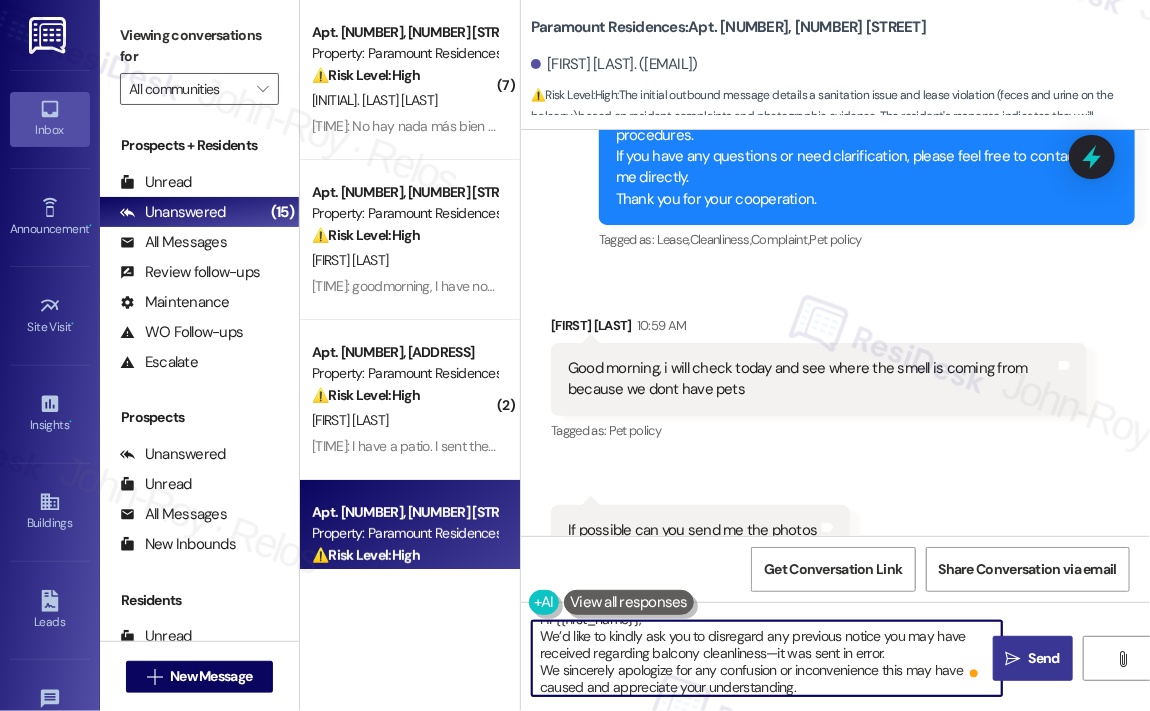 type on "Hi {{first_name}},
We’d like to kindly ask you to disregard any previous notice you may have received regarding balcony cleanliness—it was sent in error.
We sincerely apologize for any confusion or inconvenience this may have caused and appreciate your understanding." 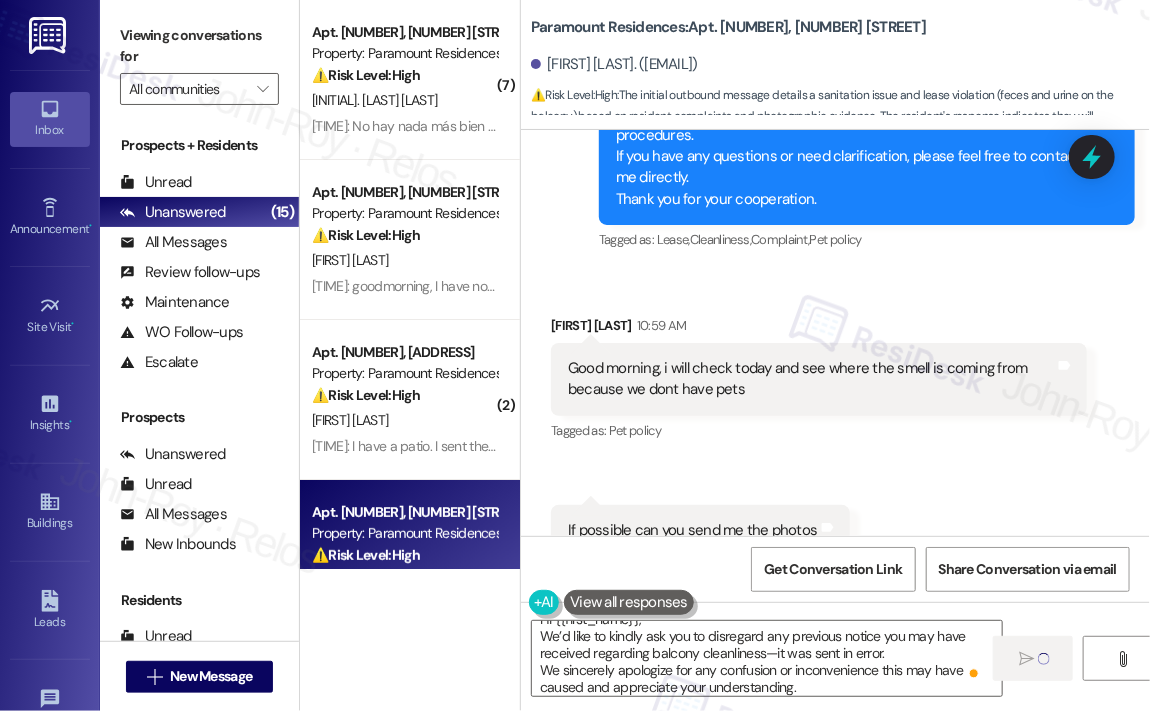 type 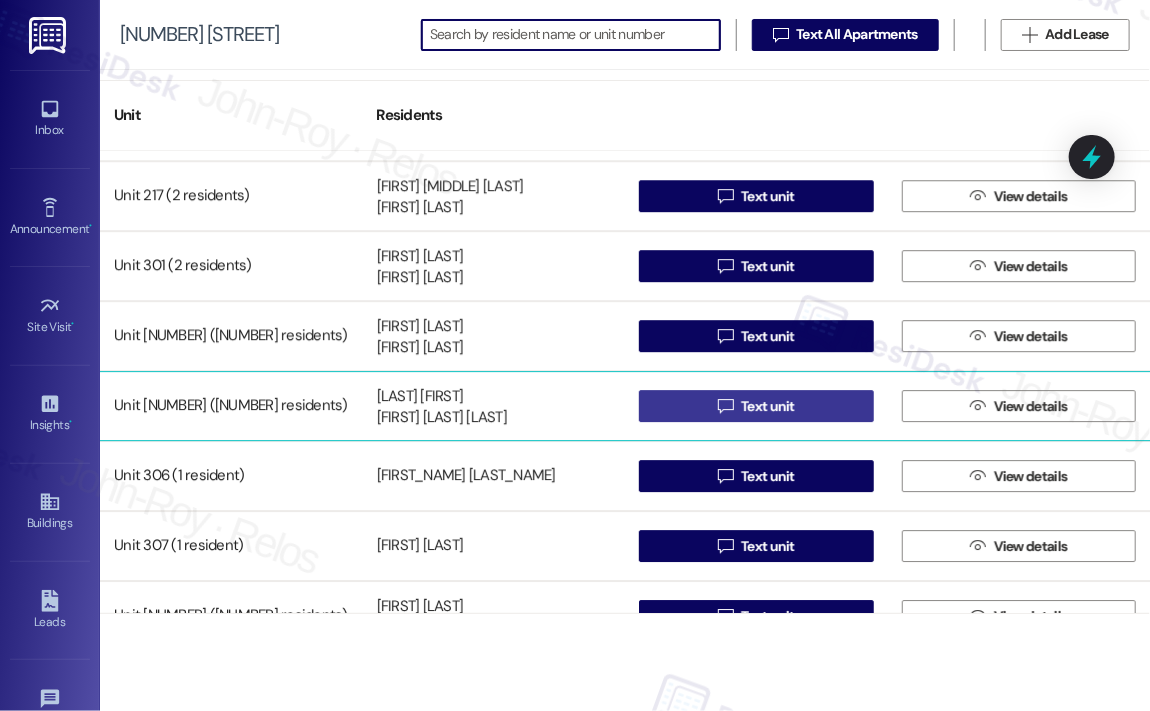 click on " Text unit" at bounding box center (756, 406) 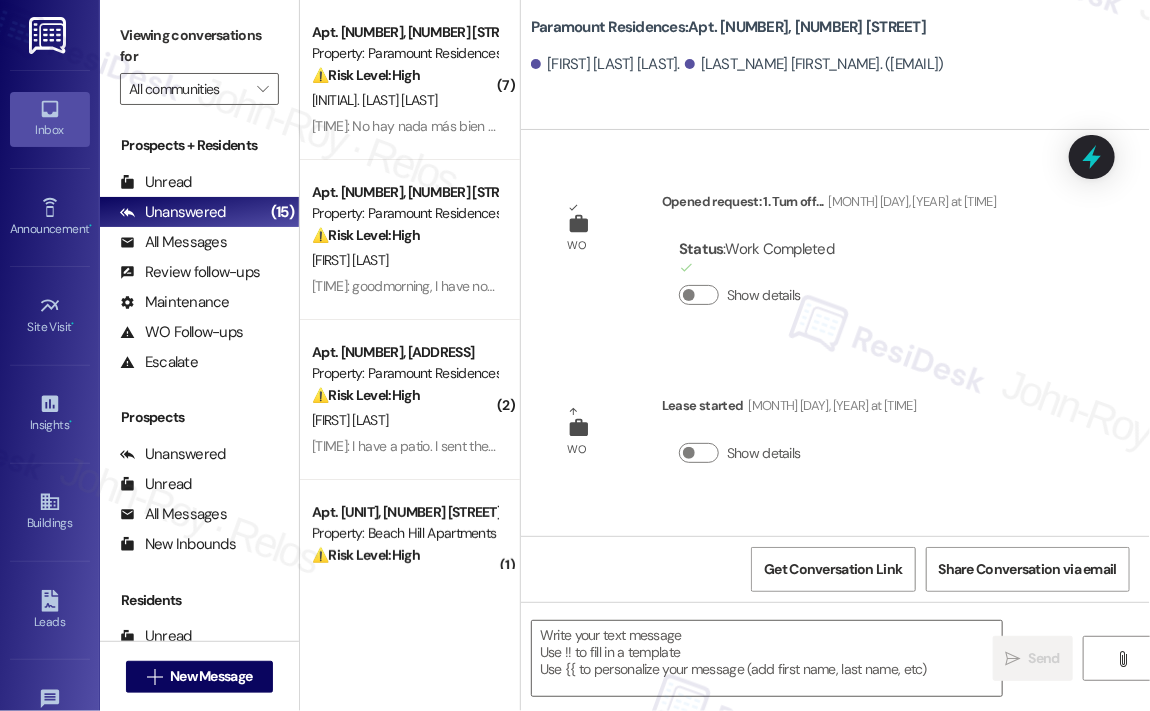 type on "Fetching suggested responses. Please feel free to read through the conversation in the meantime." 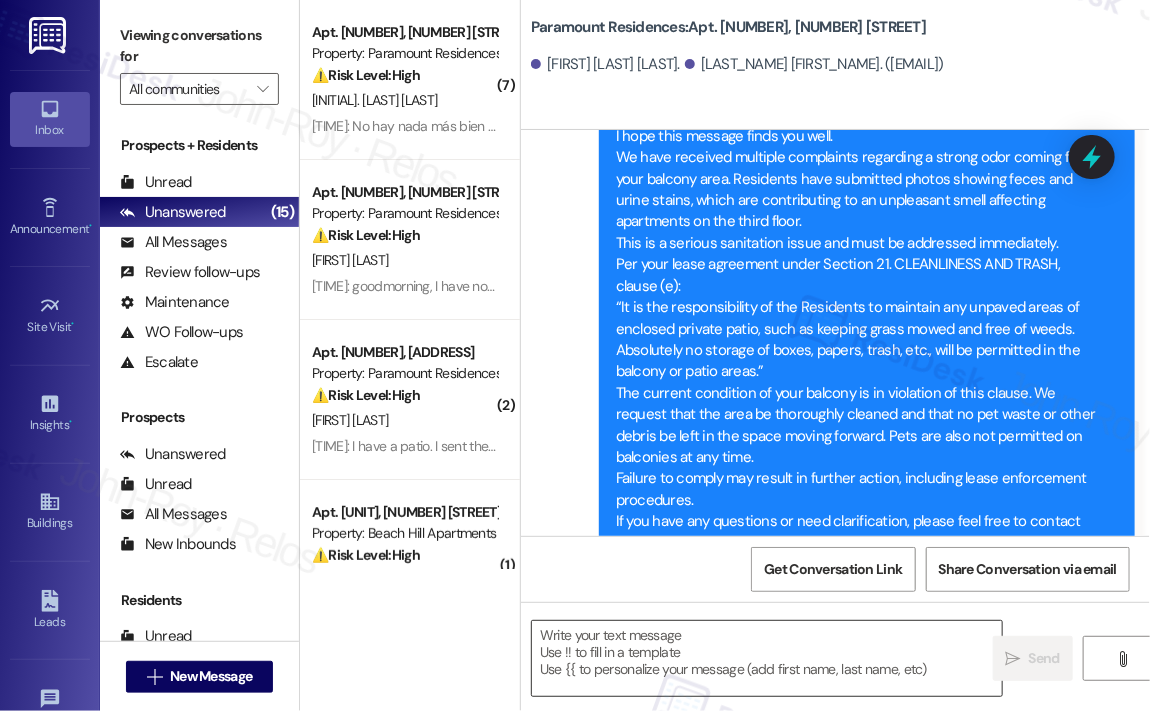 click at bounding box center (767, 658) 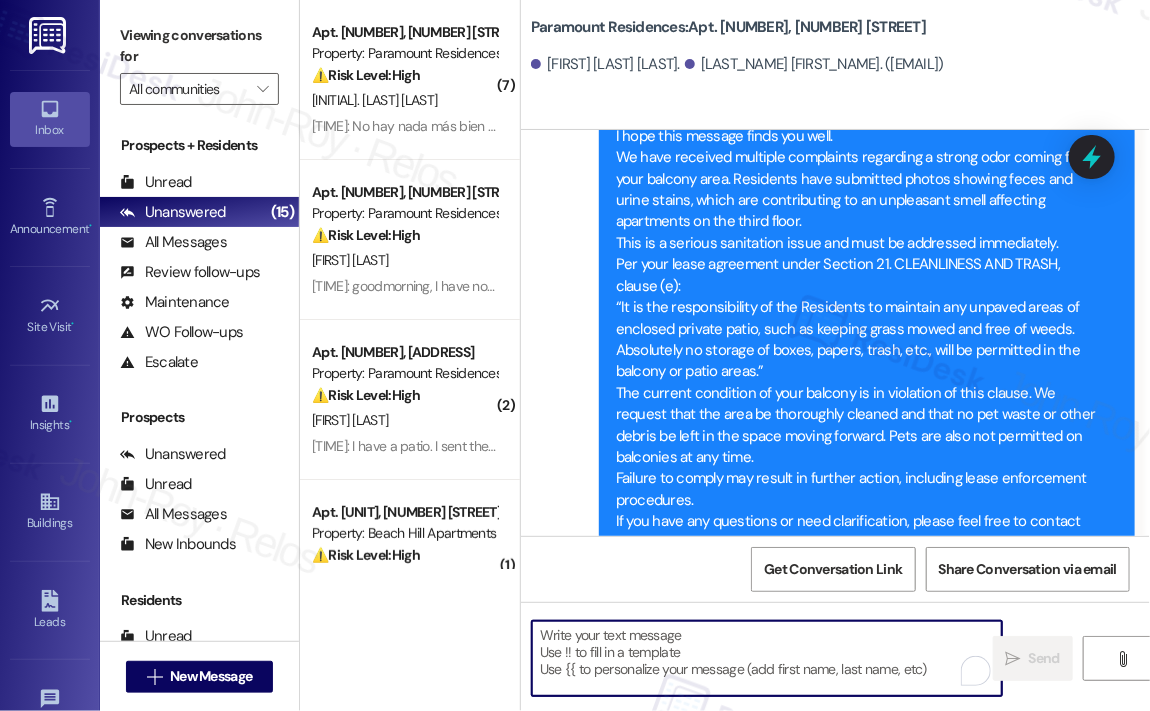 paste on "Hi {{first_name}},
We’d like to kindly ask you to disregard any previous notice you may have received regarding balcony cleanliness—it was sent in error.
We sincerely apologize for any confusion or inconvenience this may have caused and appreciate your understanding." 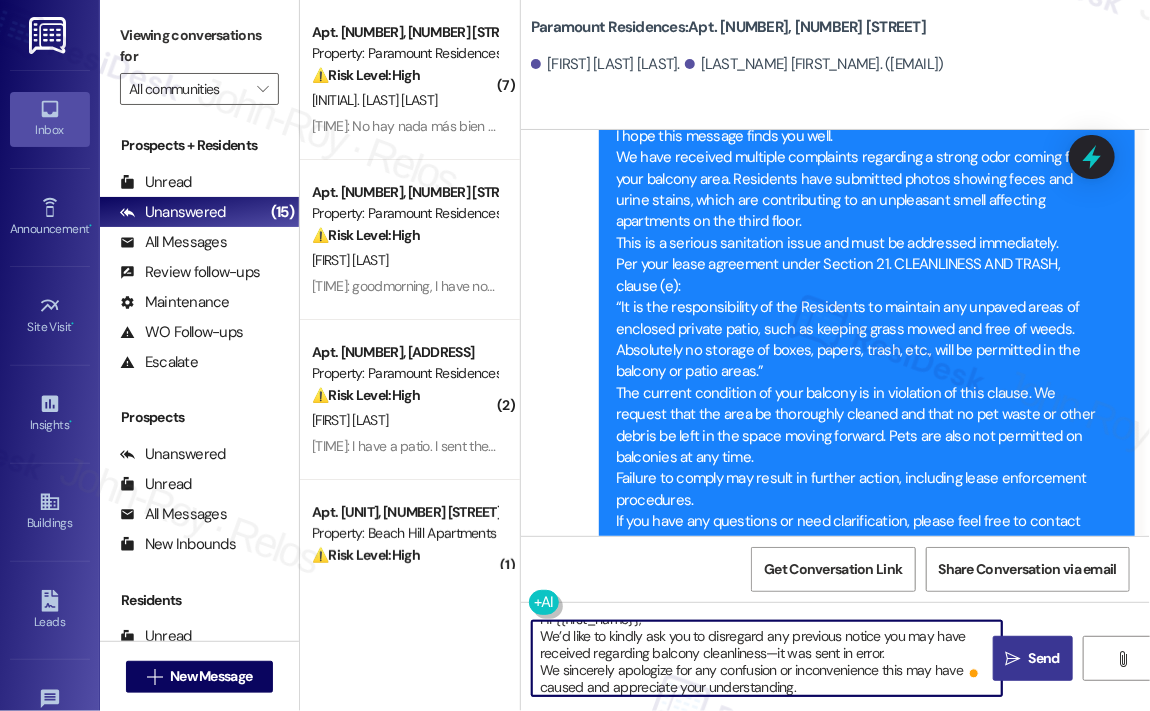 type on "Hi {{first_name}},
We’d like to kindly ask you to disregard any previous notice you may have received regarding balcony cleanliness—it was sent in error.
We sincerely apologize for any confusion or inconvenience this may have caused and appreciate your understanding." 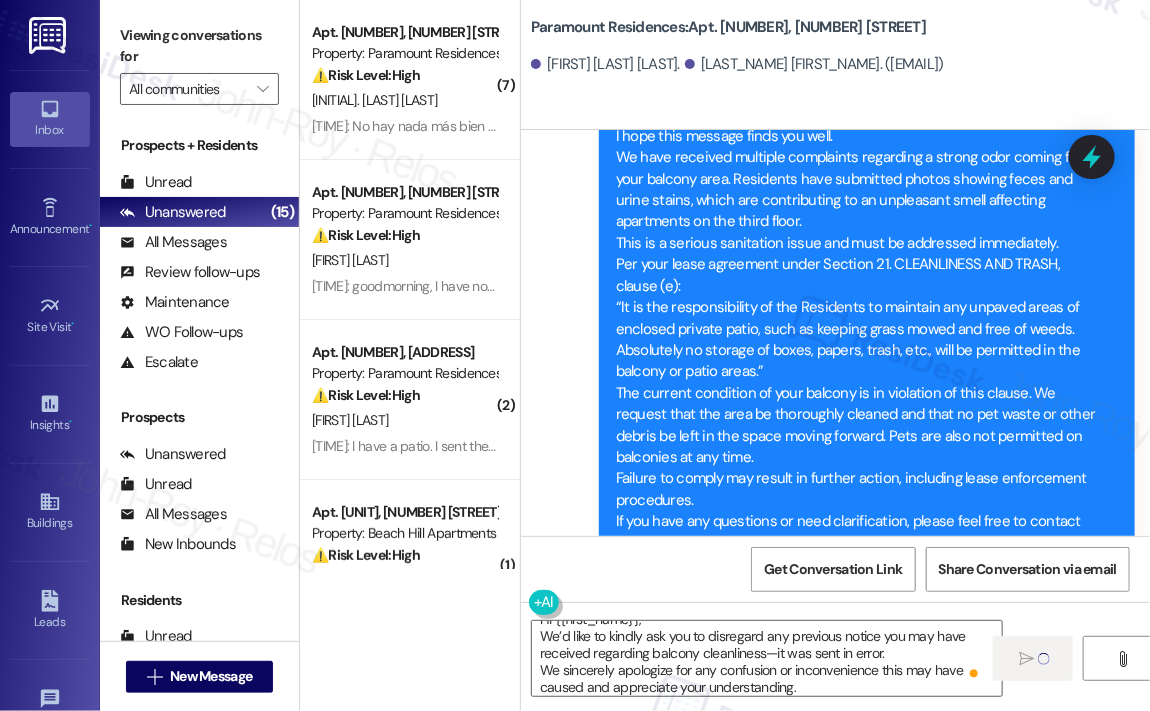 type 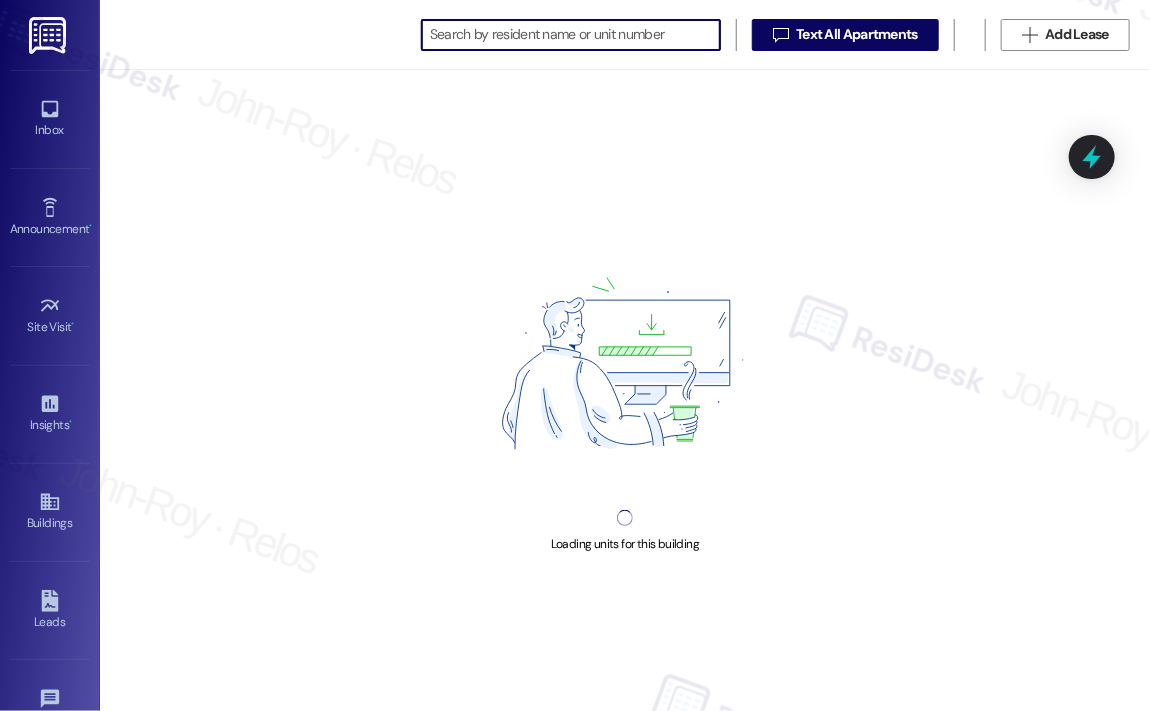 scroll, scrollTop: 0, scrollLeft: 0, axis: both 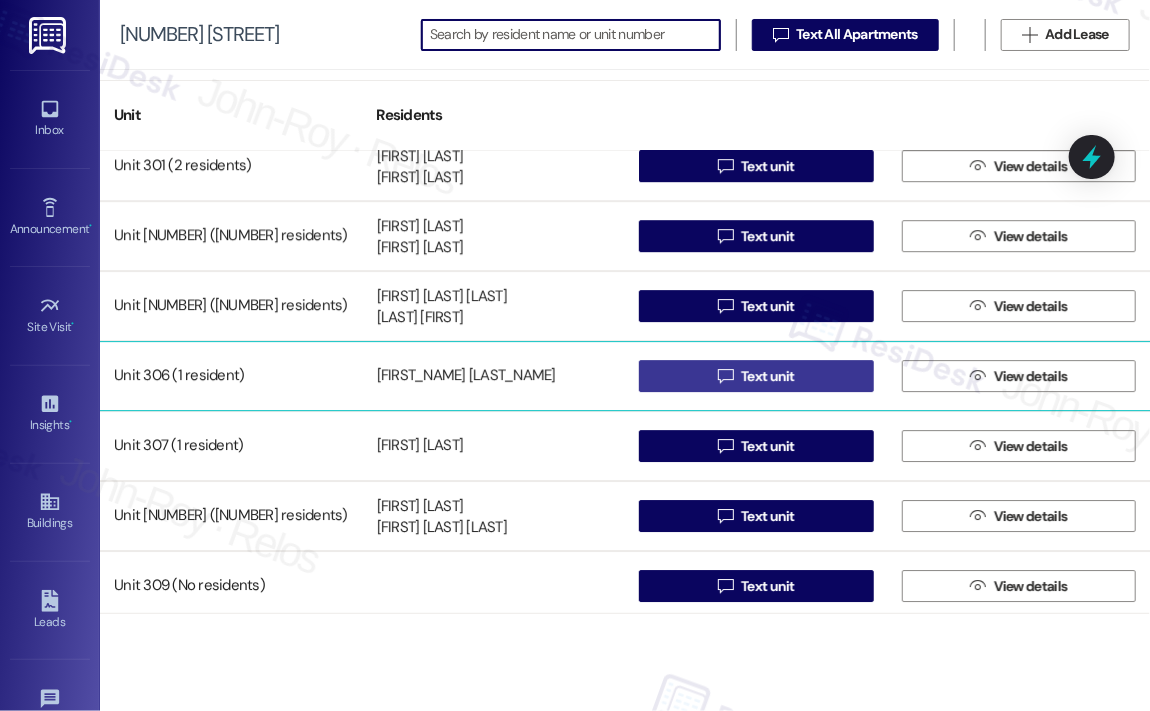 click on "Text unit" at bounding box center (768, 376) 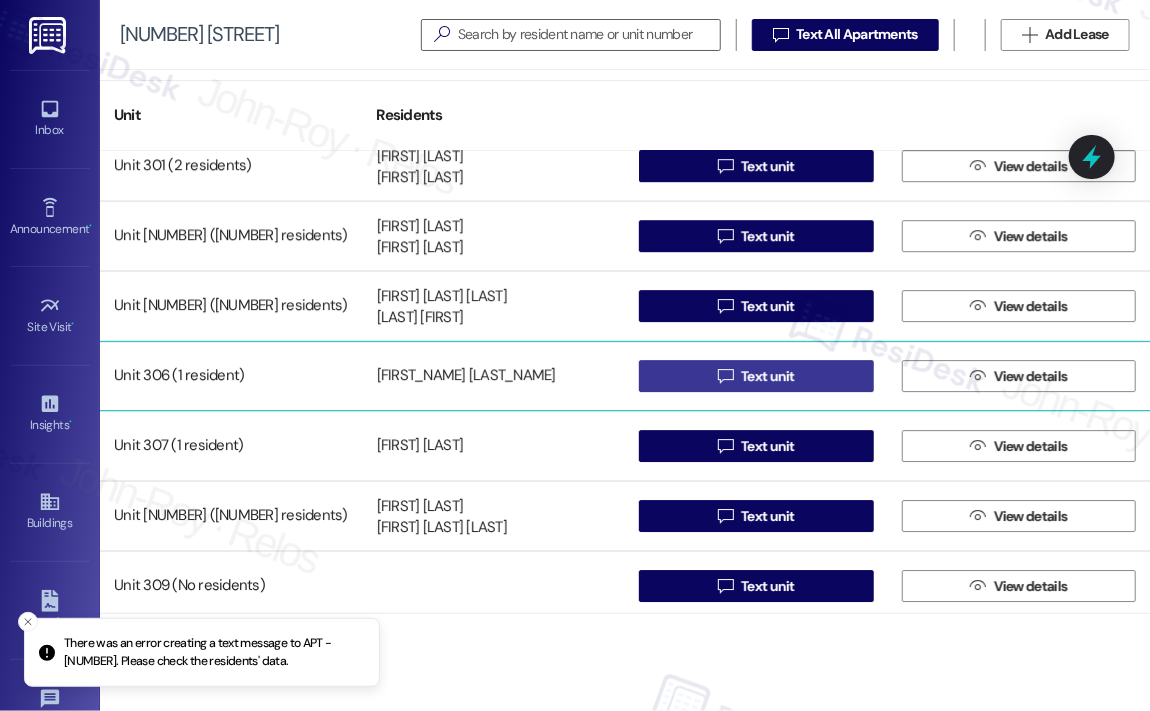click on "Text unit" at bounding box center [768, 376] 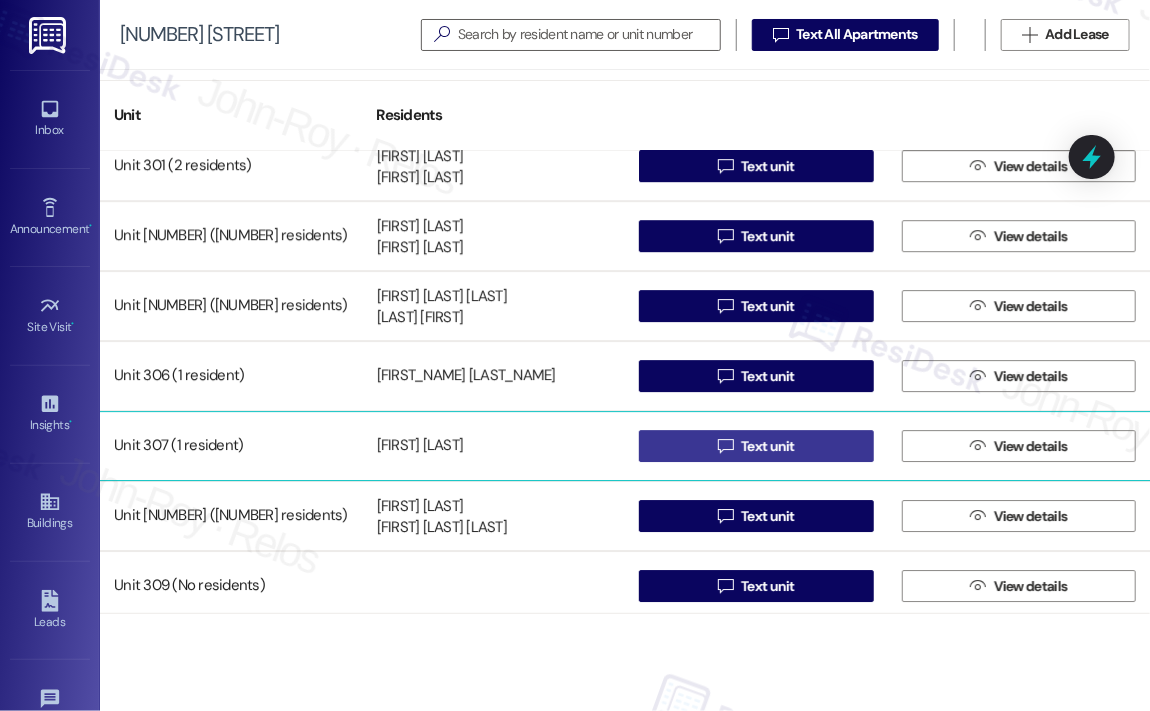 click on " Text unit" at bounding box center [756, 446] 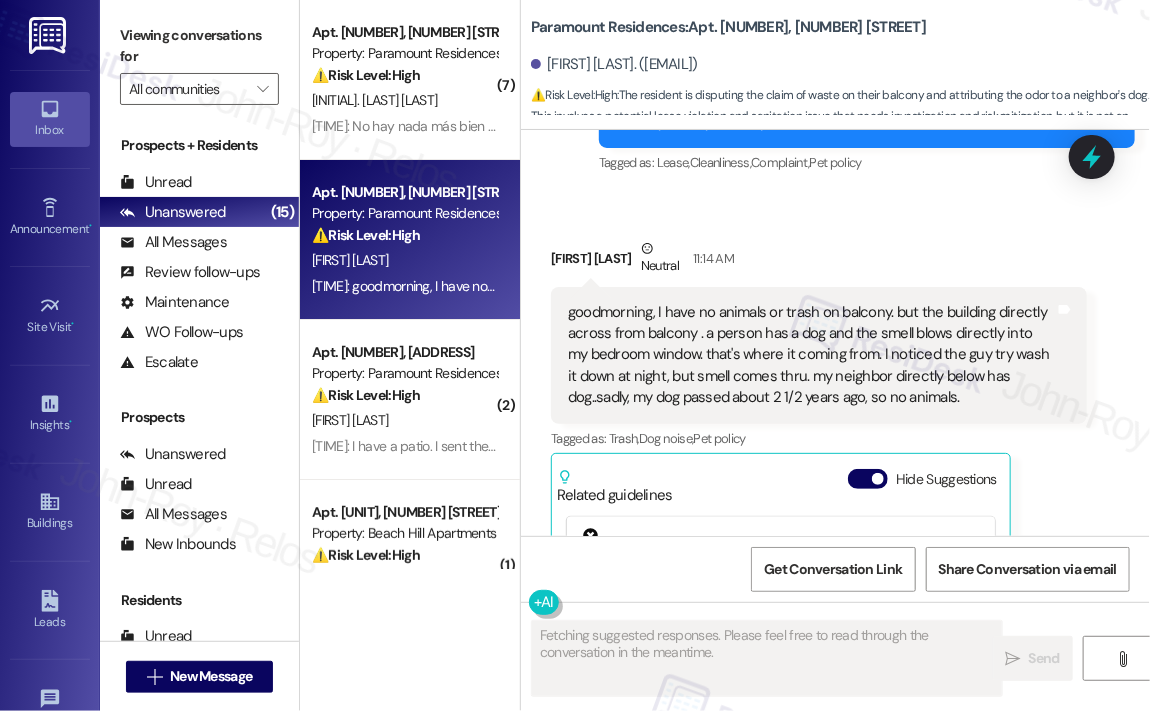 scroll, scrollTop: 21327, scrollLeft: 0, axis: vertical 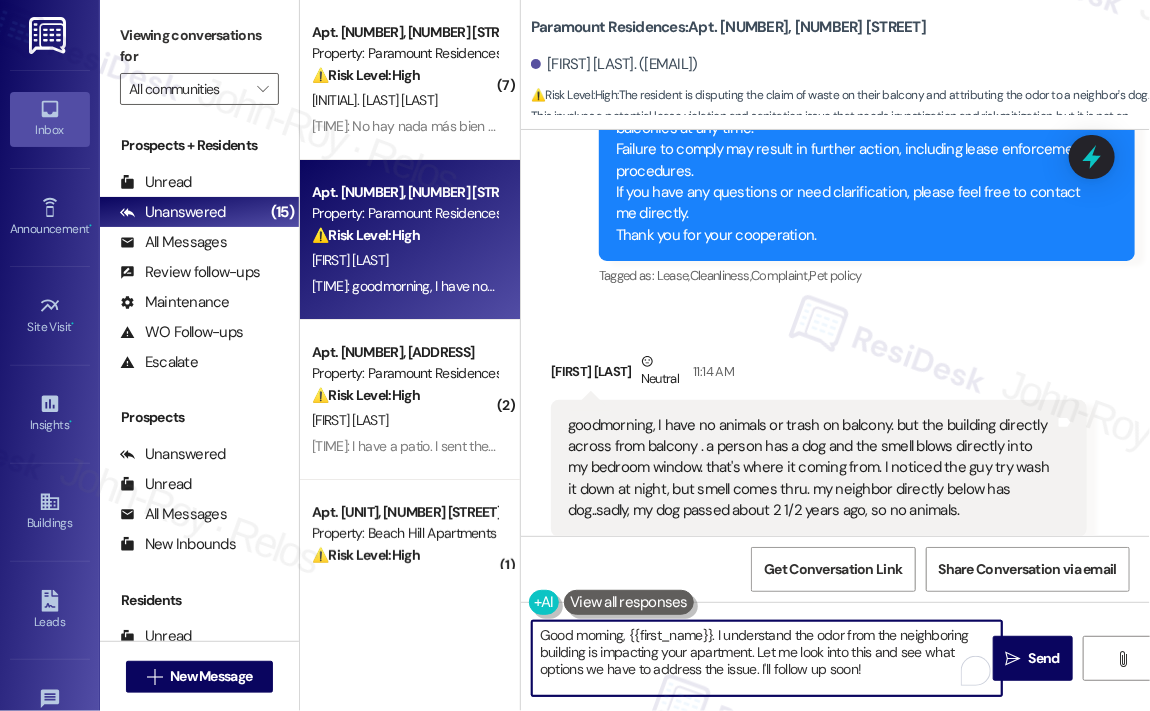 click on "Good morning, {{first_name}}. I understand the odor from the neighboring building is impacting your apartment. Let me look into this and see what options we have to address the issue. I'll follow up soon!" at bounding box center (767, 658) 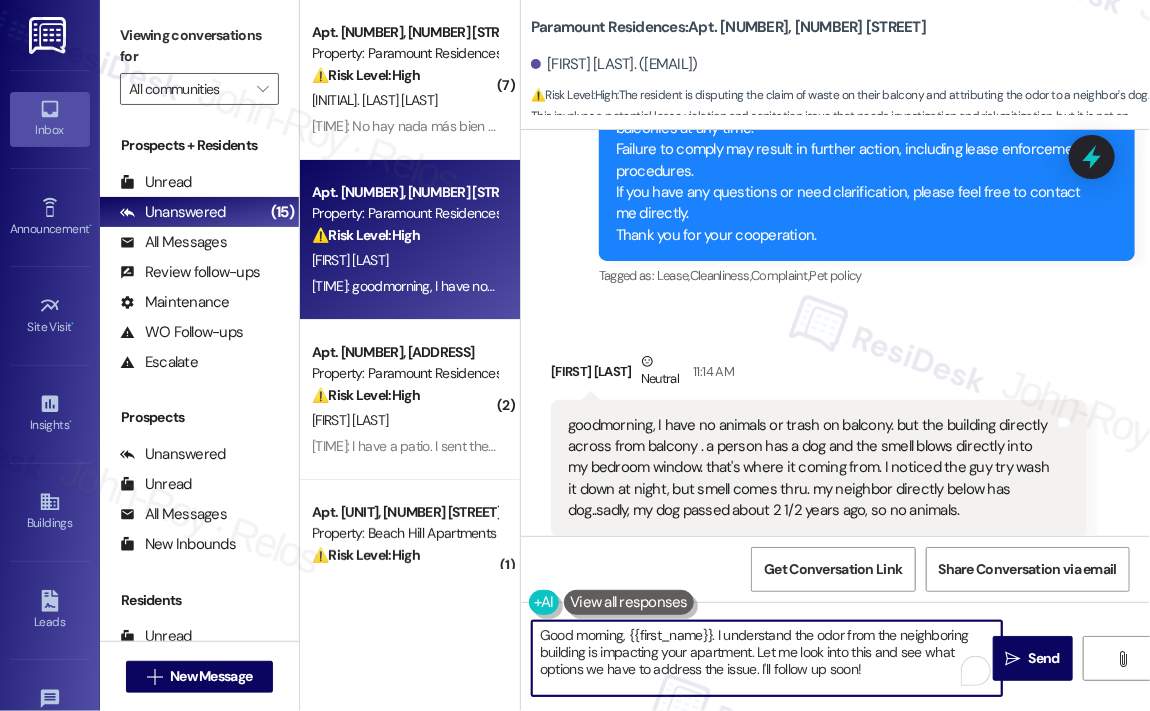 paste on "Hi {{first_name}},
We’d like to kindly ask you to disregard any previous notice you may have received regarding balcony cleanliness—it was sent in error.
We sincerely apologize for any confusion or inconvenience this may have caused and appreciate your understanding." 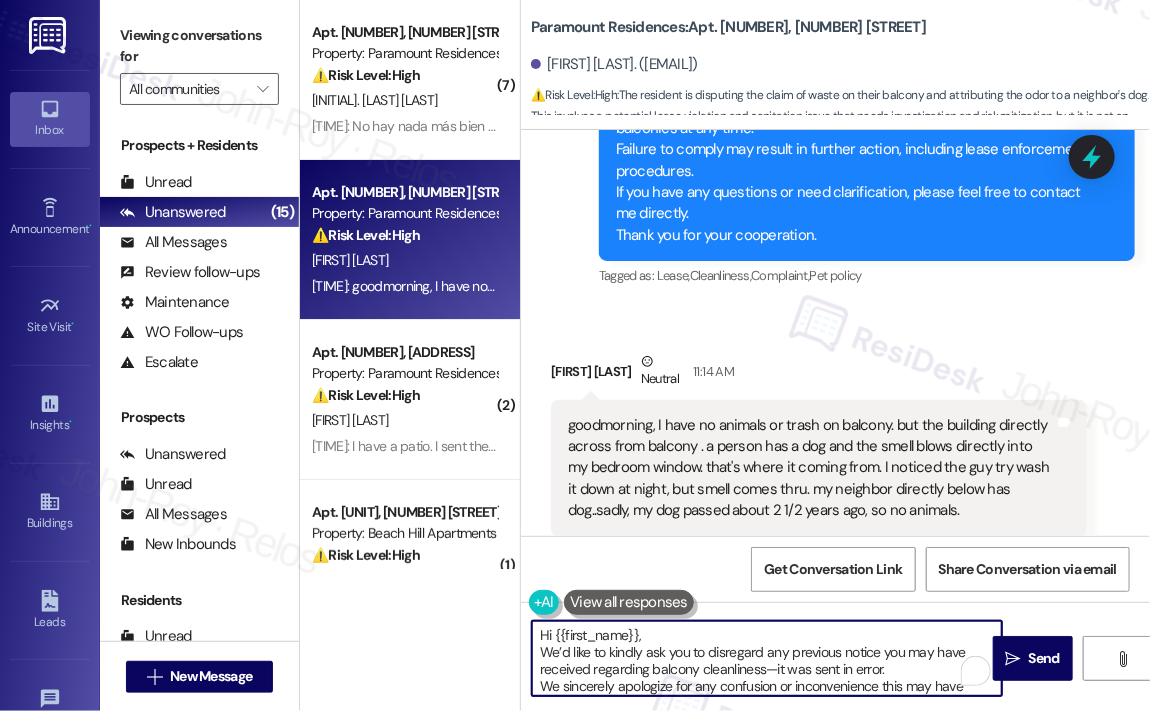 scroll, scrollTop: 16, scrollLeft: 0, axis: vertical 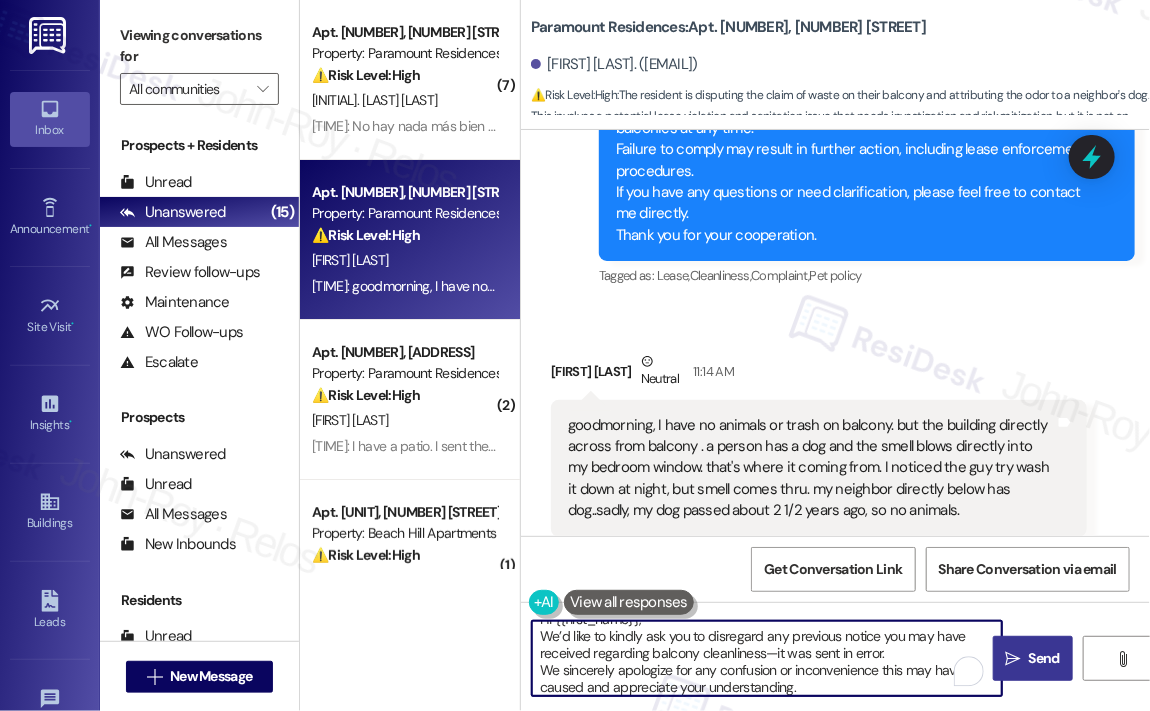 type on "Hi {{first_name}},
We’d like to kindly ask you to disregard any previous notice you may have received regarding balcony cleanliness—it was sent in error.
We sincerely apologize for any confusion or inconvenience this may have caused and appreciate your understanding." 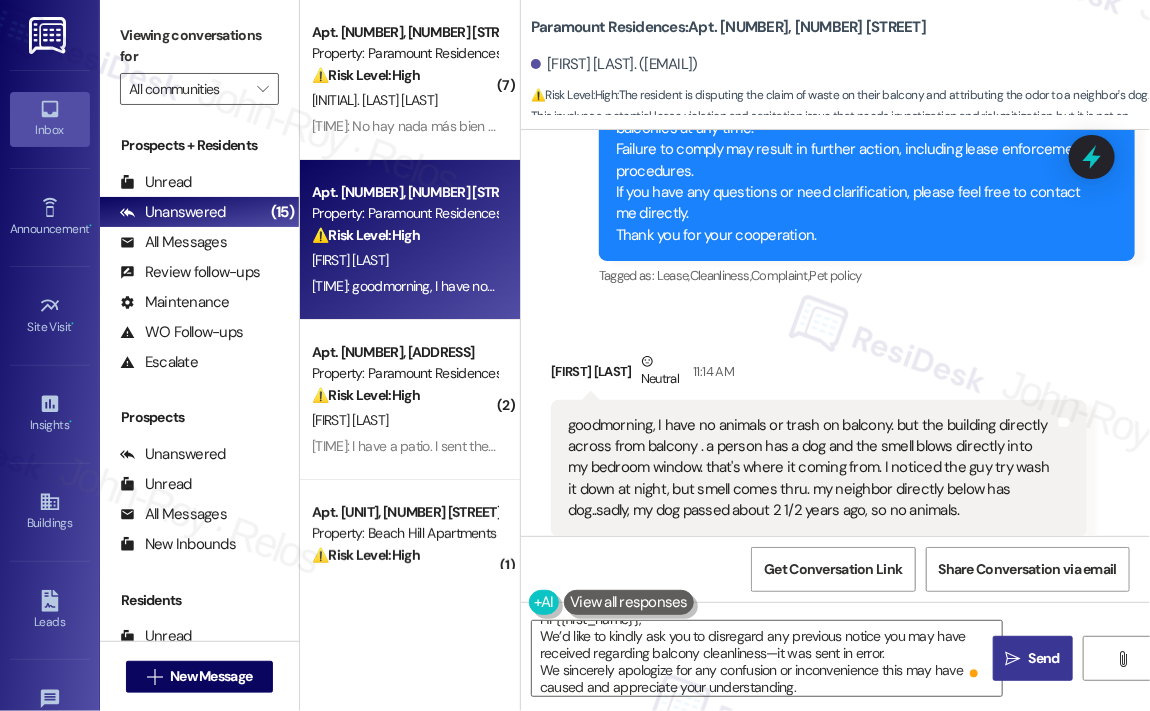 click on "Send" at bounding box center [1044, 658] 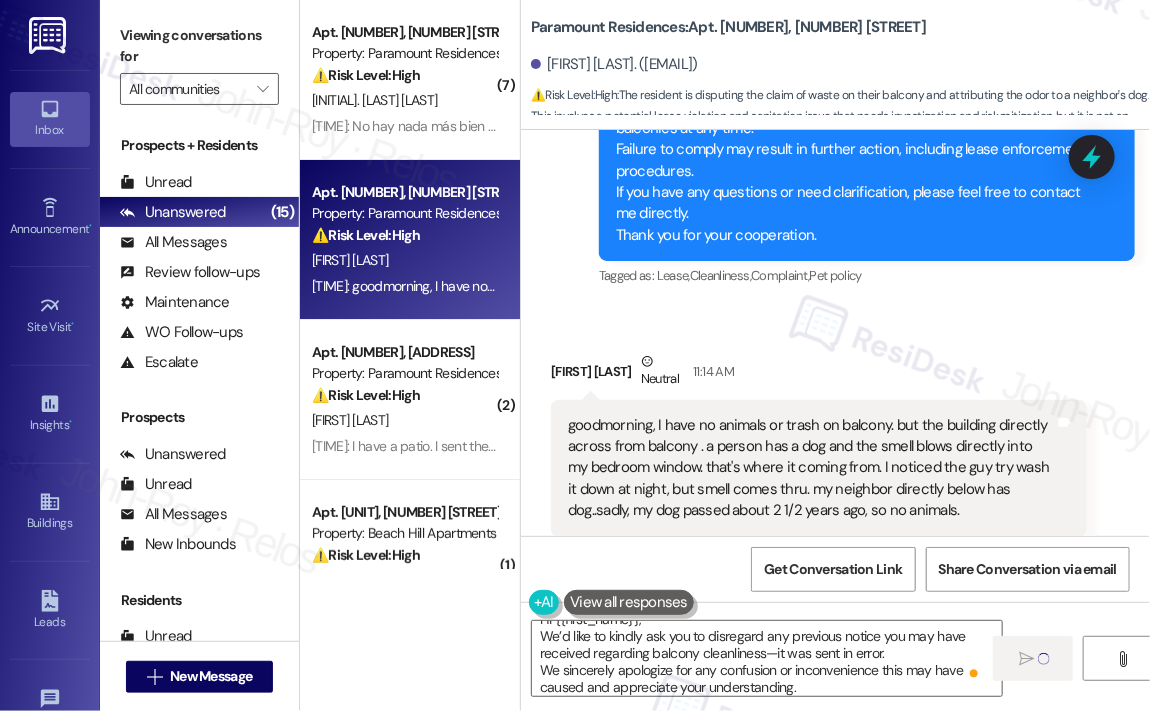 type 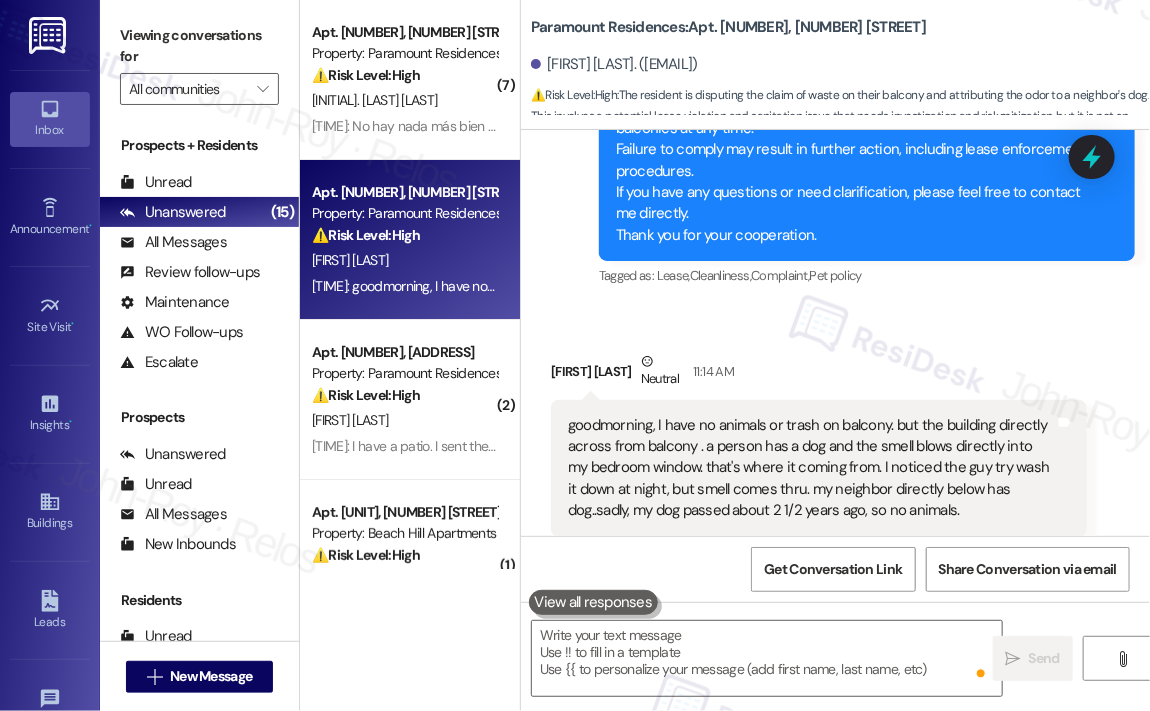 scroll, scrollTop: 0, scrollLeft: 0, axis: both 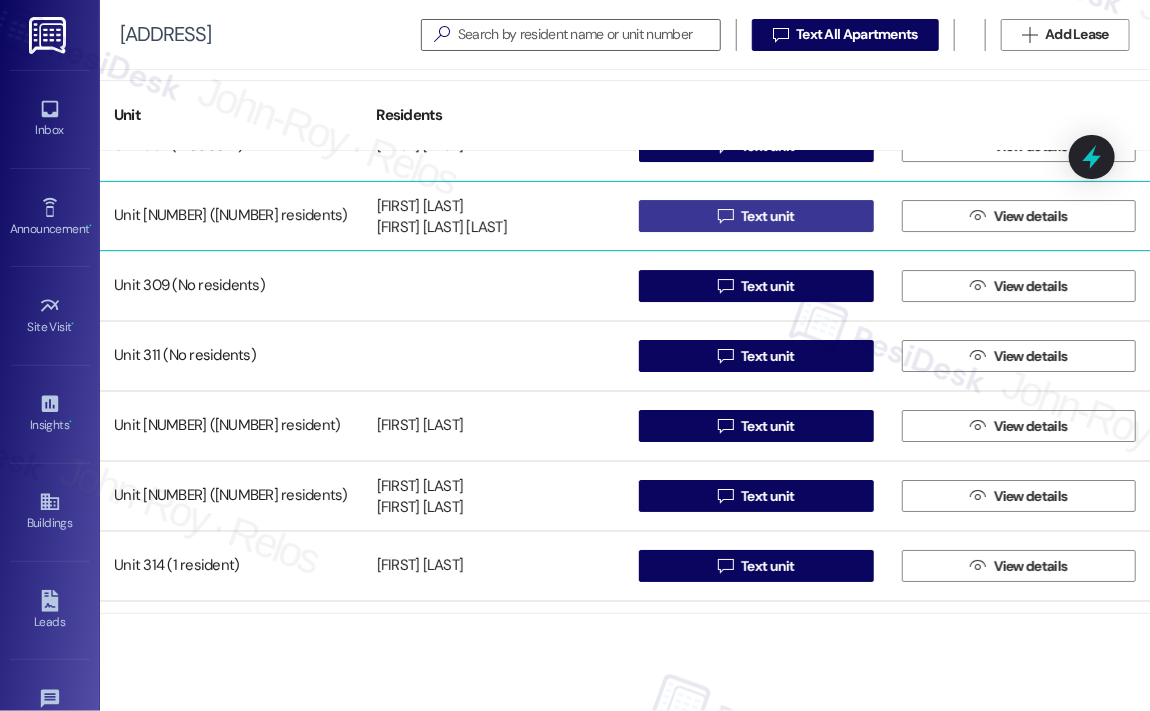 click on " Text unit" at bounding box center (756, 216) 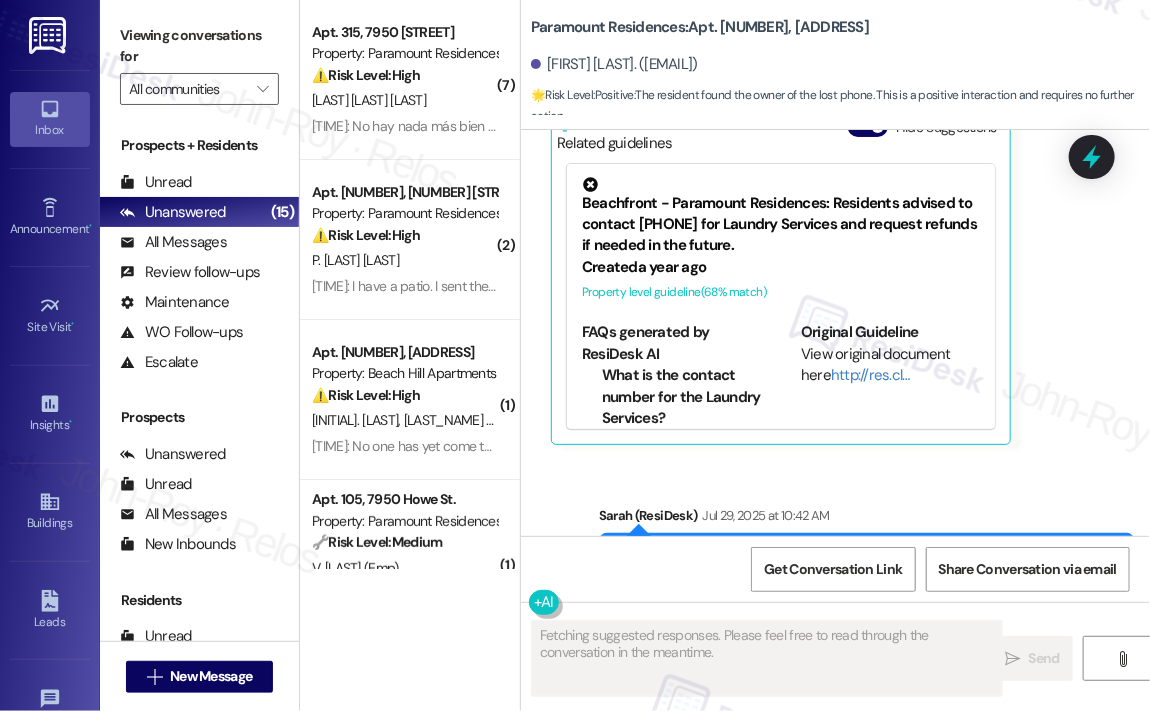scroll, scrollTop: 9392, scrollLeft: 0, axis: vertical 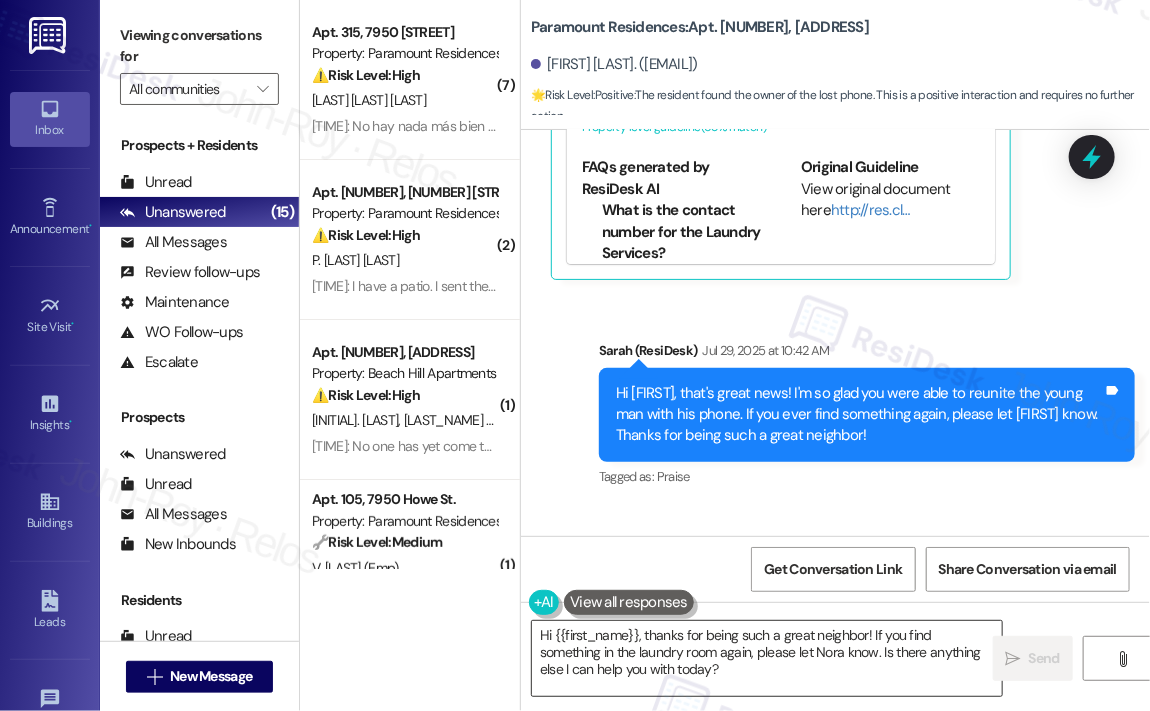 click on "Hi {{first_name}}, thanks for being such a great neighbor! If you find something in the laundry room again, please let Nora know. Is there anything else I can help you with today?" at bounding box center [767, 658] 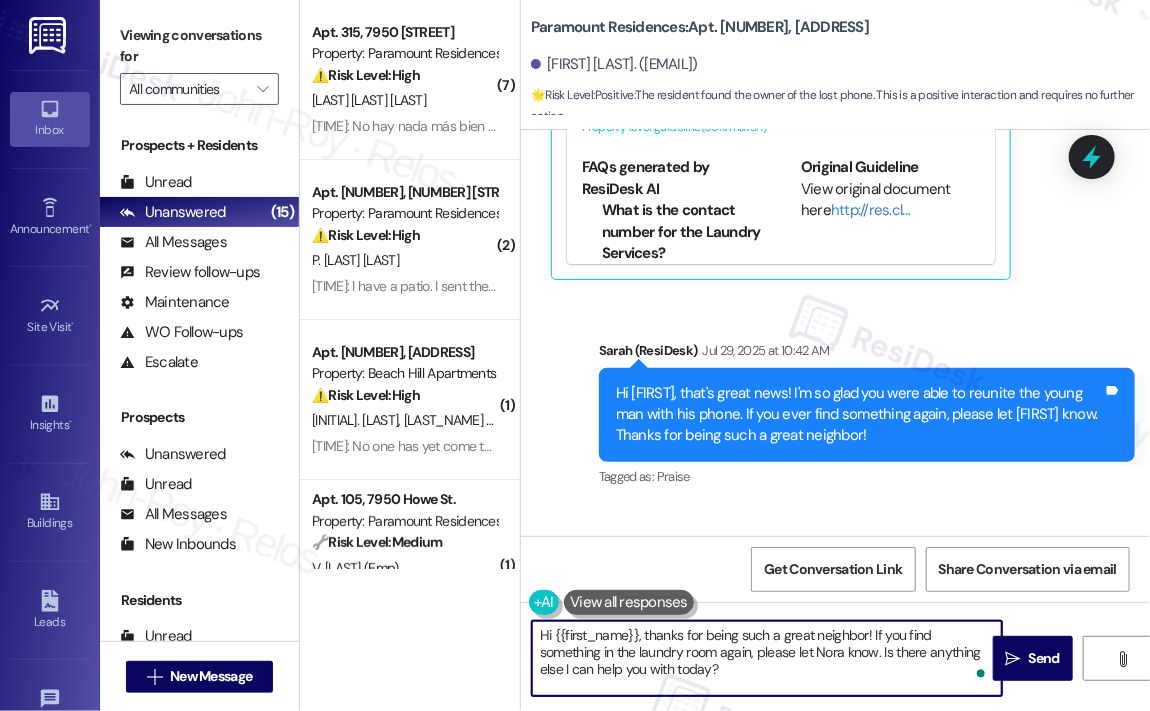 paste on "We’d like to kindly ask you to disregard any previous notice you may have received regarding balcony cleanliness—it was sent in error.
We sincerely apologize for any confusion or inconvenience this may have caused and appreciate your understanding." 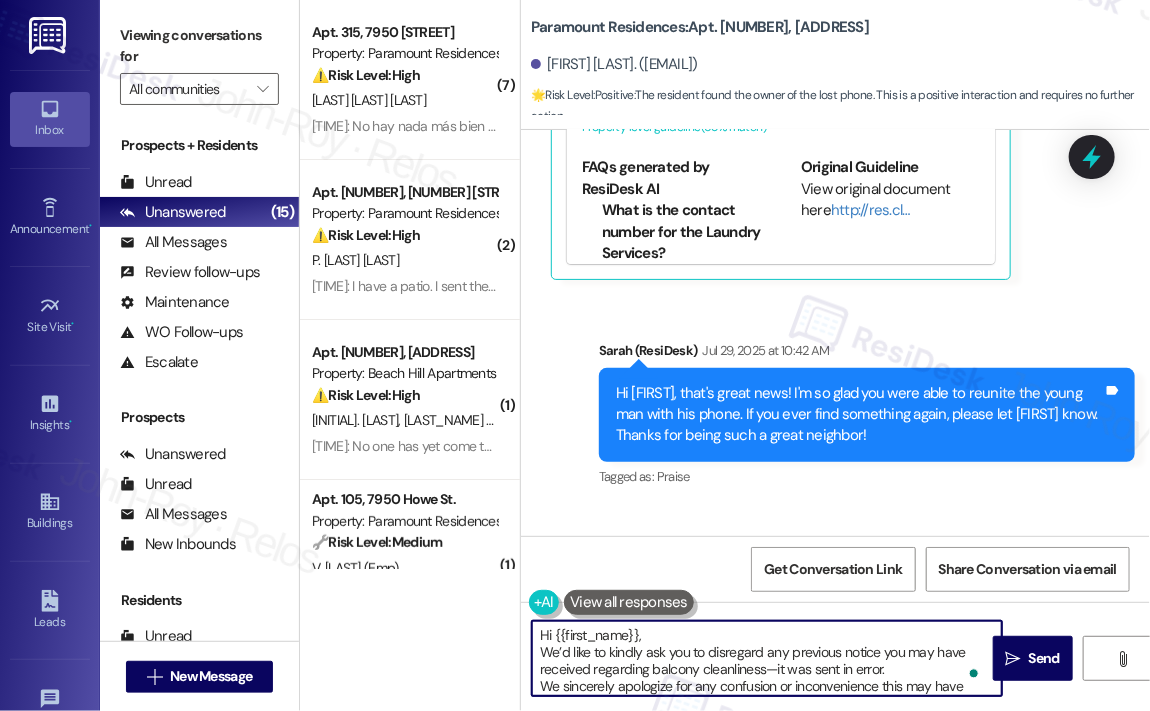 scroll, scrollTop: 16, scrollLeft: 0, axis: vertical 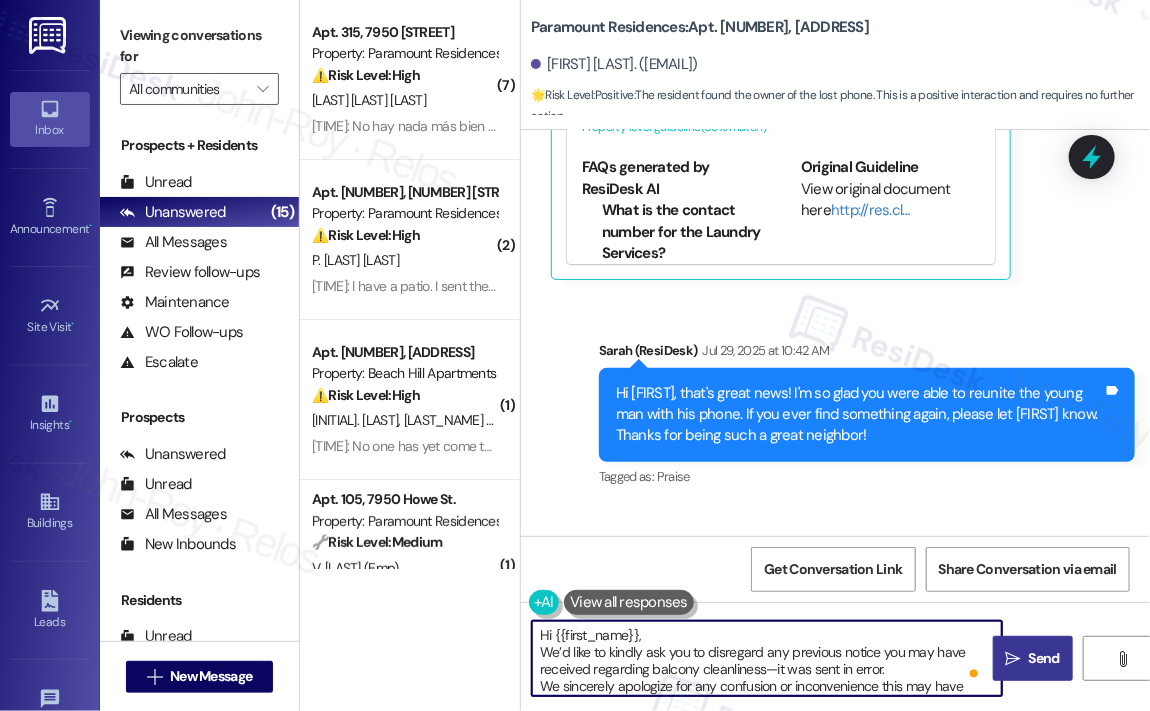 type on "Hi {{first_name}},
We’d like to kindly ask you to disregard any previous notice you may have received regarding balcony cleanliness—it was sent in error.
We sincerely apologize for any confusion or inconvenience this may have caused and appreciate your understanding." 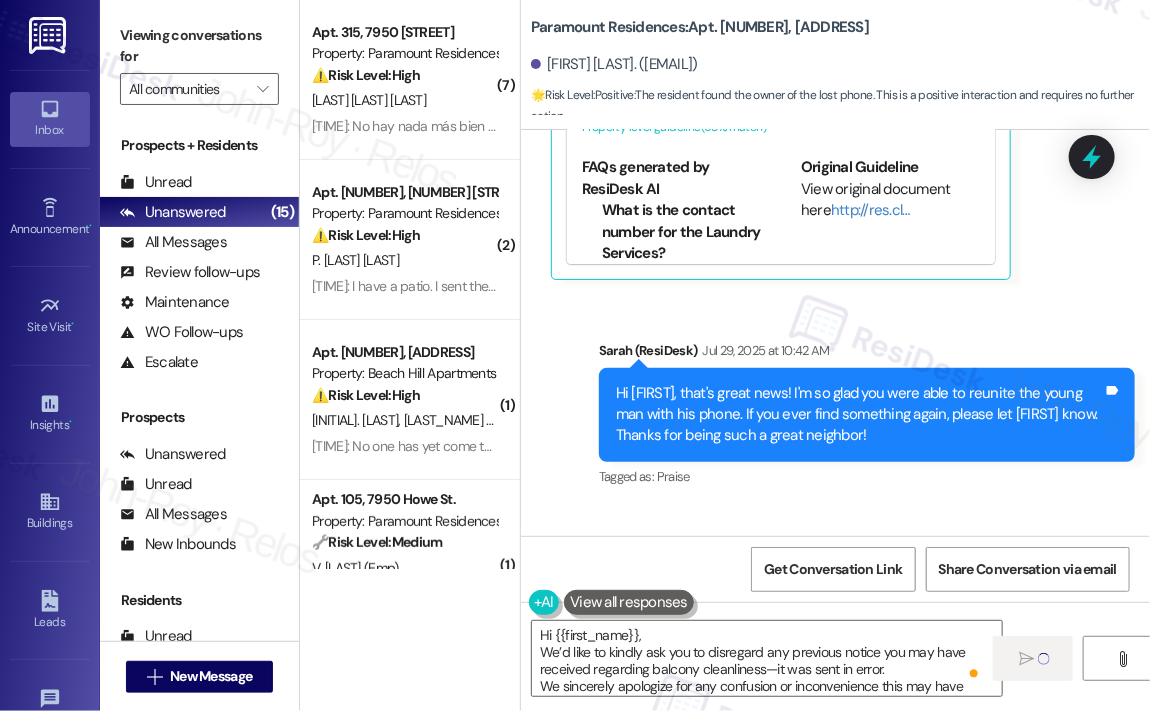 type 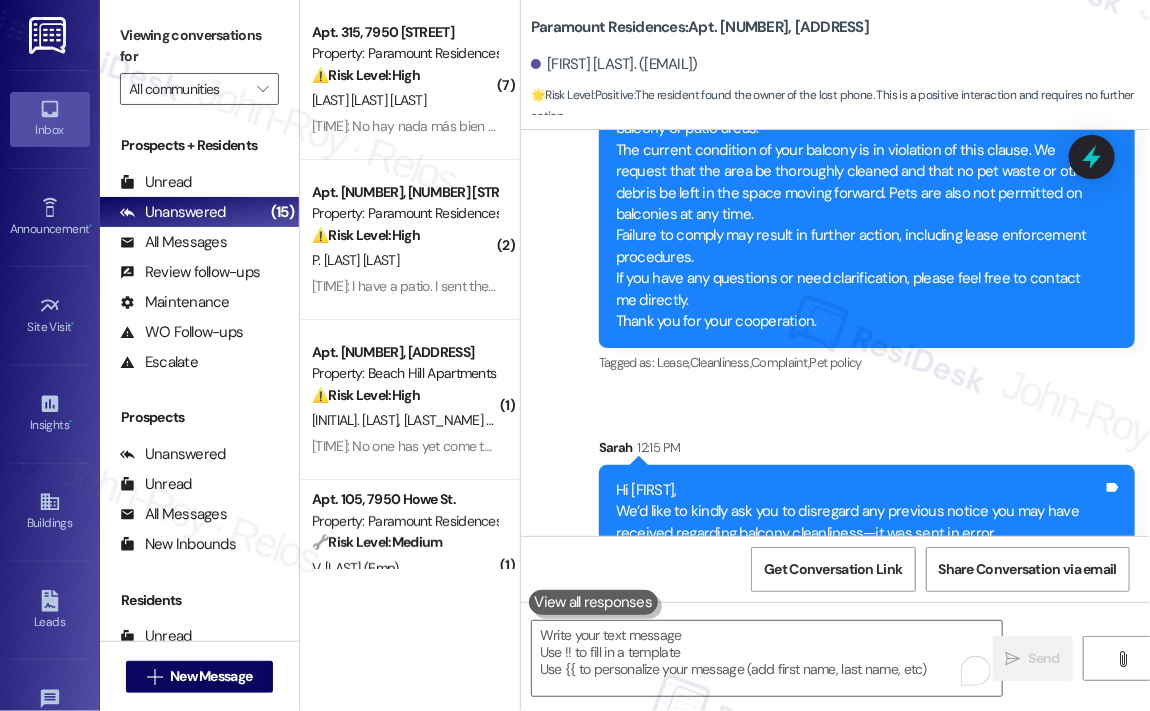 scroll, scrollTop: 10162, scrollLeft: 0, axis: vertical 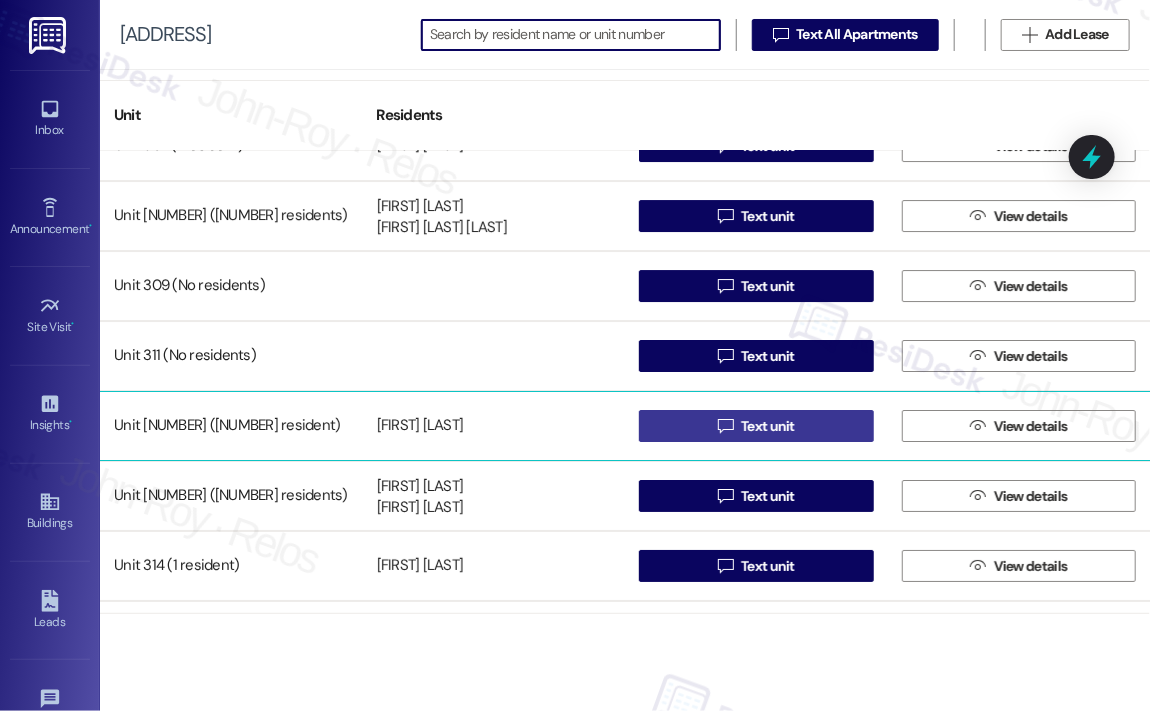 click on " Text unit" at bounding box center [756, 426] 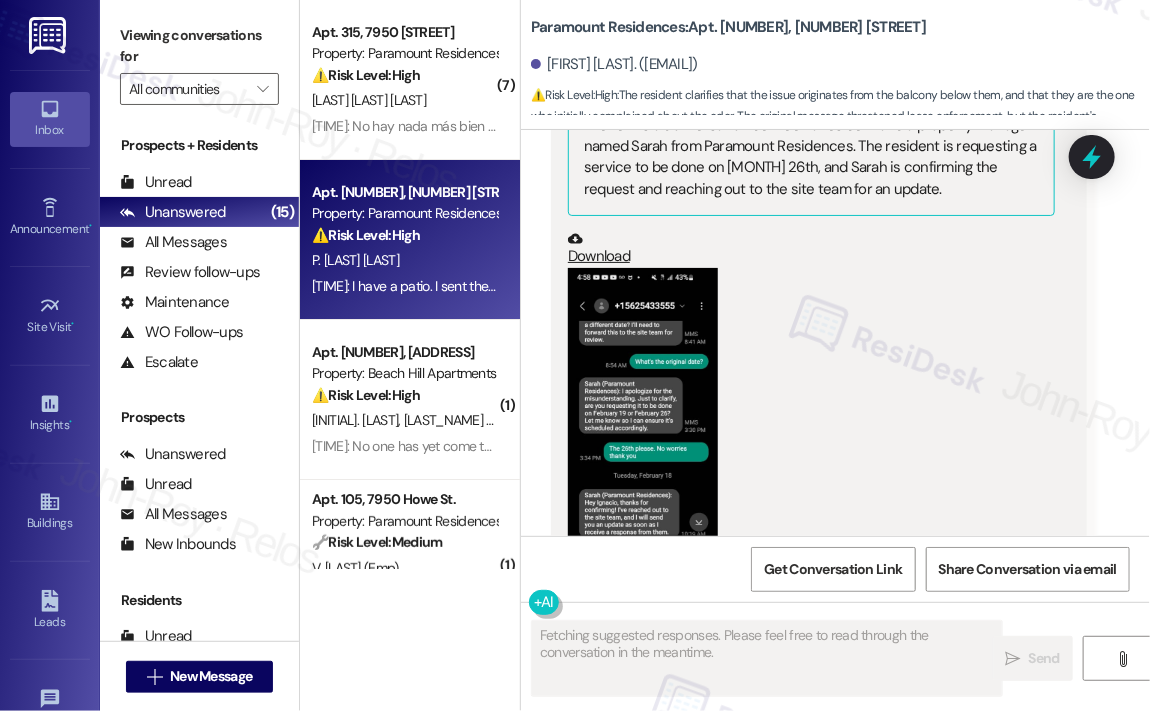 scroll, scrollTop: 30316, scrollLeft: 0, axis: vertical 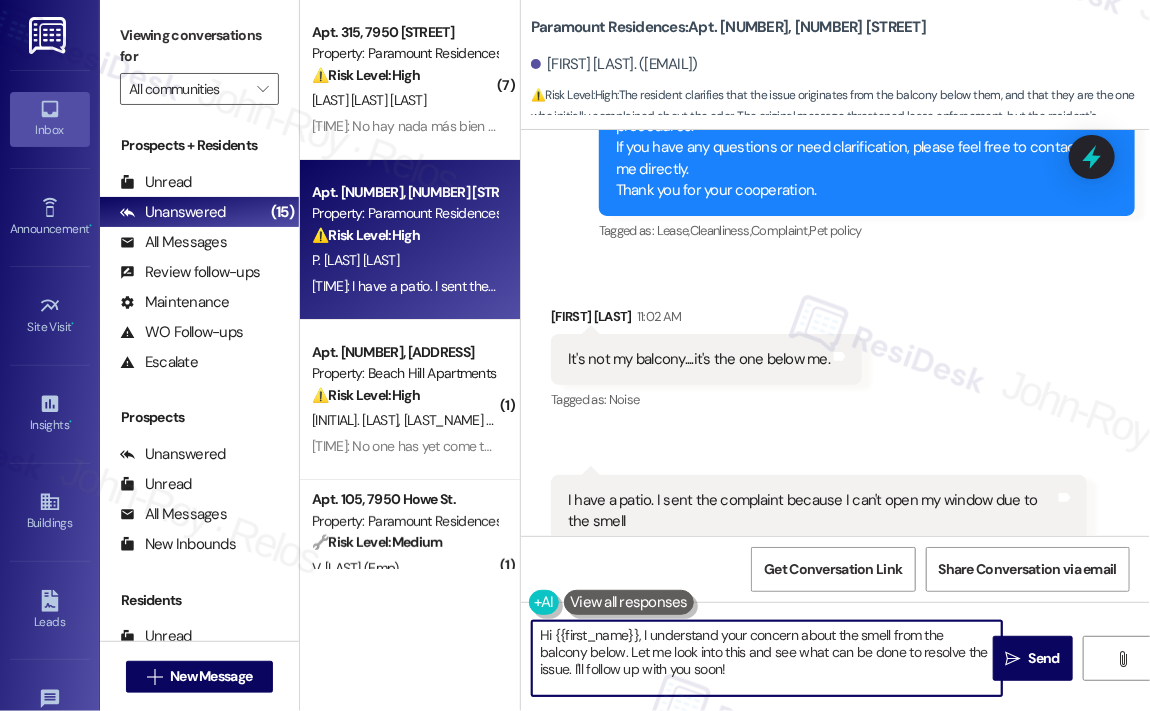 click on "Hi {{first_name}}, I understand your concern about the smell from the balcony below. Let me look into this and see what can be done to resolve the issue. I'll follow up with you soon!" at bounding box center (767, 658) 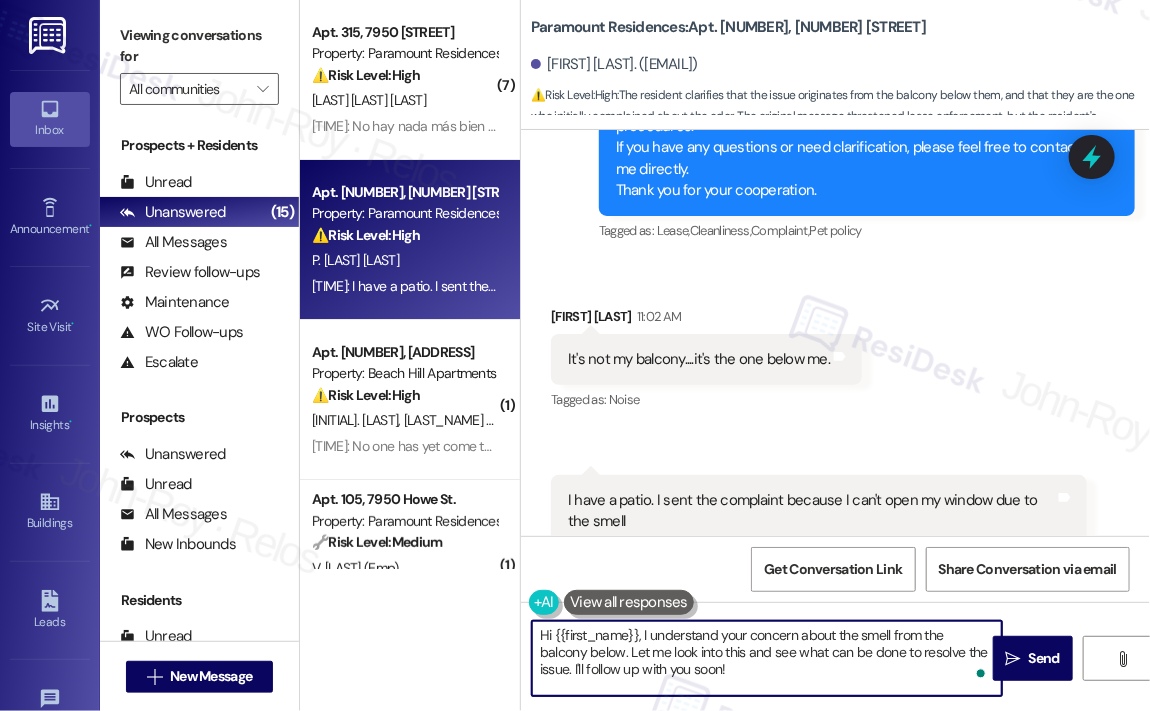 paste on "We’d like to kindly ask you to disregard any previous notice you may have received regarding balcony cleanliness—it was sent in error.
We sincerely apologize for any confusion or inconvenience this may have caused and appreciate your understanding." 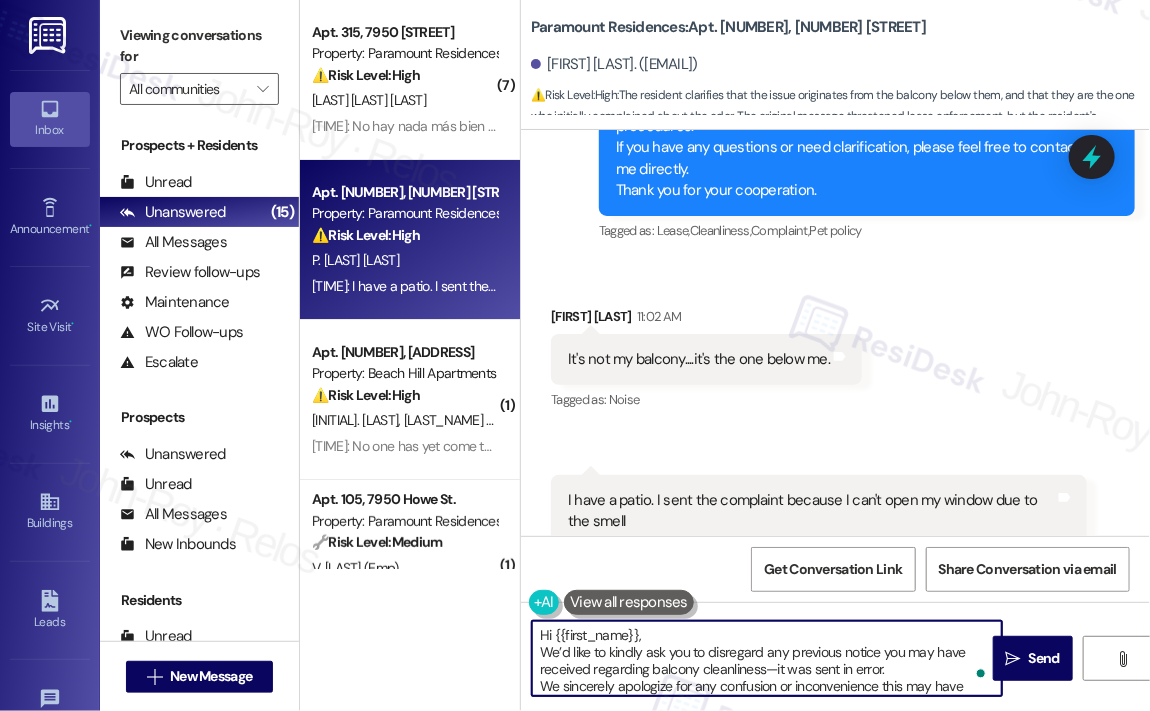 scroll, scrollTop: 16, scrollLeft: 0, axis: vertical 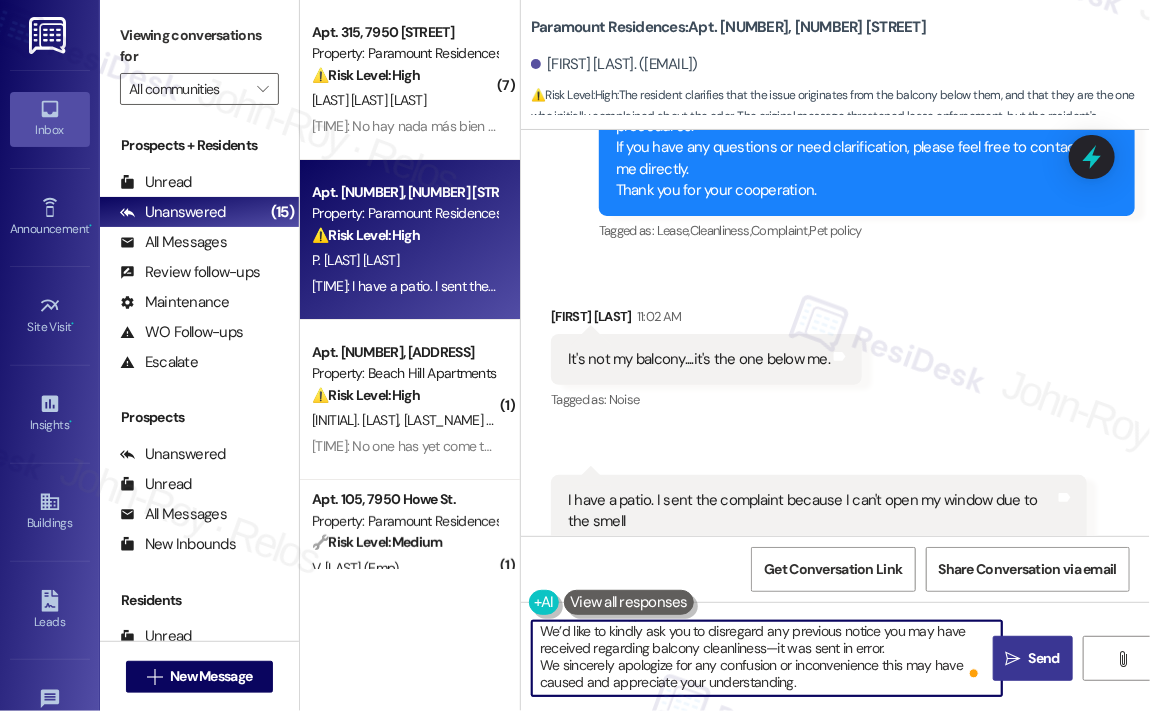 type on "Hi {{first_name}},
We’d like to kindly ask you to disregard any previous notice you may have received regarding balcony cleanliness—it was sent in error.
We sincerely apologize for any confusion or inconvenience this may have caused and appreciate your understanding." 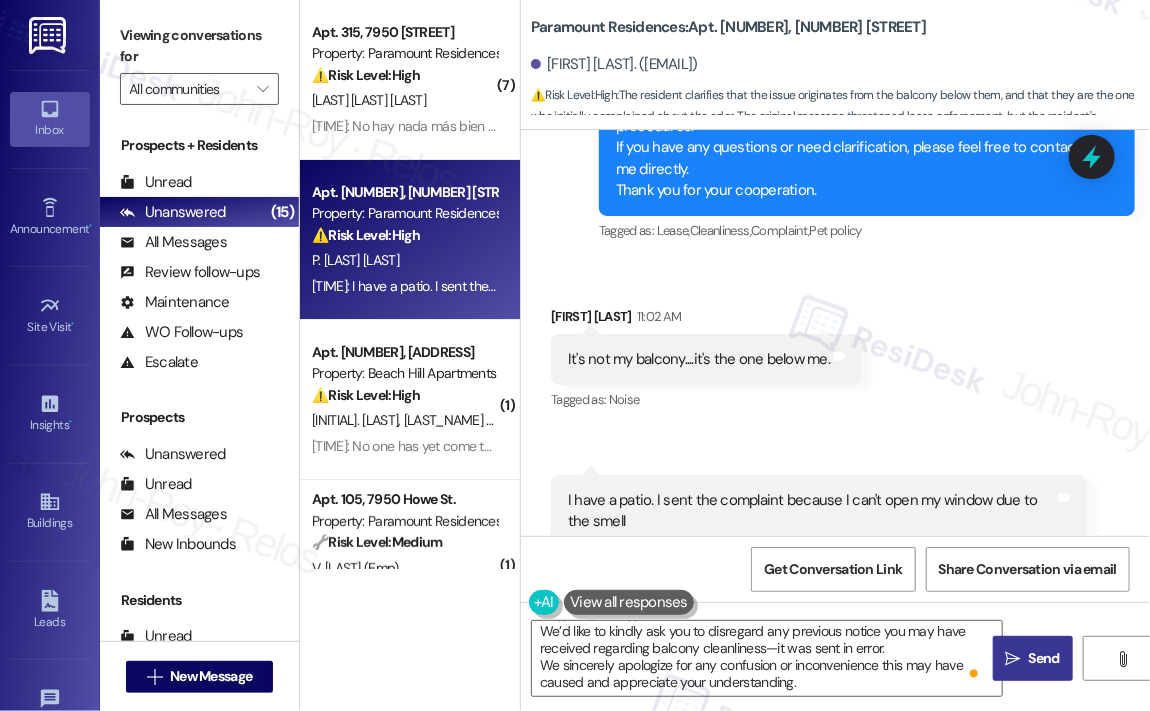 click on " Send" at bounding box center (1033, 658) 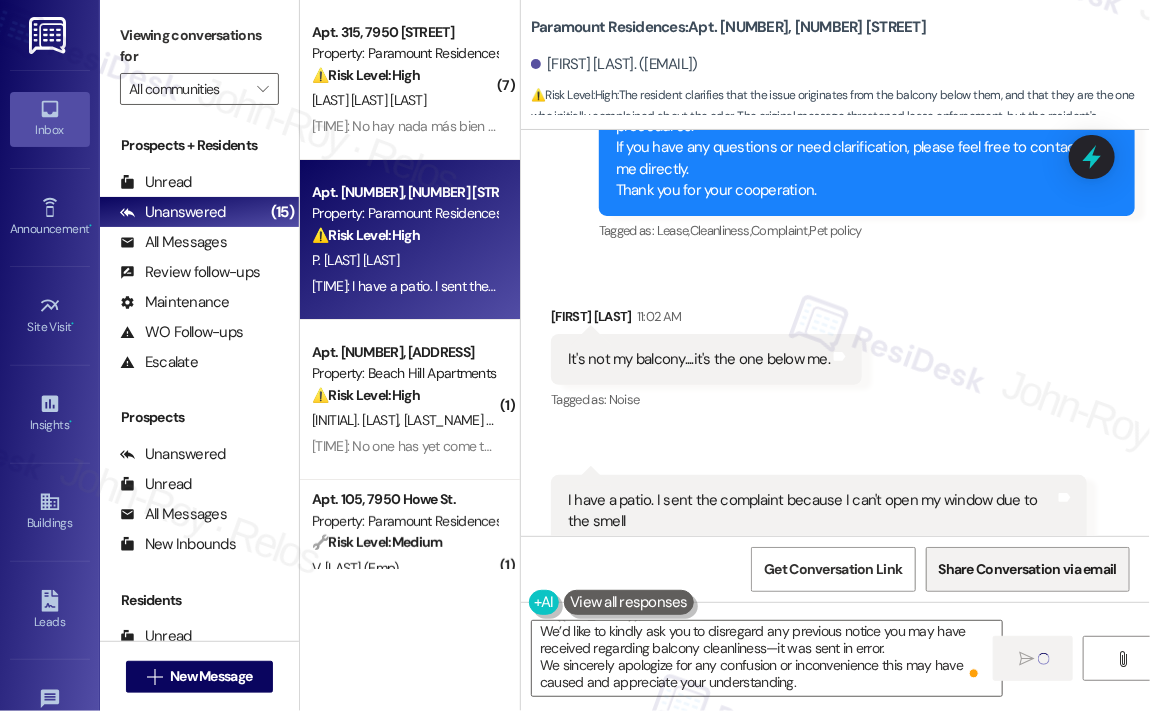 type 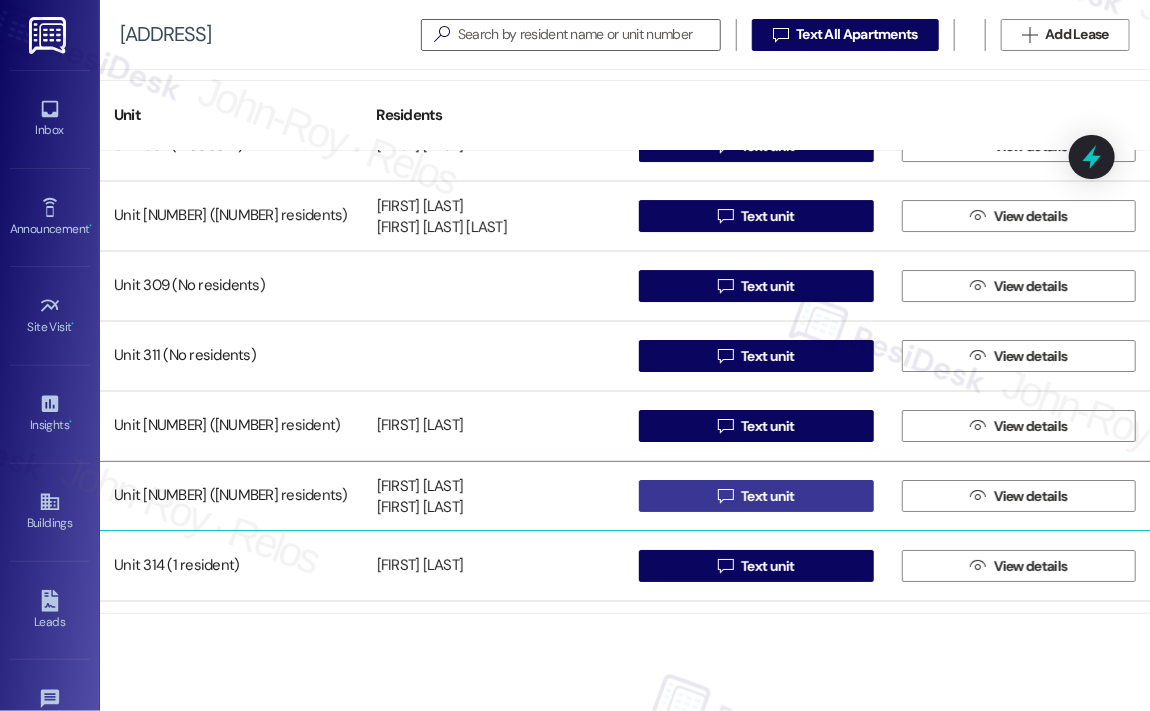 click on "Text unit" at bounding box center (768, 496) 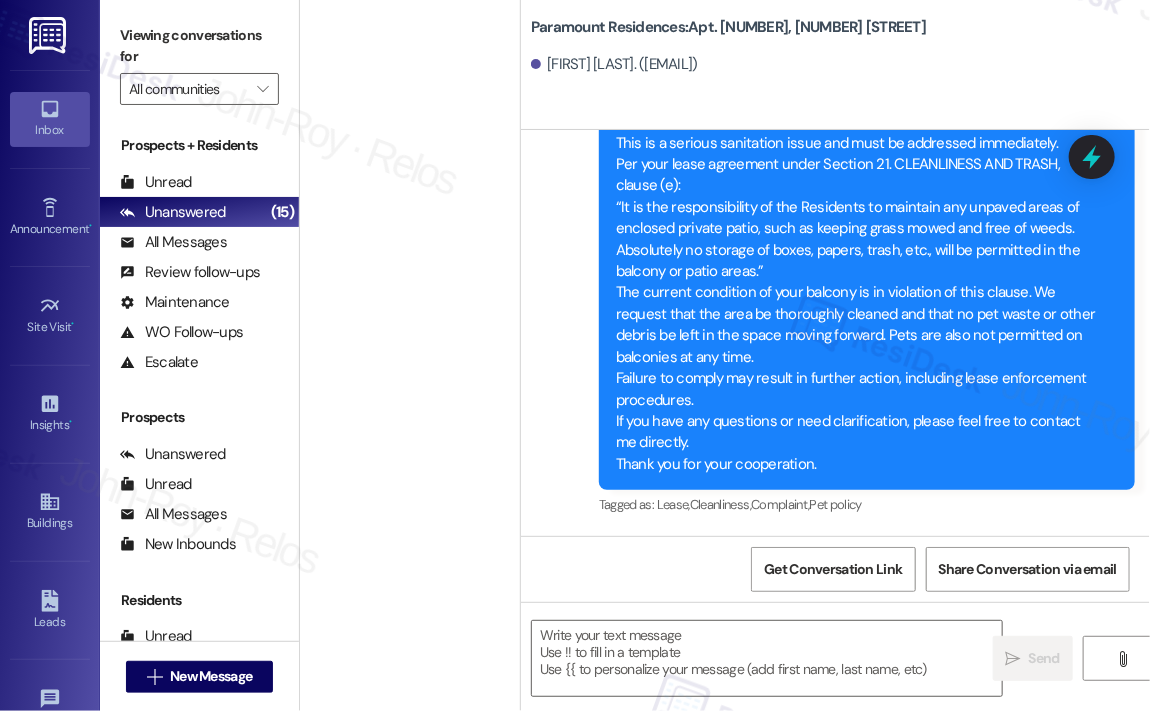 type on "Fetching suggested responses. Please feel free to read through the conversation in the meantime." 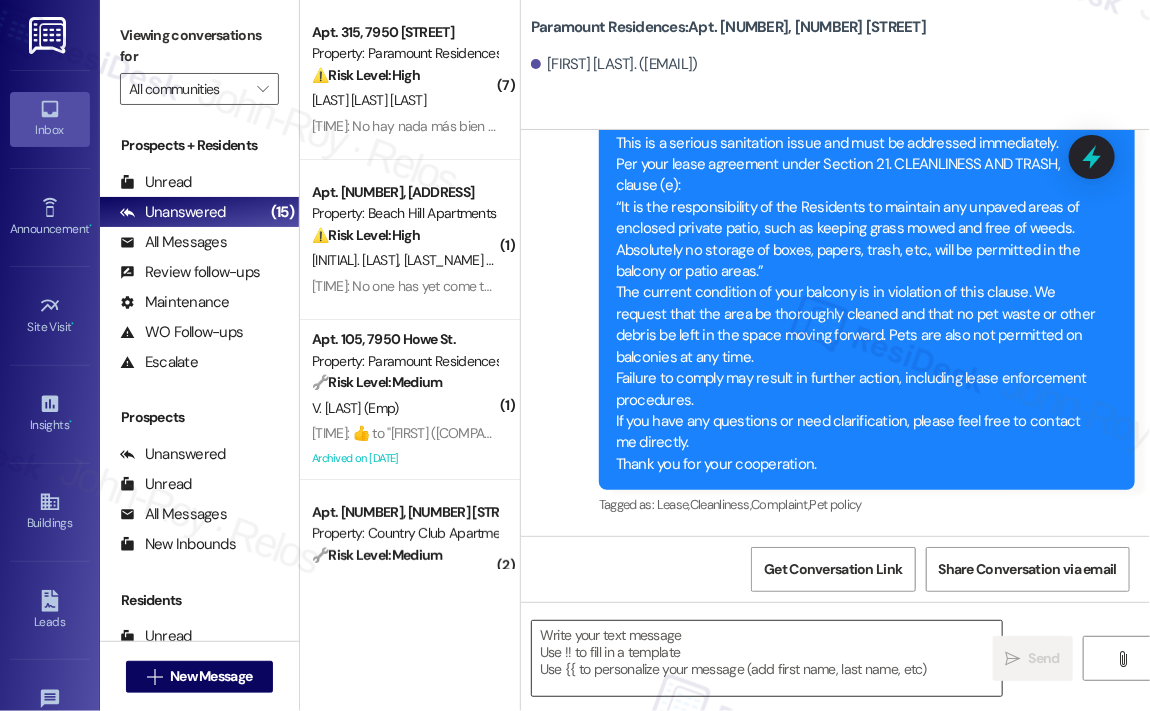 click at bounding box center [767, 658] 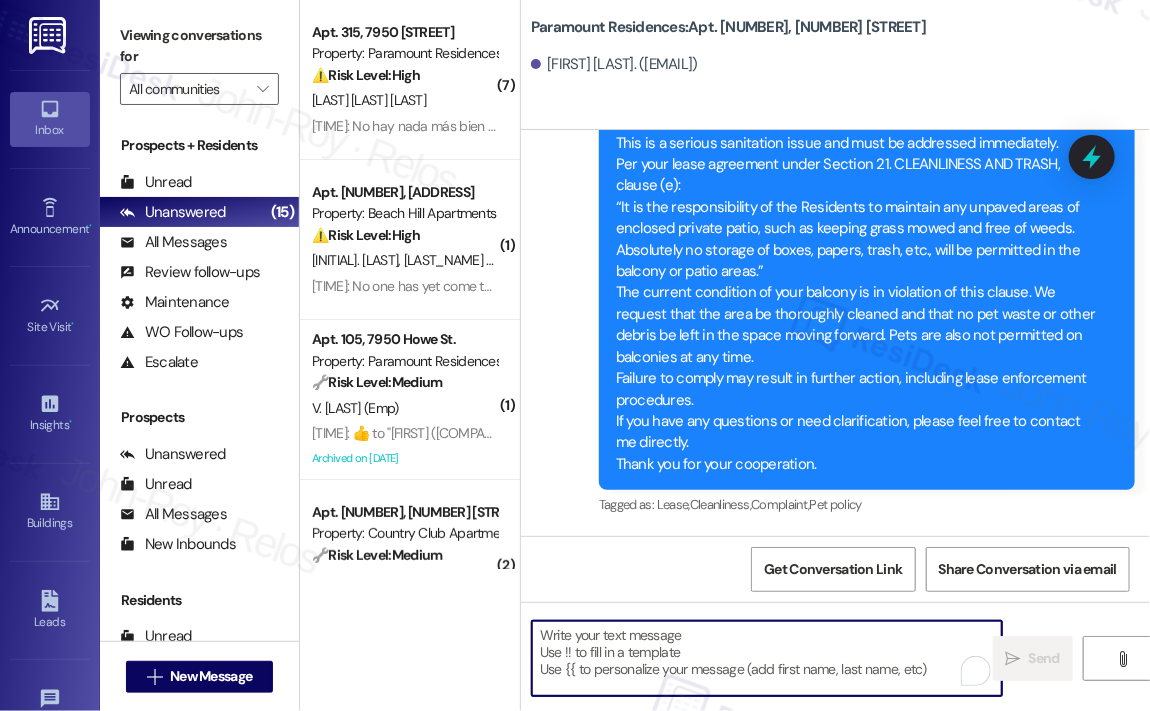 paste on "Hi {{first_name}},
We’d like to kindly ask you to disregard any previous notice you may have received regarding balcony cleanliness—it was sent in error.
We sincerely apologize for any confusion or inconvenience this may have caused and appreciate your understanding." 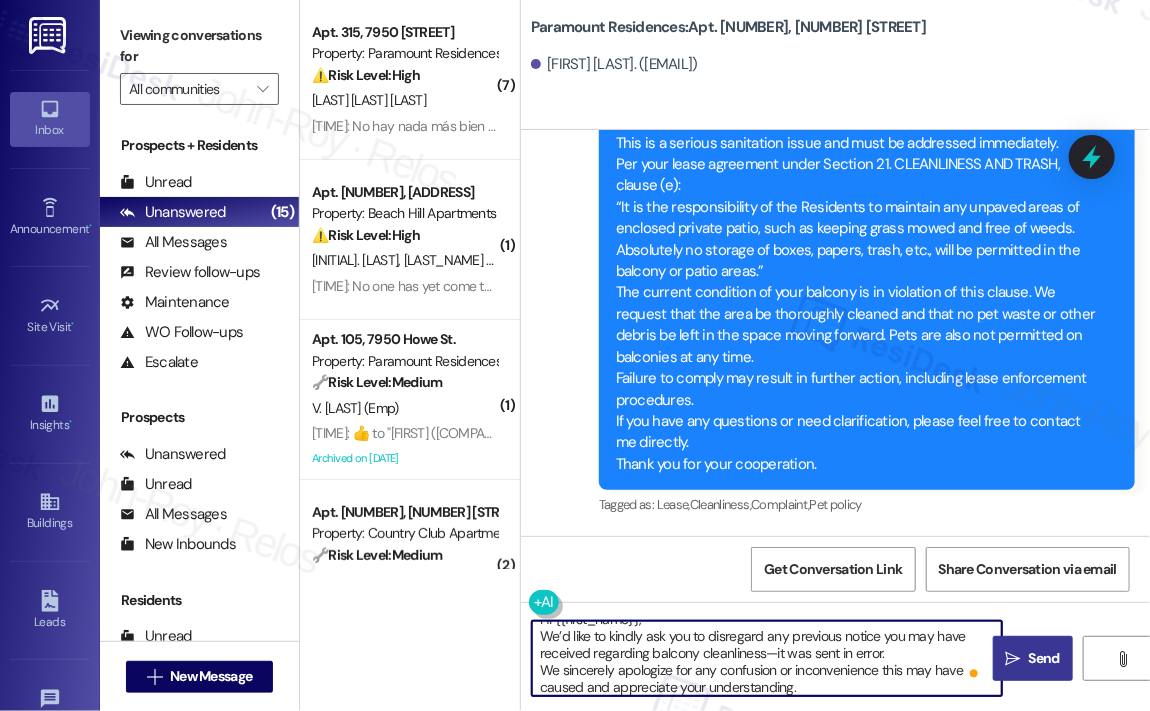 type on "Hi {{first_name}},
We’d like to kindly ask you to disregard any previous notice you may have received regarding balcony cleanliness—it was sent in error.
We sincerely apologize for any confusion or inconvenience this may have caused and appreciate your understanding." 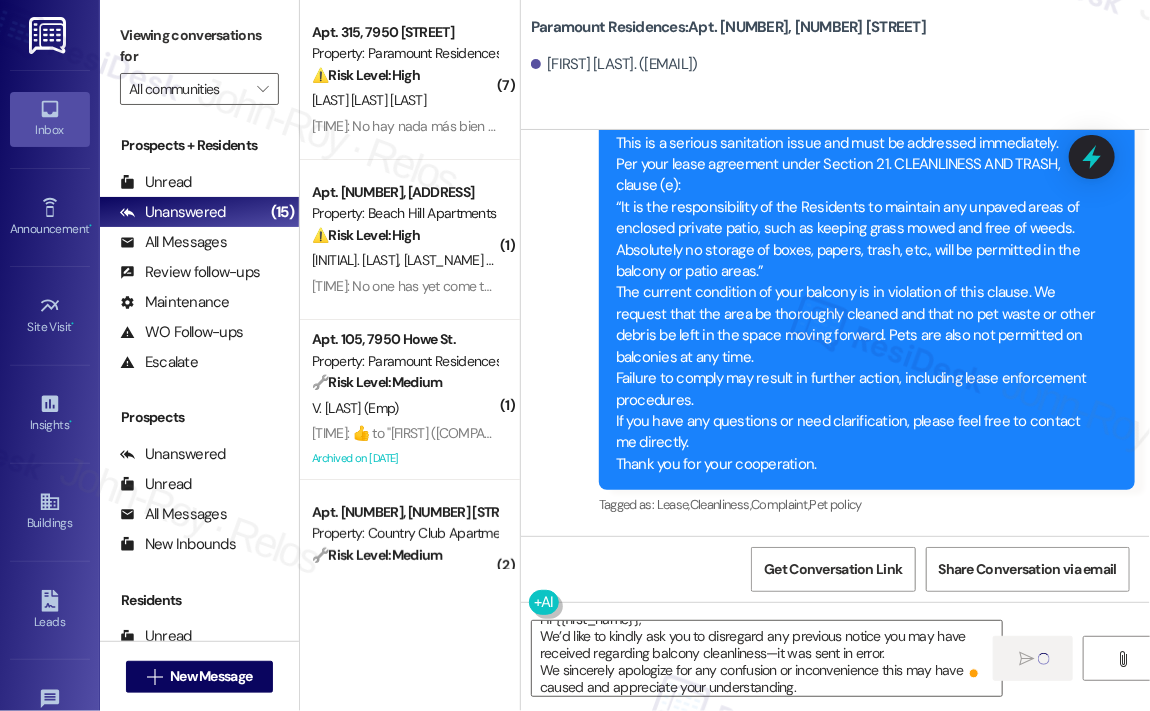 type 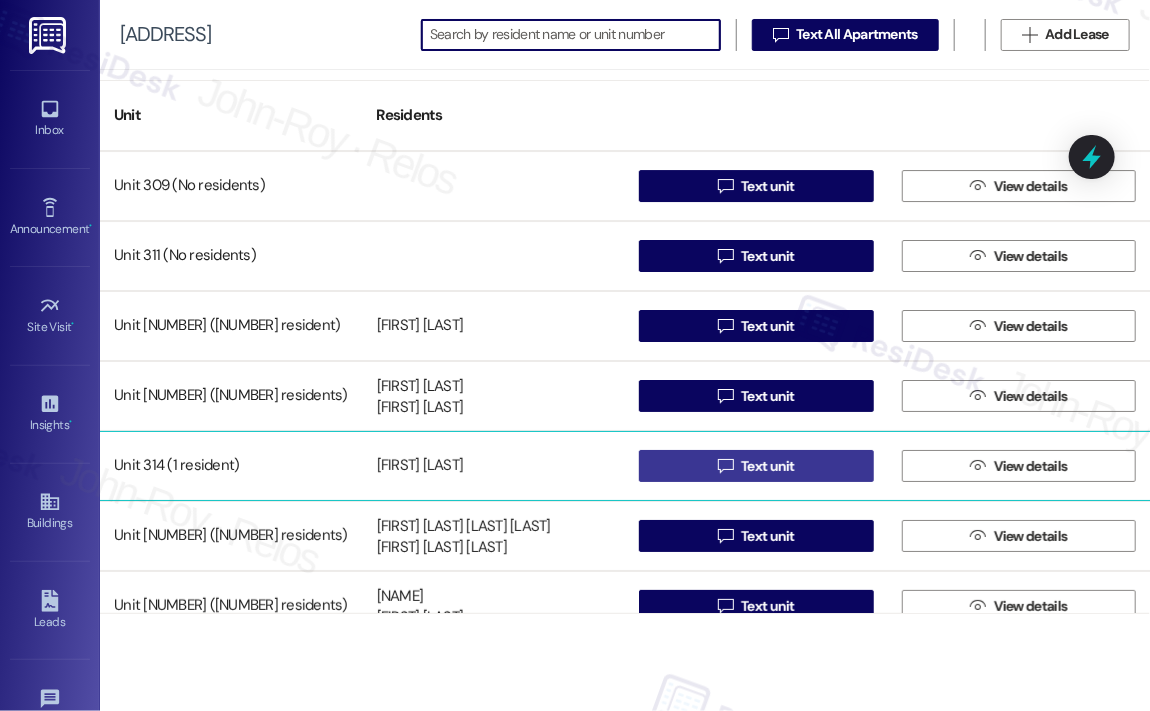 click on " Text unit" at bounding box center [756, 466] 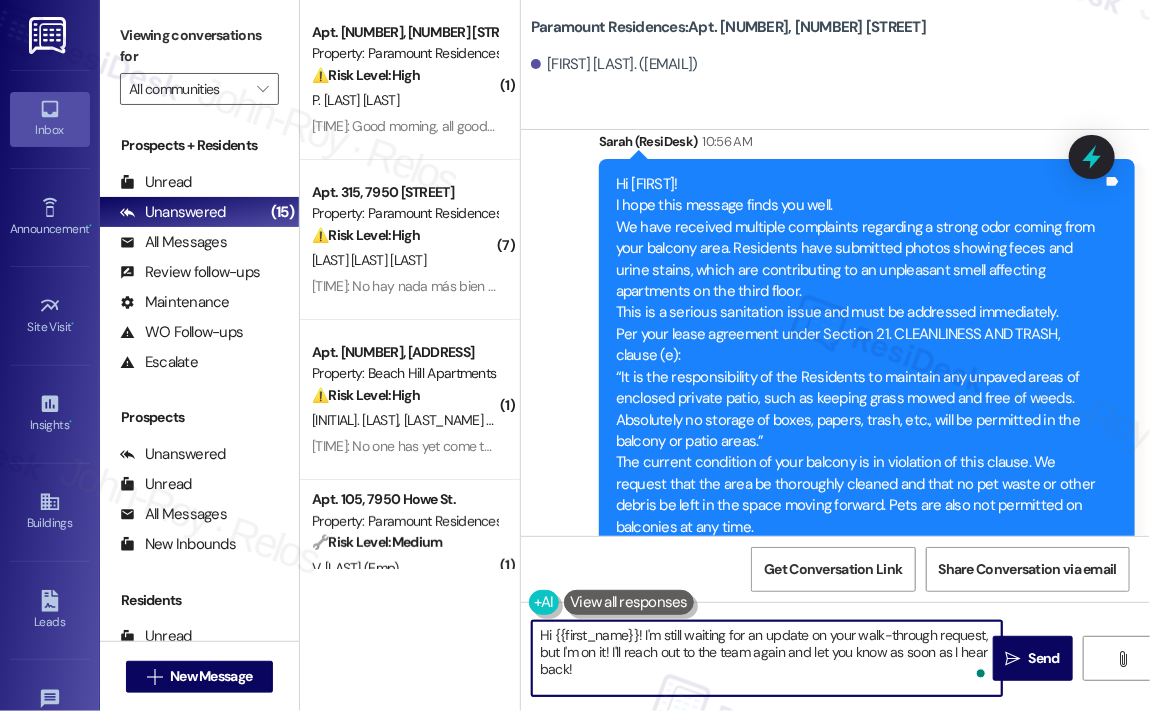 paste on ",
We’d like to kindly ask you to disregard any previous notice you may have received regarding balcony cleanliness—it was sent in error.
We sincerely apologize for any confusion or inconvenience this may have caused and appreciate your understanding." 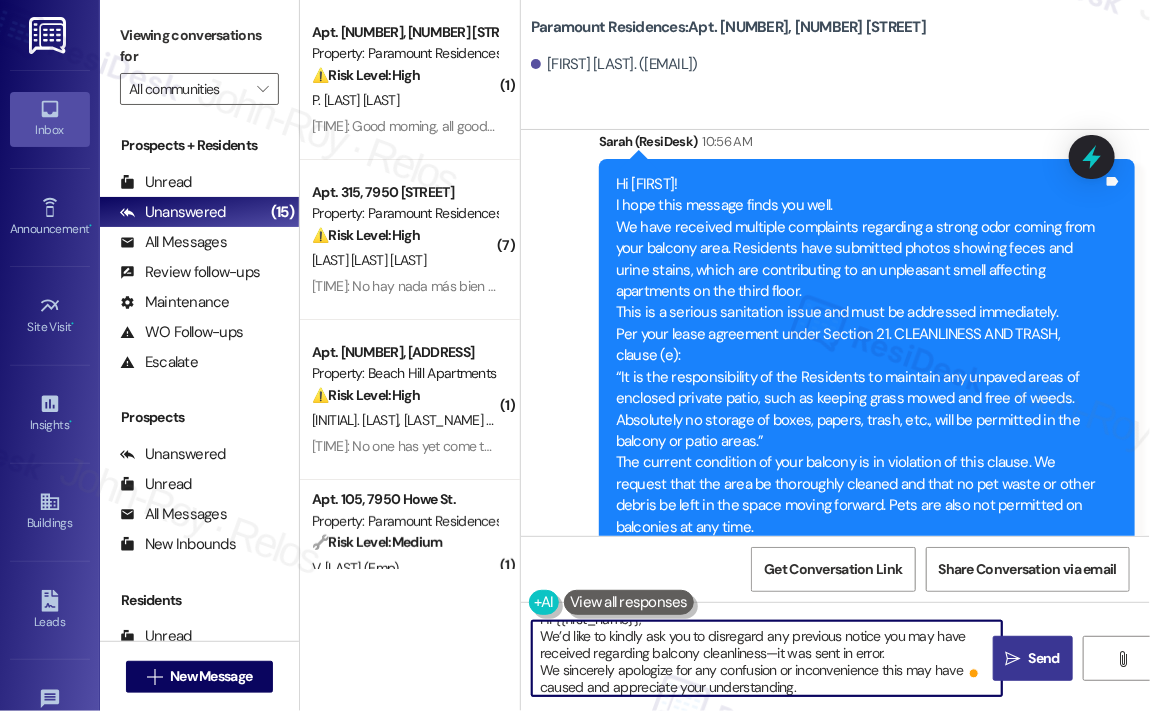 type on "Hi {{first_name}},
We’d like to kindly ask you to disregard any previous notice you may have received regarding balcony cleanliness—it was sent in error.
We sincerely apologize for any confusion or inconvenience this may have caused and appreciate your understanding." 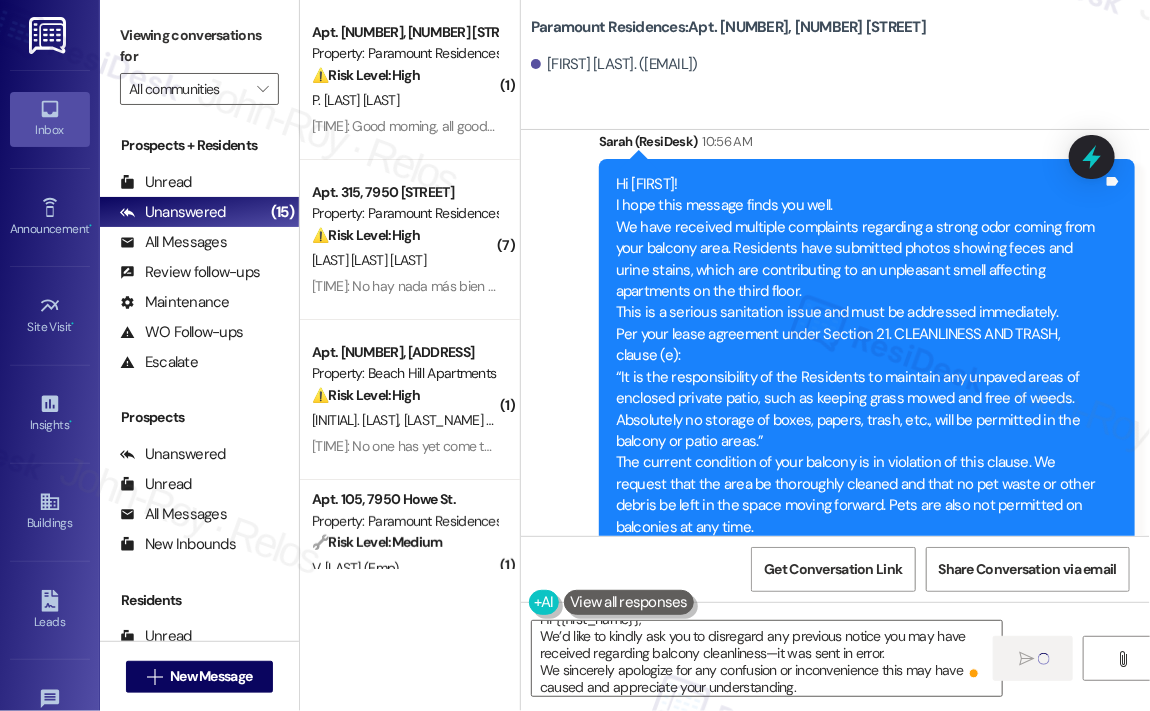 type 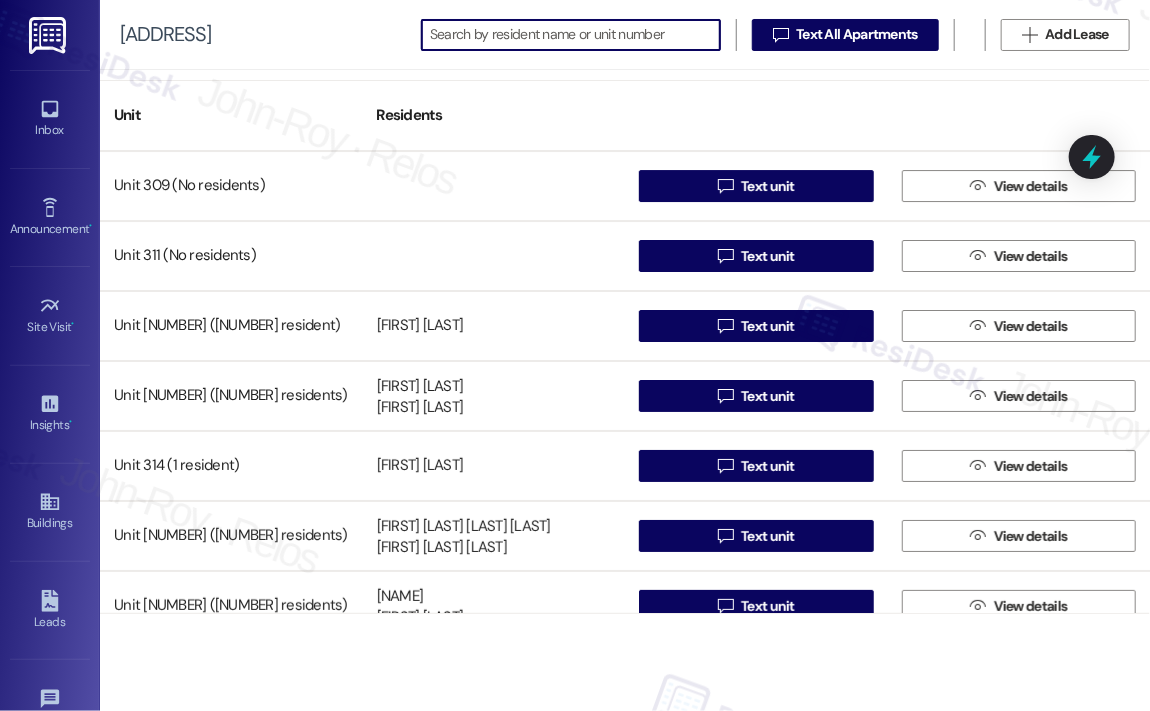 scroll, scrollTop: 2897, scrollLeft: 0, axis: vertical 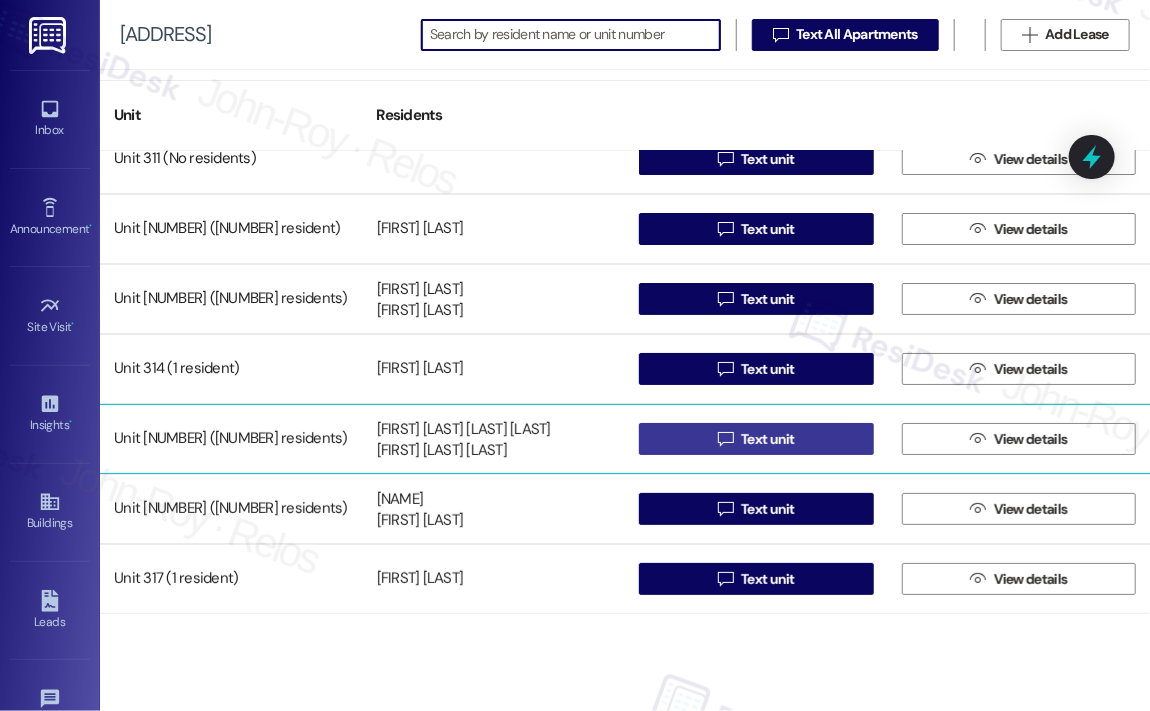 click on " Text unit" at bounding box center [756, 439] 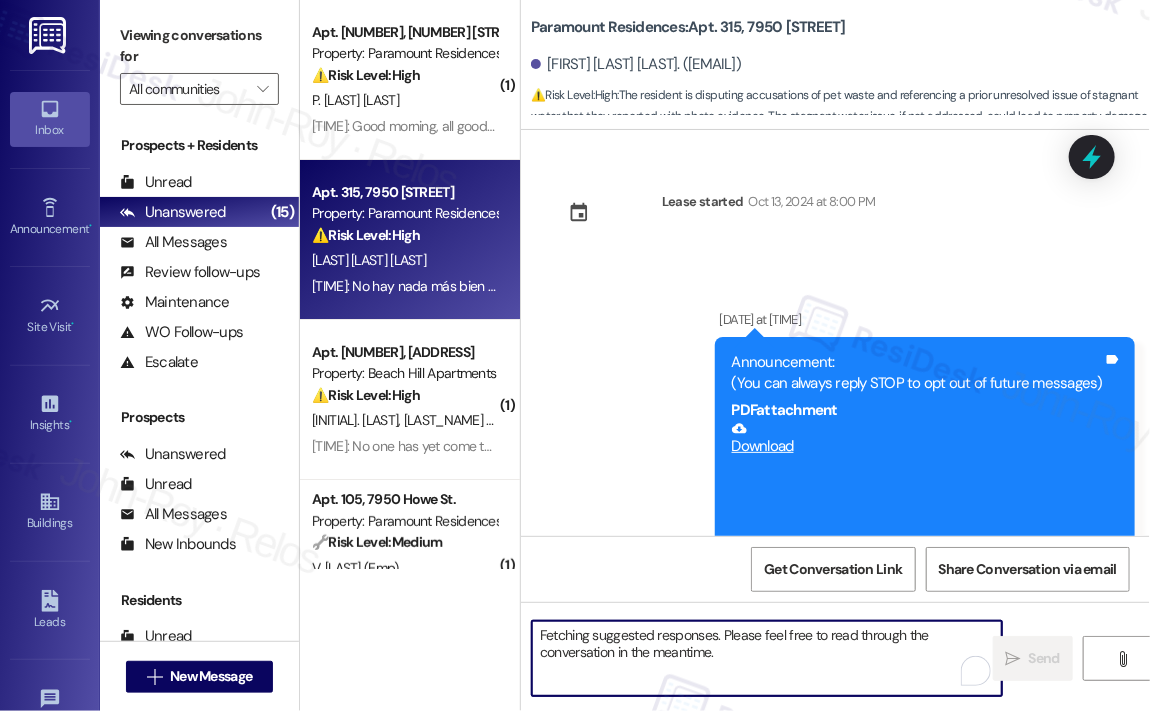 scroll, scrollTop: 53613, scrollLeft: 0, axis: vertical 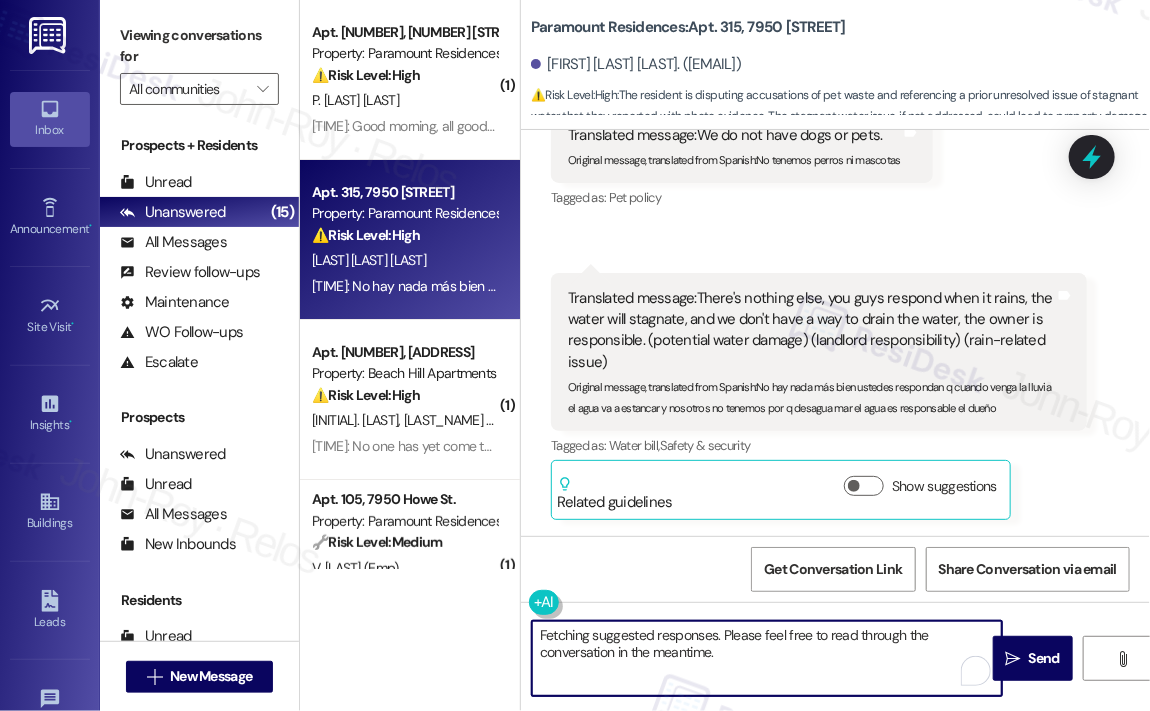 click on "Fetching suggested responses. Please feel free to read through the conversation in the meantime." at bounding box center (767, 658) 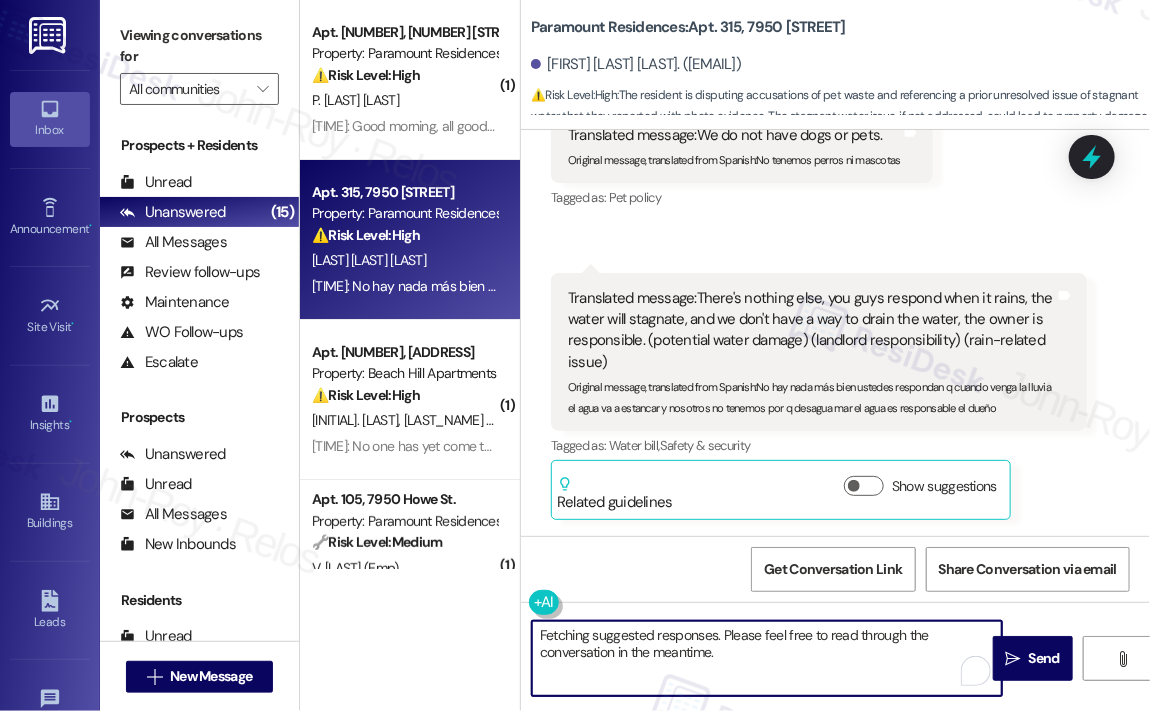paste on "Hi {{first_name}},
We’d like to kindly ask you to disregard any previous notice you may have received regarding balcony cleanliness—it was sent in error.
We sincerely apologize for any confusion or inconvenience this may have caused and appreciate your understanding" 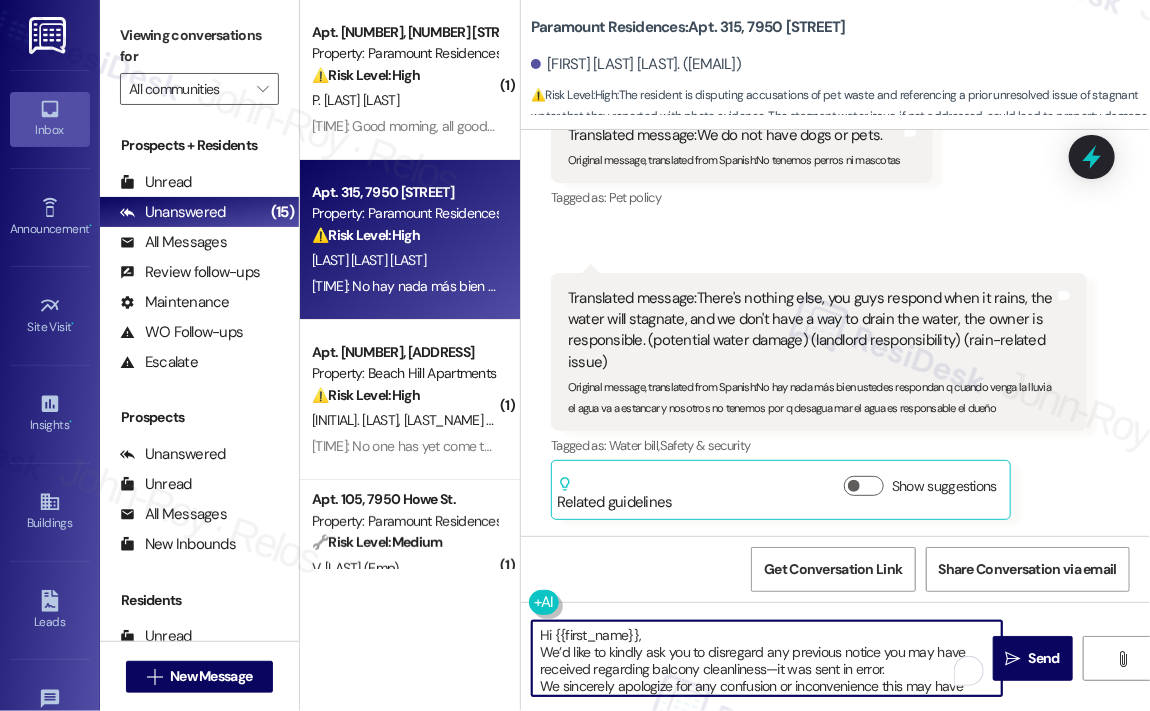 scroll, scrollTop: 16, scrollLeft: 0, axis: vertical 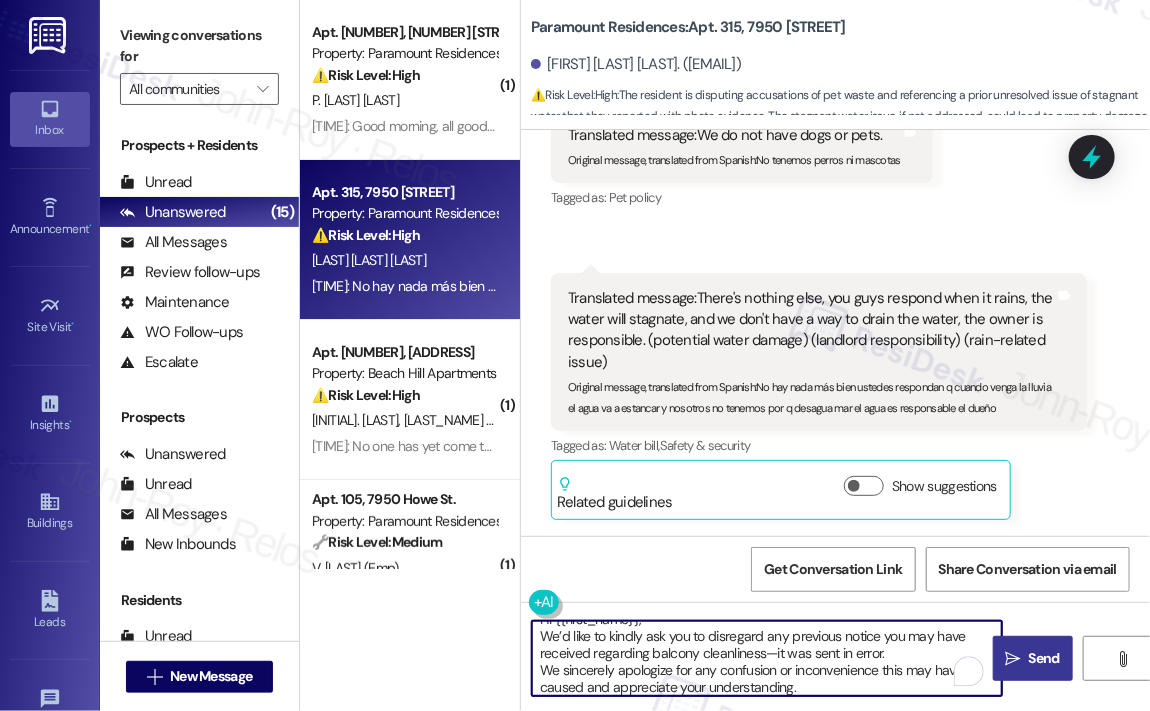 type on "Hi {{first_name}},
We’d like to kindly ask you to disregard any previous notice you may have received regarding balcony cleanliness—it was sent in error.
We sincerely apologize for any confusion or inconvenience this may have caused and appreciate your understanding." 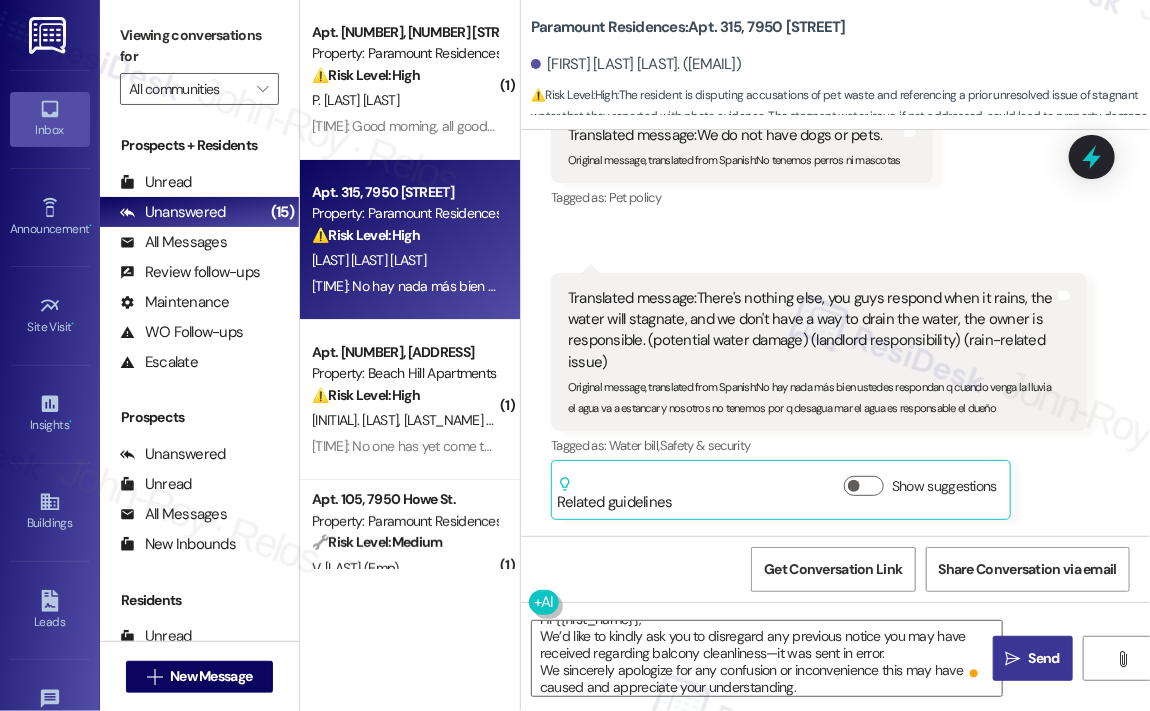click on " Send" at bounding box center [1033, 658] 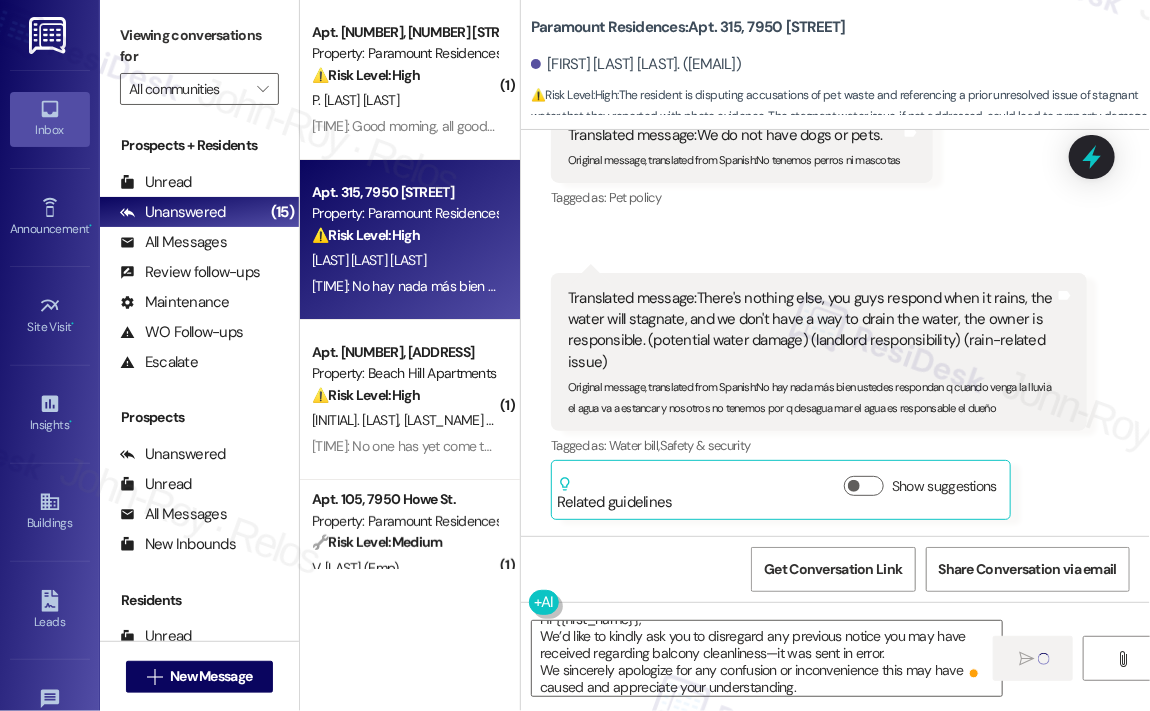 type 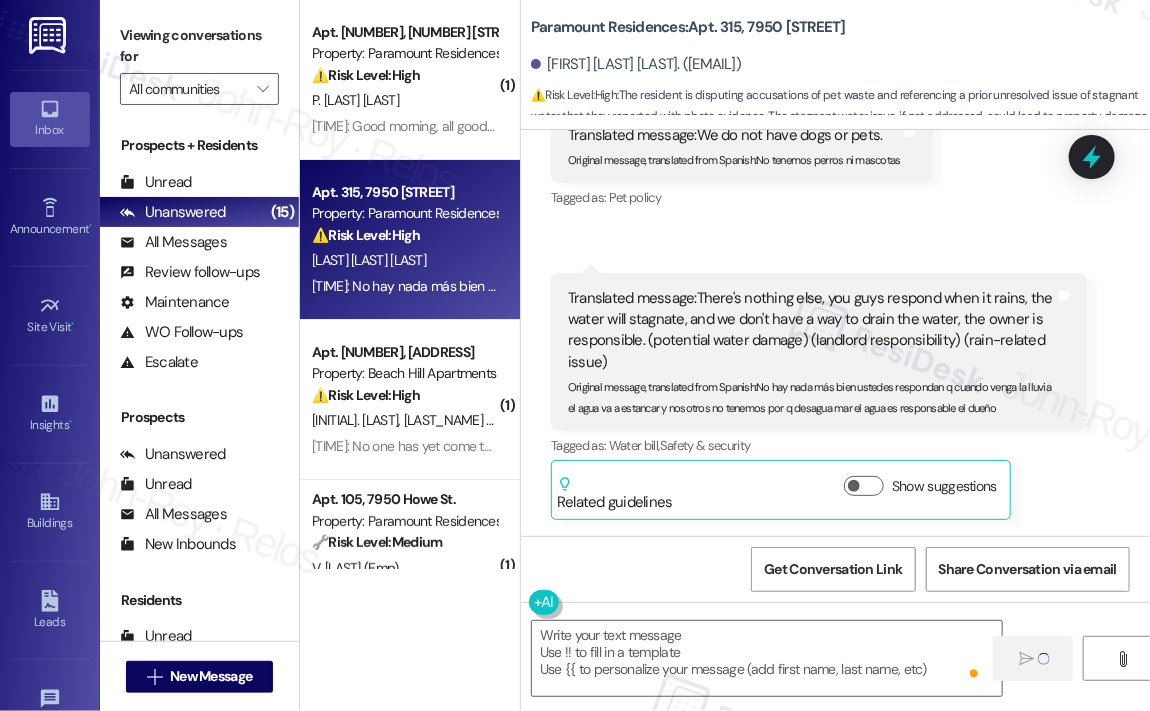 scroll, scrollTop: 0, scrollLeft: 0, axis: both 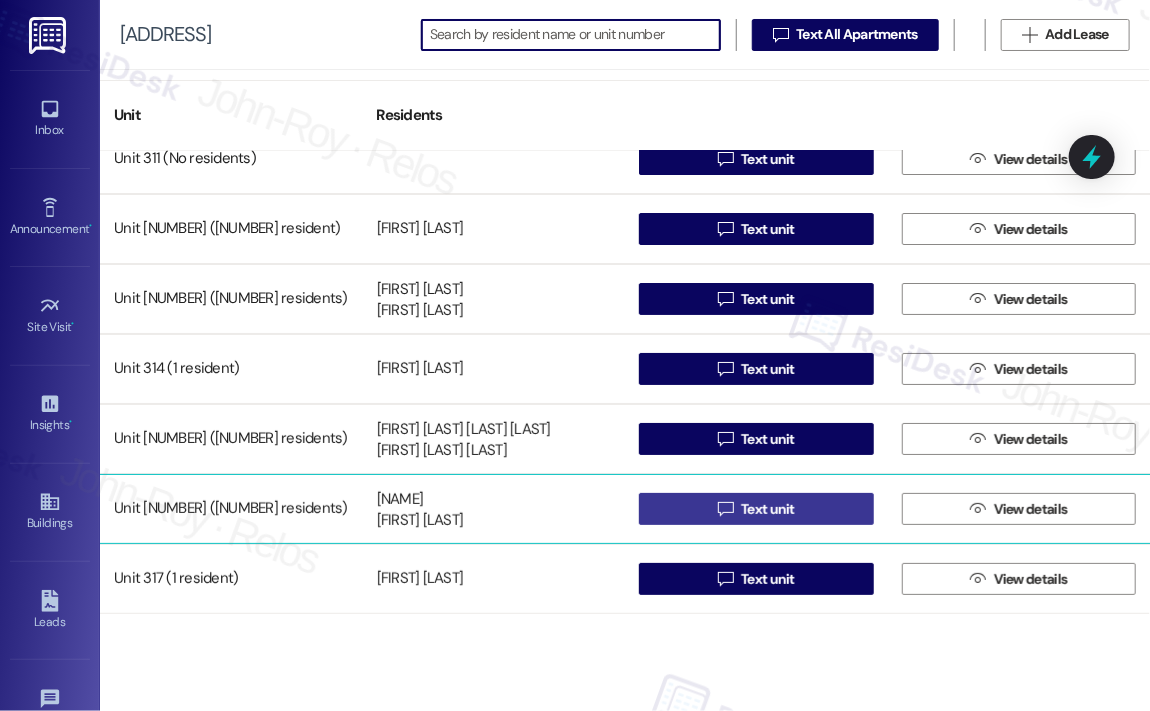 click on " Text unit" at bounding box center (756, 509) 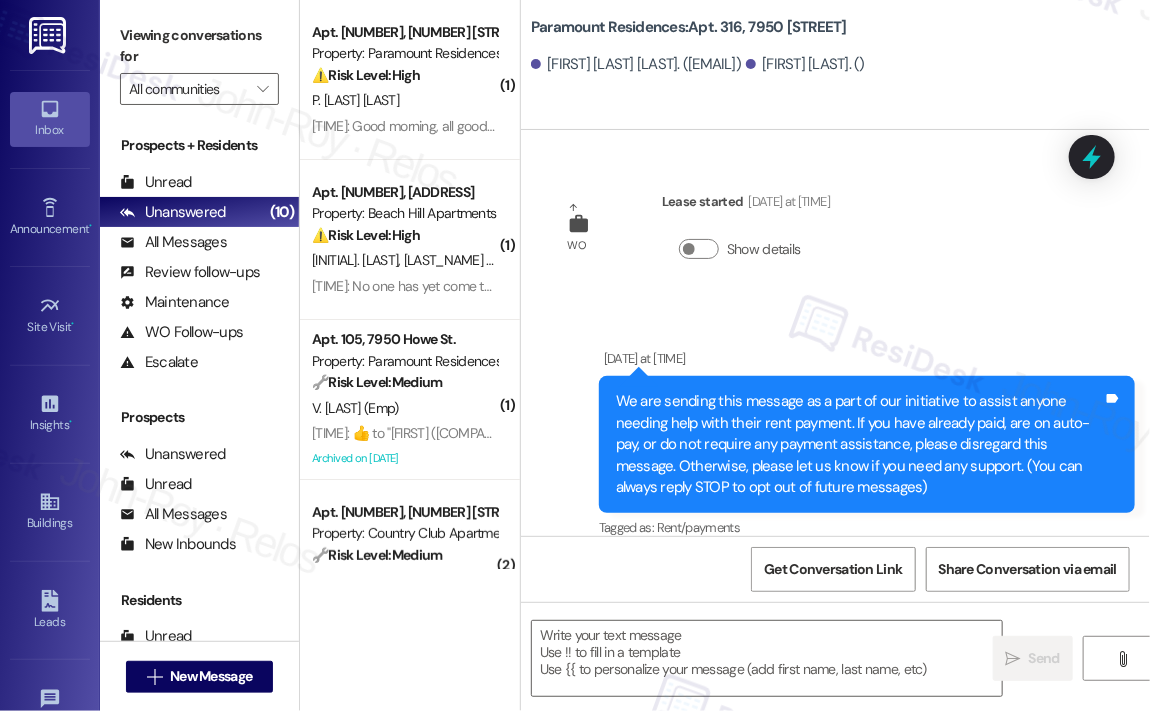 type on "Fetching suggested responses. Please feel free to read through the conversation in the meantime." 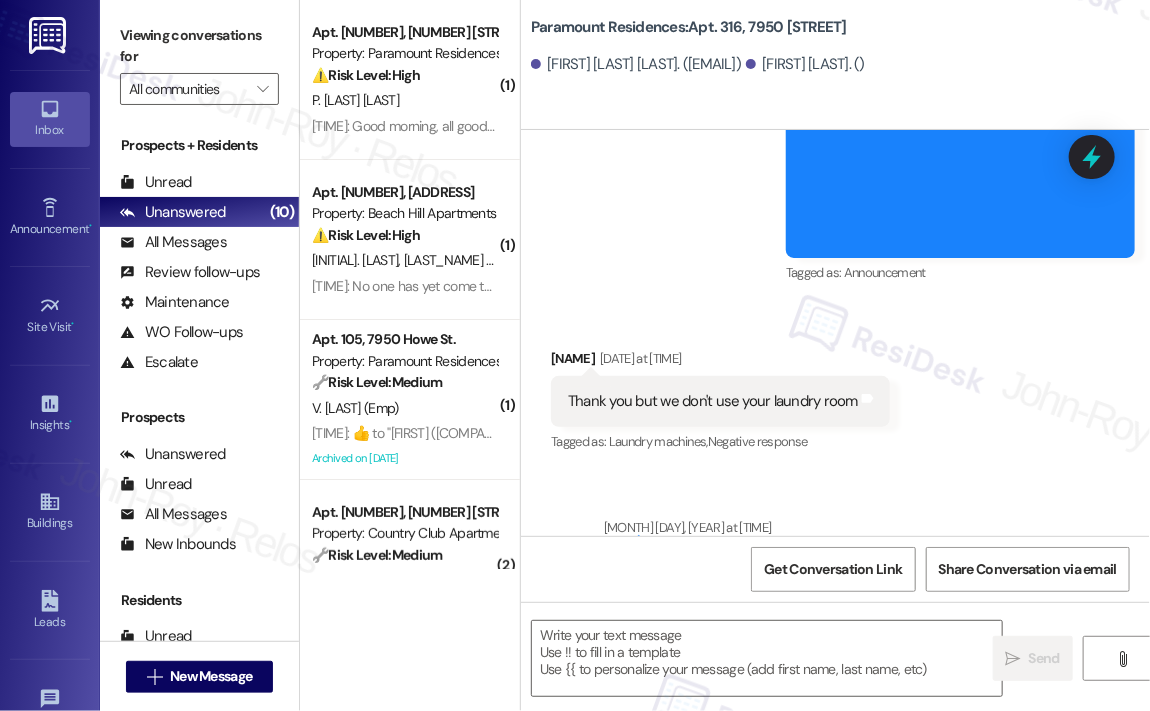 scroll, scrollTop: 1439, scrollLeft: 0, axis: vertical 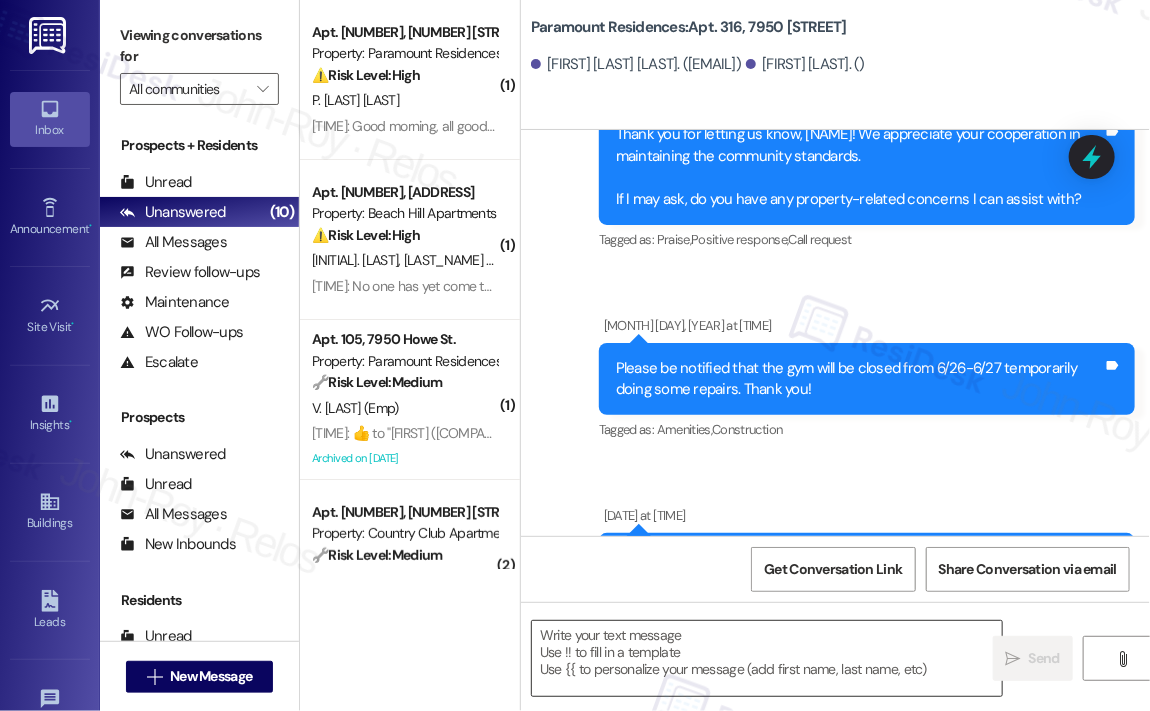 click at bounding box center [767, 658] 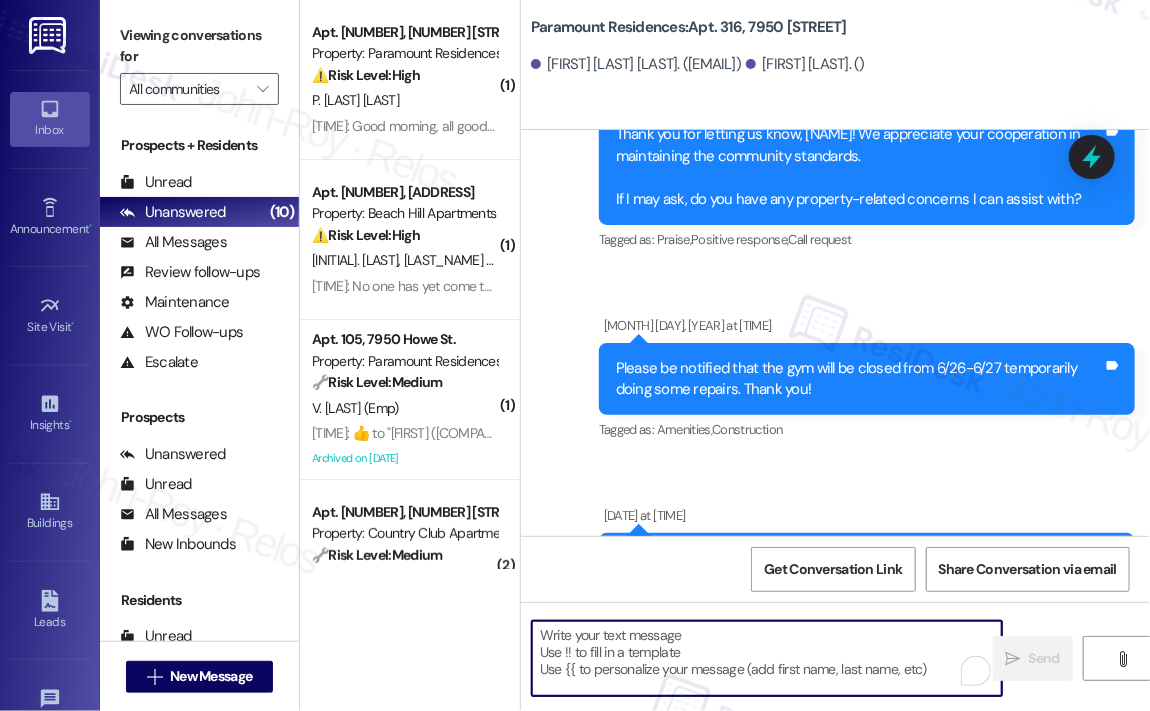 paste on "Hi {{first_name}},
We’d like to kindly ask you to disregard any previous notice you may have received regarding balcony cleanliness—it was sent in error.
We sincerely apologize for any confusion or inconvenience this may have caused and appreciate your understanding." 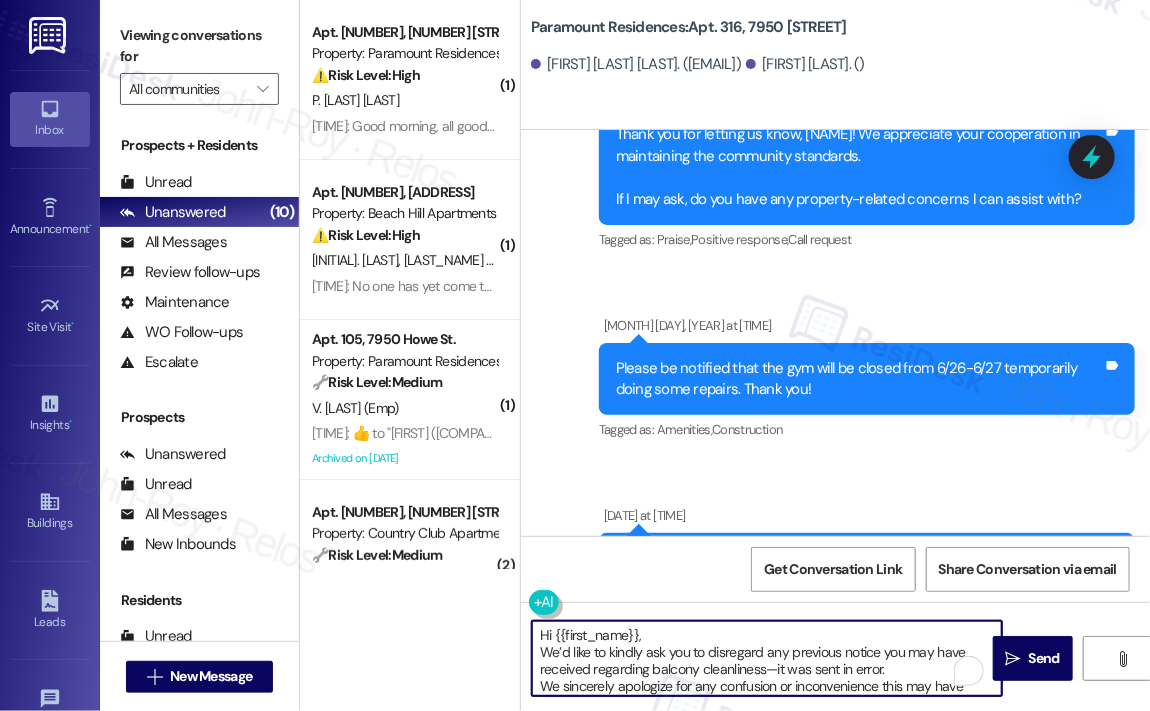 scroll, scrollTop: 16, scrollLeft: 0, axis: vertical 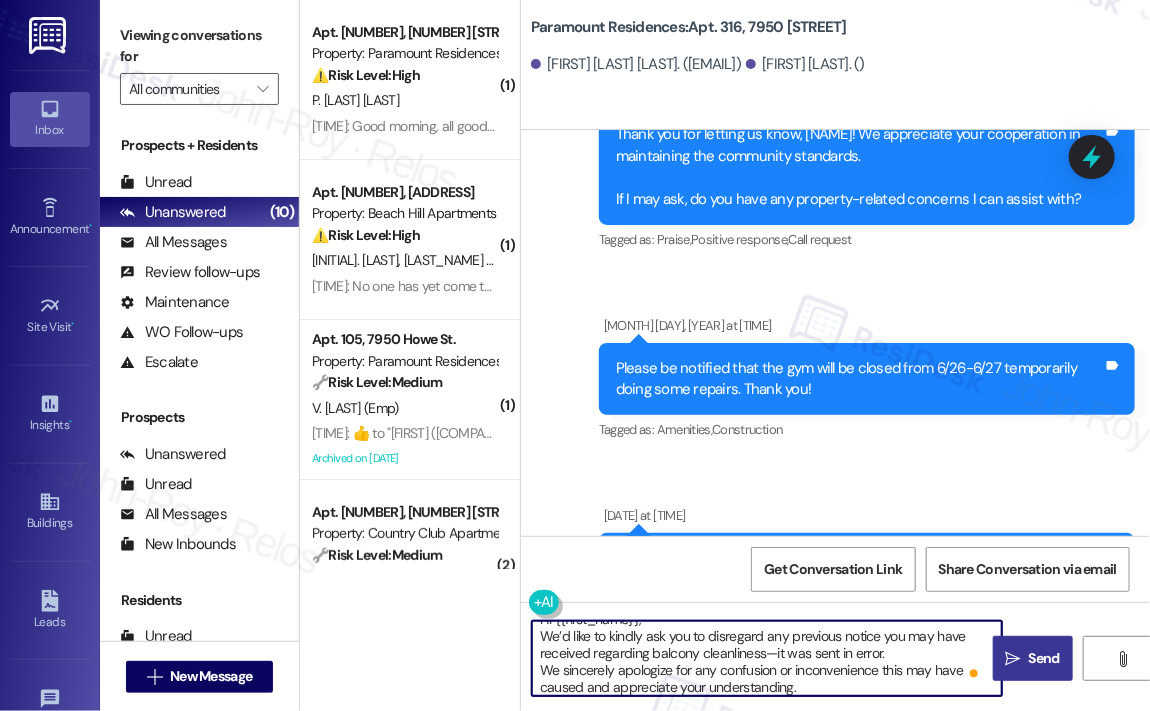type on "Hi {{first_name}},
We’d like to kindly ask you to disregard any previous notice you may have received regarding balcony cleanliness—it was sent in error.
We sincerely apologize for any confusion or inconvenience this may have caused and appreciate your understanding." 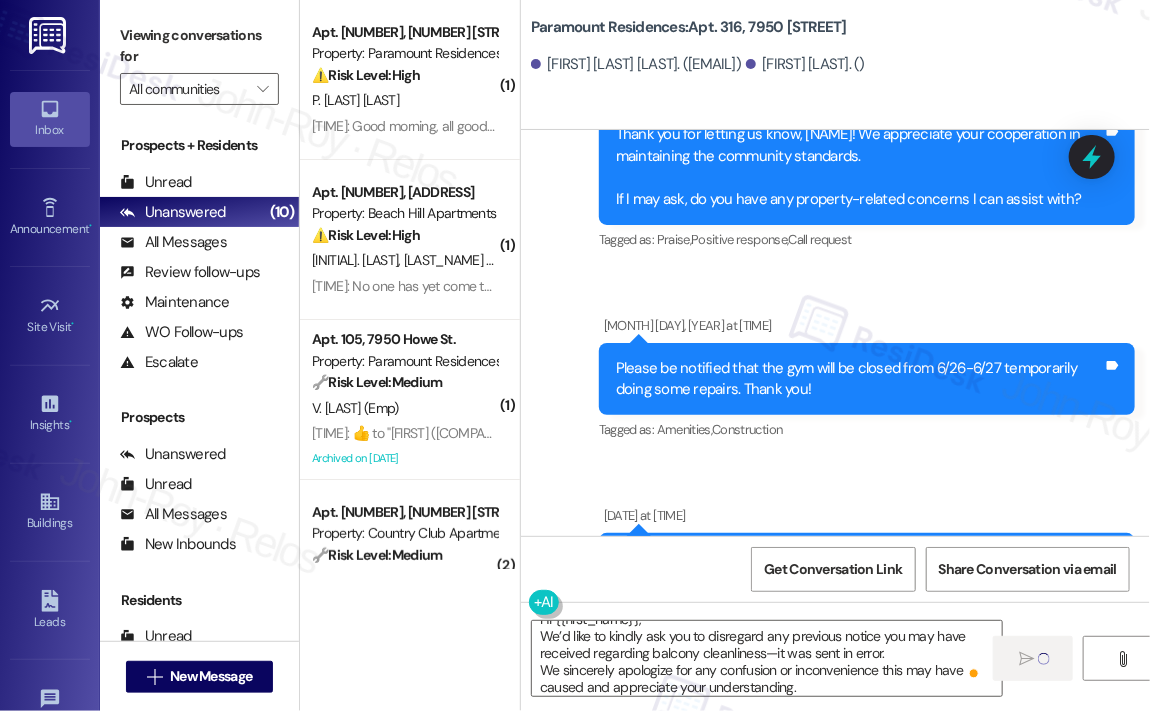 type 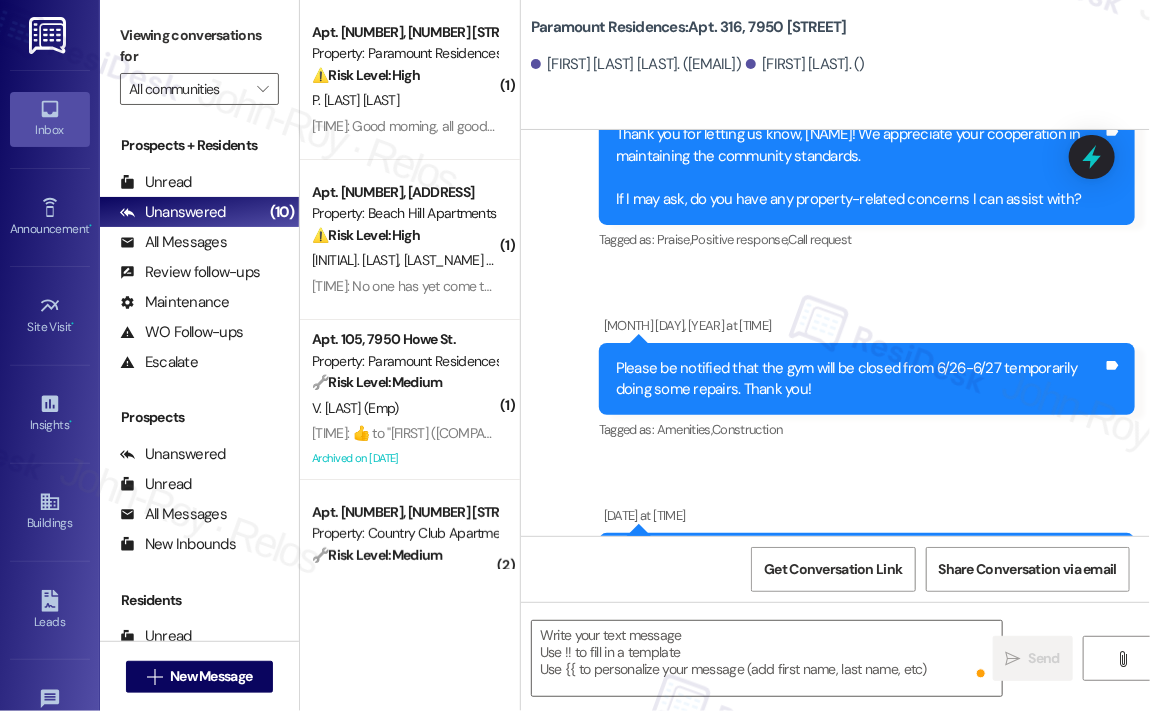 scroll, scrollTop: 0, scrollLeft: 0, axis: both 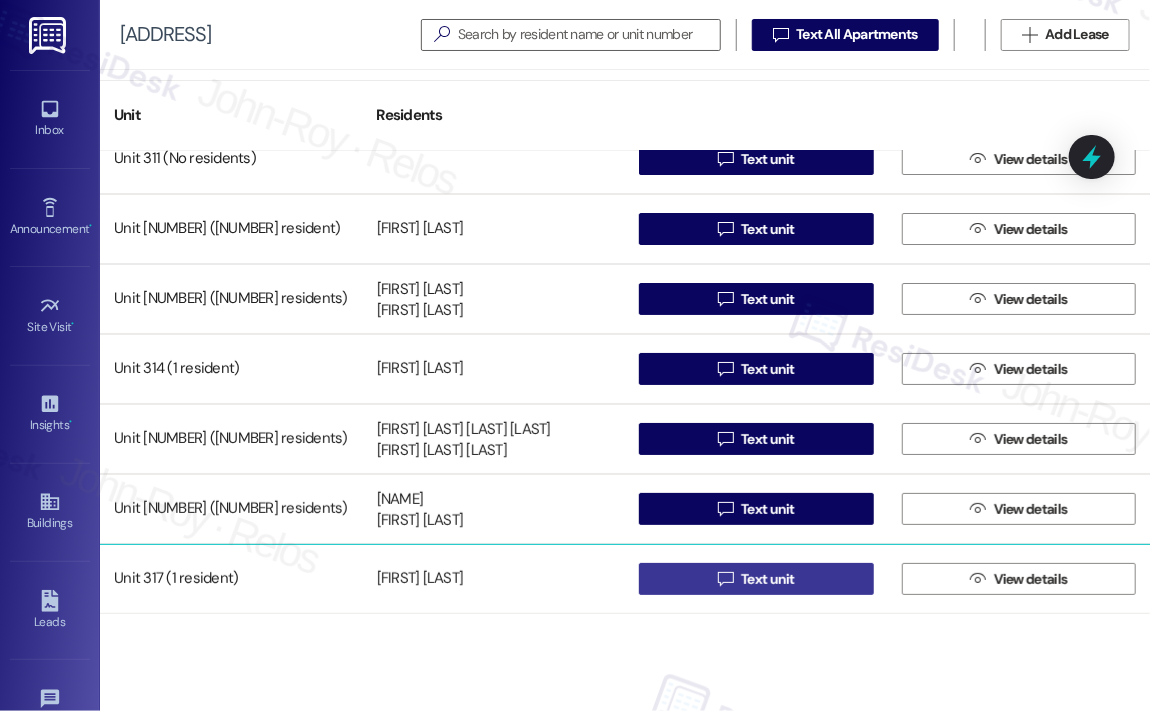 click on " Text unit" at bounding box center [756, 579] 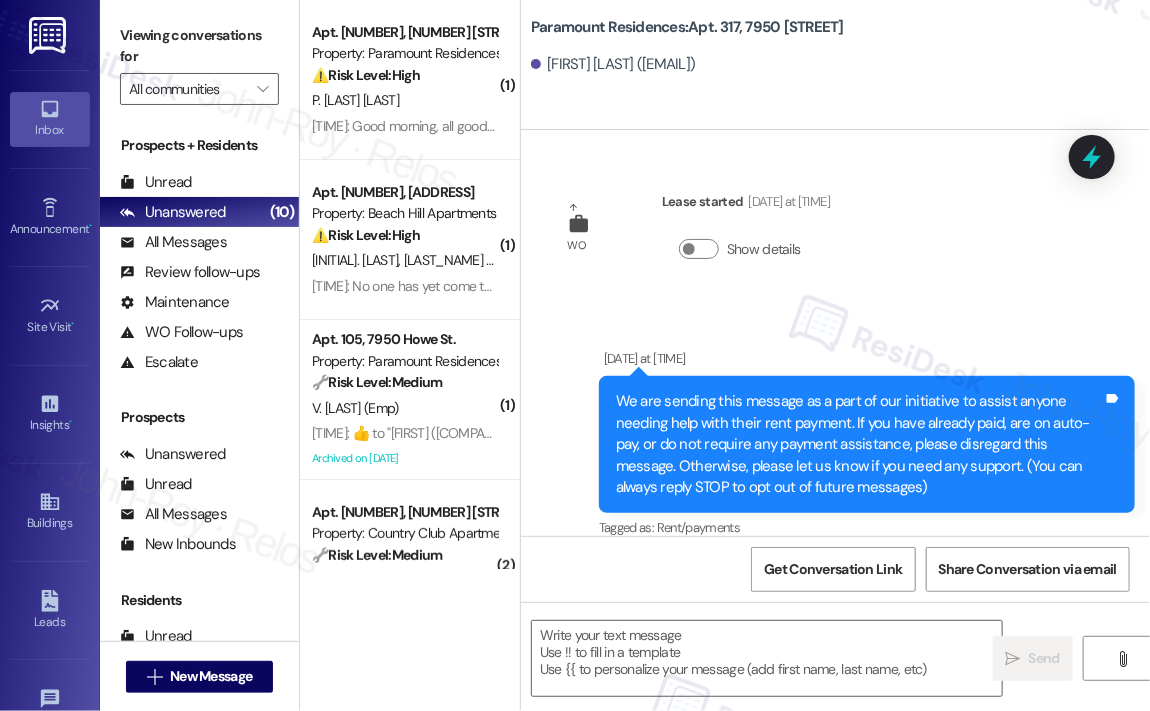 type on "Fetching suggested responses. Please feel free to read through the conversation in the meantime." 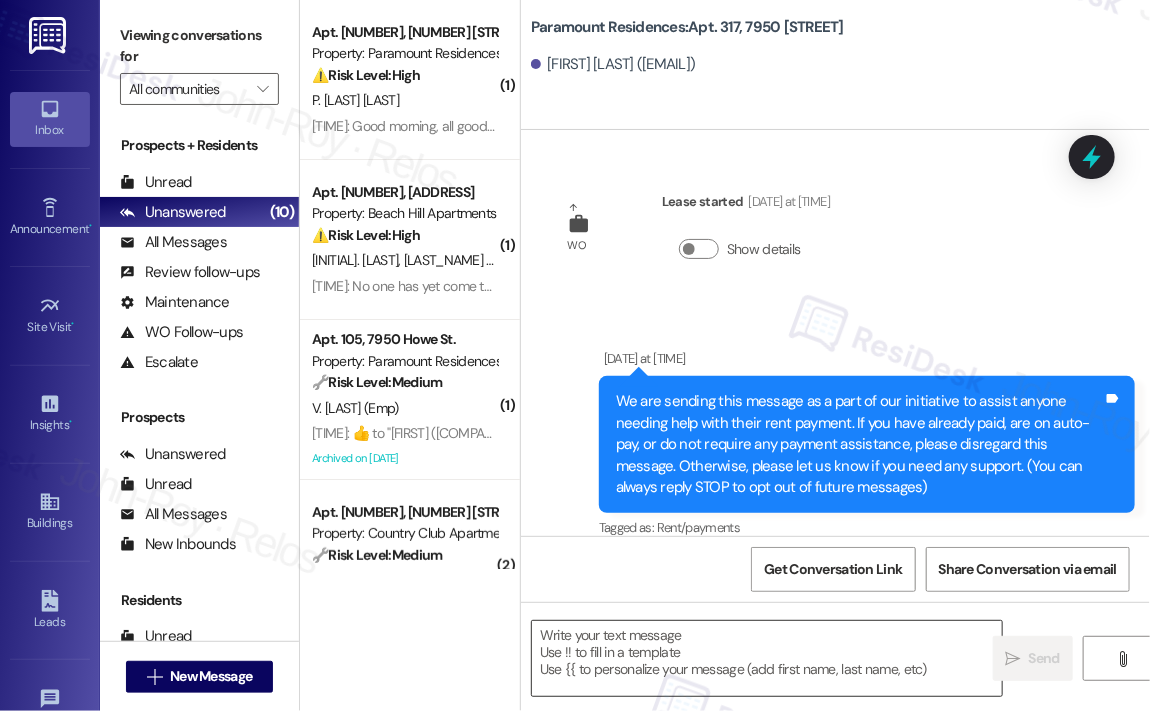 click at bounding box center (767, 658) 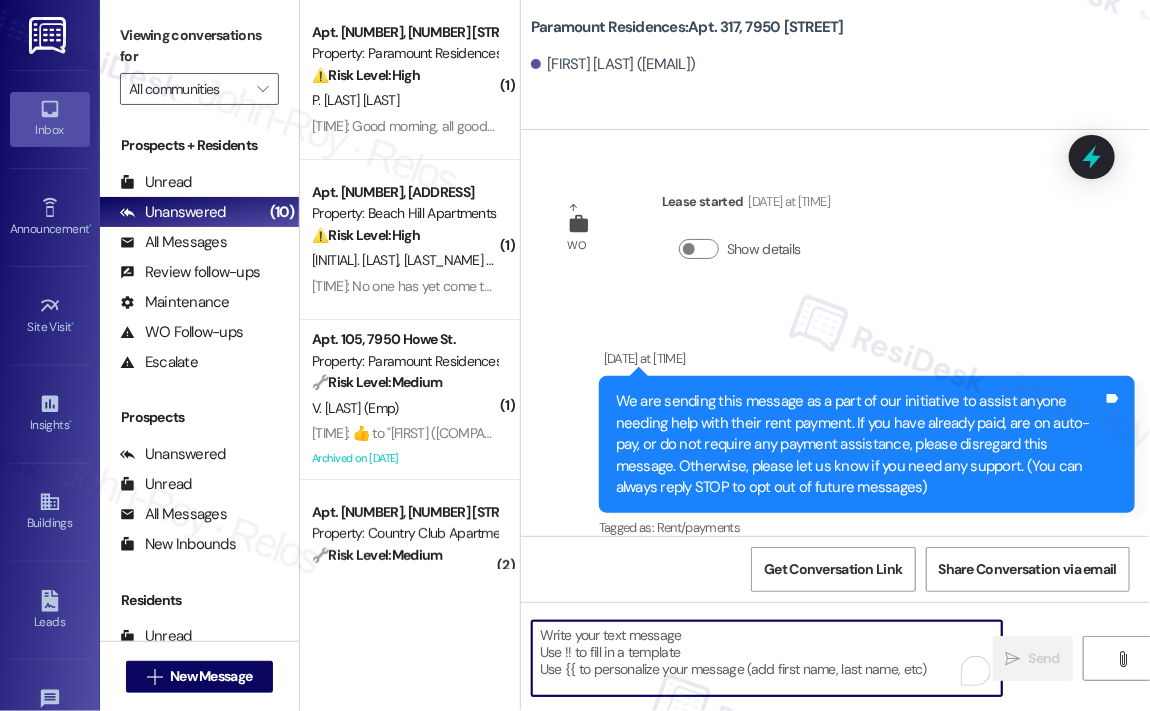 paste on "Hi {{first_name}},
We’d like to kindly ask you to disregard any previous notice you may have received regarding balcony cleanliness—it was sent in error.
We sincerely apologize for any confusion or inconvenience this may have caused and appreciate your understanding." 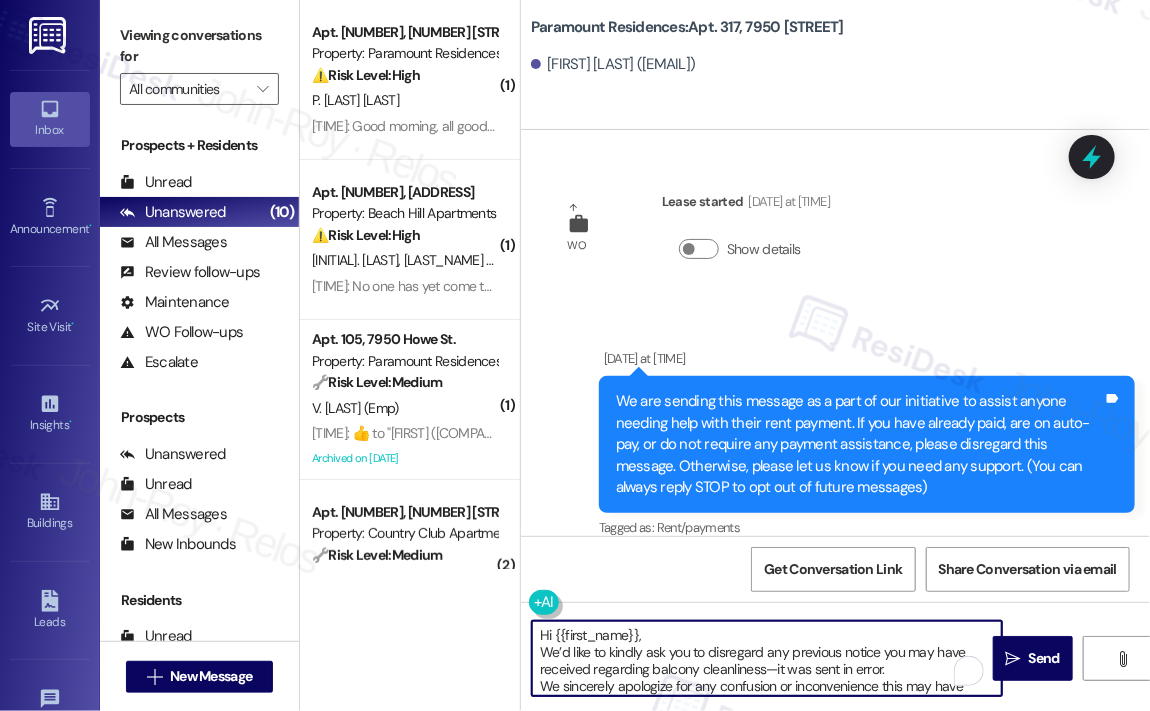 scroll, scrollTop: 16, scrollLeft: 0, axis: vertical 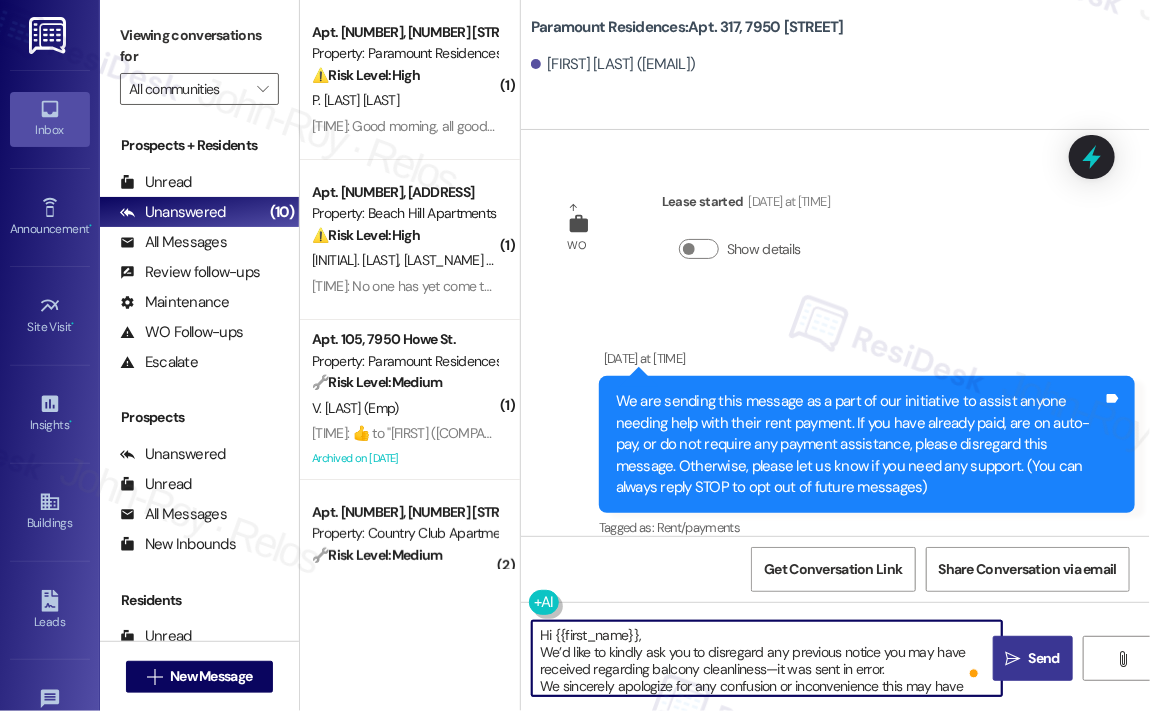 type on "Hi {{first_name}},
We’d like to kindly ask you to disregard any previous notice you may have received regarding balcony cleanliness—it was sent in error.
We sincerely apologize for any confusion or inconvenience this may have caused and appreciate your understanding." 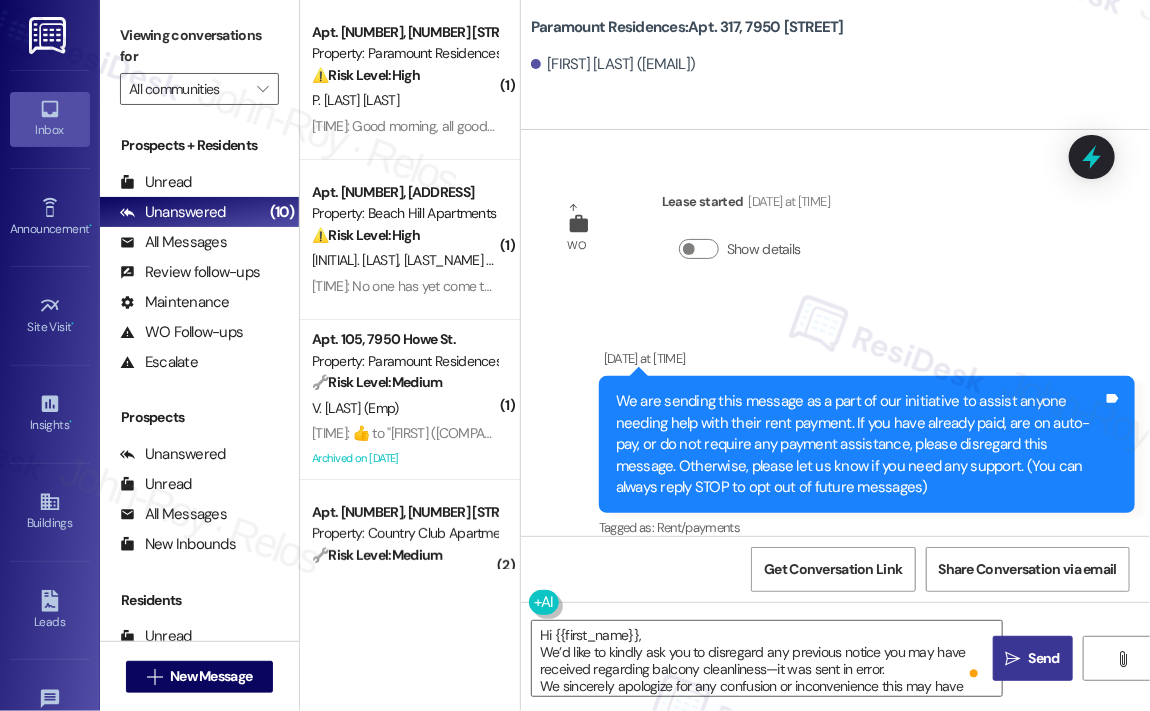 click on "Send" at bounding box center [1044, 658] 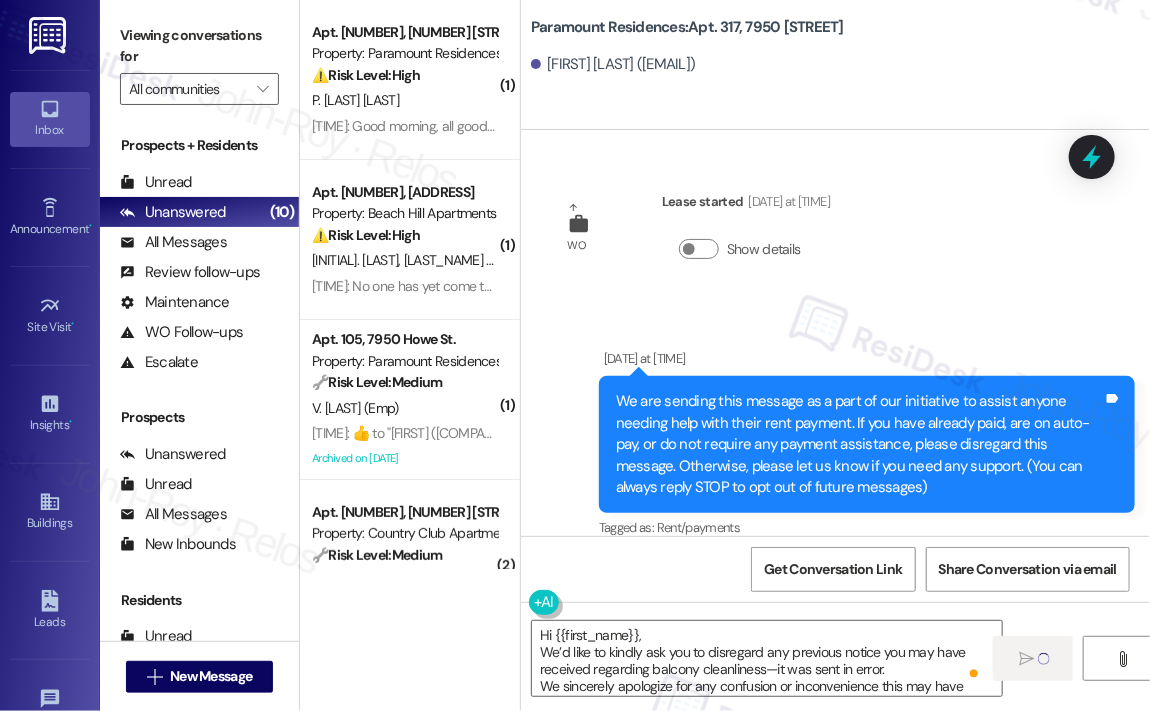 type 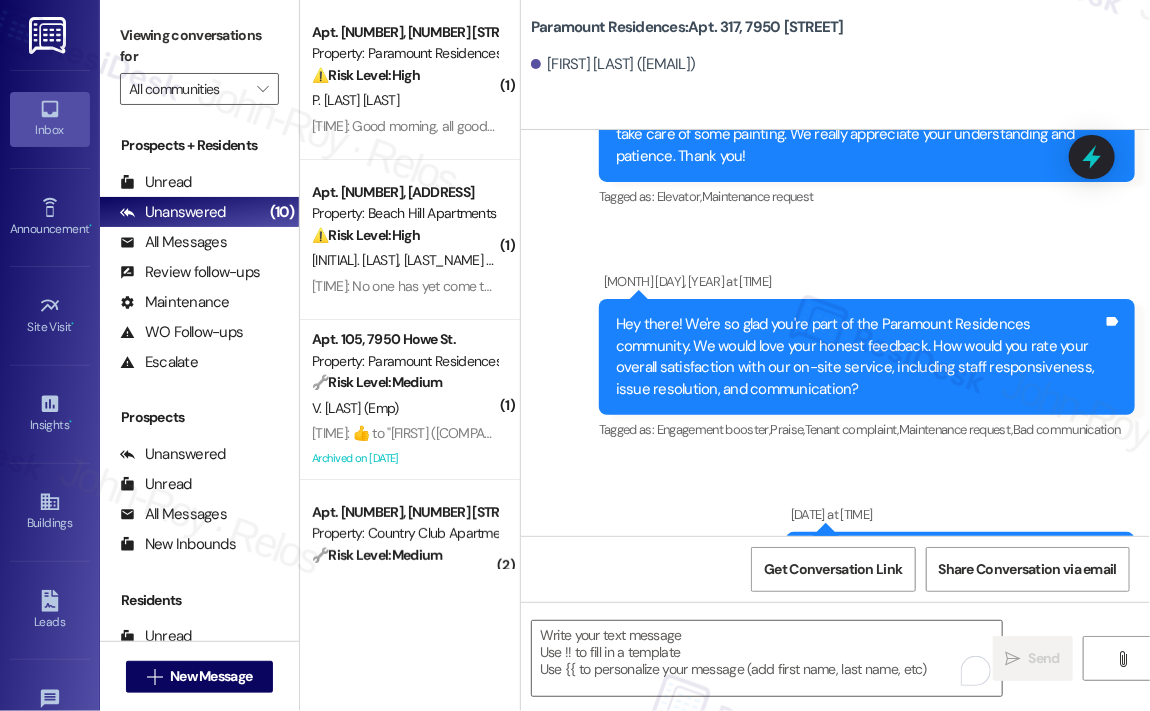click on "Announcement, sent via SMS May 30, 2024 at 11:56 AM We are sending this message as a part of our initiative to assist anyone needing help with their rent payment. If you have already paid, are on auto-pay, or do not require any payment assistance, please disregard this message. Otherwise, please let us know if you need any support. (You can always reply STOP to opt out of future messages) Tags and notes Tagged as:   Rent/payments Click to highlight conversations about Rent/payments Announcement, sent via SMS 12:01 PM May 30, 2024 at 12:01 PM We are sending this message as a part of our initiative to assist anyone needing help with their rent payment. If you have already paid, are on auto-pay, or do not require any payment assistance, please disregard this message. Otherwise, please let us know if you need any support. Tags and notes Tagged as:   Rent/payments ,  Click to highlight conversations about Rent/payments Positive response Click to highlight conversations about Positive response Tags and notes   ," at bounding box center (835, -587) 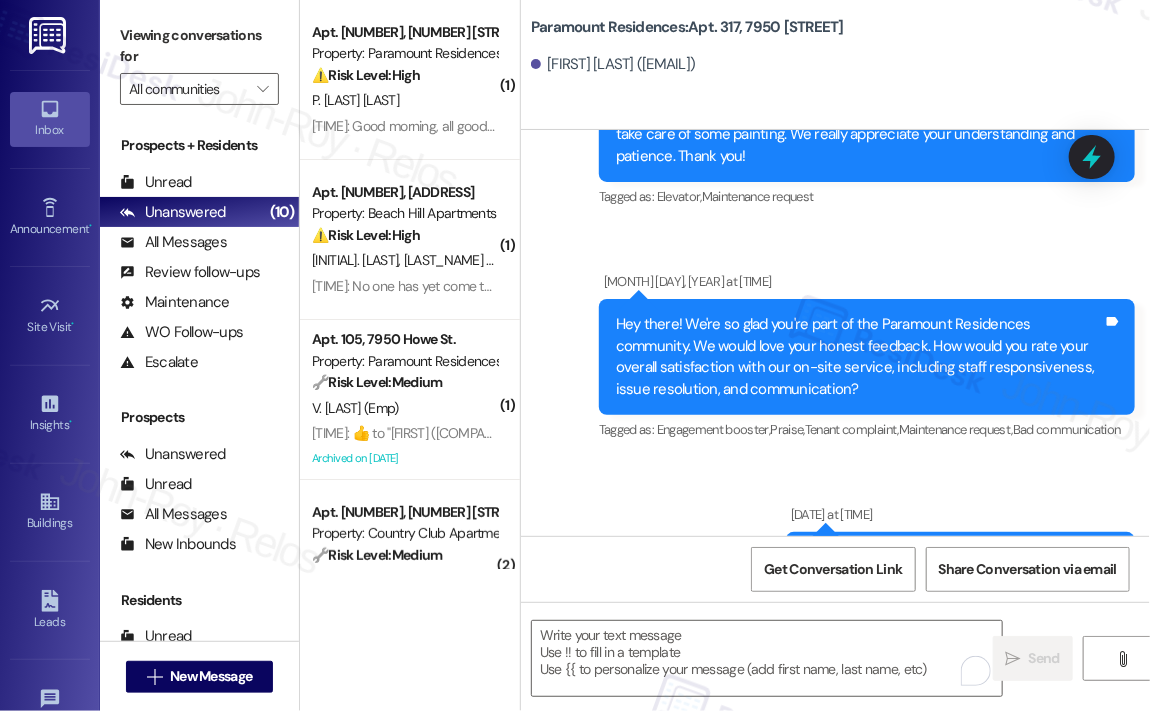 click on "Announcement, sent via SMS May 30, 2024 at 11:56 AM We are sending this message as a part of our initiative to assist anyone needing help with their rent payment. If you have already paid, are on auto-pay, or do not require any payment assistance, please disregard this message. Otherwise, please let us know if you need any support. (You can always reply STOP to opt out of future messages) Tags and notes Tagged as:   Rent/payments Click to highlight conversations about Rent/payments Announcement, sent via SMS 12:01 PM May 30, 2024 at 12:01 PM We are sending this message as a part of our initiative to assist anyone needing help with their rent payment. If you have already paid, are on auto-pay, or do not require any payment assistance, please disregard this message. Otherwise, please let us know if you need any support. Tags and notes Tagged as:   Rent/payments ,  Click to highlight conversations about Rent/payments Positive response Click to highlight conversations about Positive response Tags and notes   ," at bounding box center [835, -587] 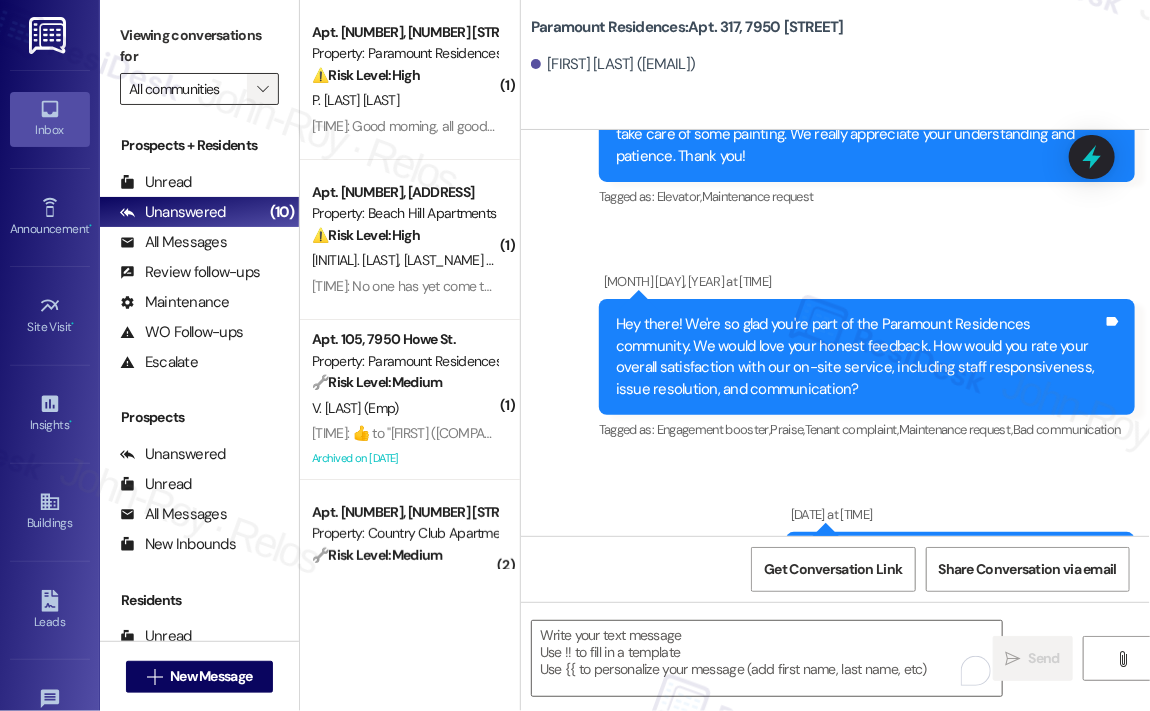 click on "" at bounding box center [262, 89] 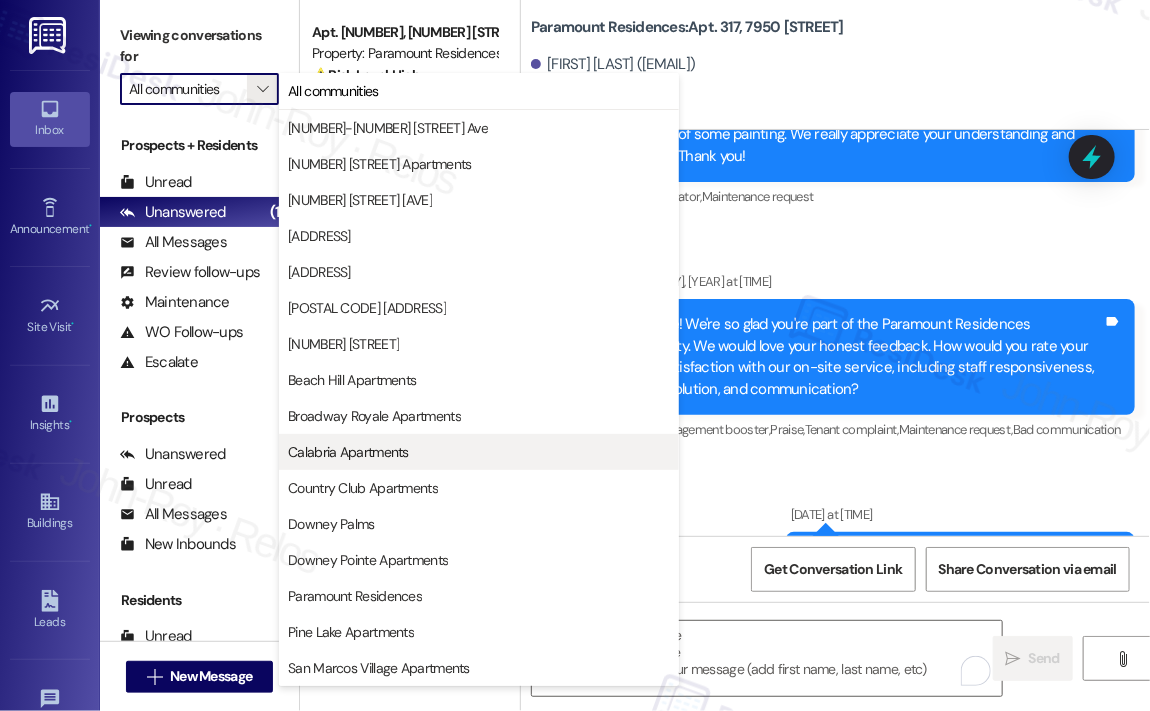 click on "Calabria Apartments" at bounding box center (348, 452) 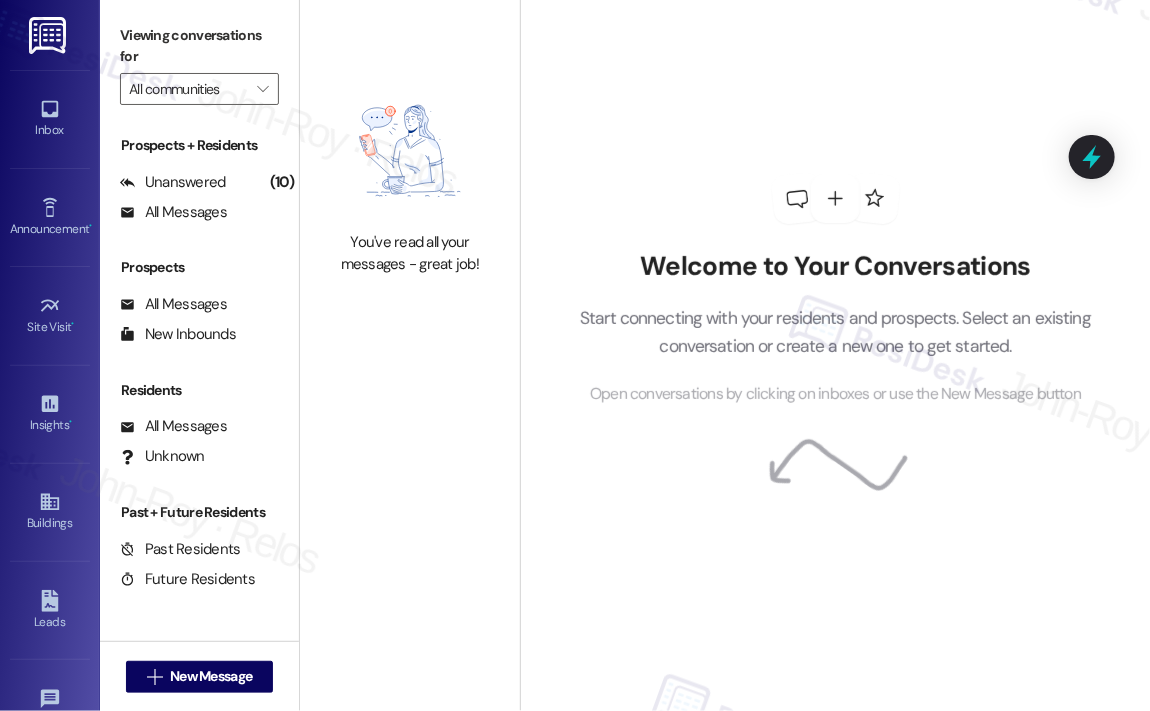 type on "Calabria Apartments" 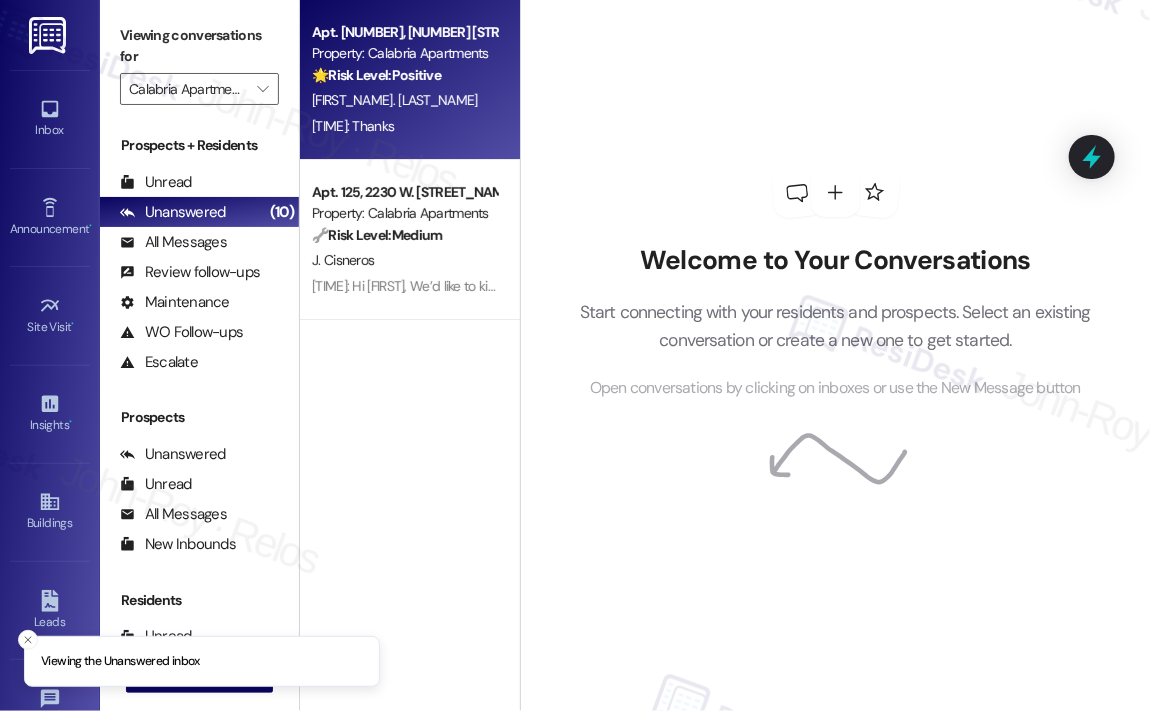 click on "11:43 AM: Thanks  11:43 AM: Thanks" at bounding box center (404, 126) 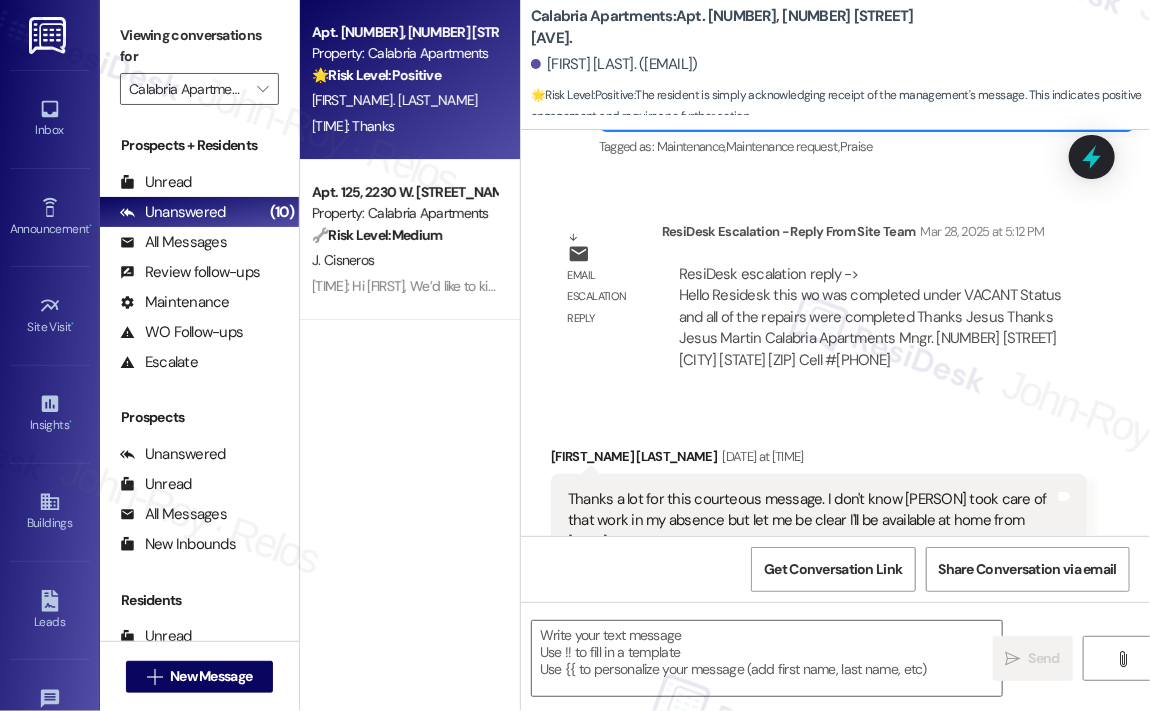 type on "Fetching suggested responses. Please feel free to read through the conversation in the meantime." 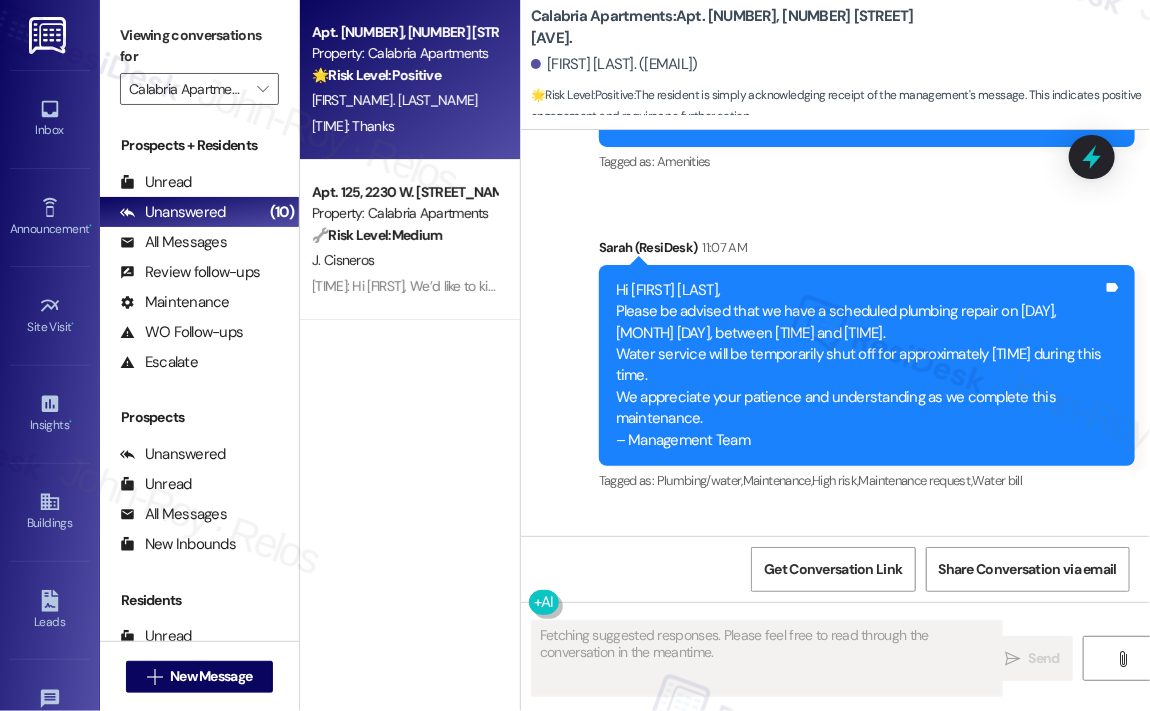 scroll, scrollTop: 7026, scrollLeft: 0, axis: vertical 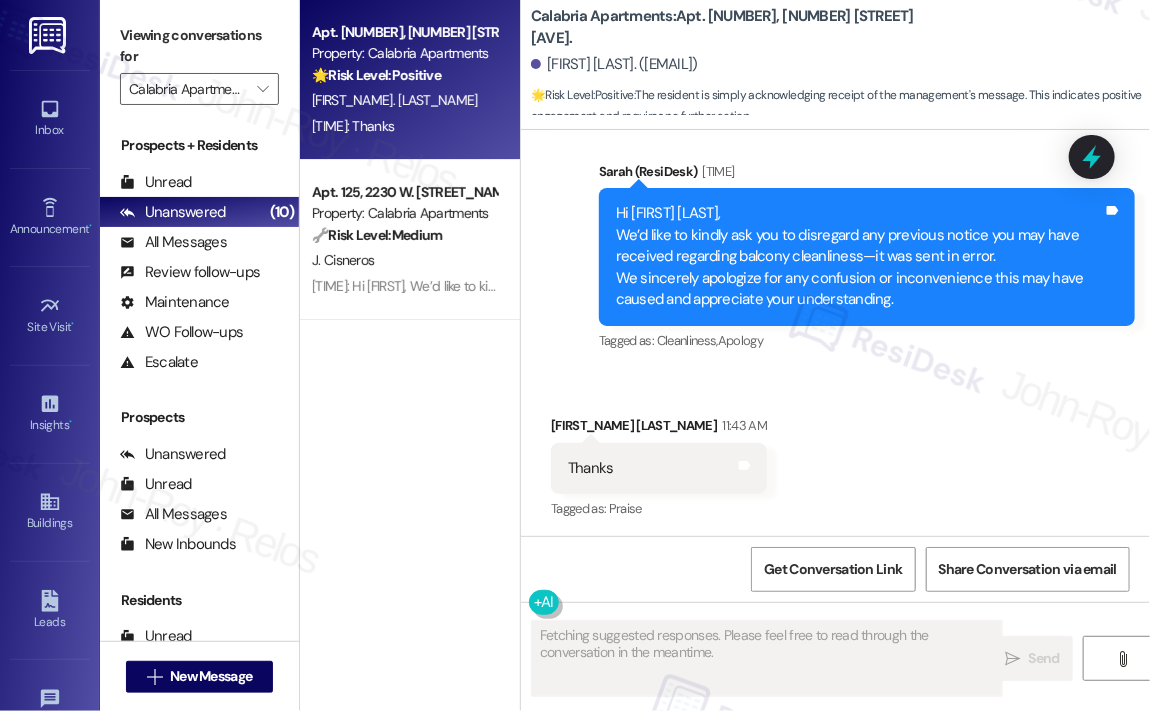 type 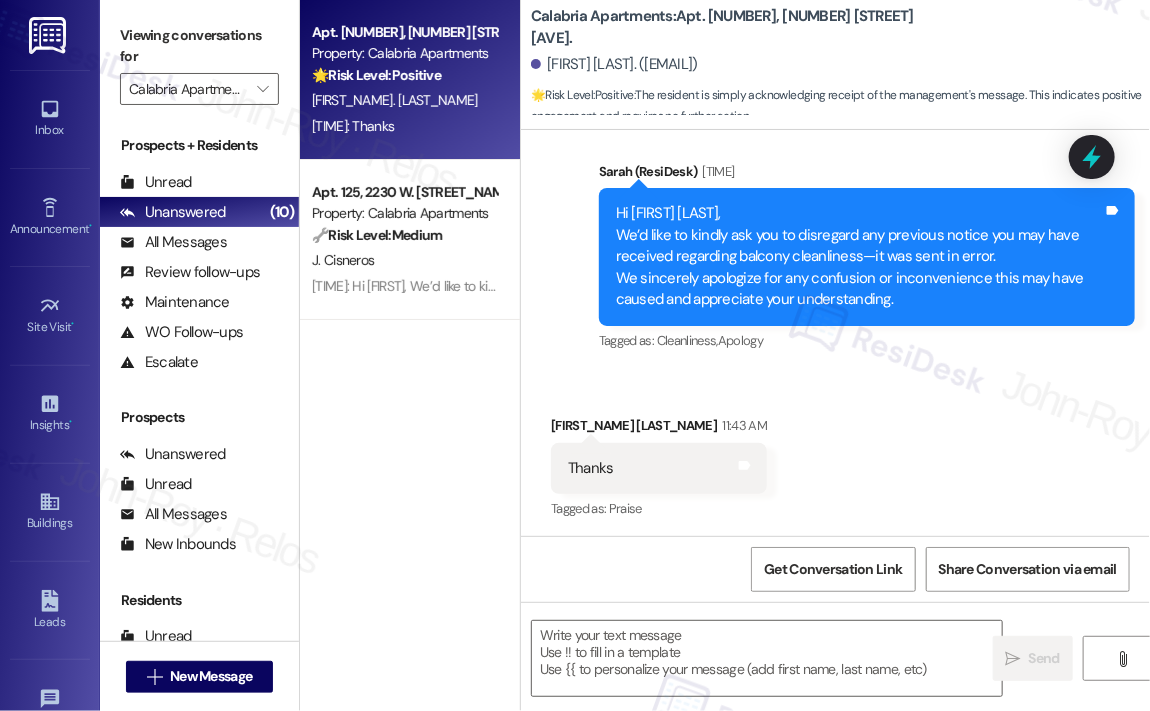 scroll, scrollTop: 7027, scrollLeft: 0, axis: vertical 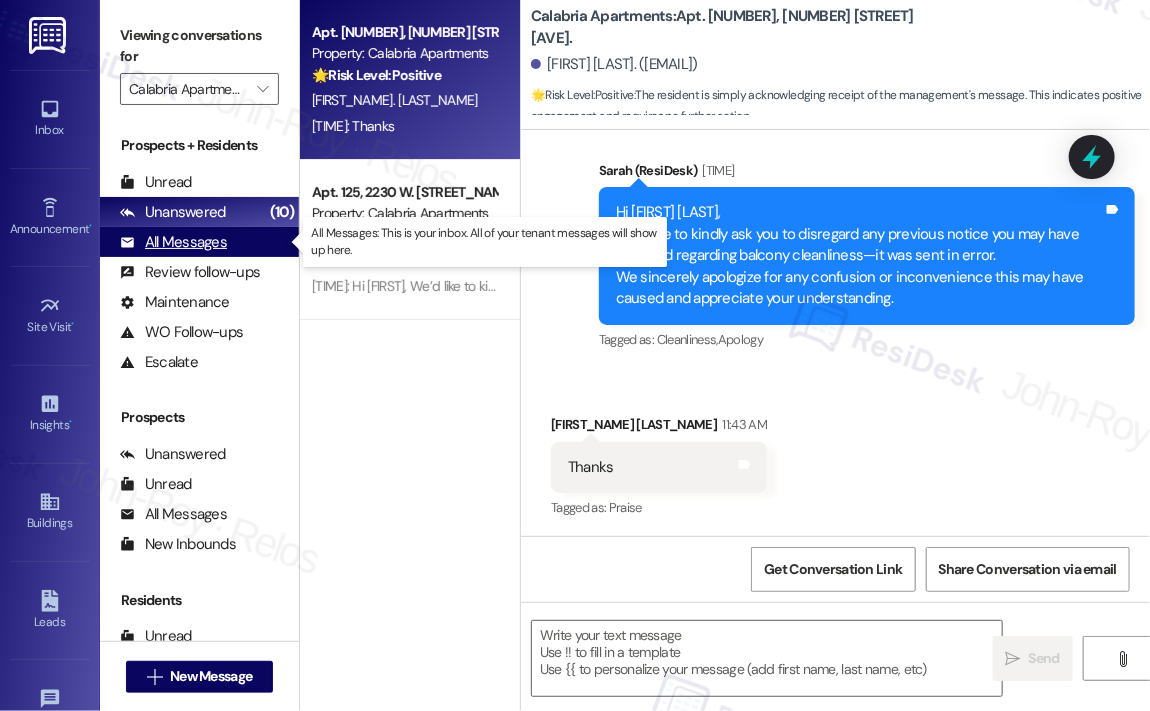 click on "All Messages" at bounding box center (173, 242) 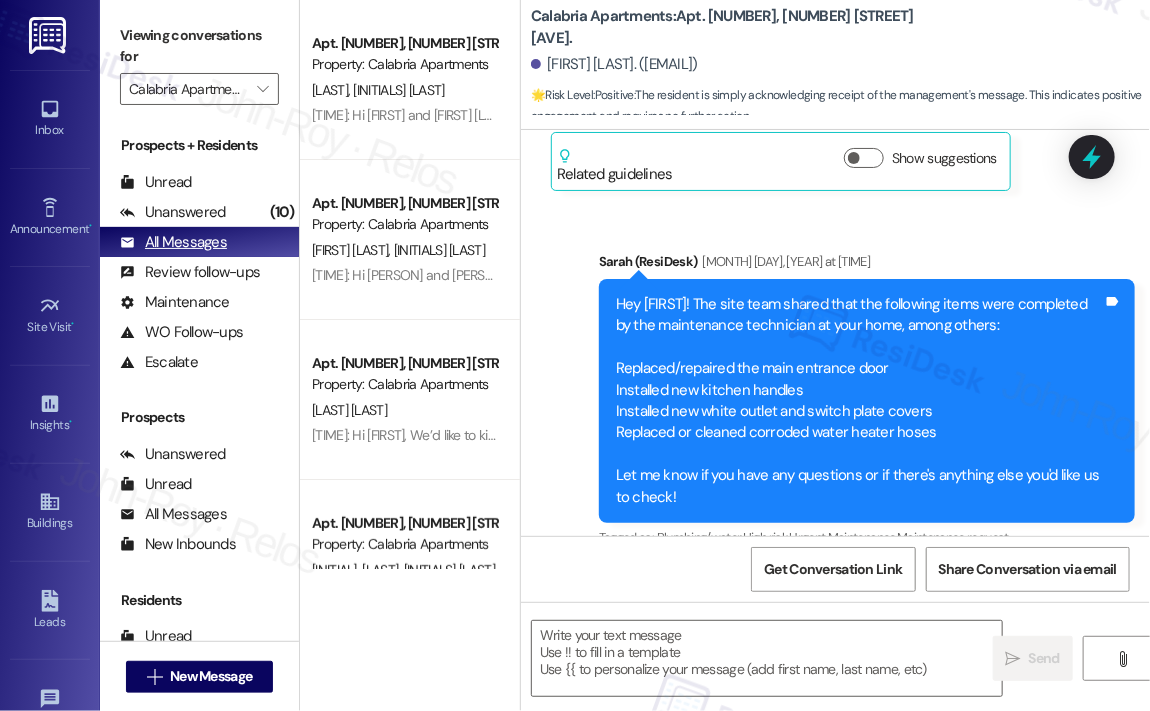 type on "Fetching suggested responses. Please feel free to read through the conversation in the meantime." 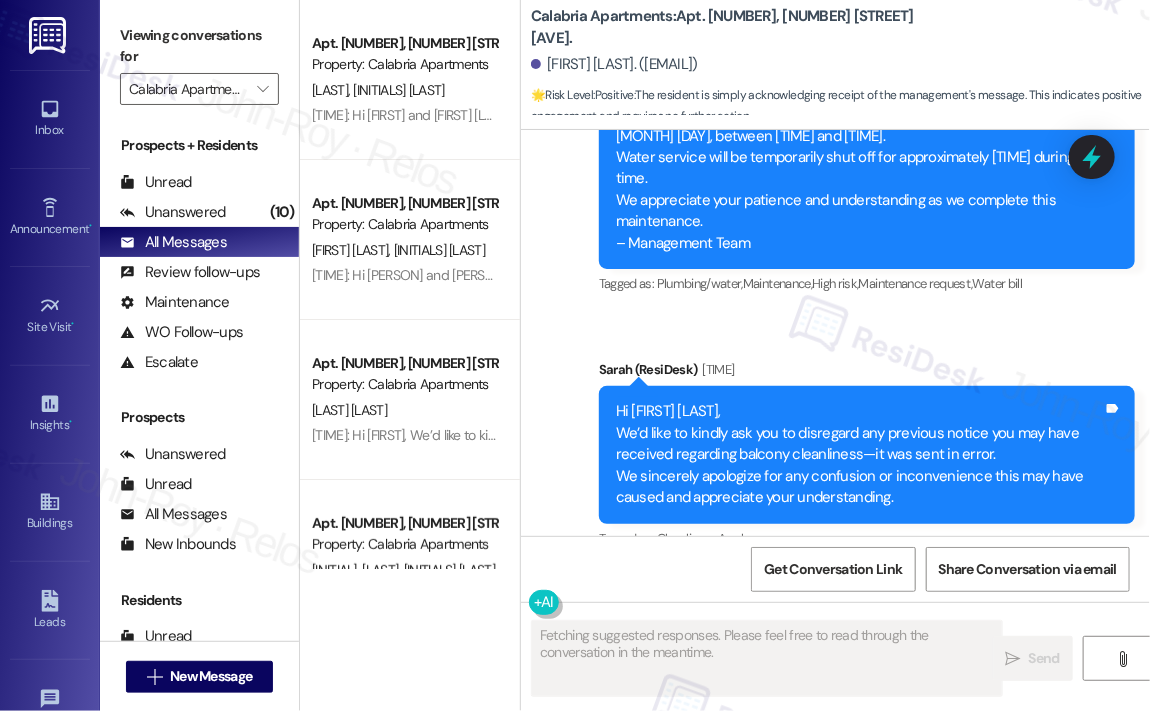 scroll, scrollTop: 7026, scrollLeft: 0, axis: vertical 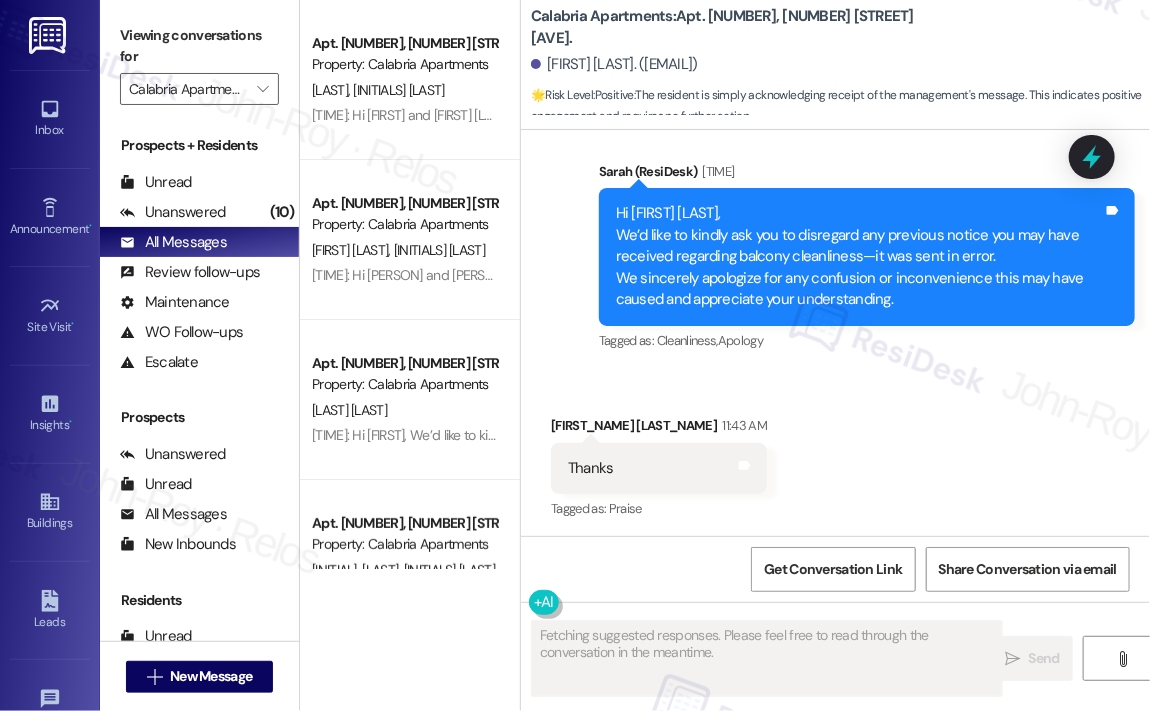 type 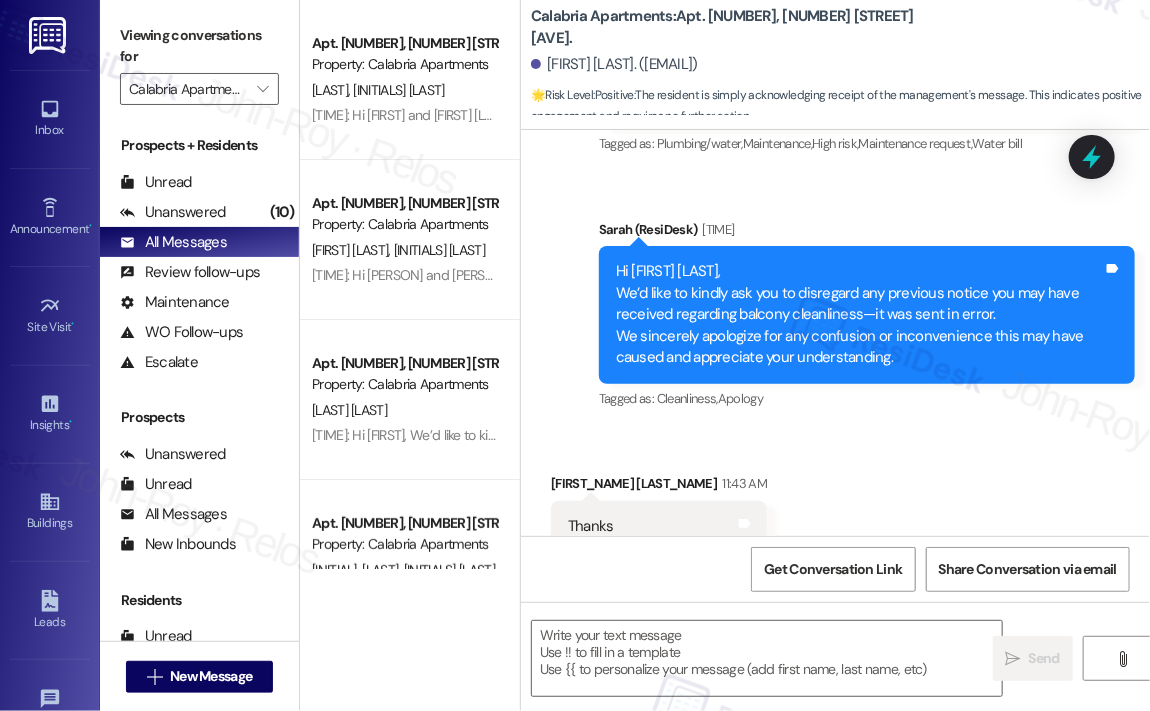 scroll, scrollTop: 7027, scrollLeft: 0, axis: vertical 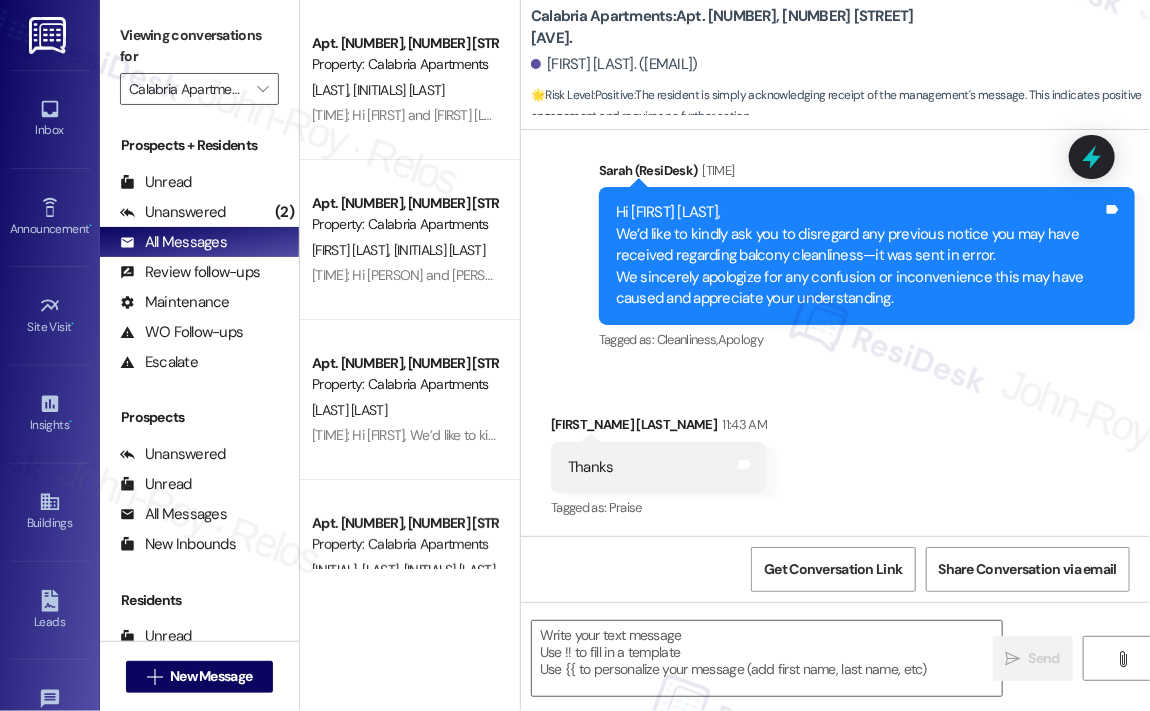 click on "Received via SMS Abdul Rakheeb Mohammed 11:43 AM Thanks  Tags and notes Tagged as:   Praise Click to highlight conversations about Praise" at bounding box center (835, 453) 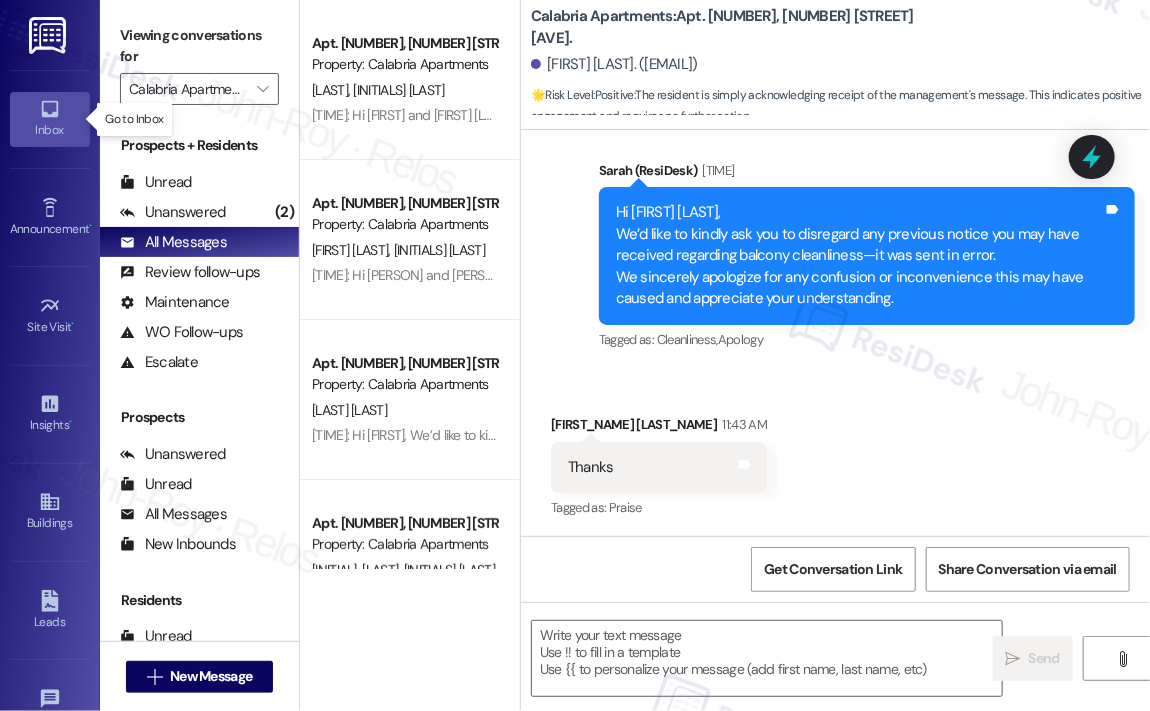 click on "Inbox" at bounding box center (50, 130) 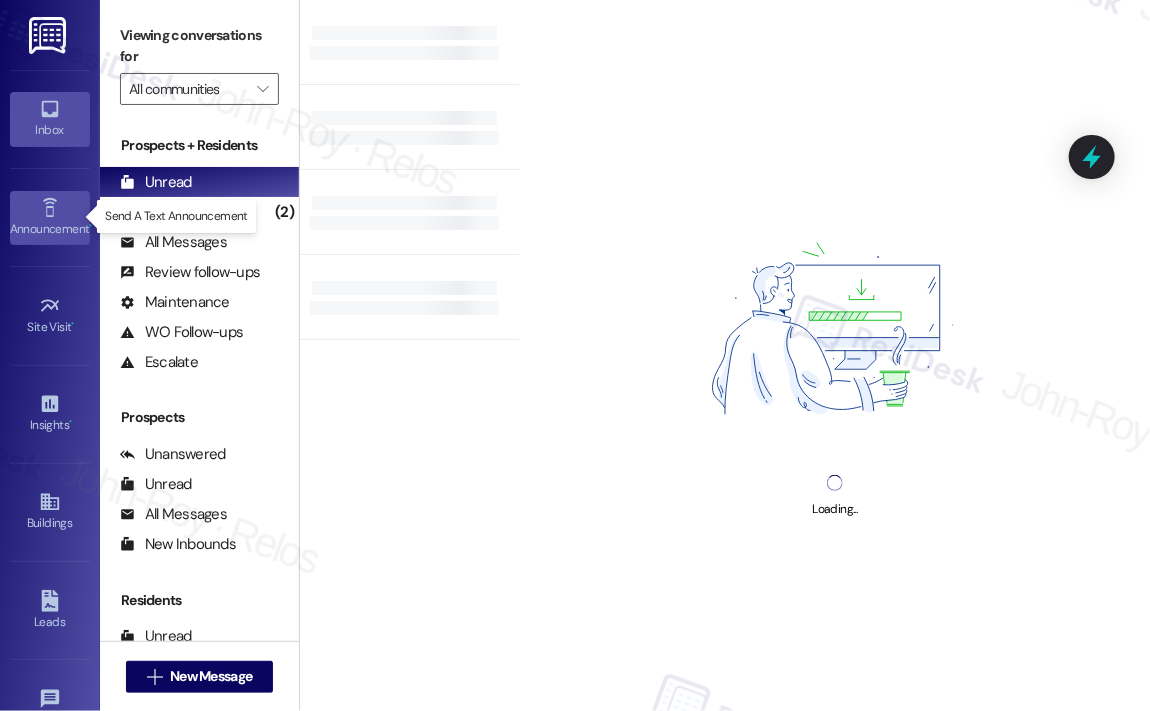 click 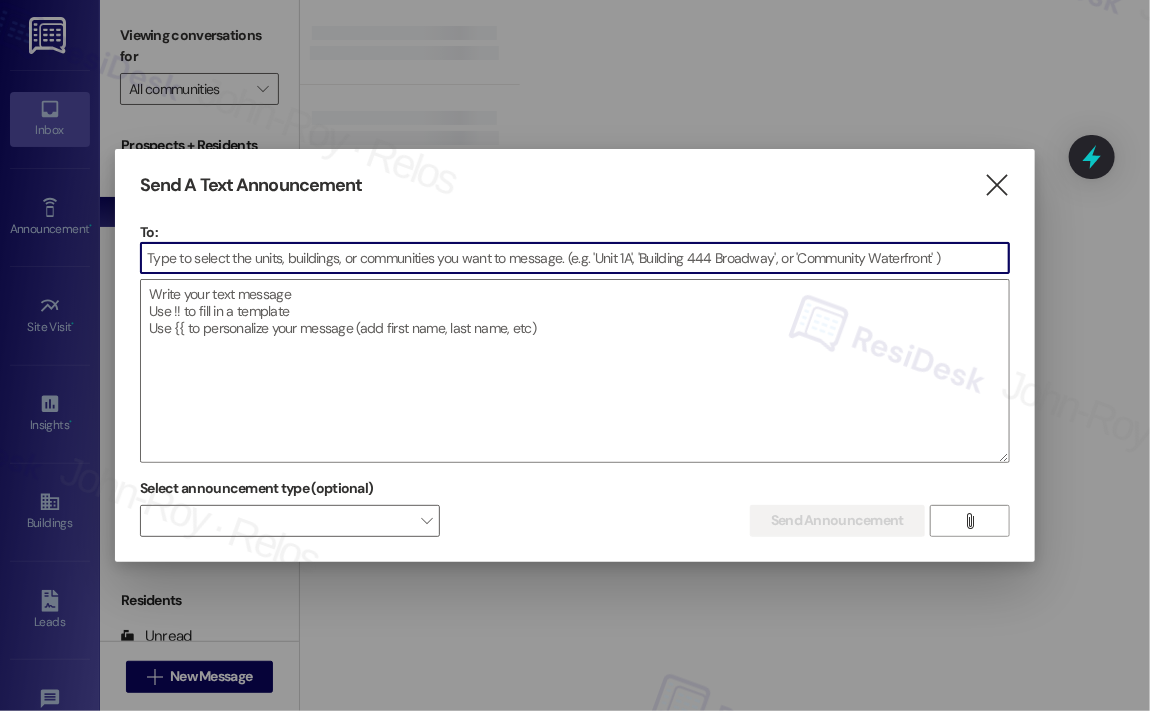 click at bounding box center [575, 258] 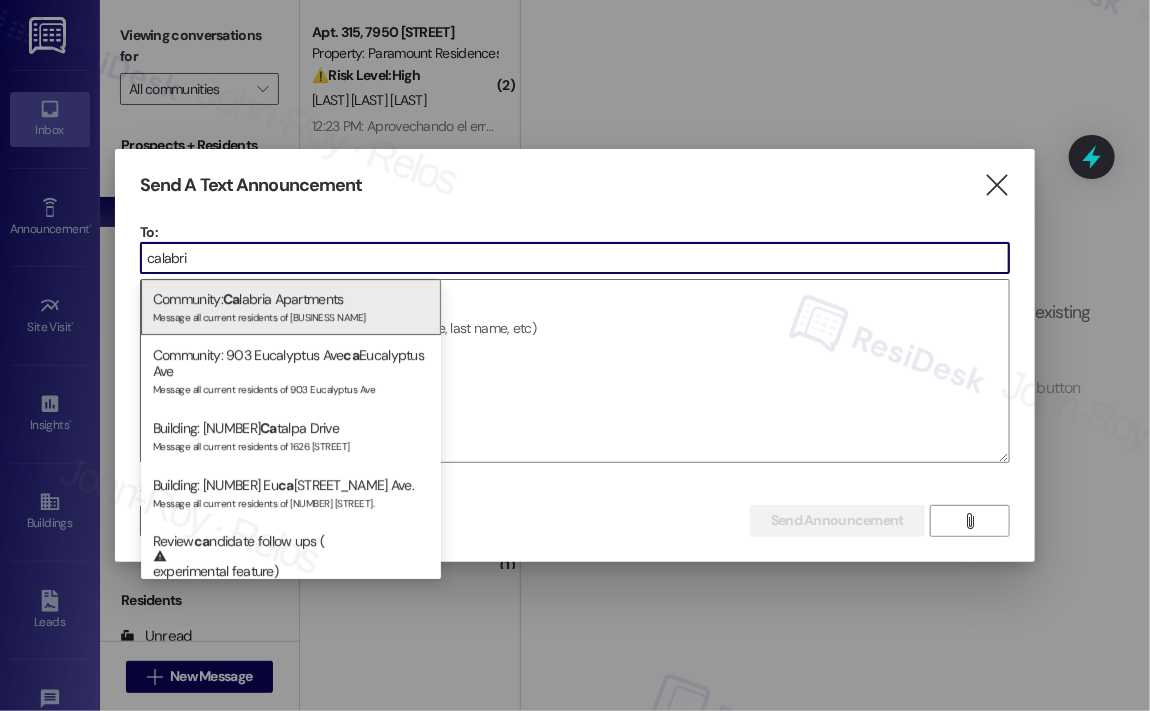 type on "calabria" 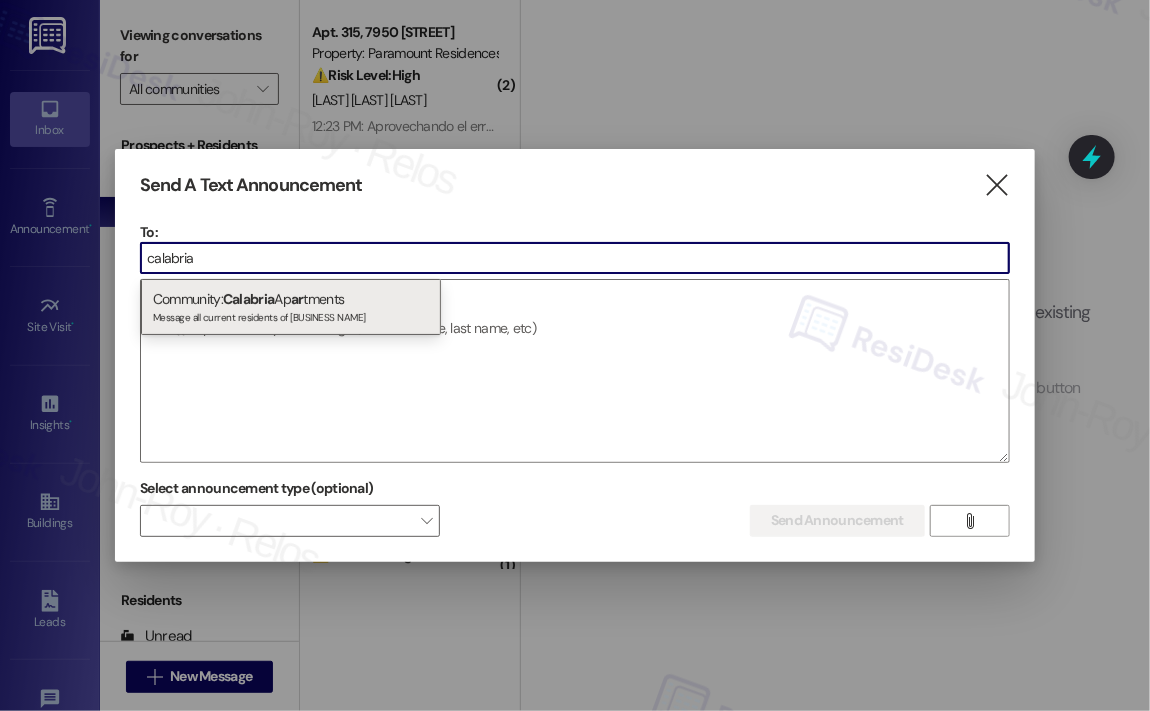type 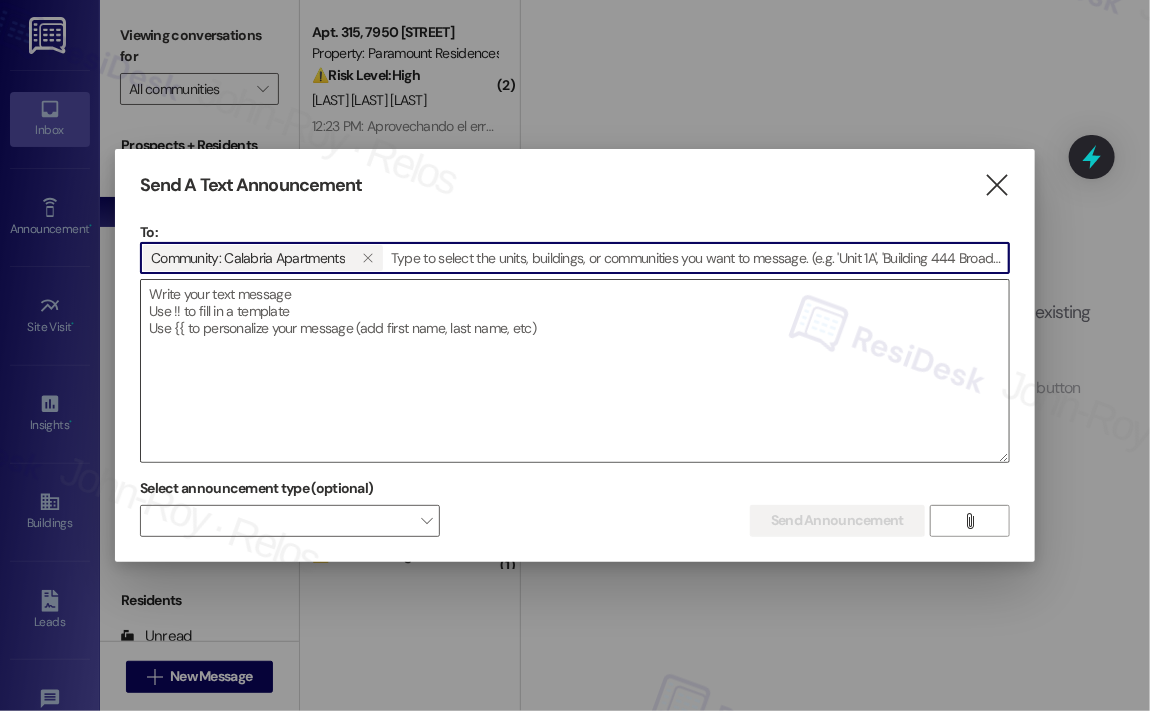 click at bounding box center (575, 371) 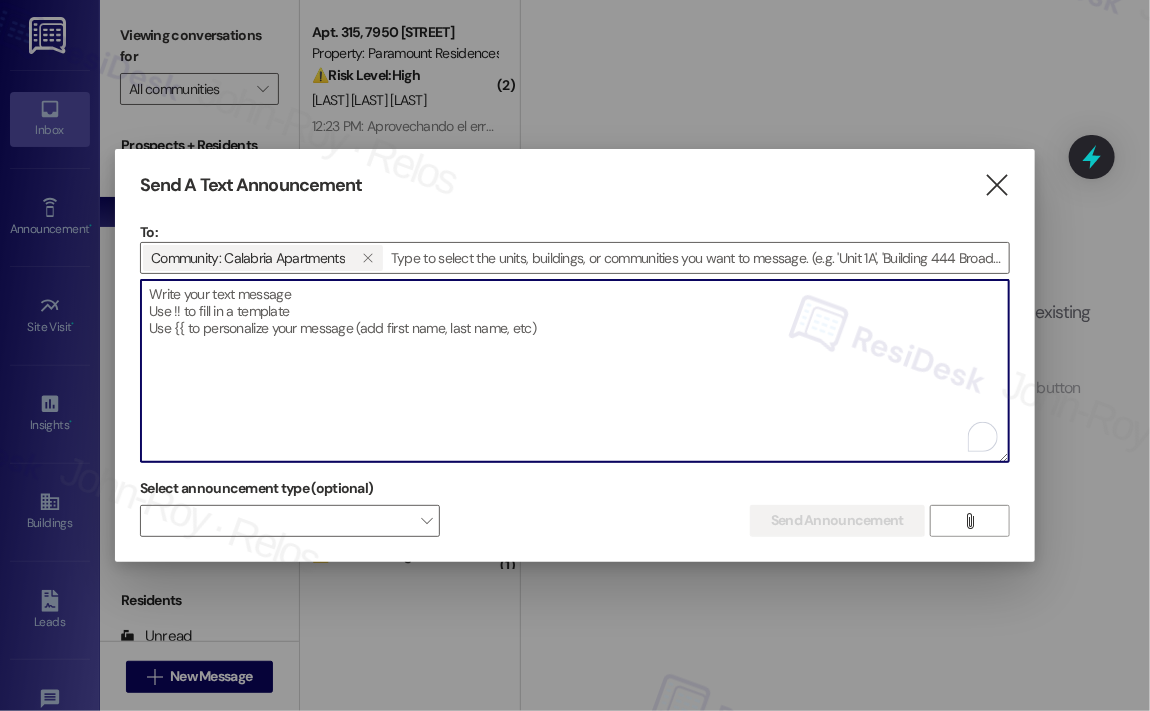 paste on "Hi {{first_name}},
We’re happy to share that water service has now been fully restored.
Thank you for your patience and understanding!" 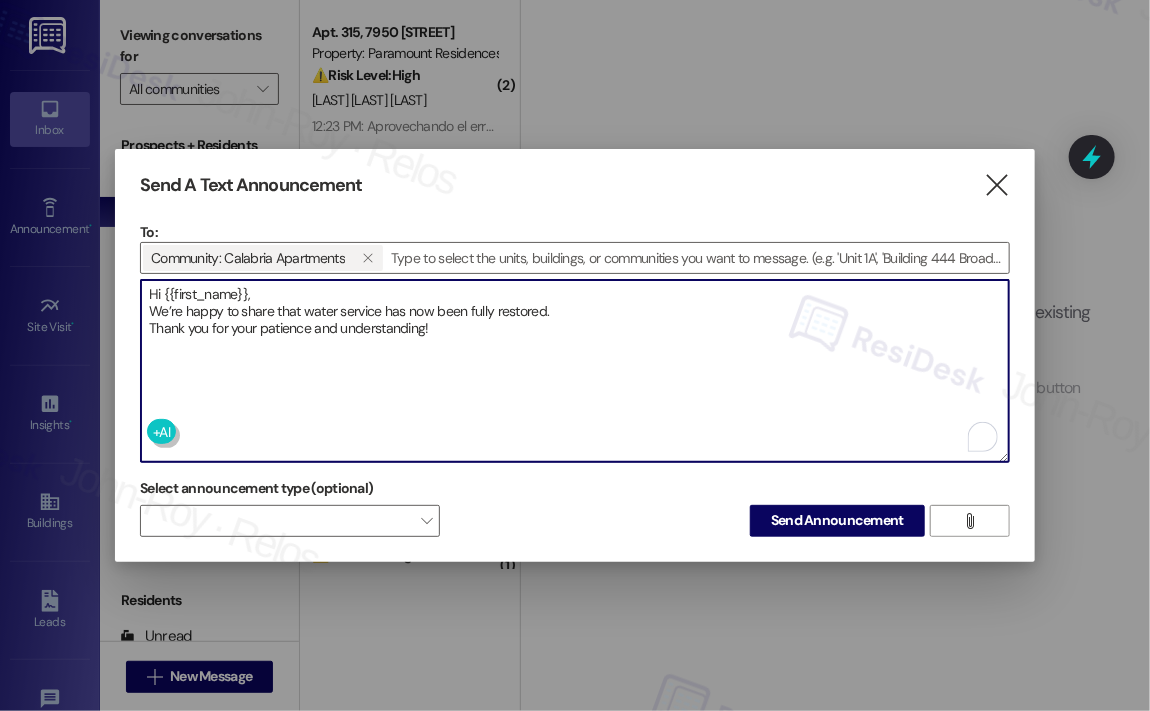 type on "Hi {{first_name}},
We’re happy to share that water service has now been fully restored.
Thank you for your patience and understanding!" 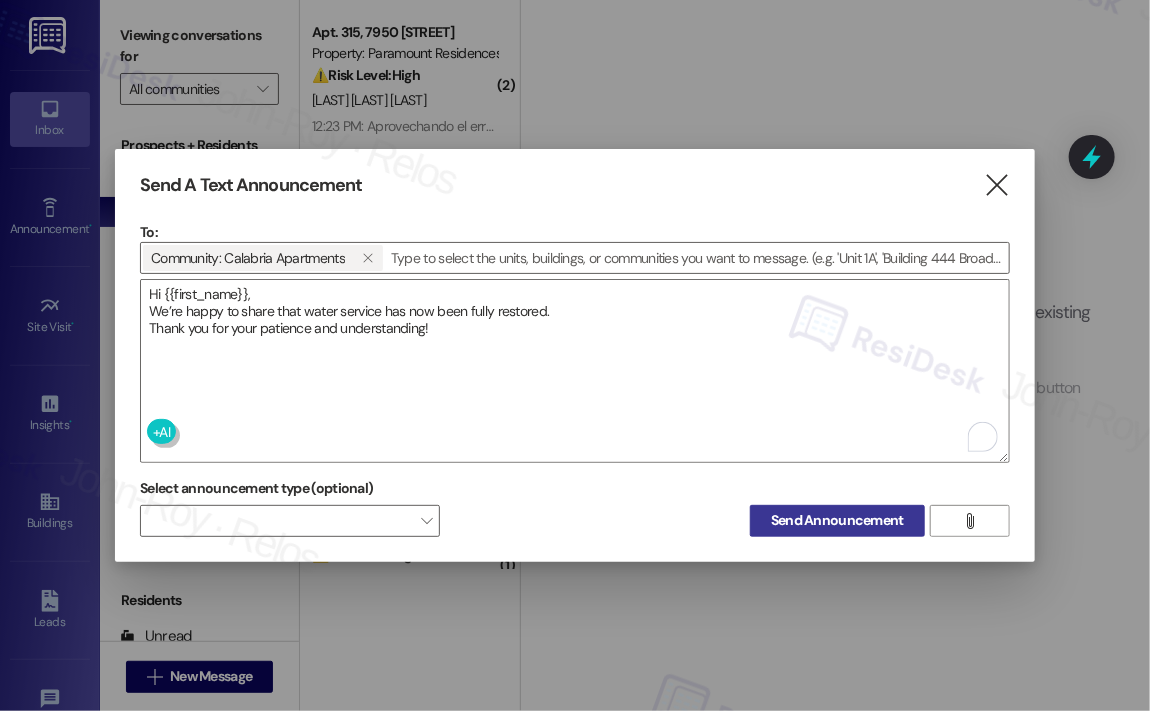 click on "Send Announcement" at bounding box center (837, 520) 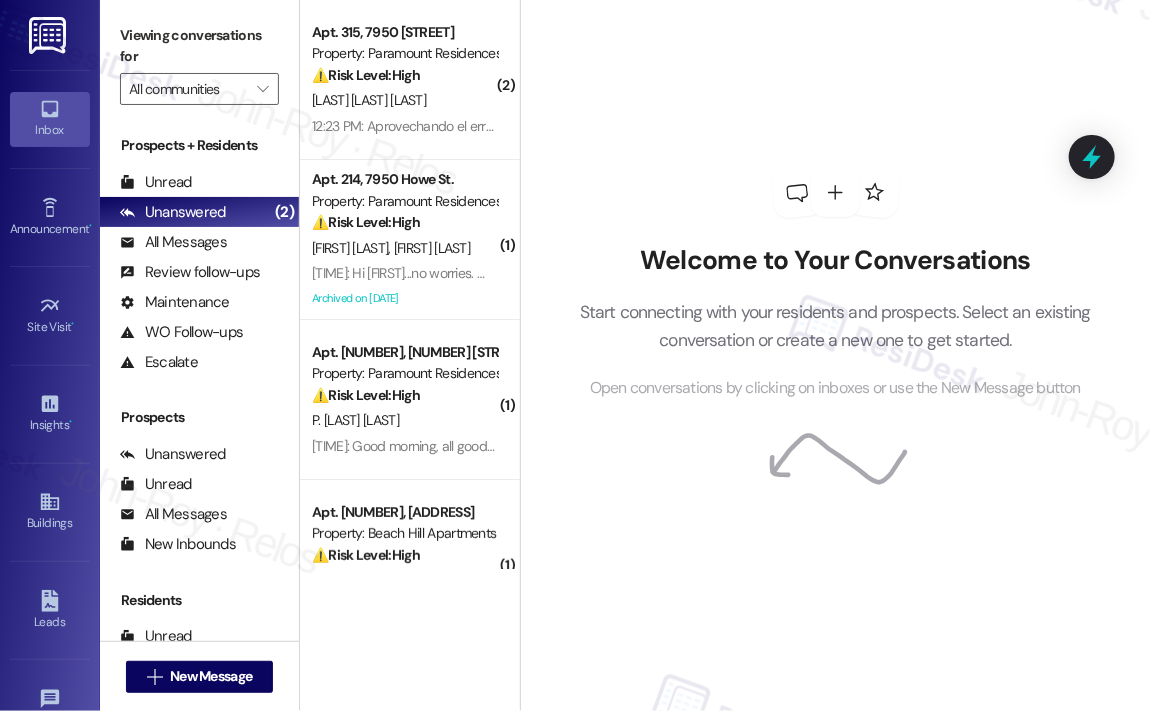 click on "Welcome to Your Conversations Start connecting with your residents and prospects. Select an existing conversation or create a new one to get started. Open conversations by clicking on inboxes or use the New Message button" at bounding box center (836, 284) 